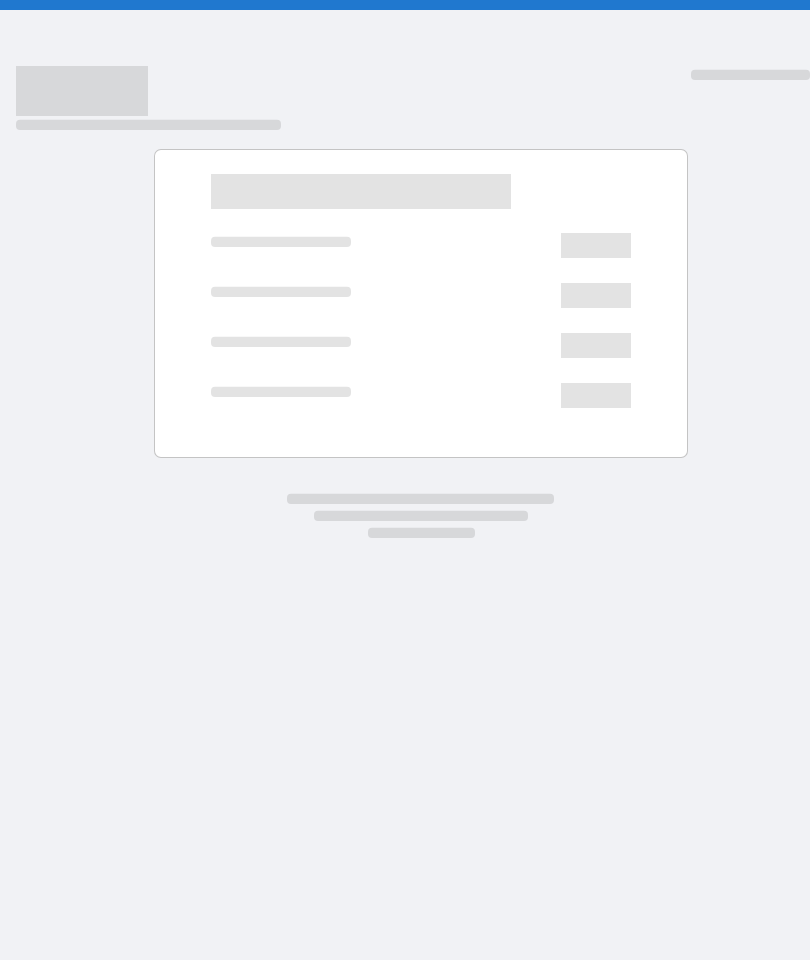 scroll, scrollTop: 0, scrollLeft: 0, axis: both 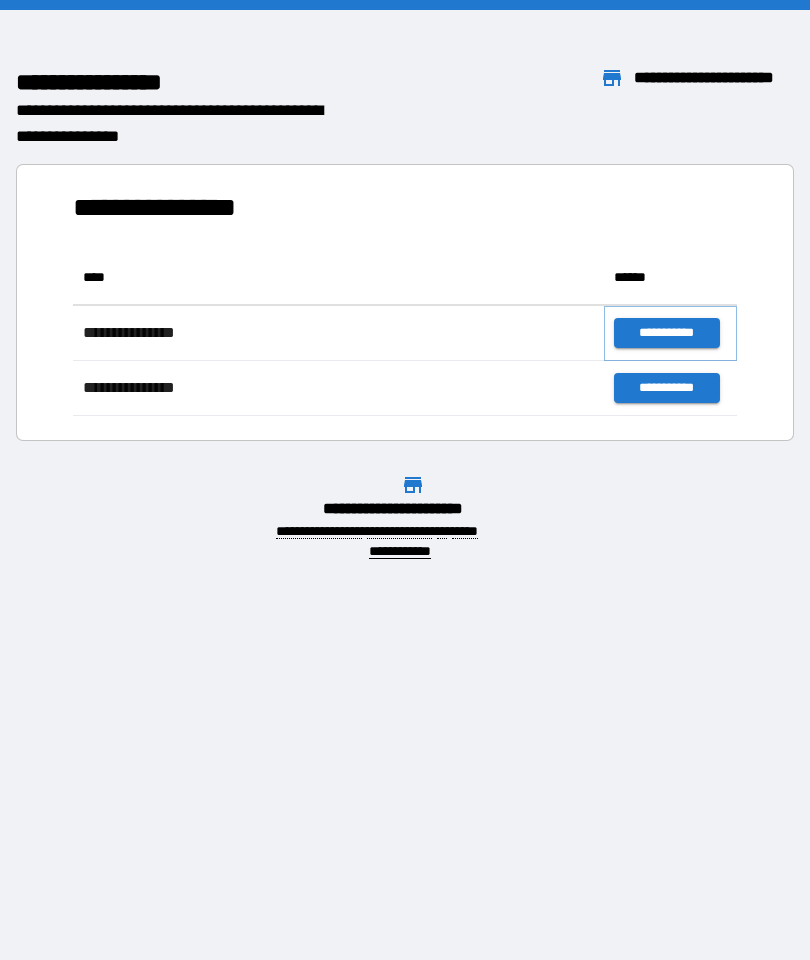 click on "**********" at bounding box center [666, 333] 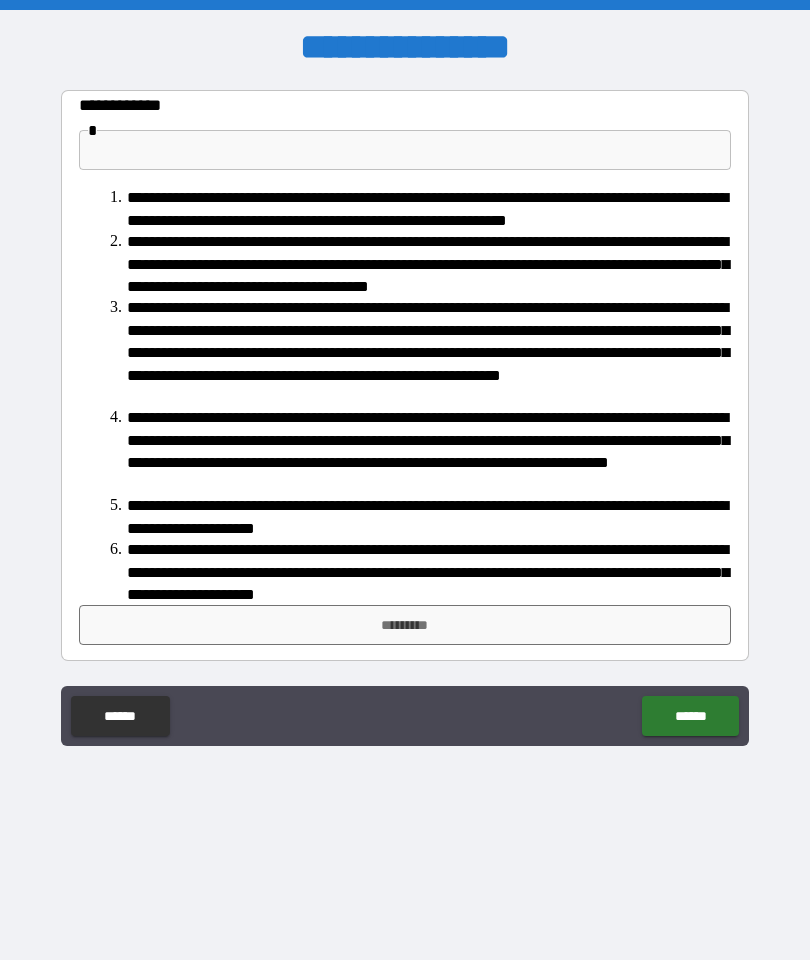 click at bounding box center [405, 150] 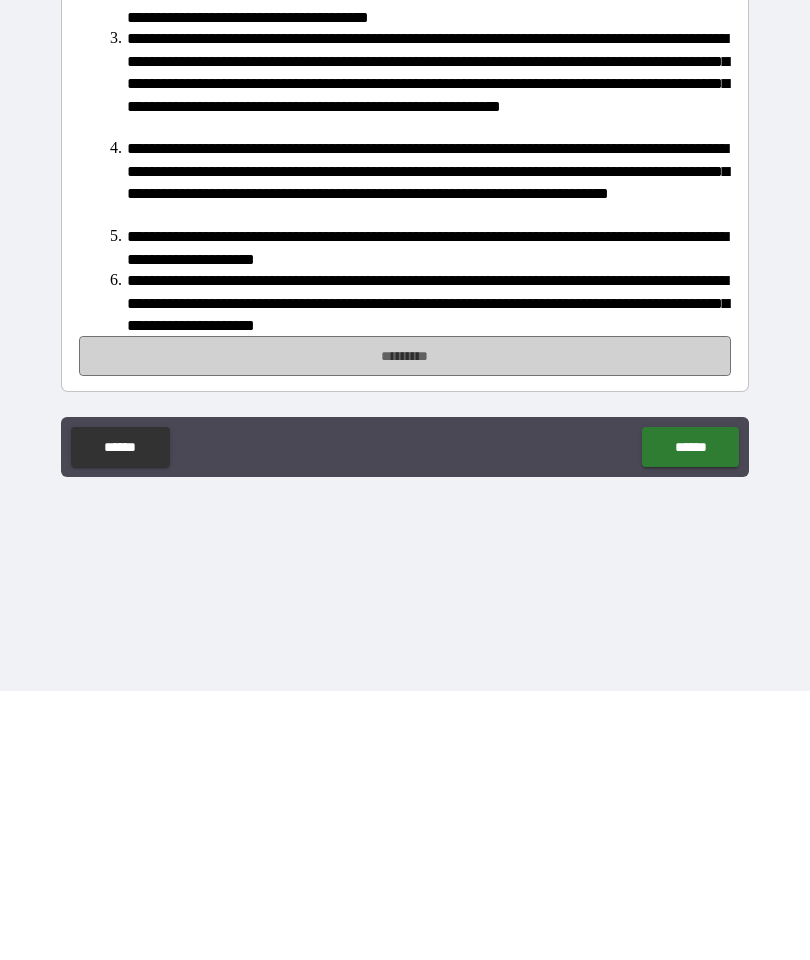 type on "**********" 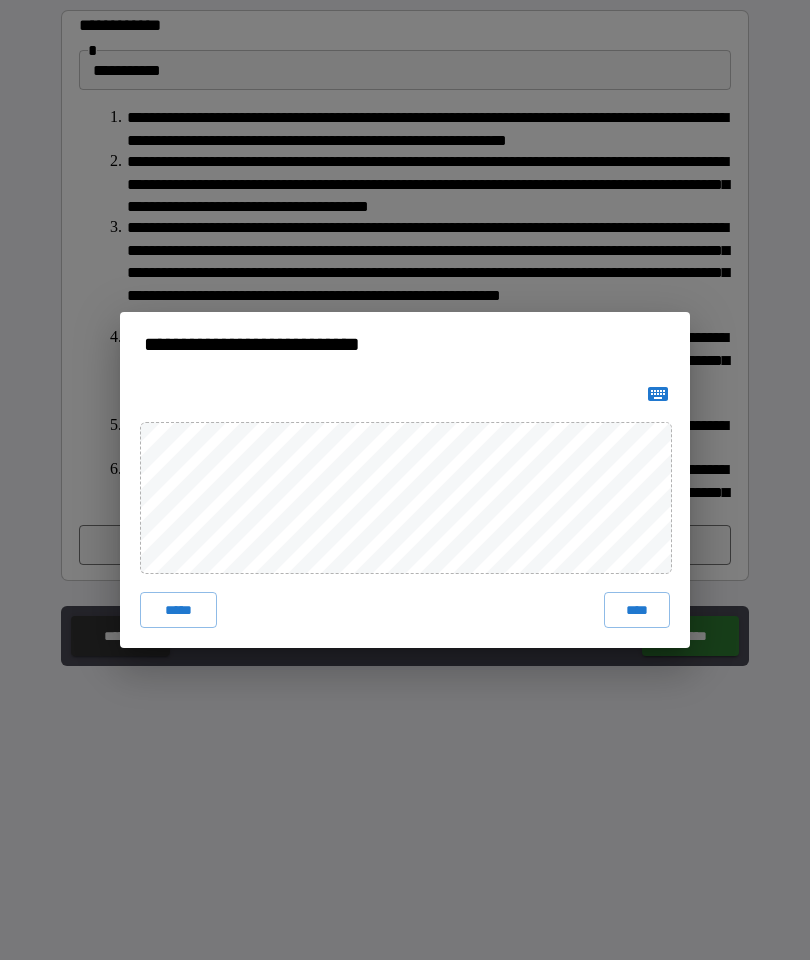 click on "****" at bounding box center (637, 610) 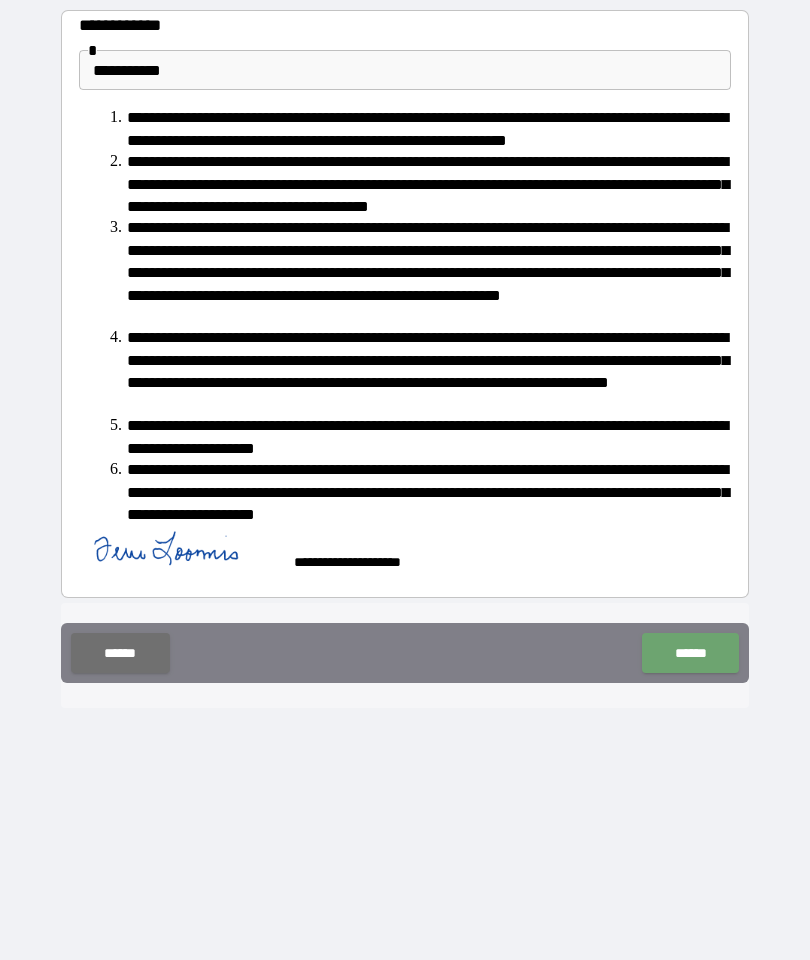 click on "******" at bounding box center (690, 653) 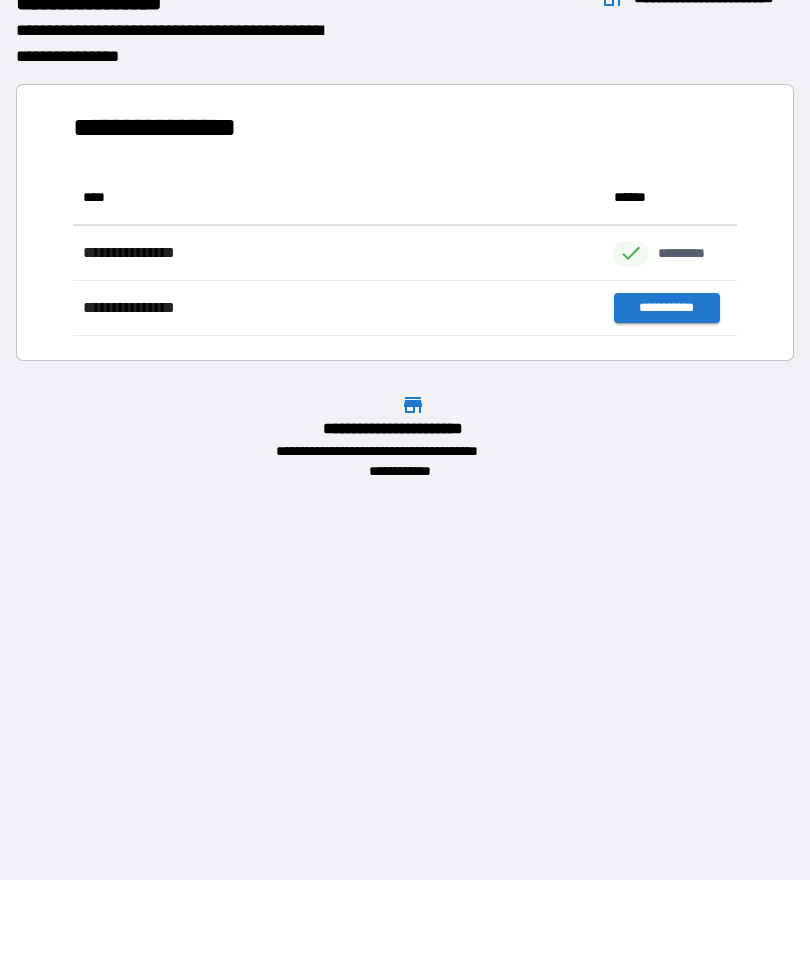 scroll, scrollTop: 1, scrollLeft: 1, axis: both 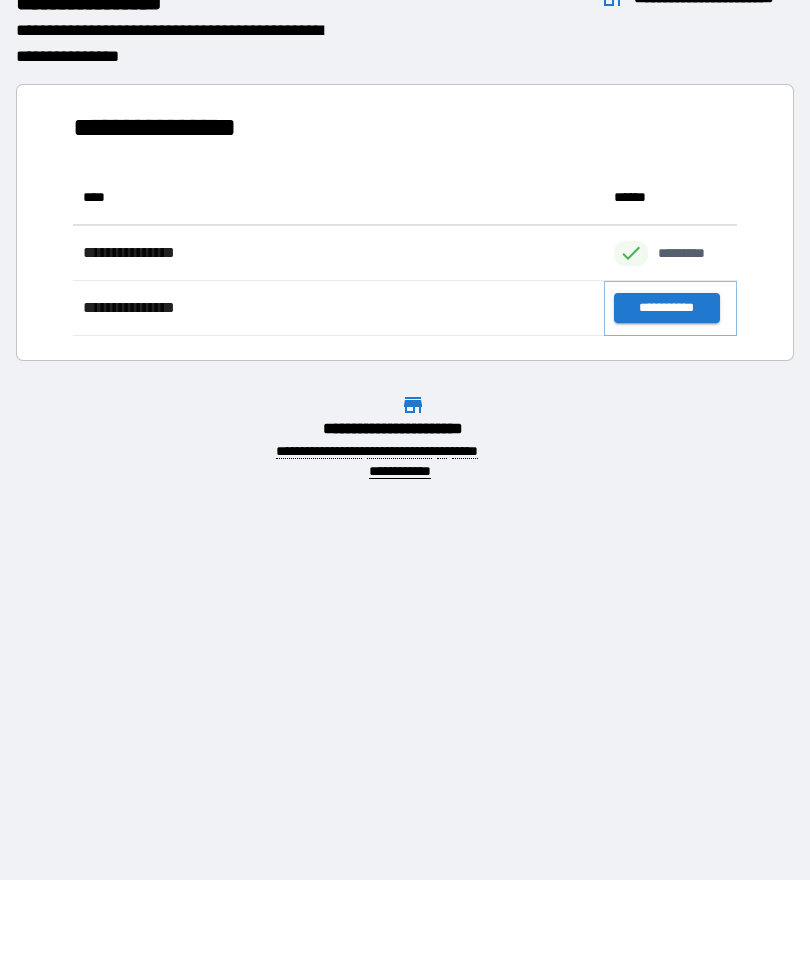 click on "**********" at bounding box center [666, 308] 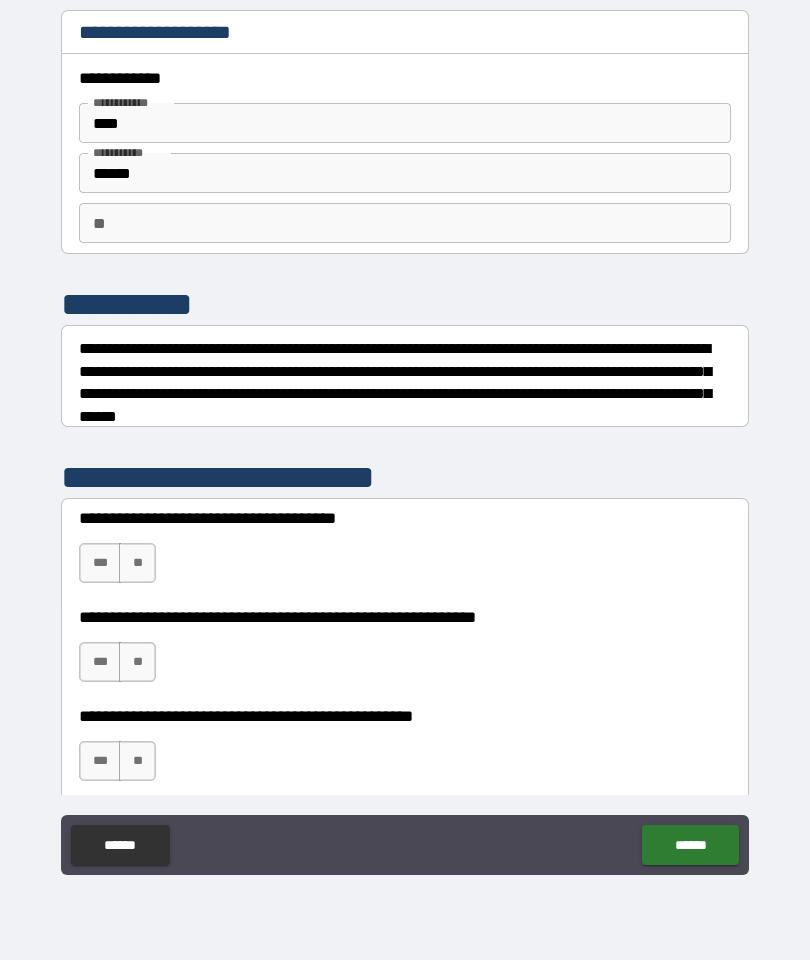 click on "***" at bounding box center (100, 563) 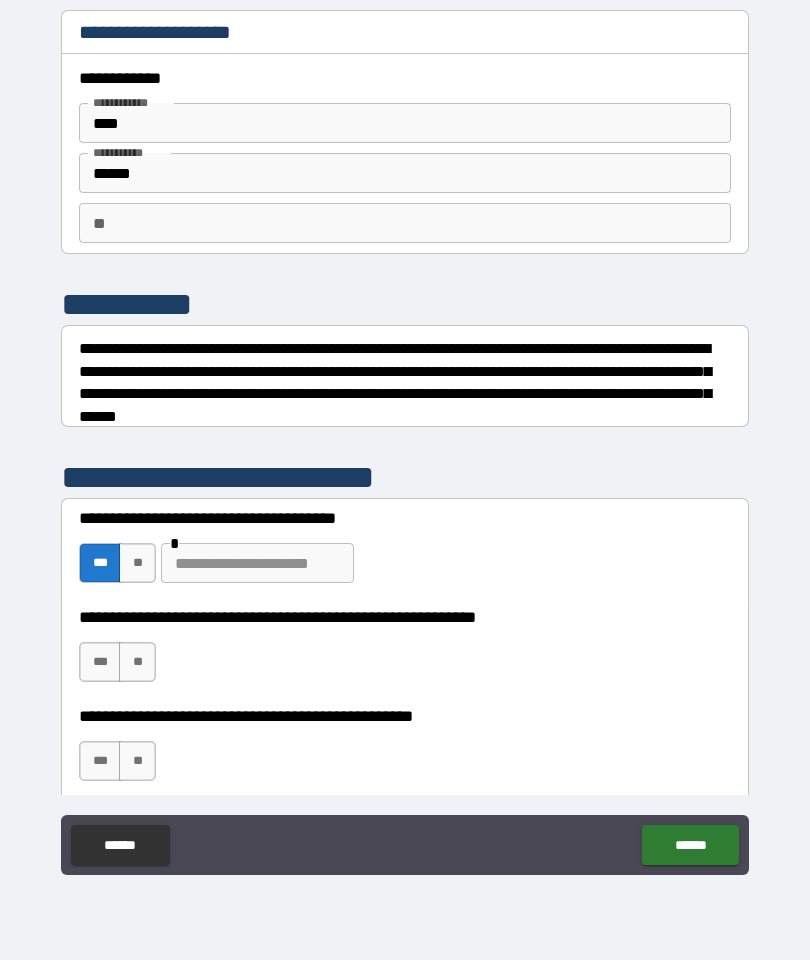 click at bounding box center [257, 563] 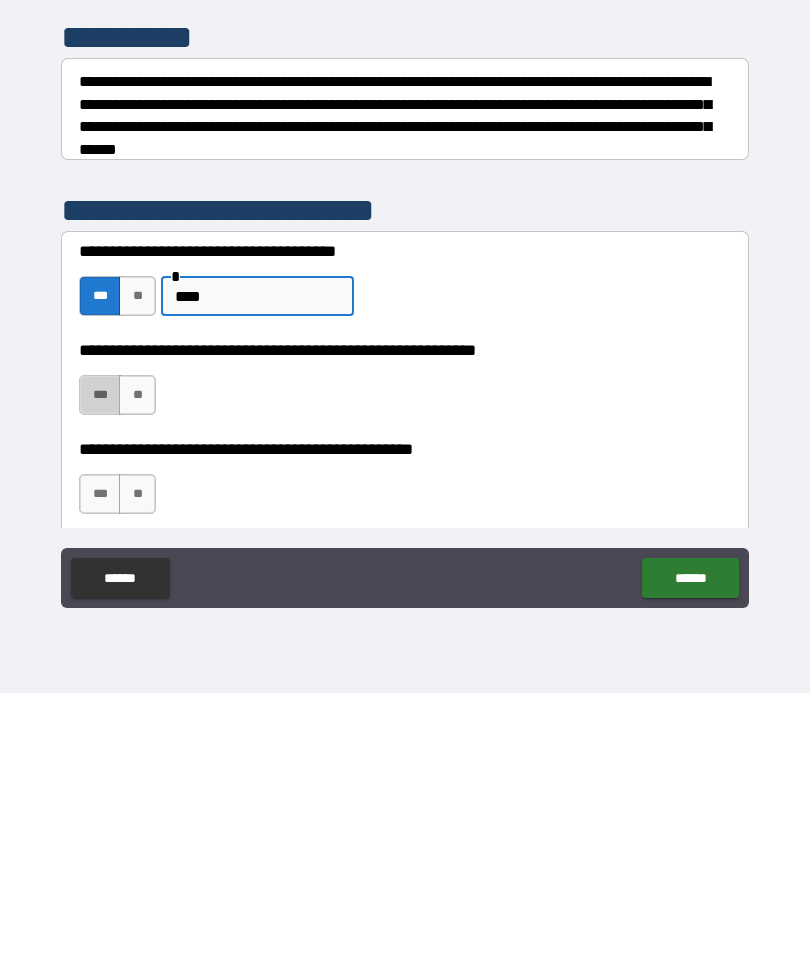 type on "***" 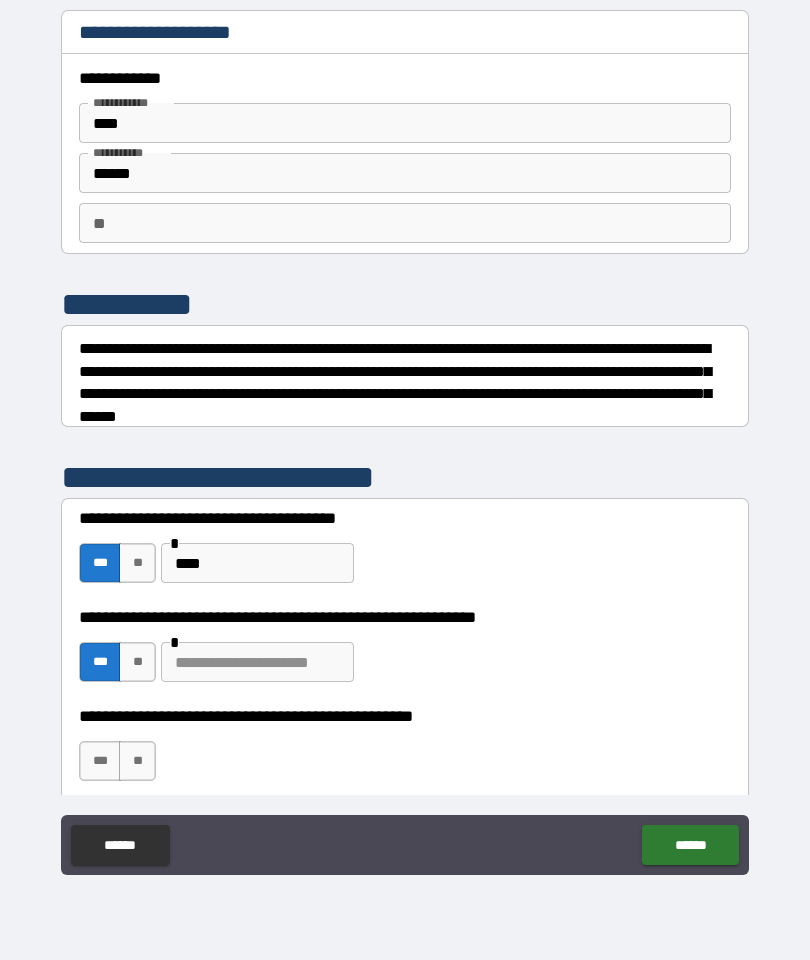 click at bounding box center [257, 662] 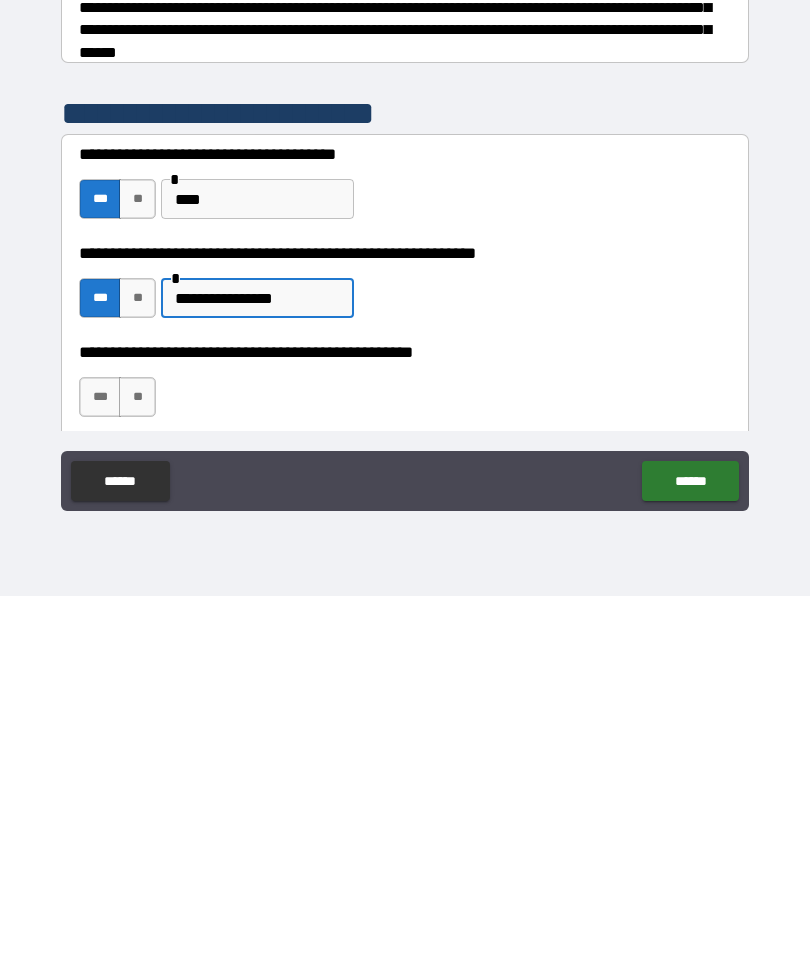 click on "**********" at bounding box center (257, 662) 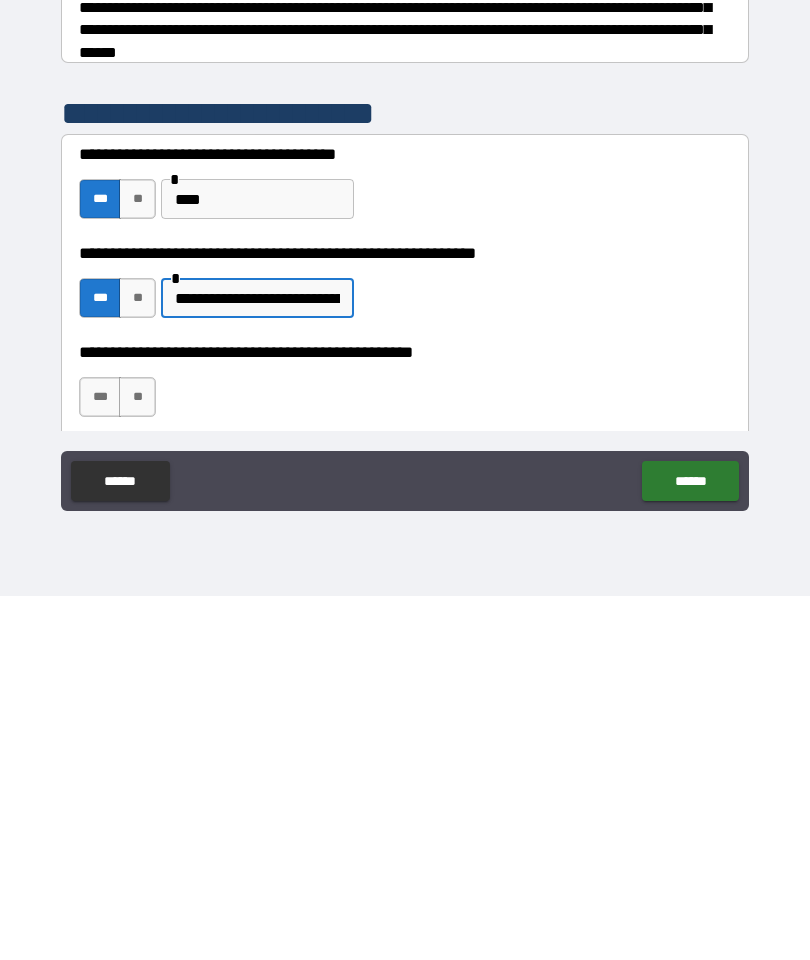 click on "**" at bounding box center [137, 761] 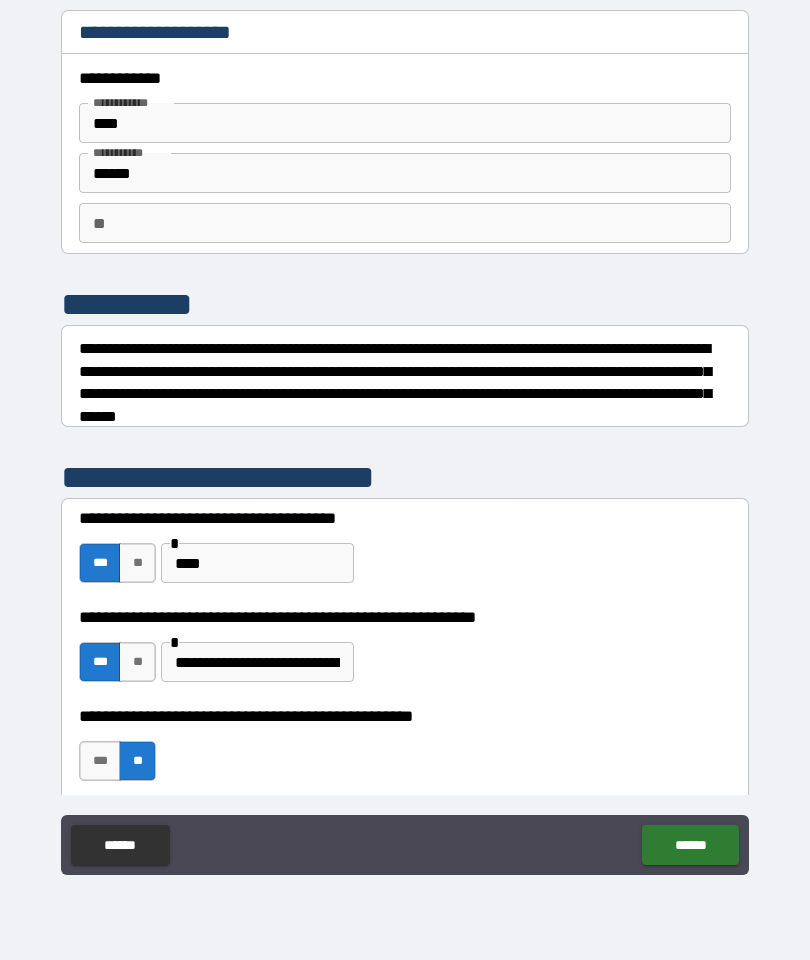 click on "**********" at bounding box center (257, 662) 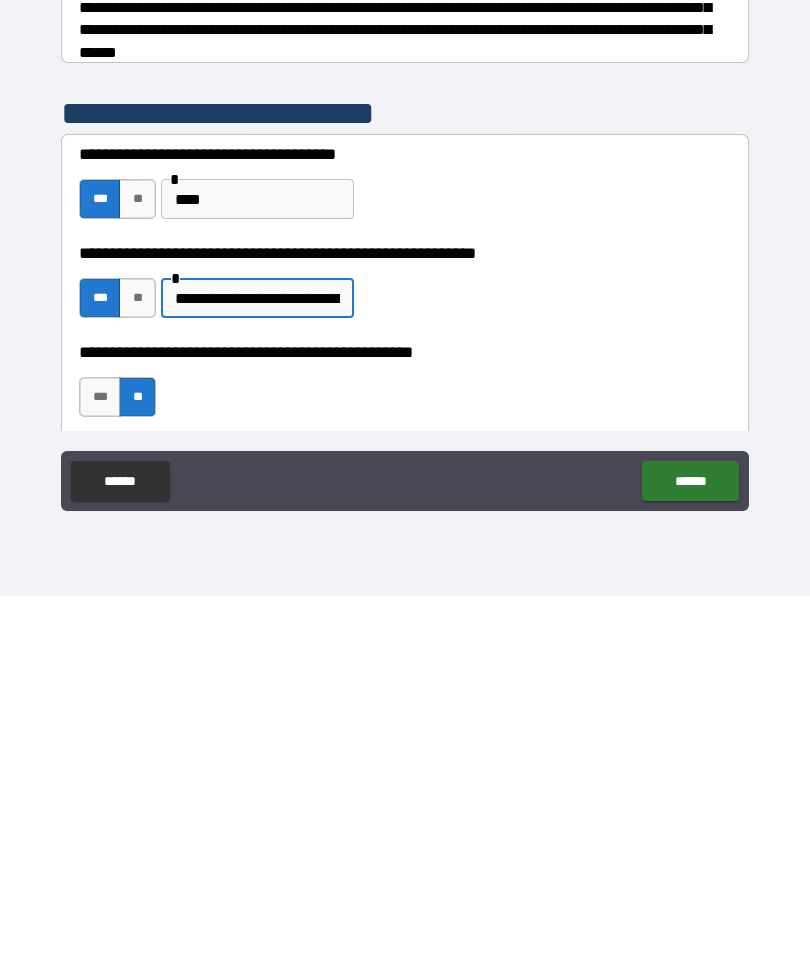 click on "******" at bounding box center (690, 845) 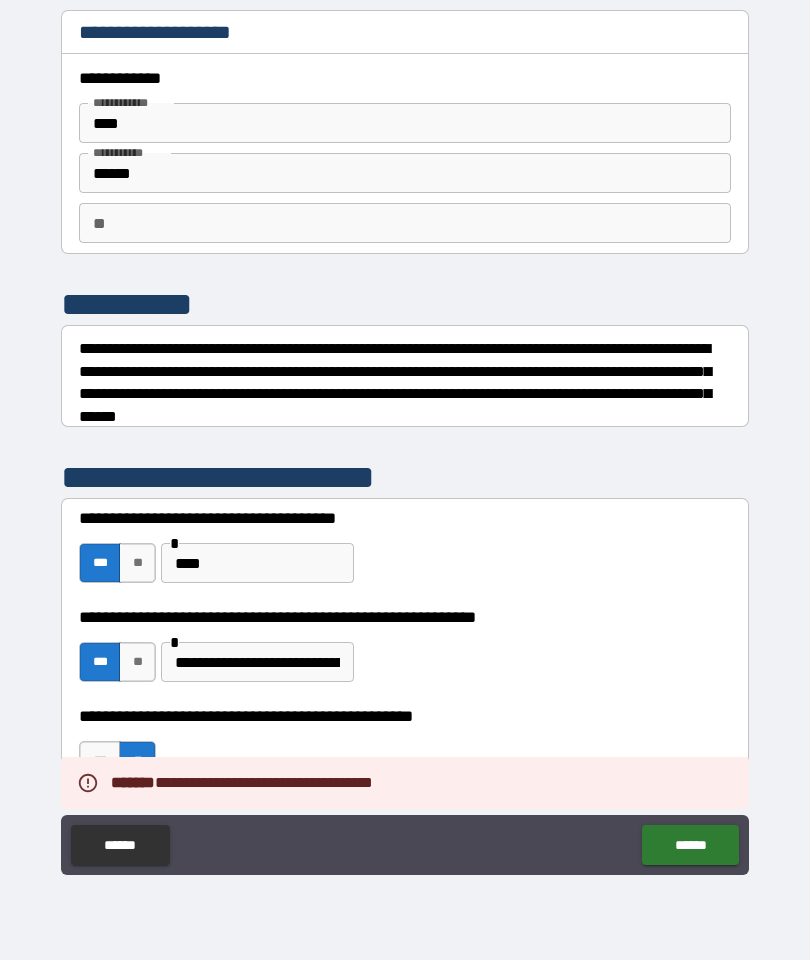 click on "**********" at bounding box center (405, 751) 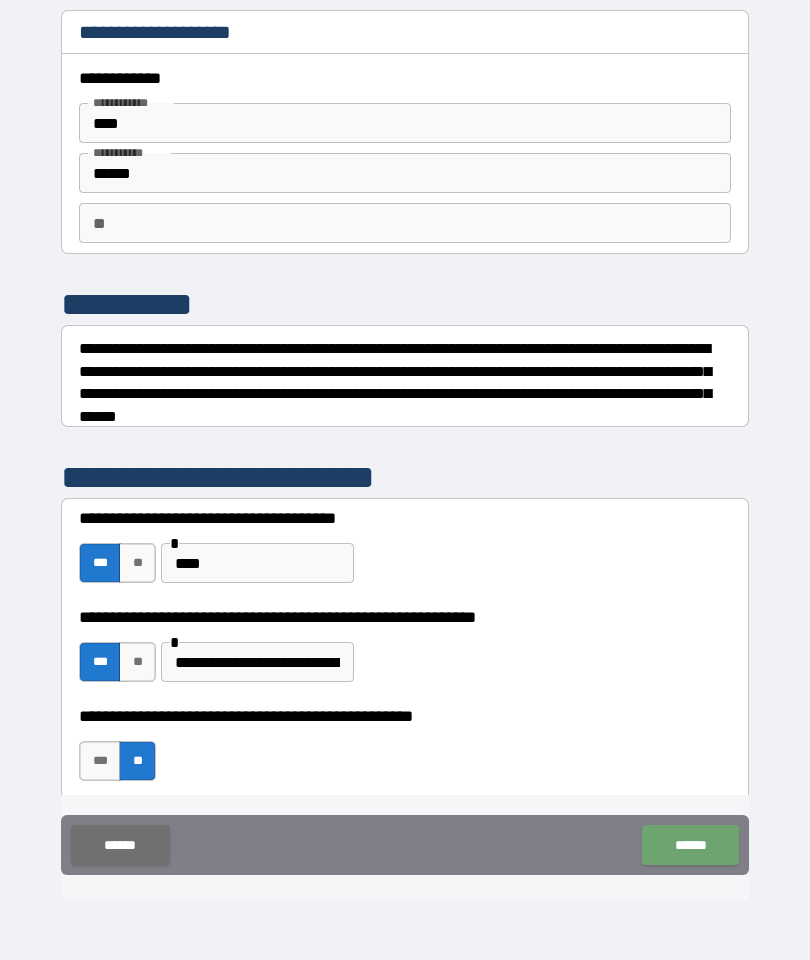 click on "******" at bounding box center (120, 845) 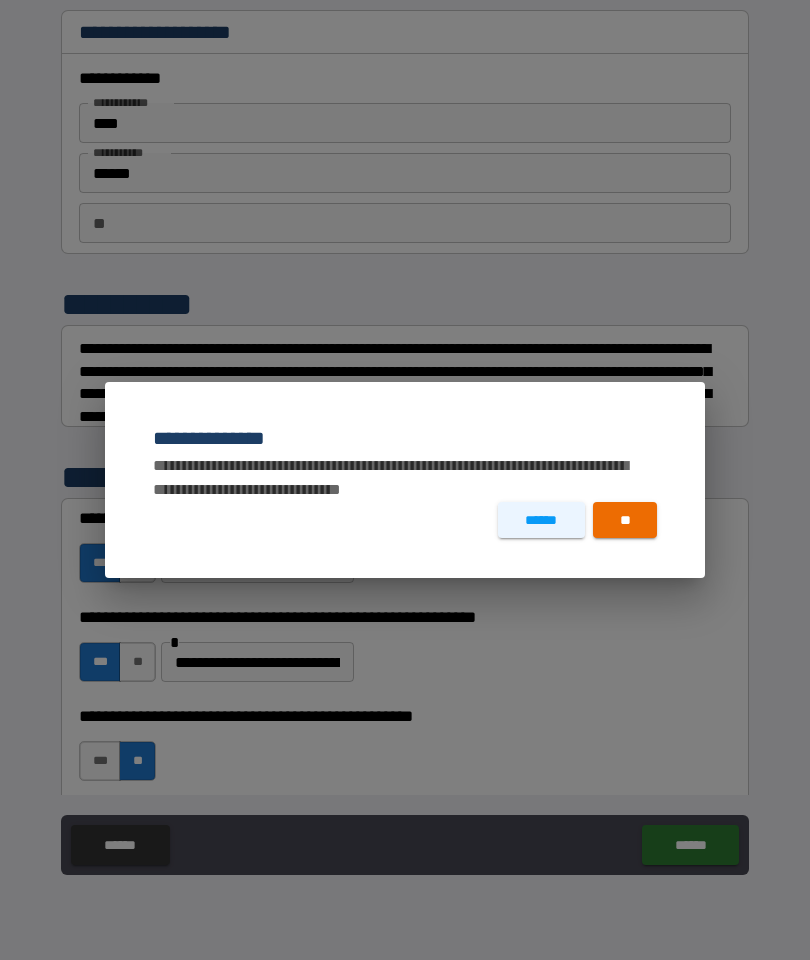 click on "******" at bounding box center (541, 520) 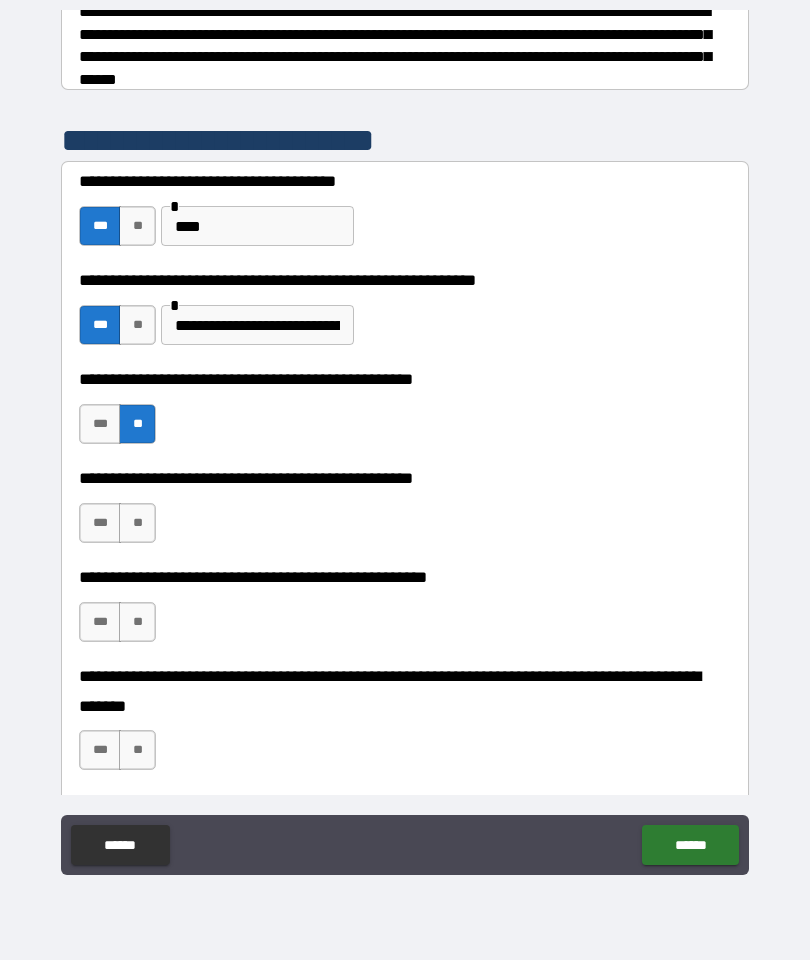 scroll, scrollTop: 338, scrollLeft: 0, axis: vertical 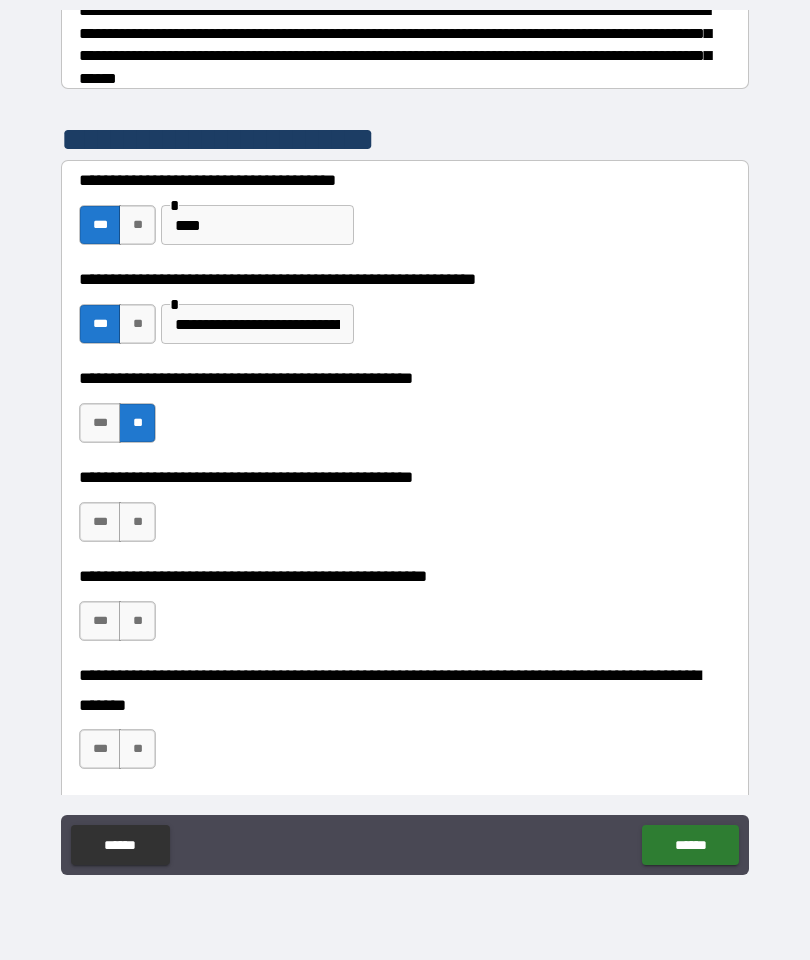 click on "**********" at bounding box center [257, 324] 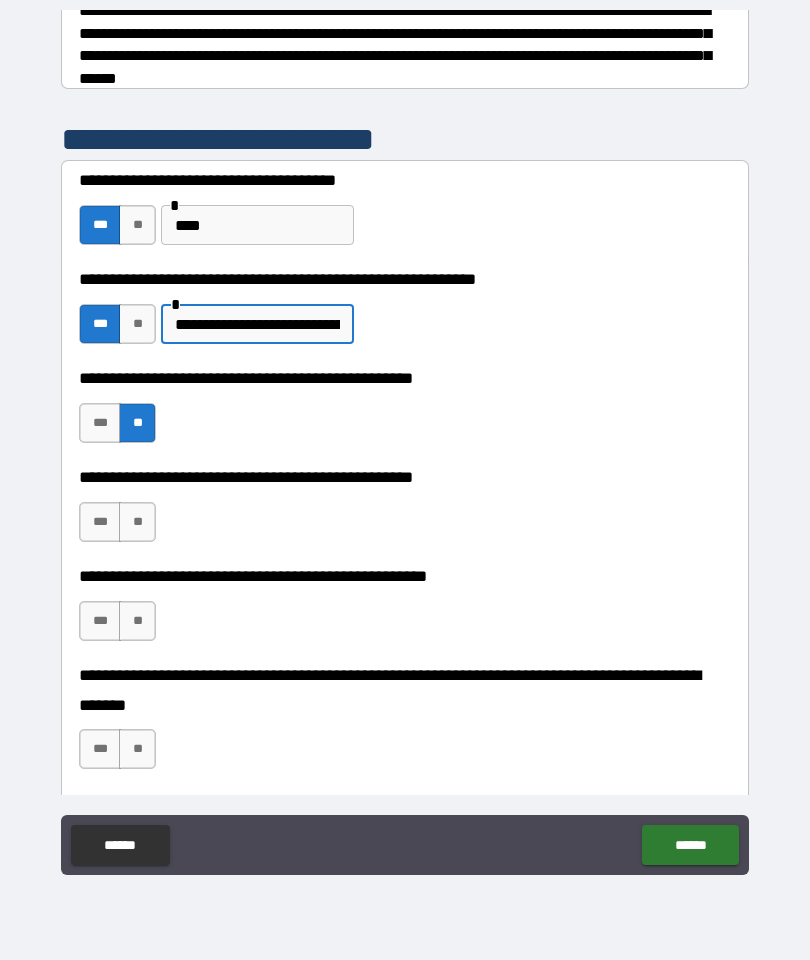 click on "**********" at bounding box center [257, 324] 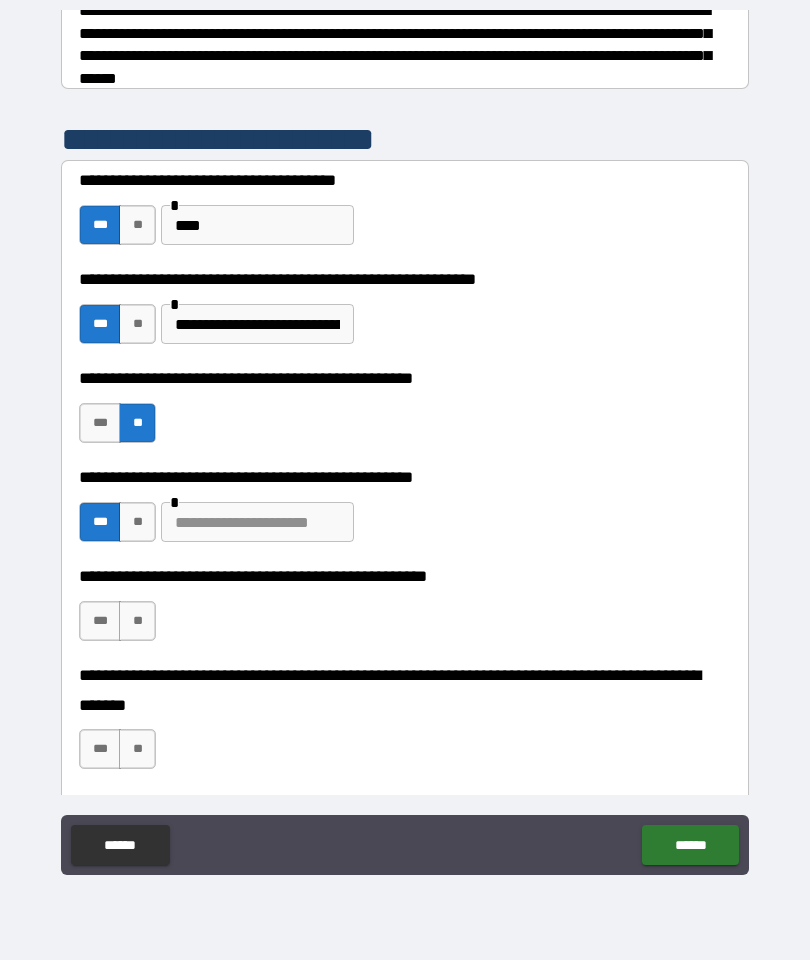 click at bounding box center [257, 522] 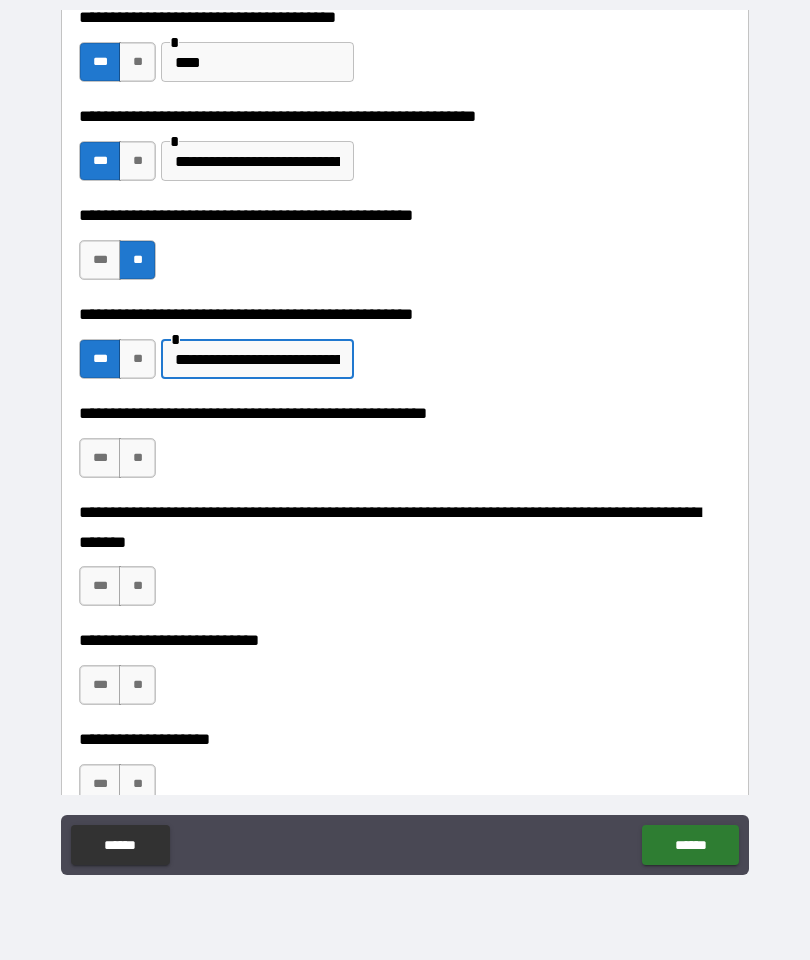 scroll, scrollTop: 510, scrollLeft: 0, axis: vertical 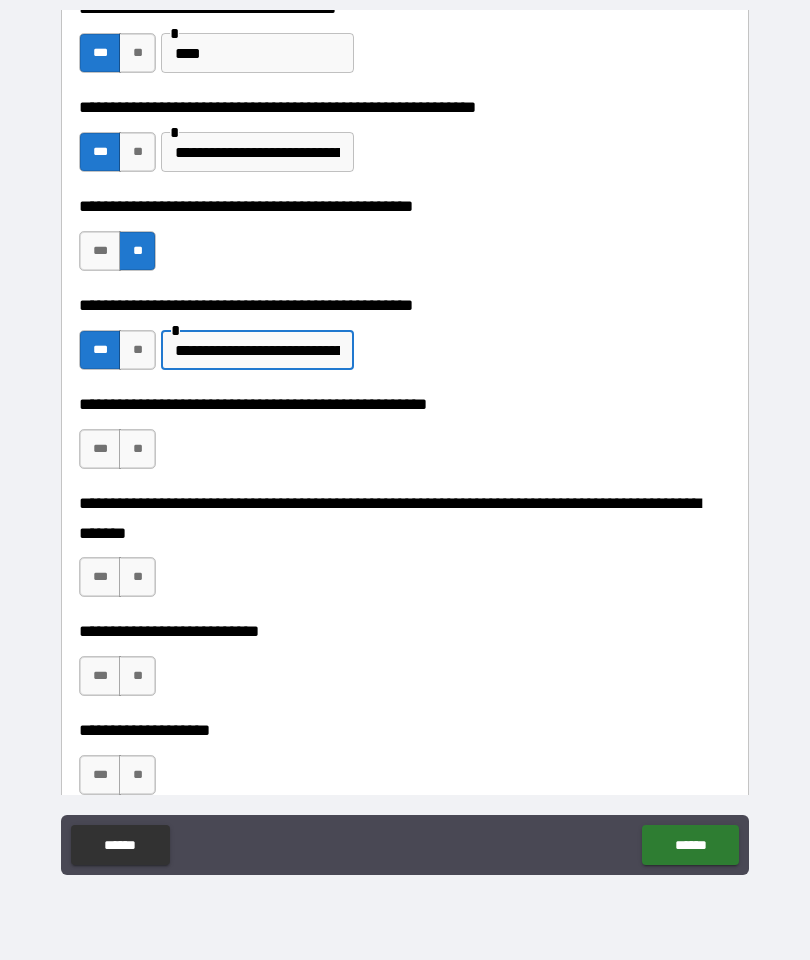 type on "**********" 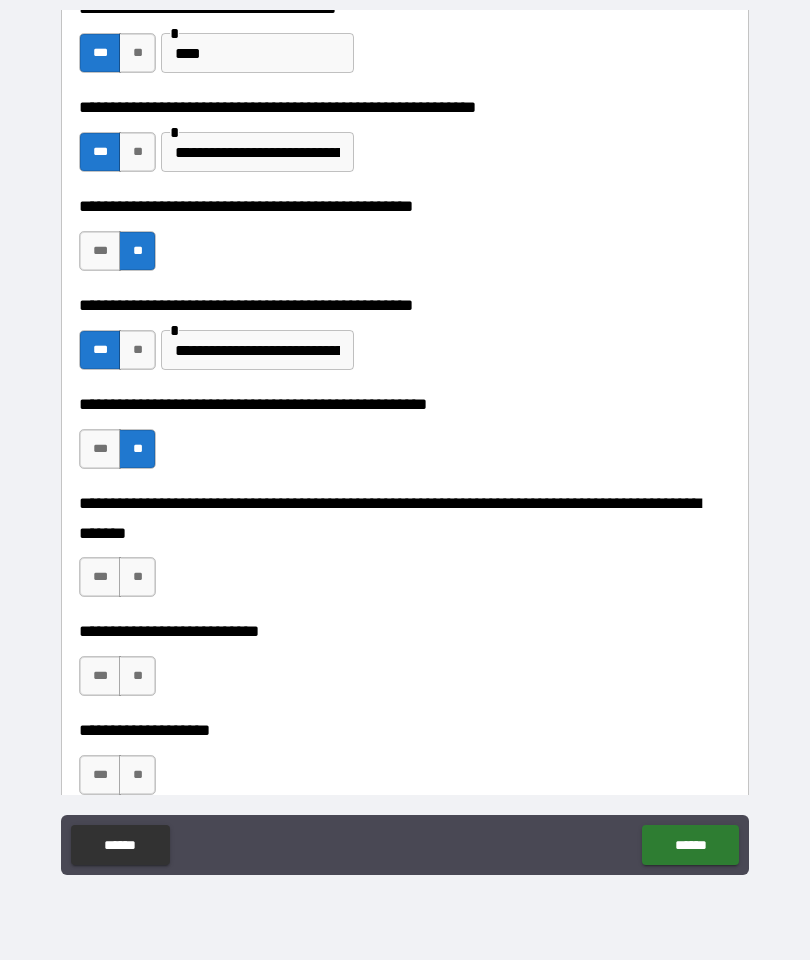 click on "***" at bounding box center [100, 577] 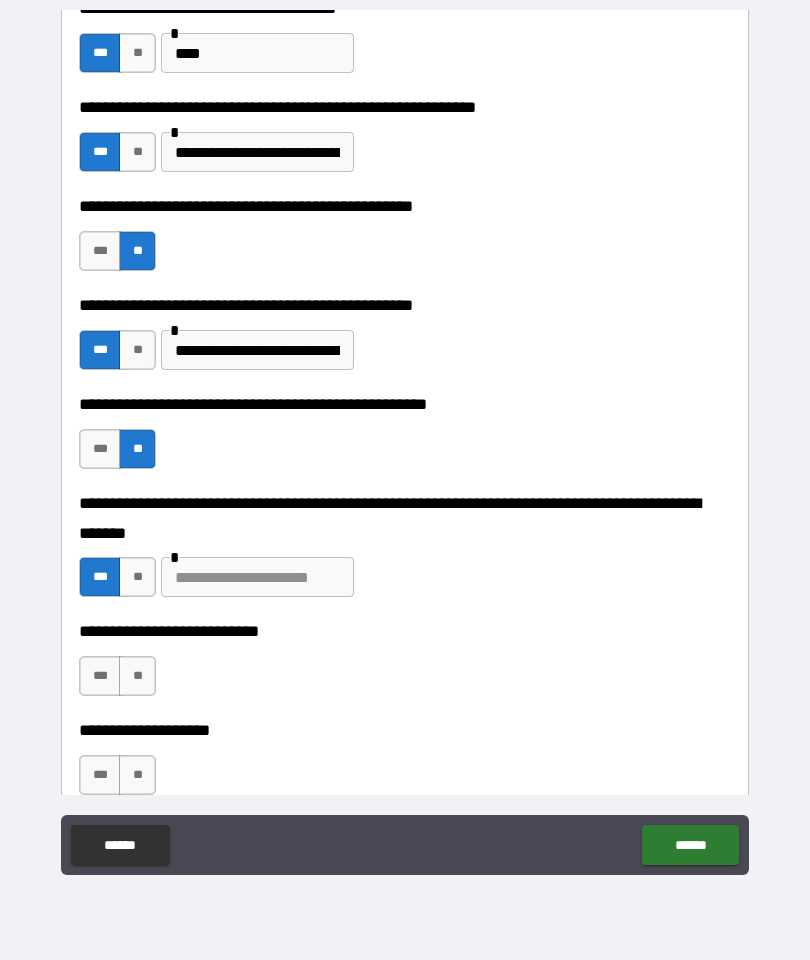 click at bounding box center [257, 577] 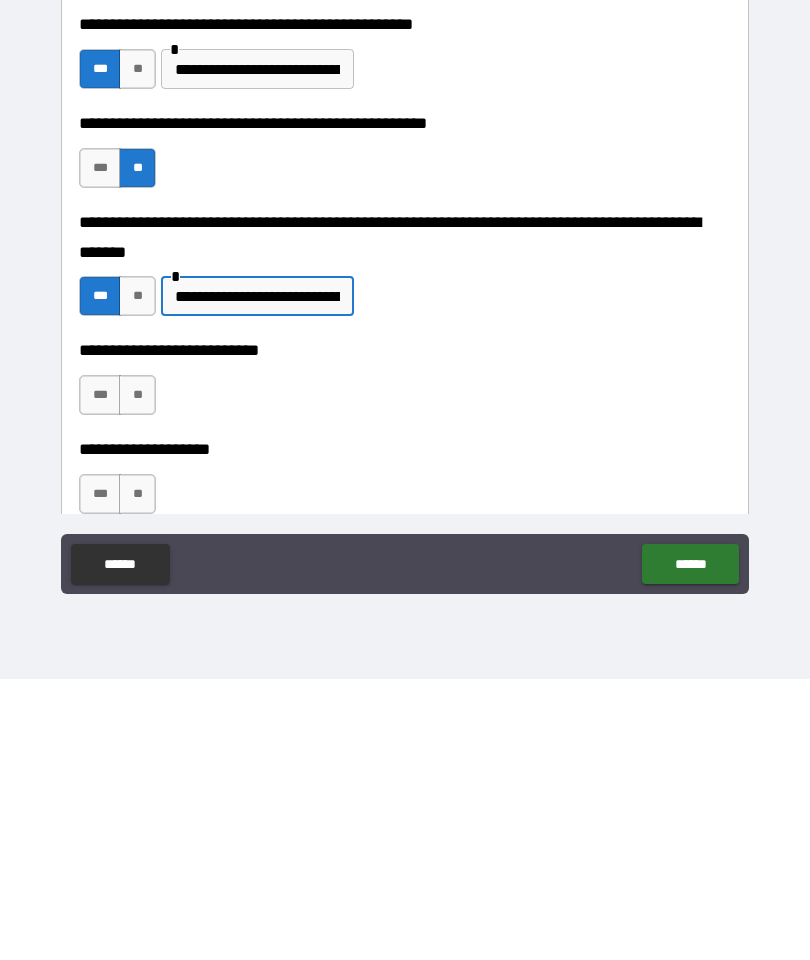 click on "**********" at bounding box center [257, 577] 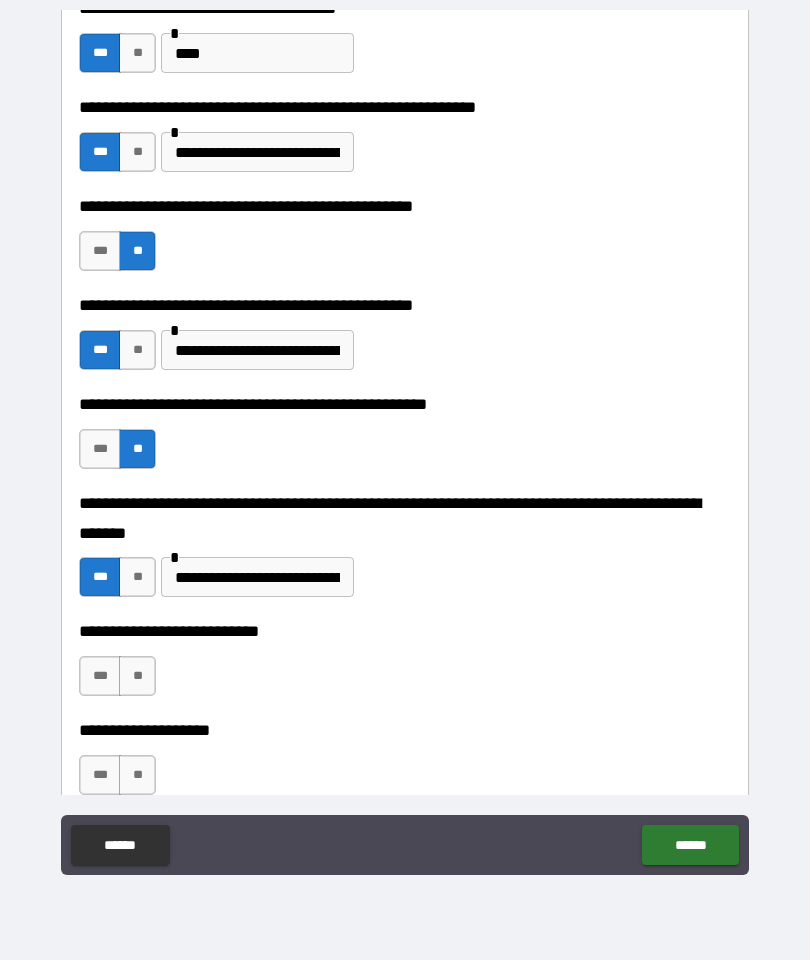 click on "**********" at bounding box center (257, 577) 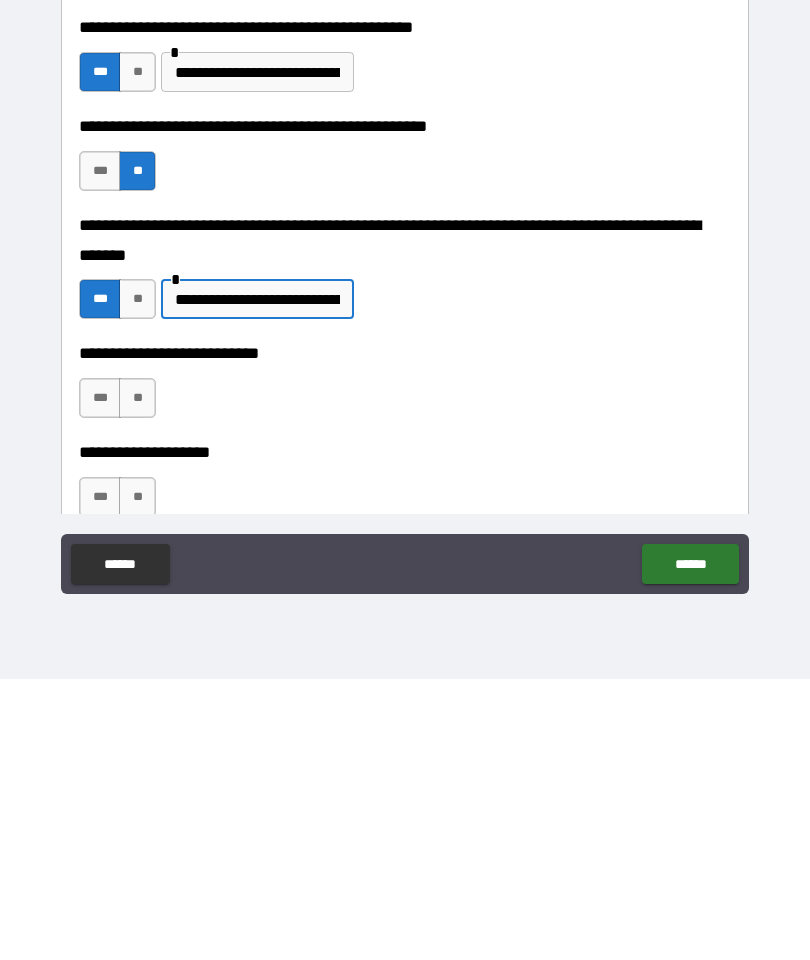 scroll, scrollTop: 506, scrollLeft: 0, axis: vertical 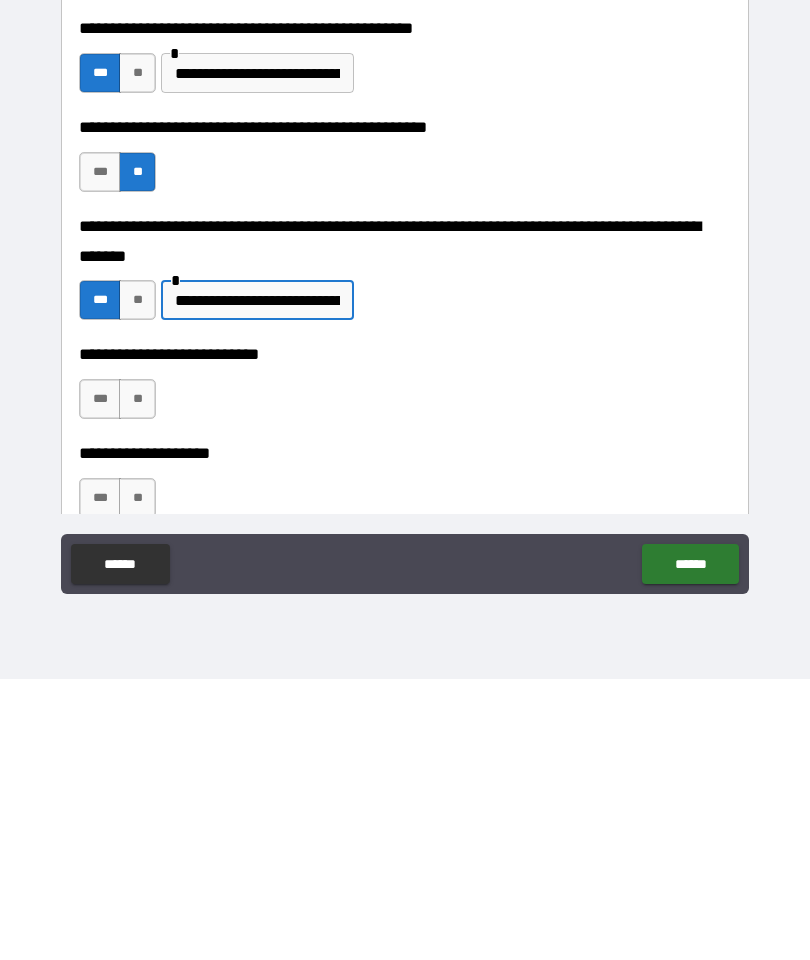 type on "**********" 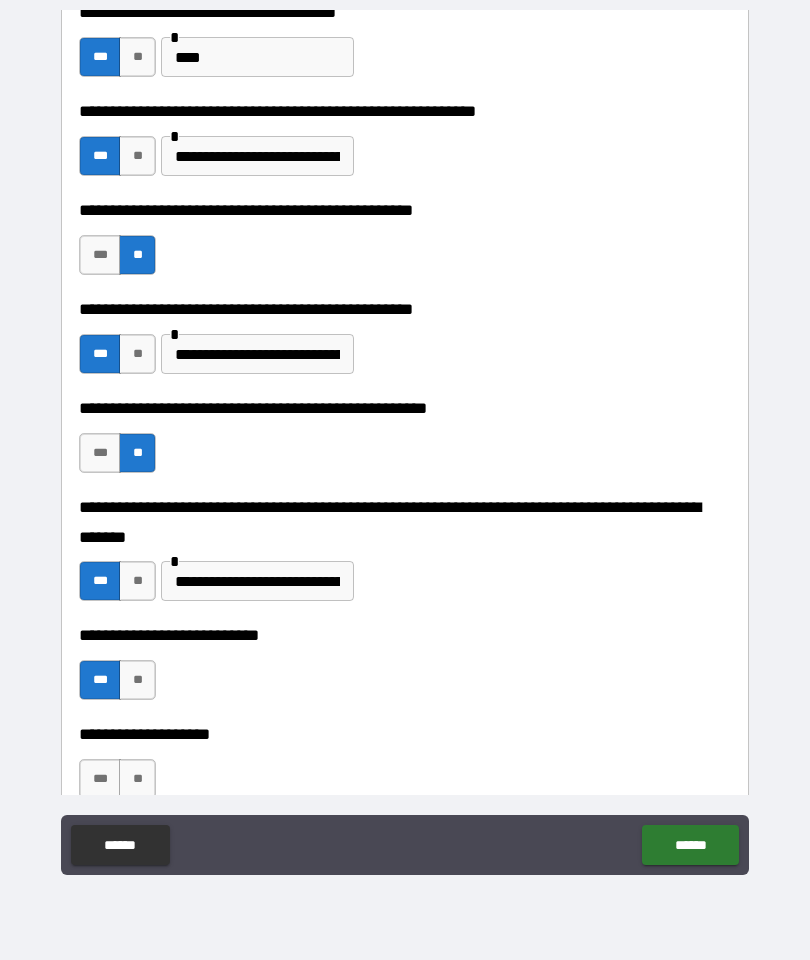 click on "**" at bounding box center [137, 779] 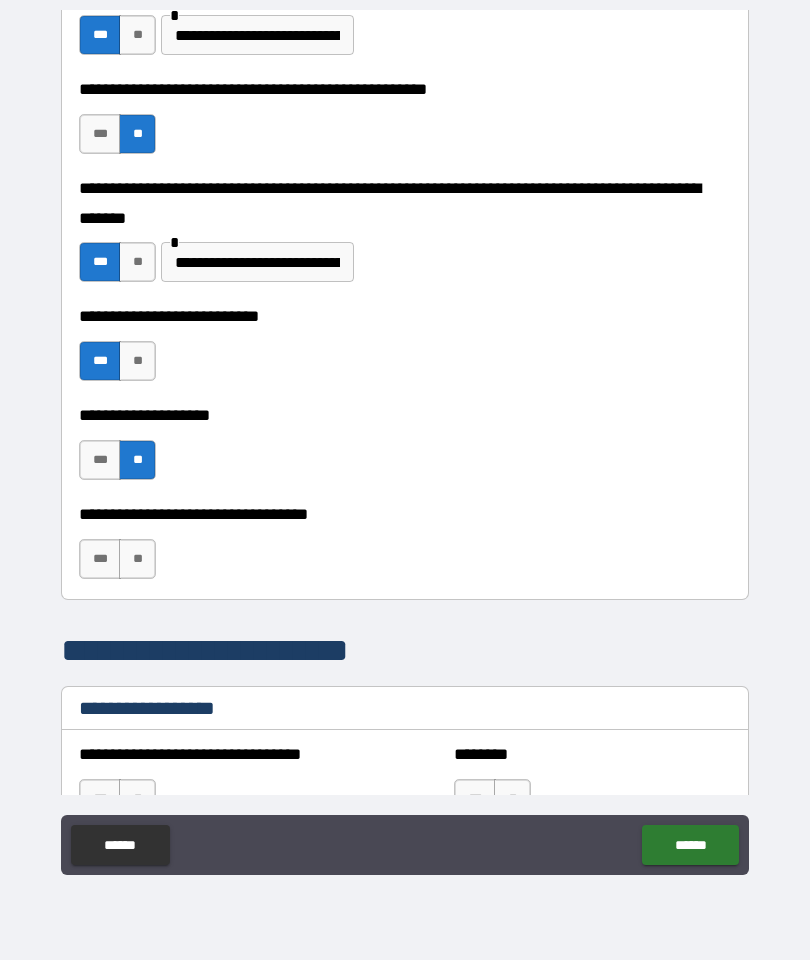 scroll, scrollTop: 839, scrollLeft: 0, axis: vertical 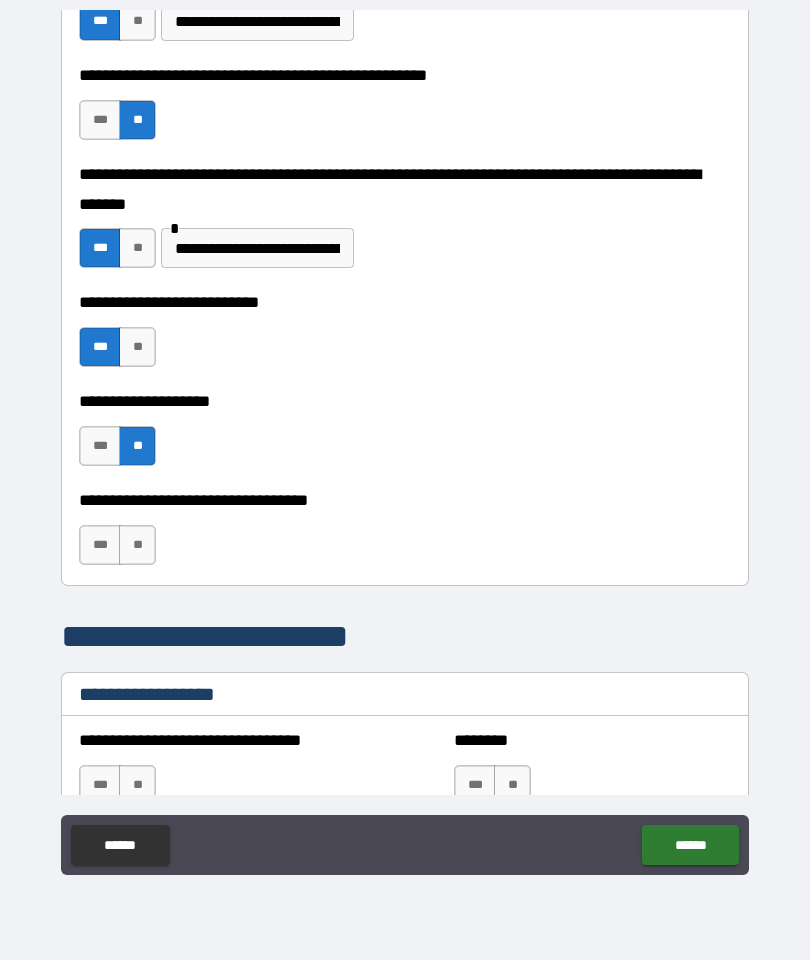 click on "**" at bounding box center [137, 545] 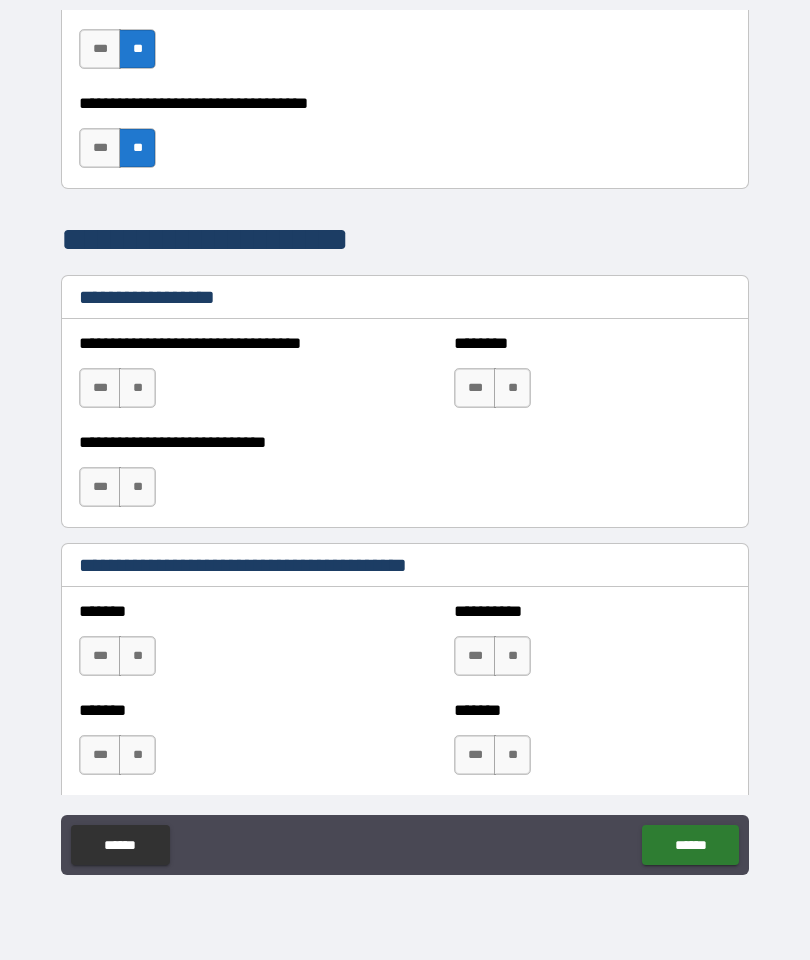 scroll, scrollTop: 1244, scrollLeft: 0, axis: vertical 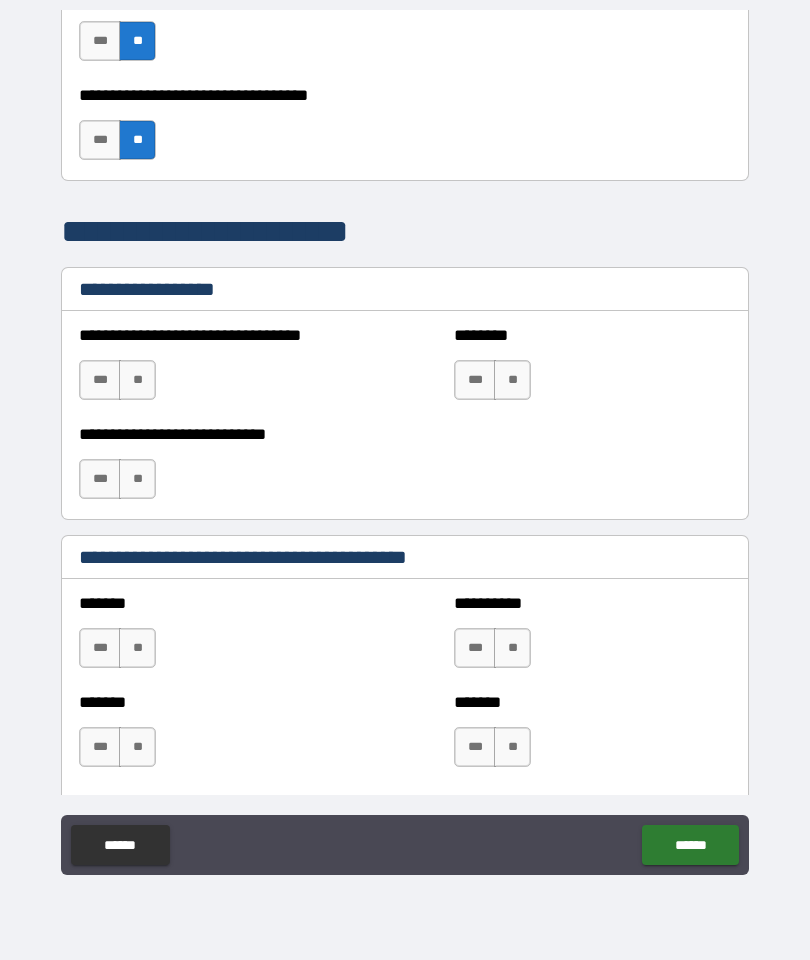 click on "**" at bounding box center [137, 380] 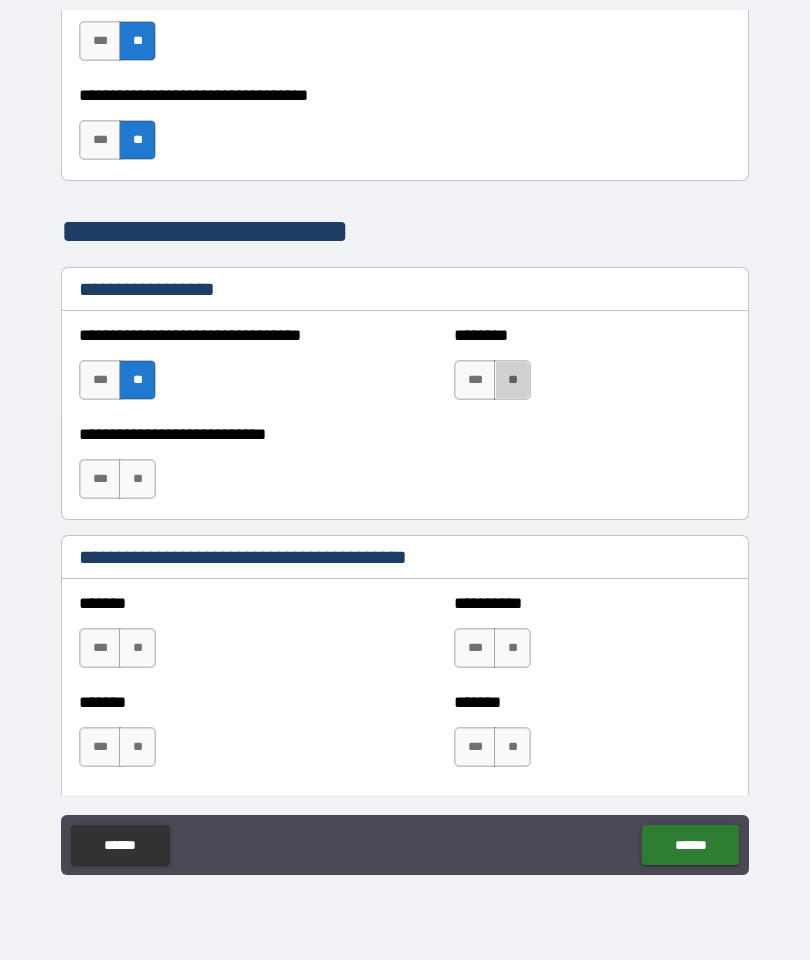 click on "**" at bounding box center (512, 380) 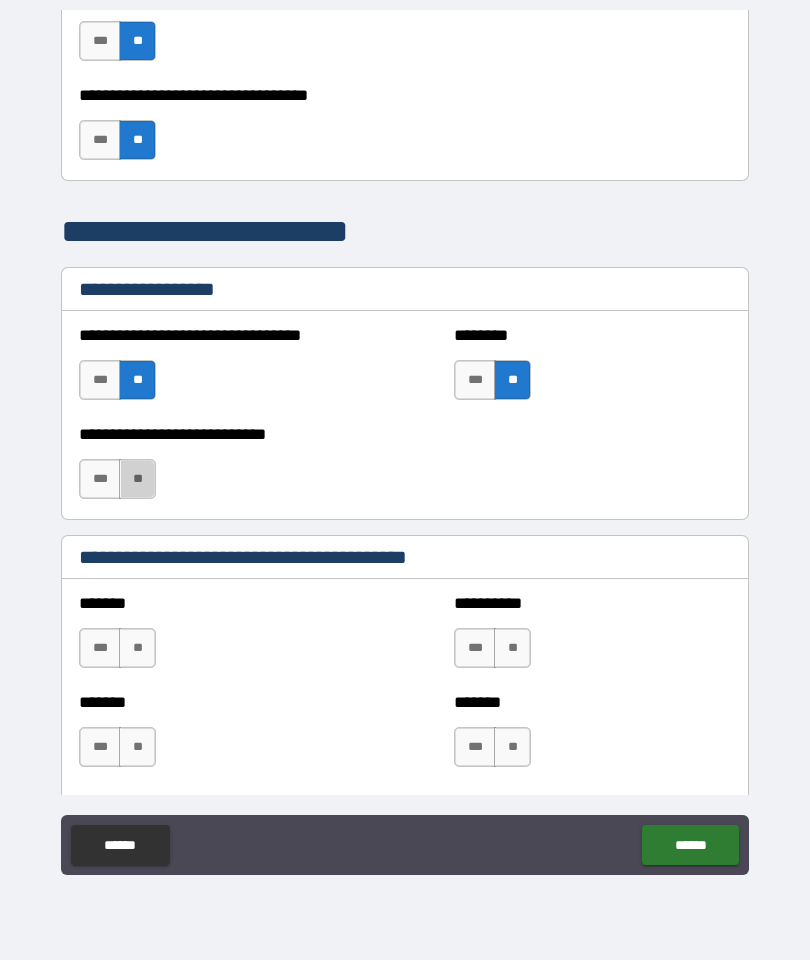 click on "**" at bounding box center (137, 479) 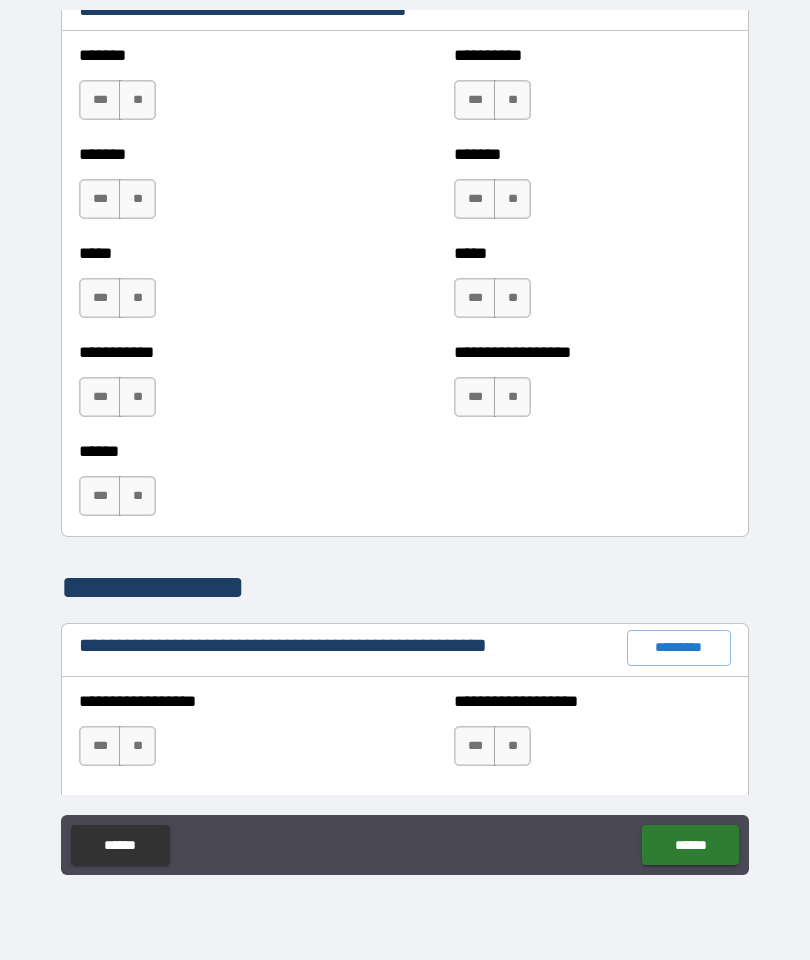 scroll, scrollTop: 1798, scrollLeft: 0, axis: vertical 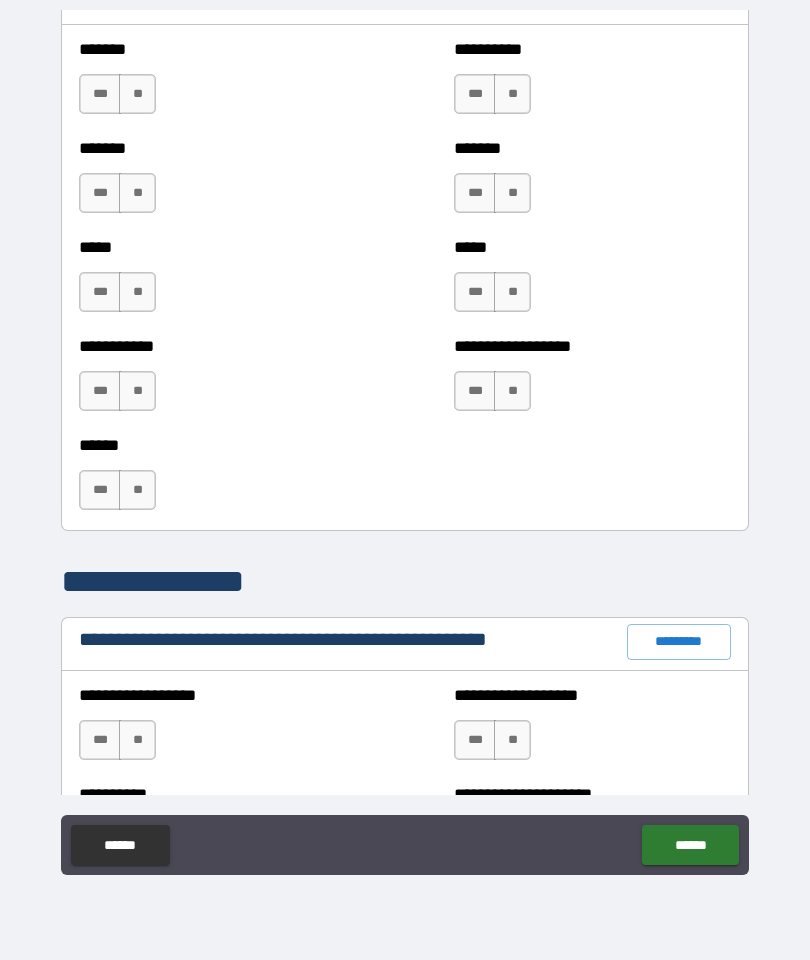 click on "***" at bounding box center (100, 490) 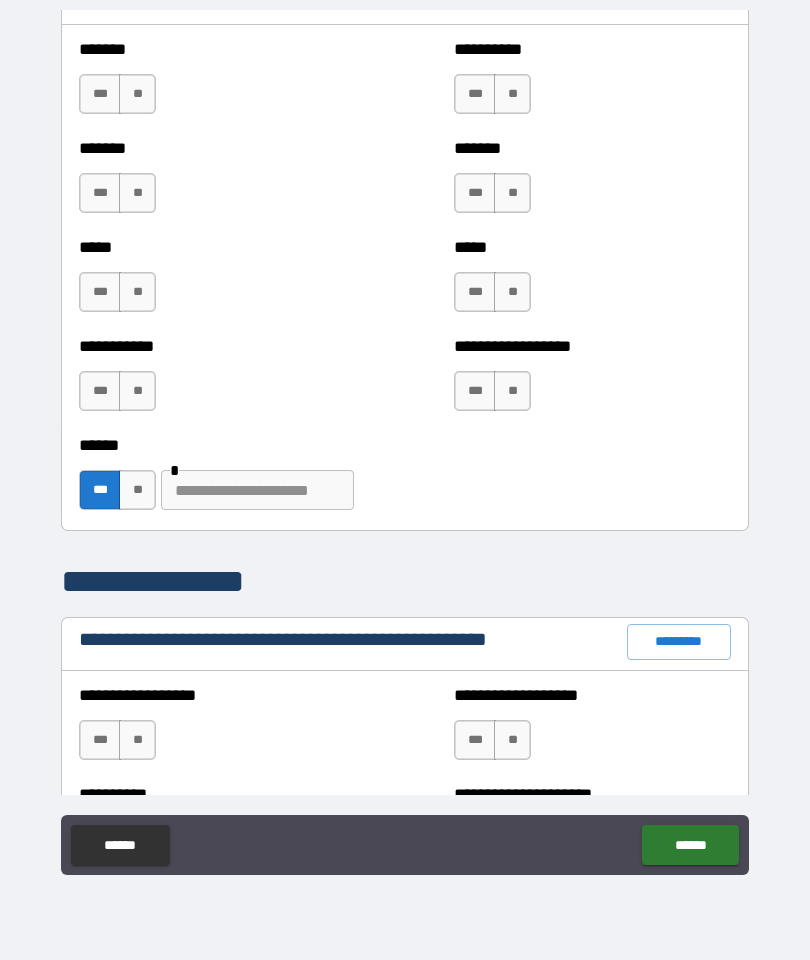 click at bounding box center [257, 490] 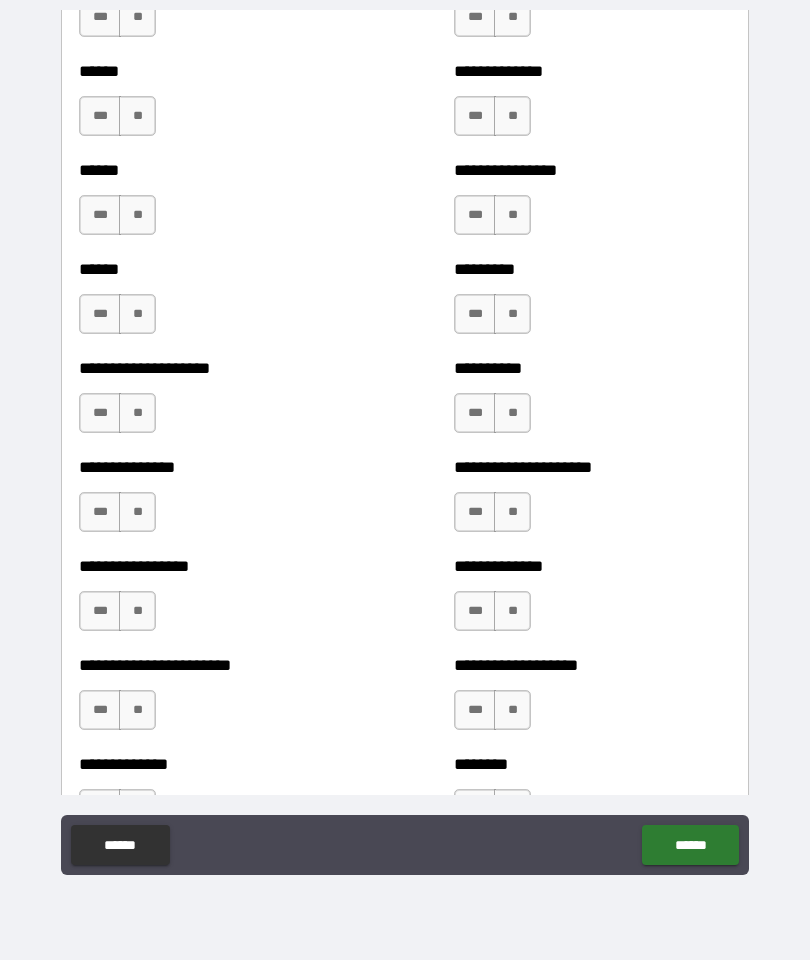 scroll, scrollTop: 3023, scrollLeft: 0, axis: vertical 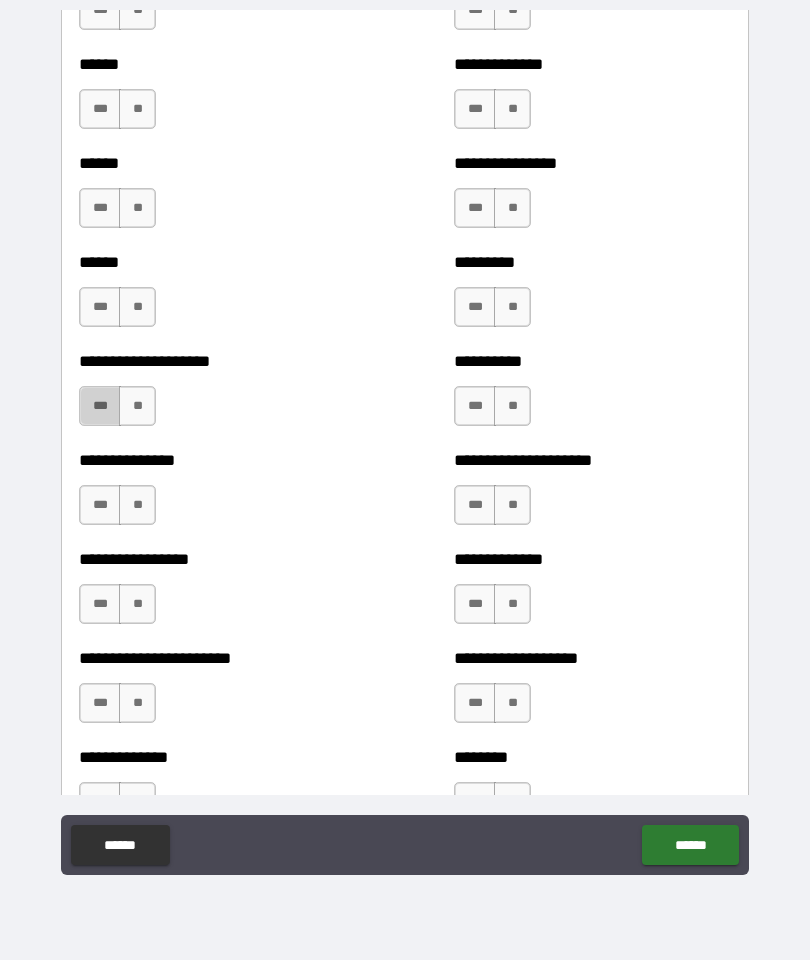 type on "********" 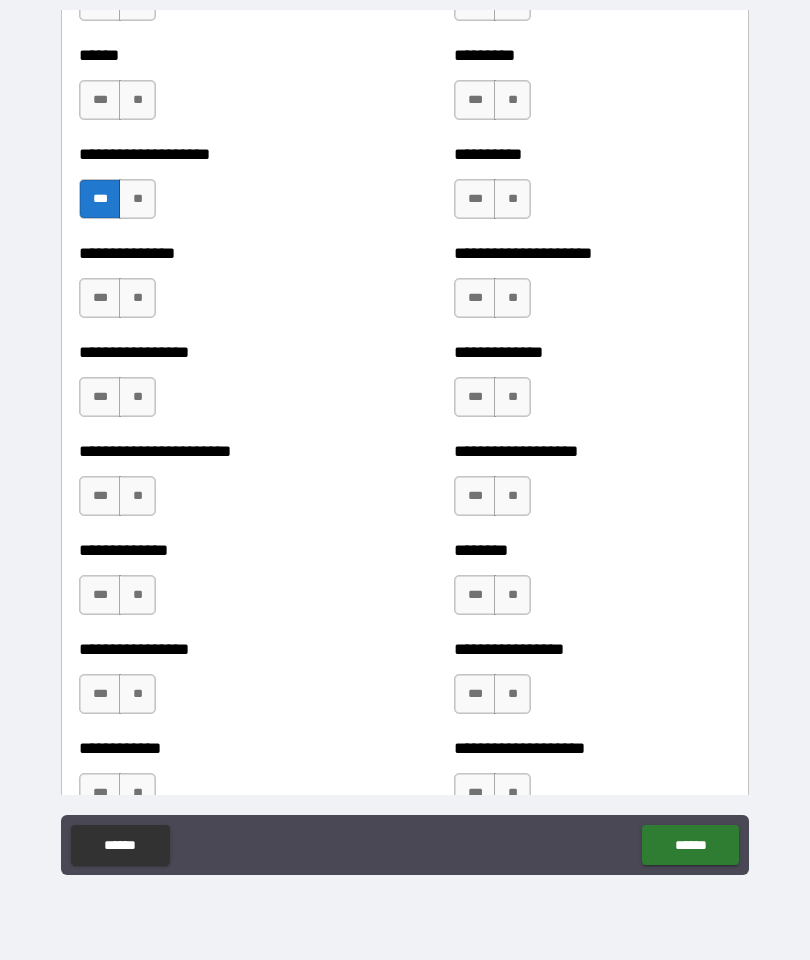 scroll, scrollTop: 3240, scrollLeft: 0, axis: vertical 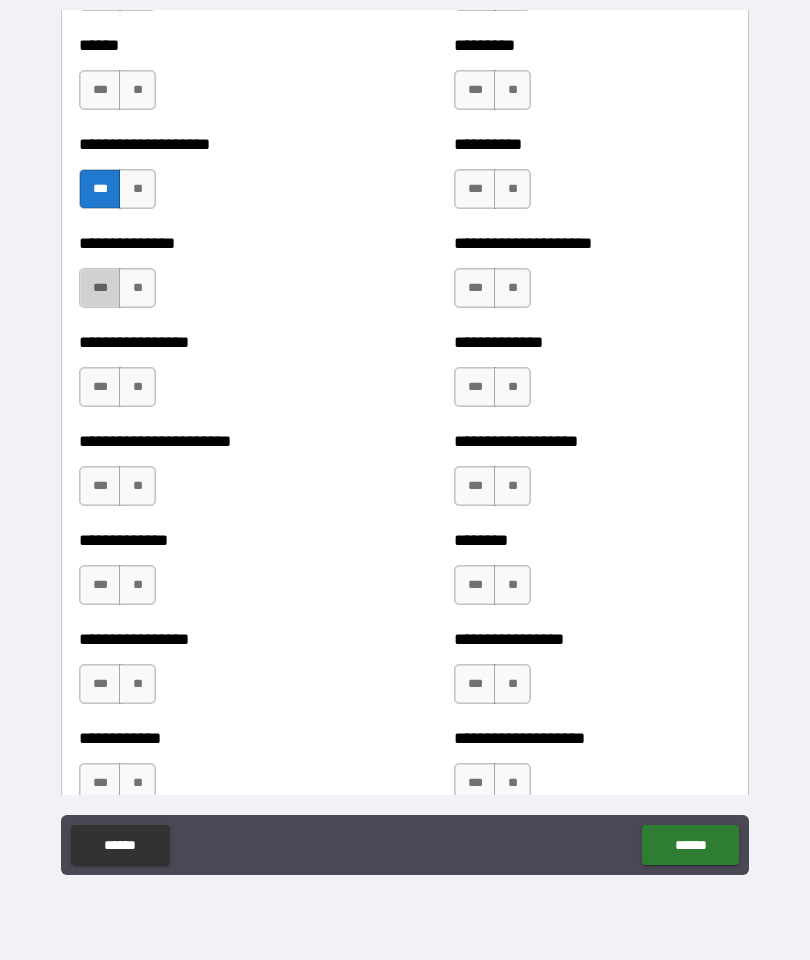 click on "***" at bounding box center [100, 288] 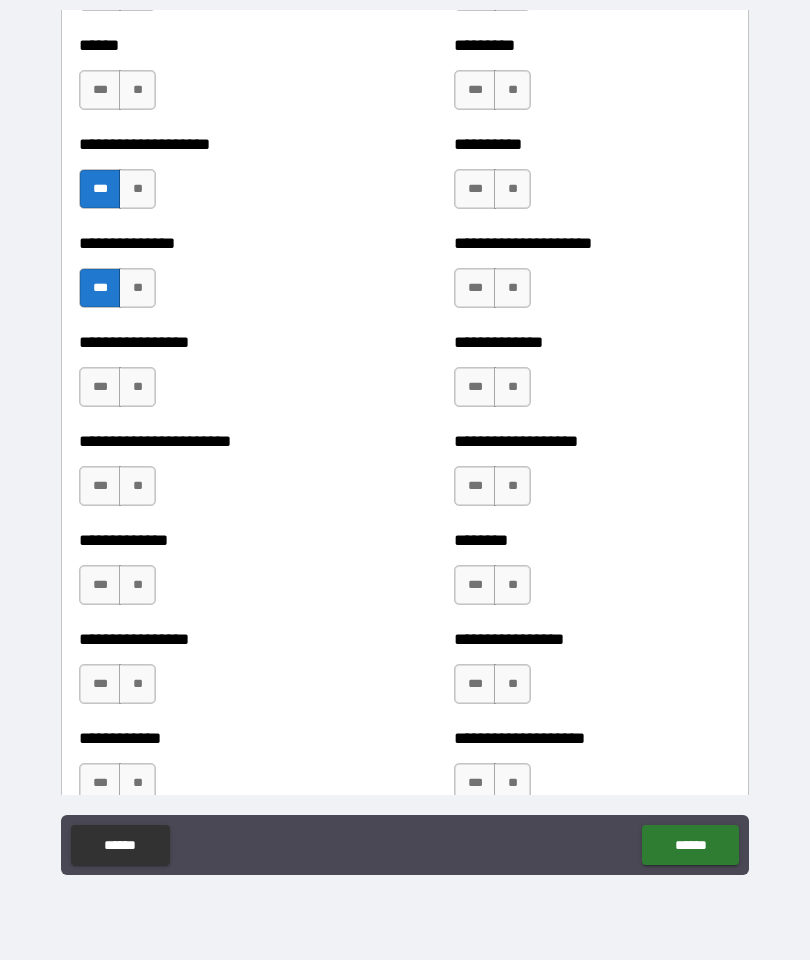 click on "***" at bounding box center (100, 387) 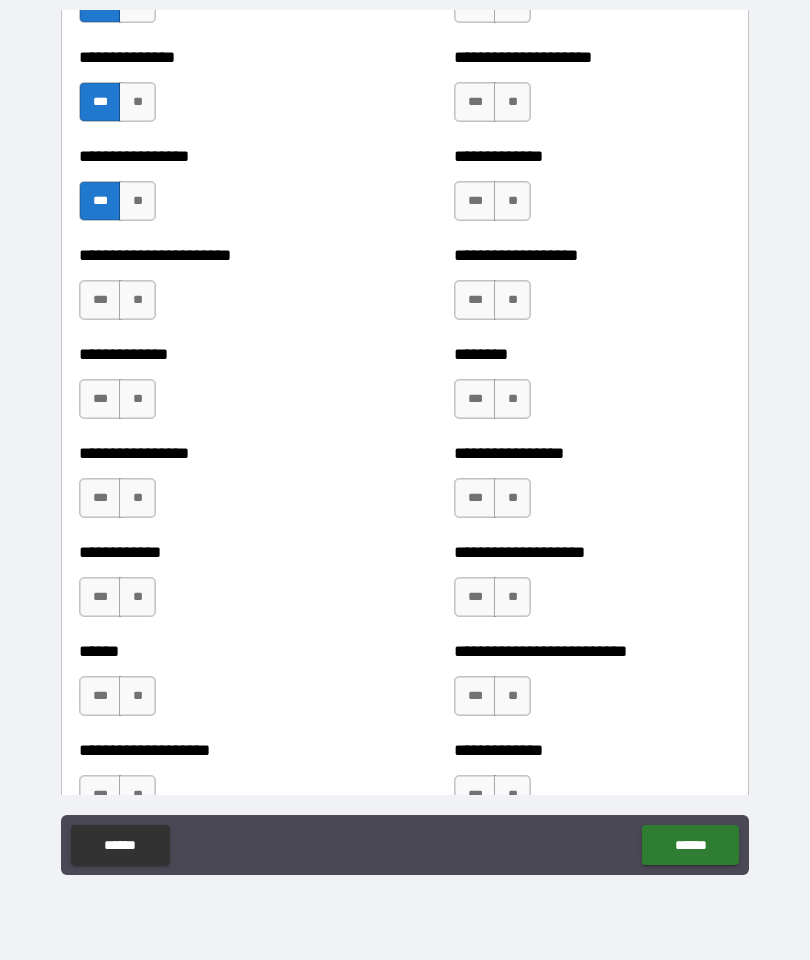 scroll, scrollTop: 3429, scrollLeft: 0, axis: vertical 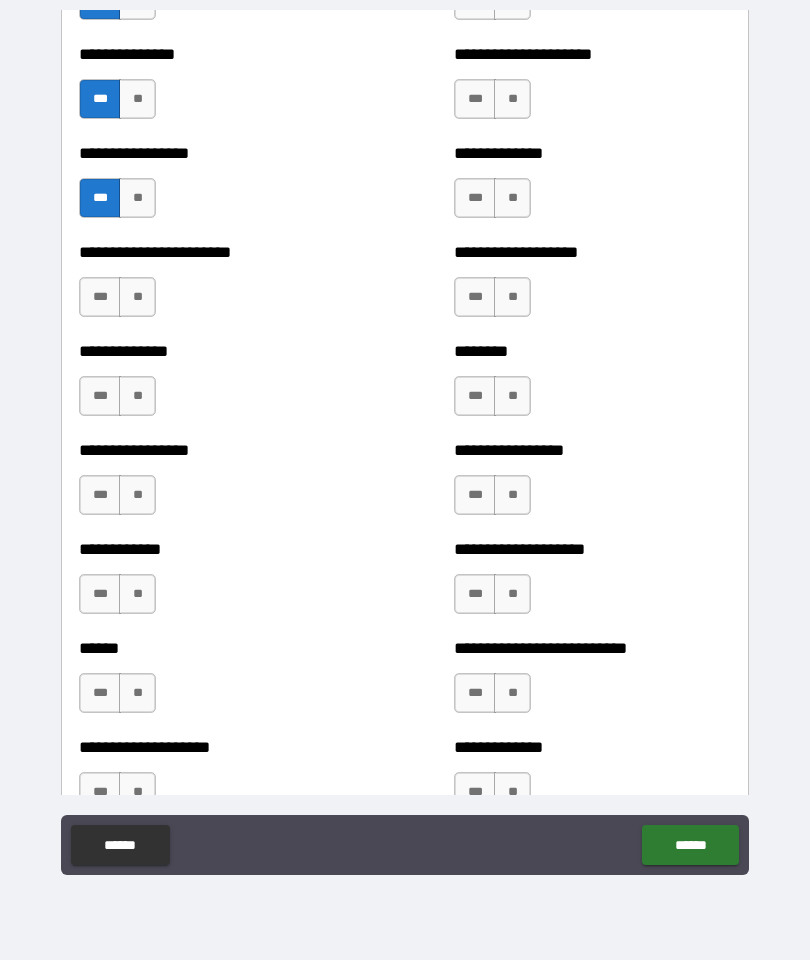 click on "***" at bounding box center [100, 495] 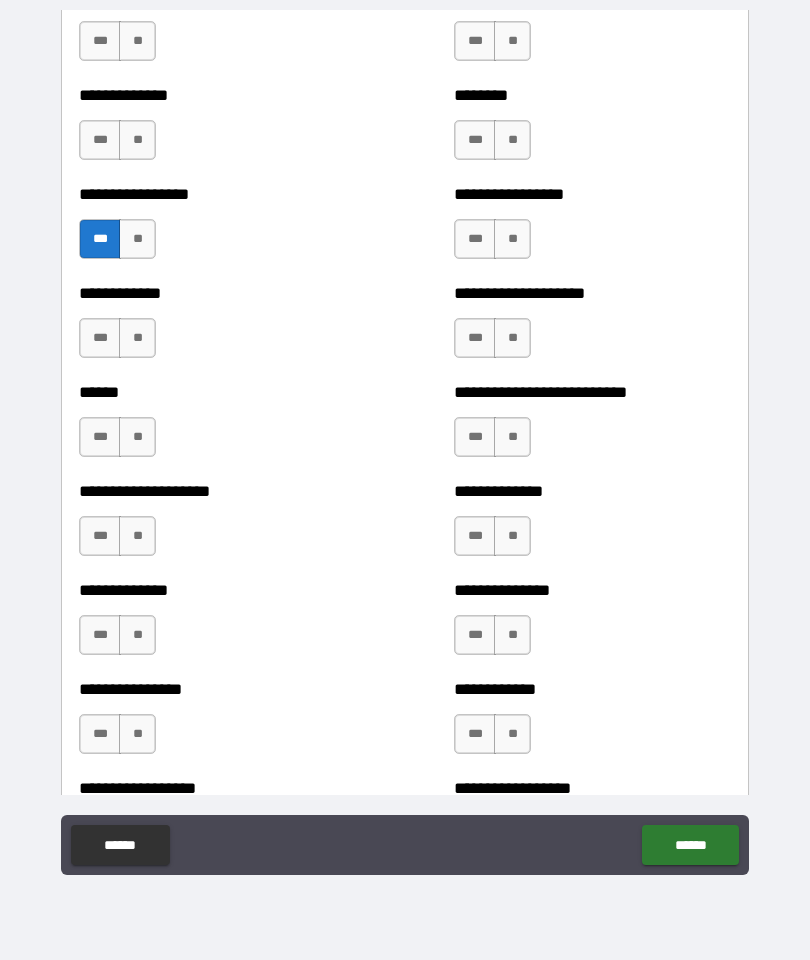 scroll, scrollTop: 3696, scrollLeft: 0, axis: vertical 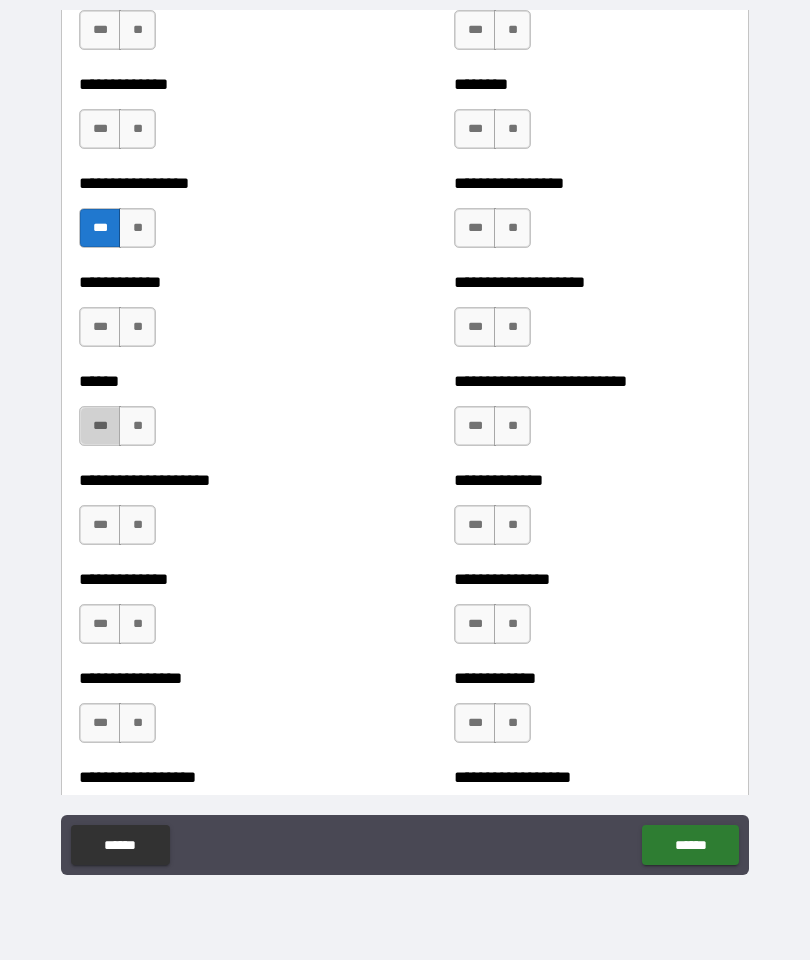 click on "***" at bounding box center (100, 426) 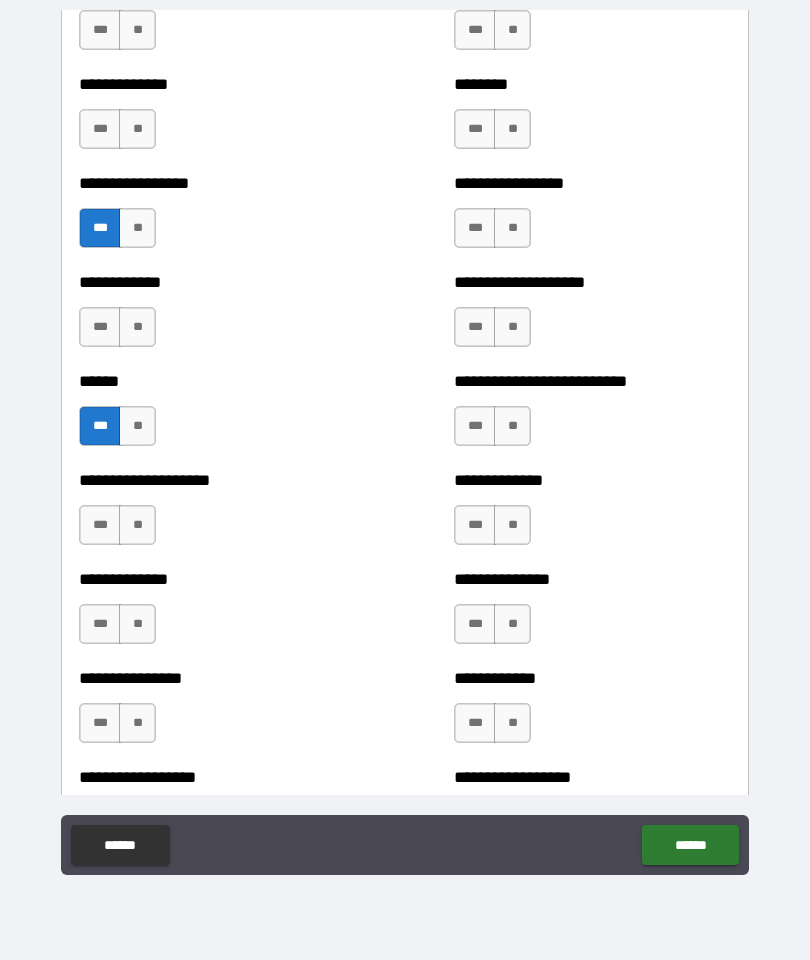 click on "***" at bounding box center [100, 525] 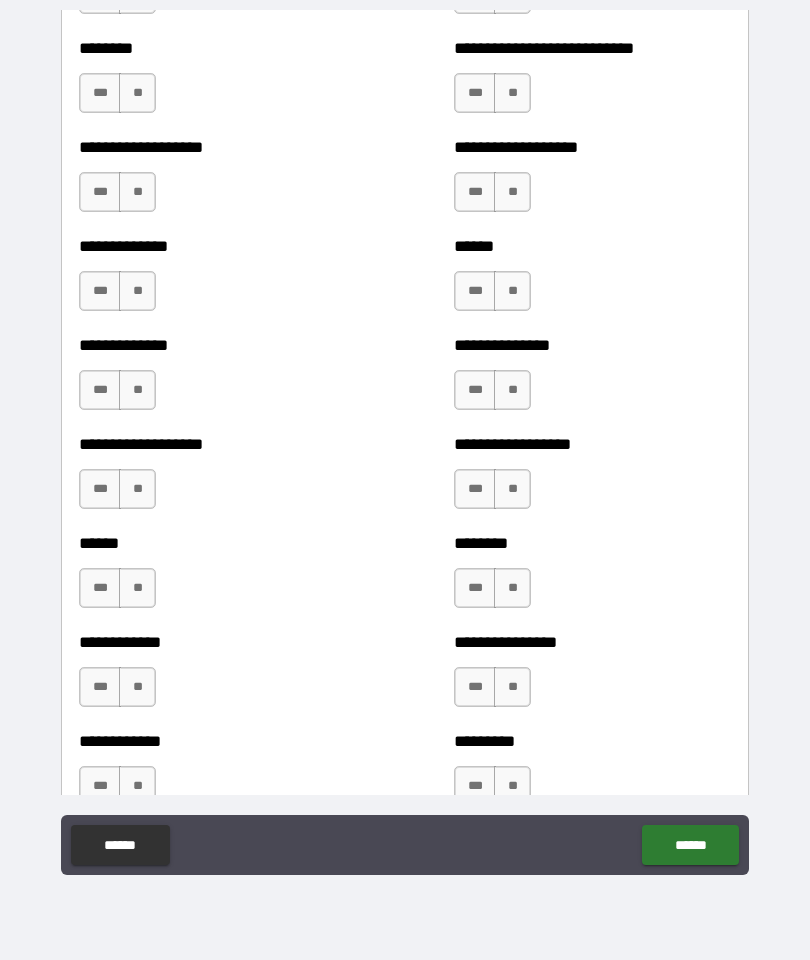 scroll, scrollTop: 4526, scrollLeft: 0, axis: vertical 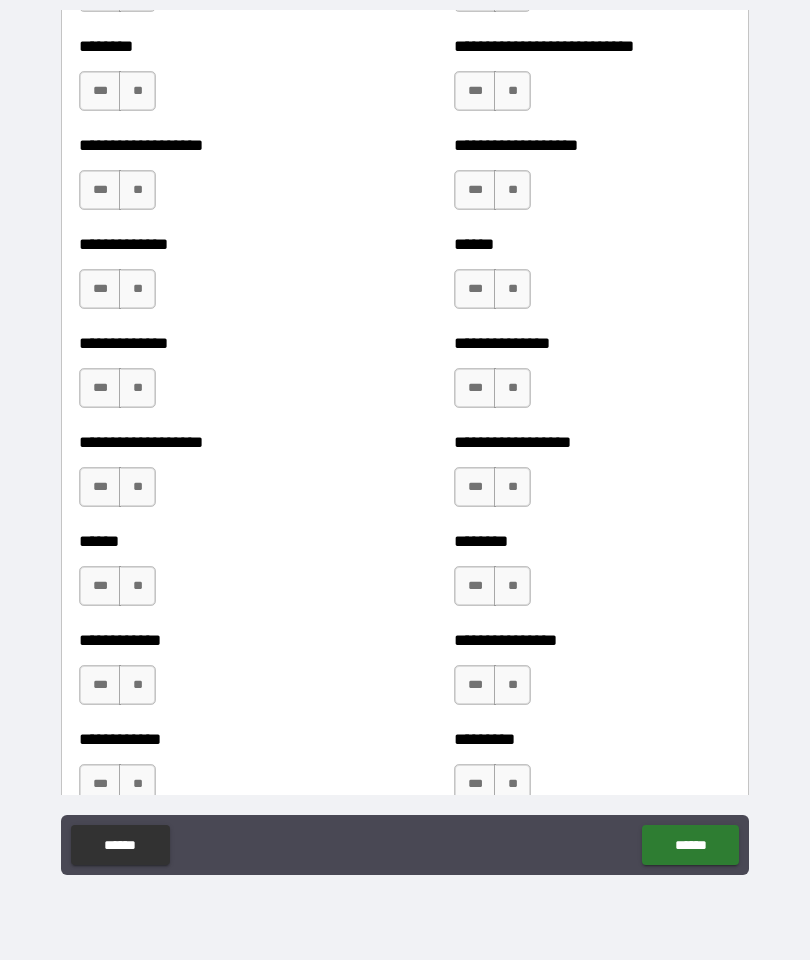 click on "***" at bounding box center (100, 190) 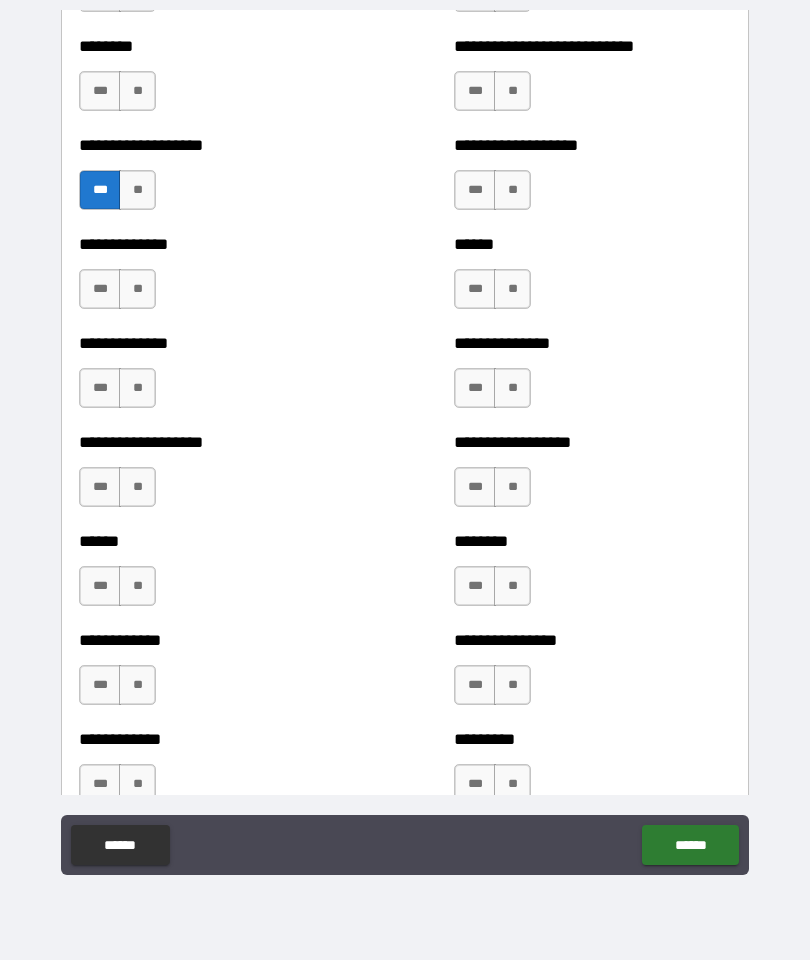 click on "***" at bounding box center [100, 388] 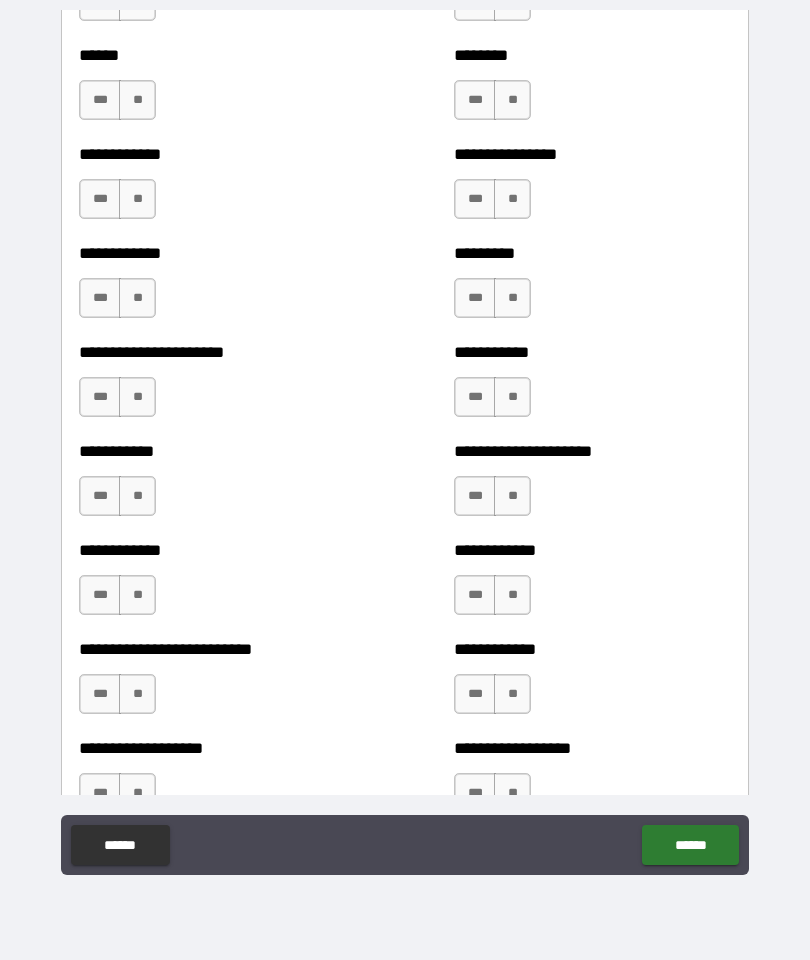 scroll, scrollTop: 5030, scrollLeft: 0, axis: vertical 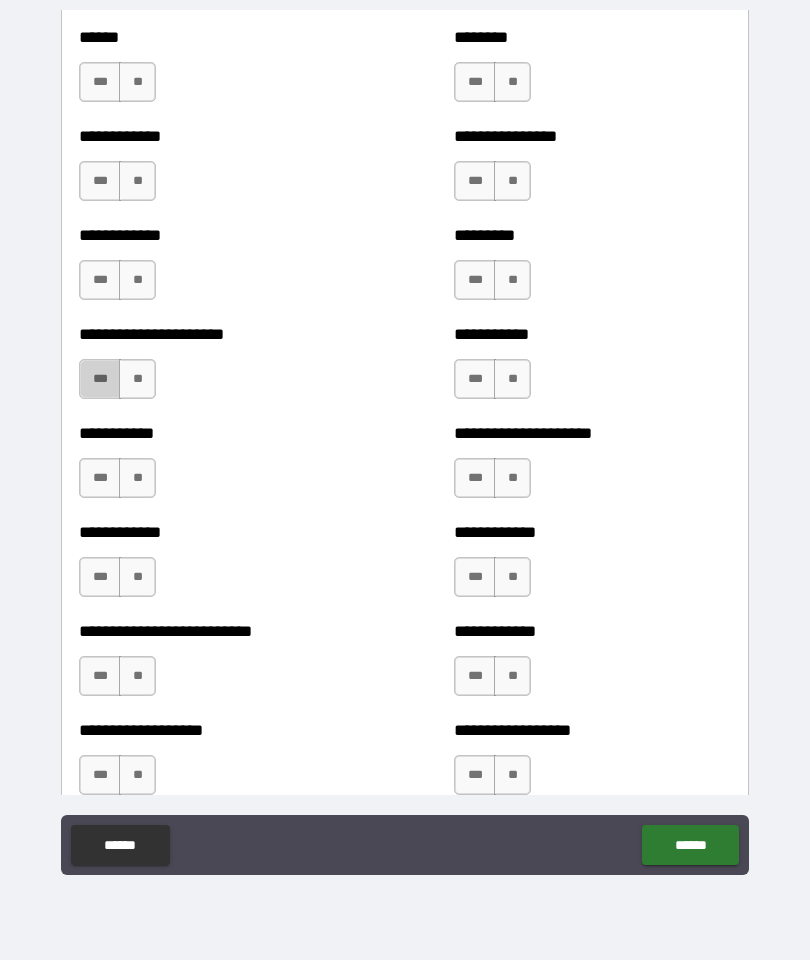 click on "***" at bounding box center (100, 379) 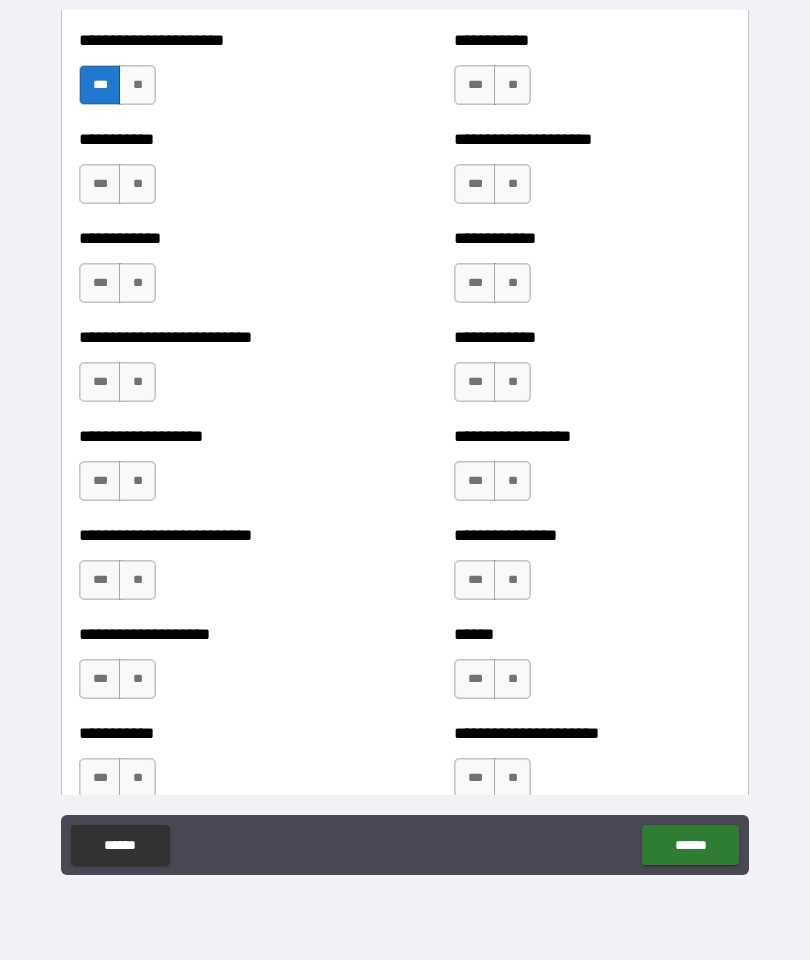 scroll, scrollTop: 5329, scrollLeft: 0, axis: vertical 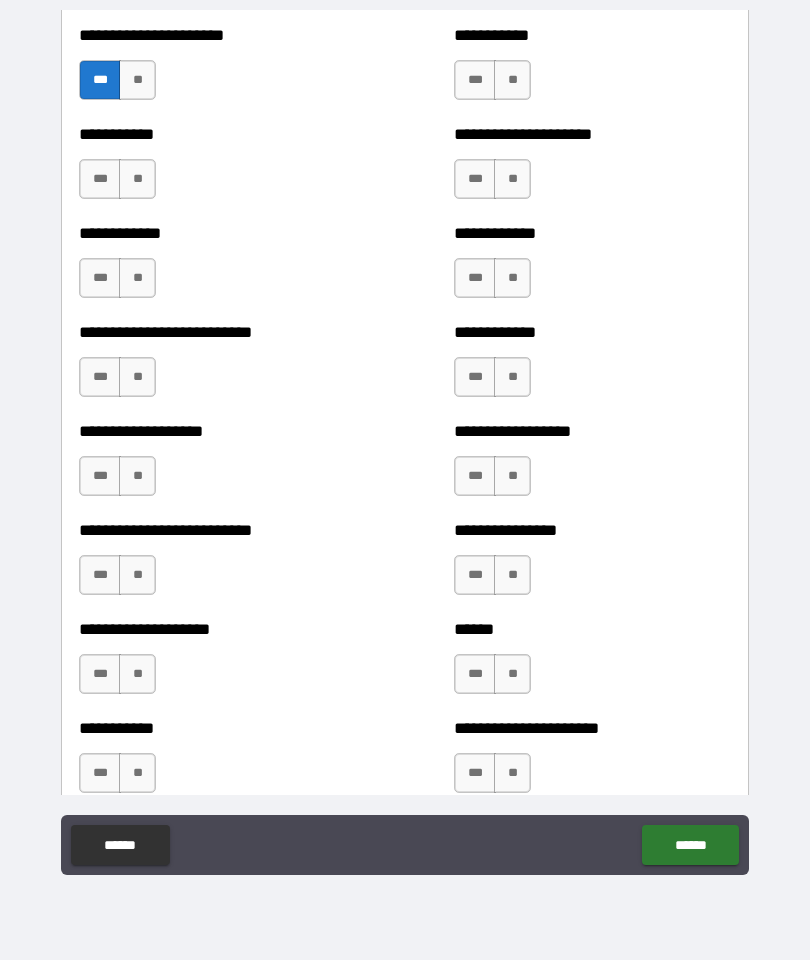 click on "***" at bounding box center (100, 278) 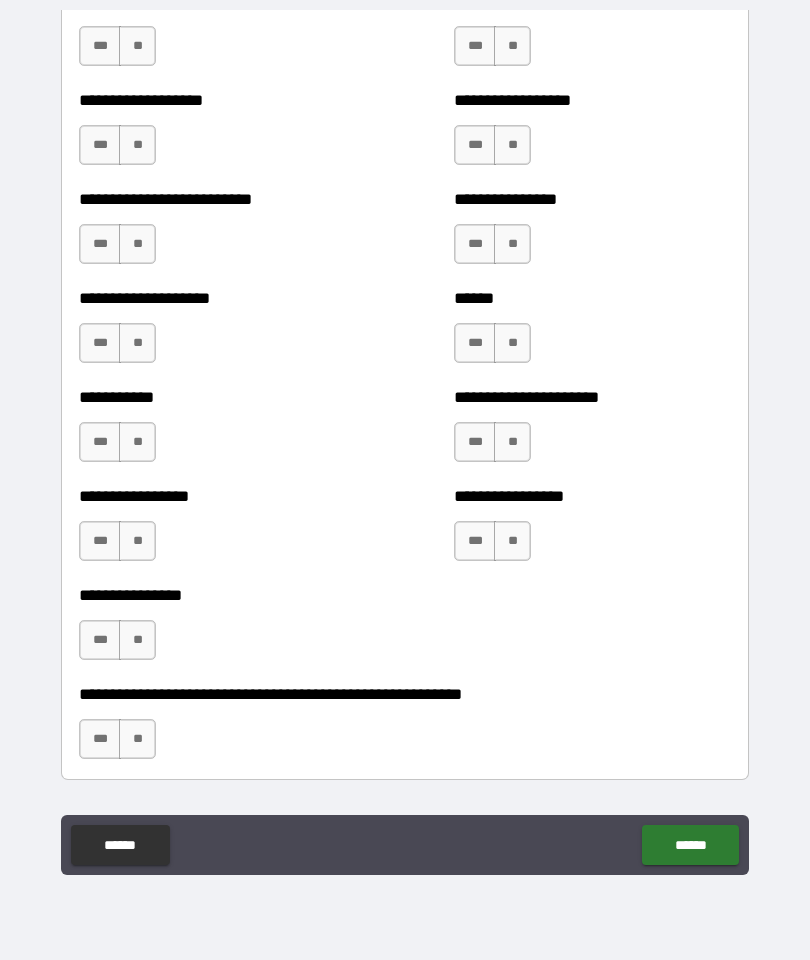 scroll, scrollTop: 5662, scrollLeft: 0, axis: vertical 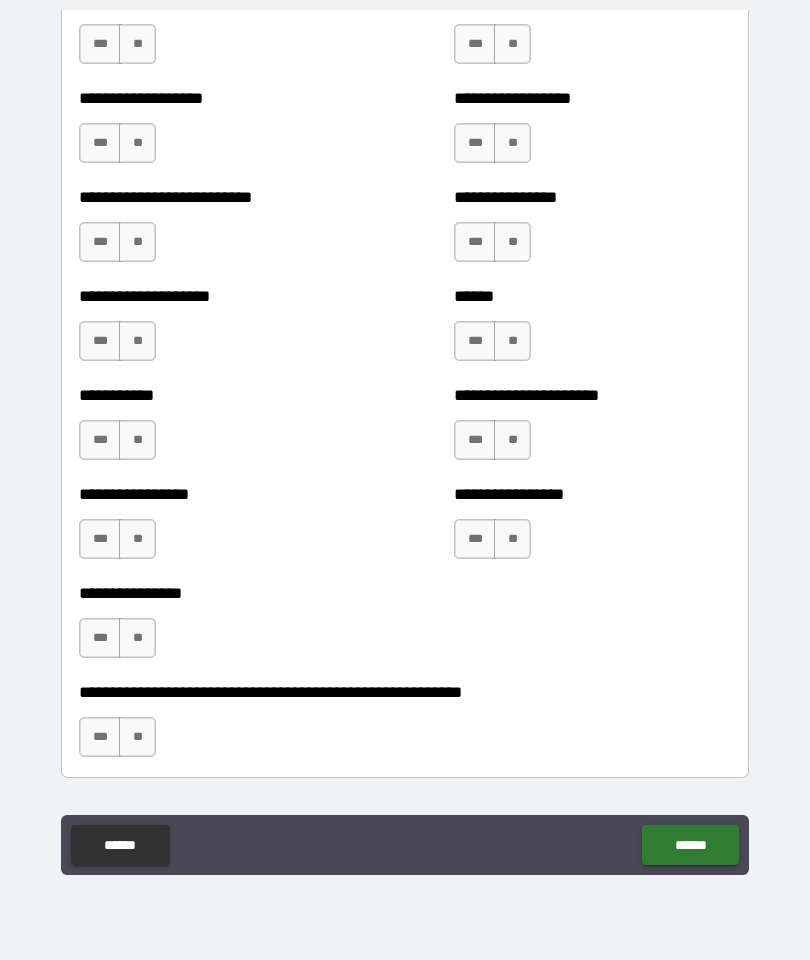 click on "***" at bounding box center [100, 143] 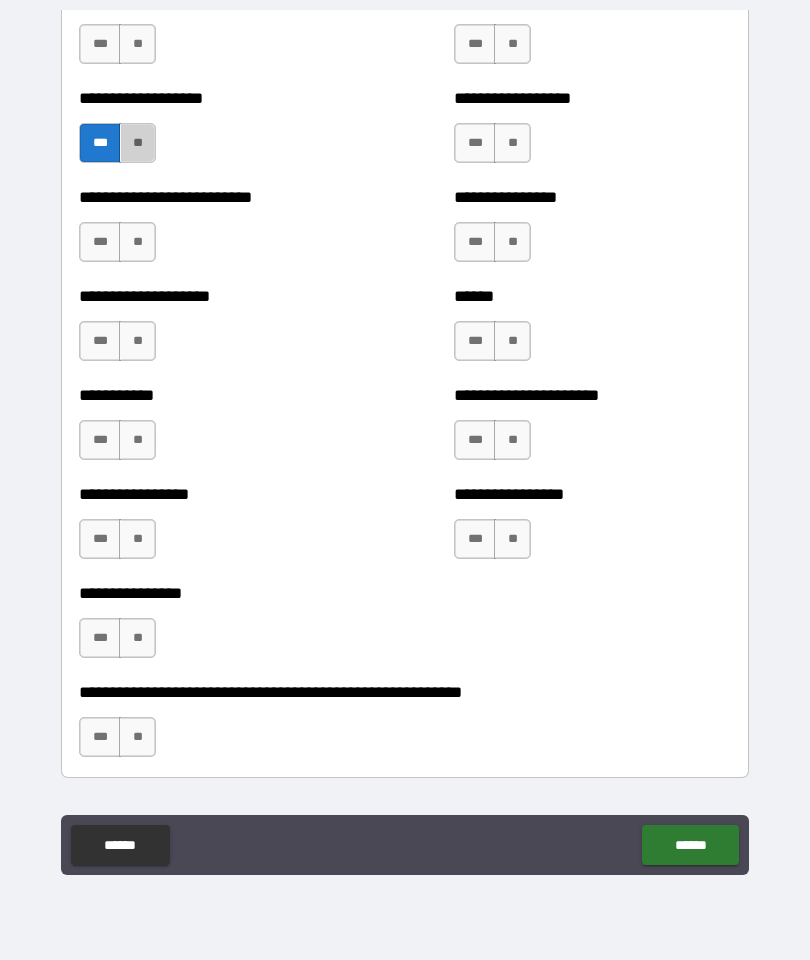 click on "**" at bounding box center (137, 143) 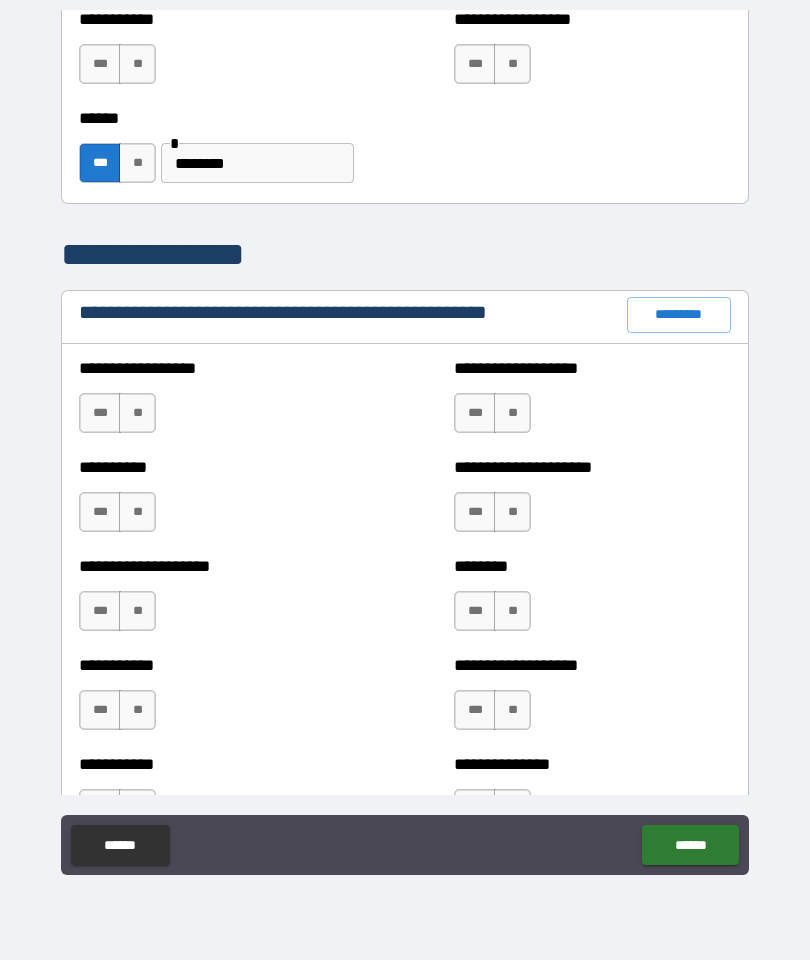 scroll, scrollTop: 2133, scrollLeft: 0, axis: vertical 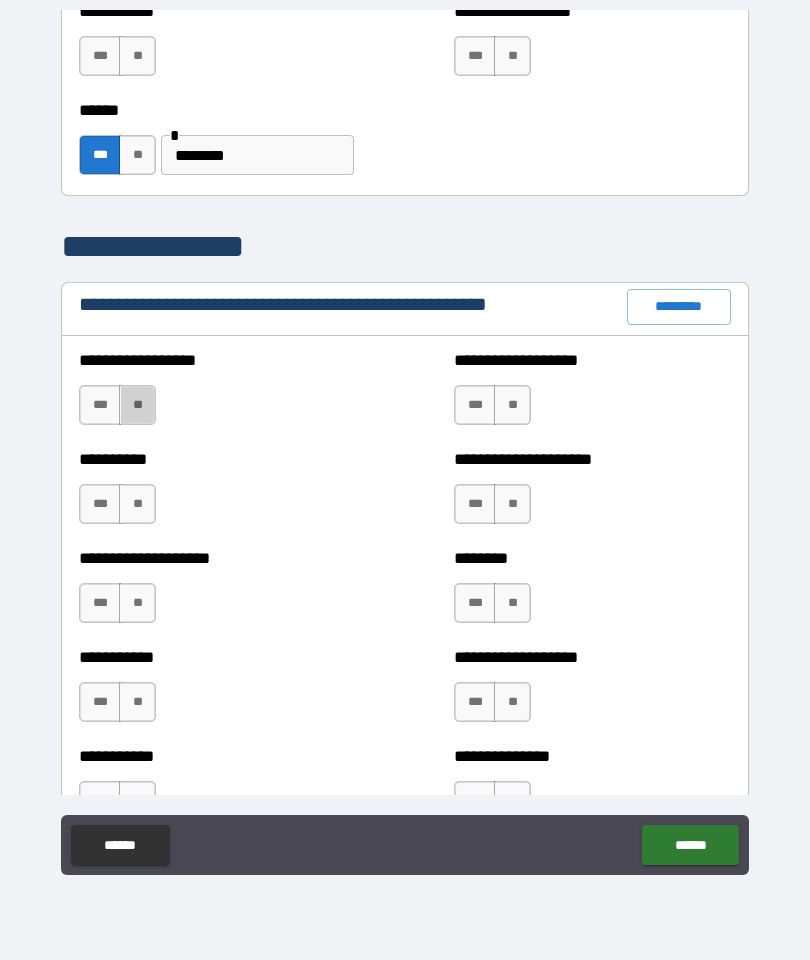 click on "**" at bounding box center (137, 405) 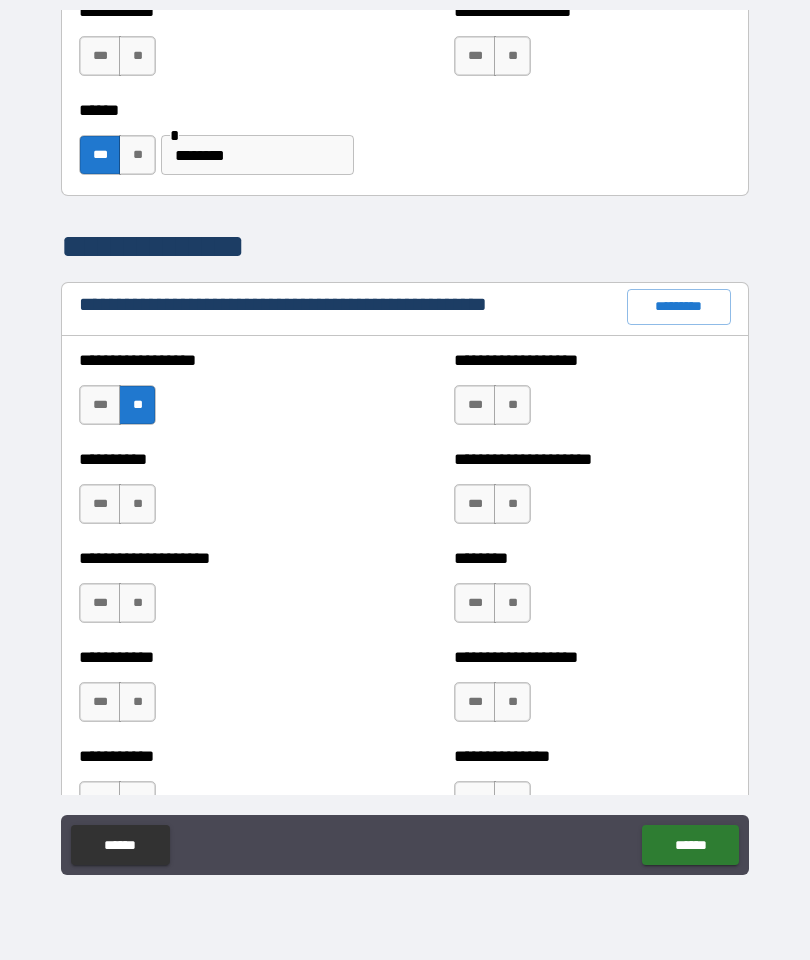 click on "**" at bounding box center [137, 504] 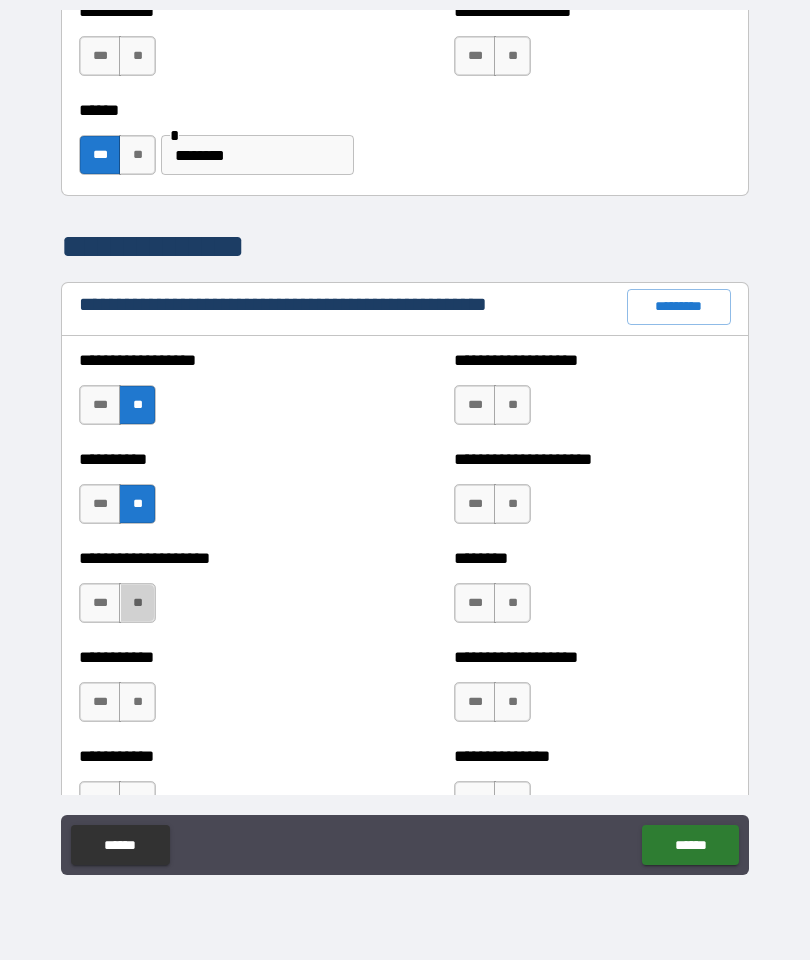 click on "**" at bounding box center [137, 603] 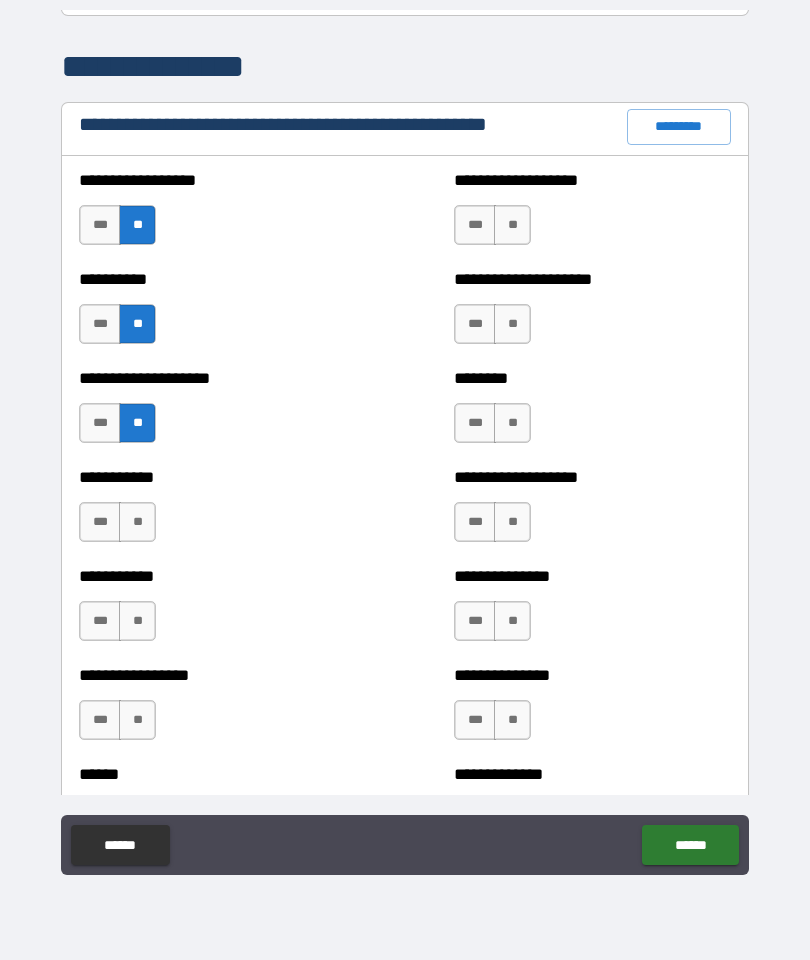 scroll, scrollTop: 2376, scrollLeft: 0, axis: vertical 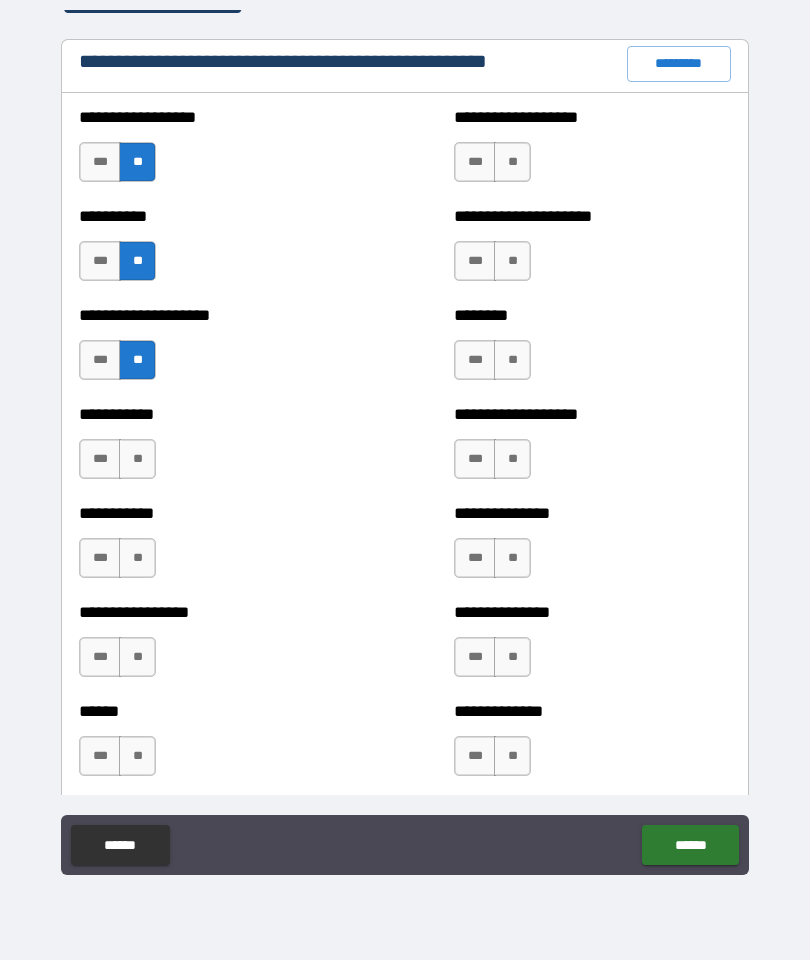 click on "**" at bounding box center (137, 459) 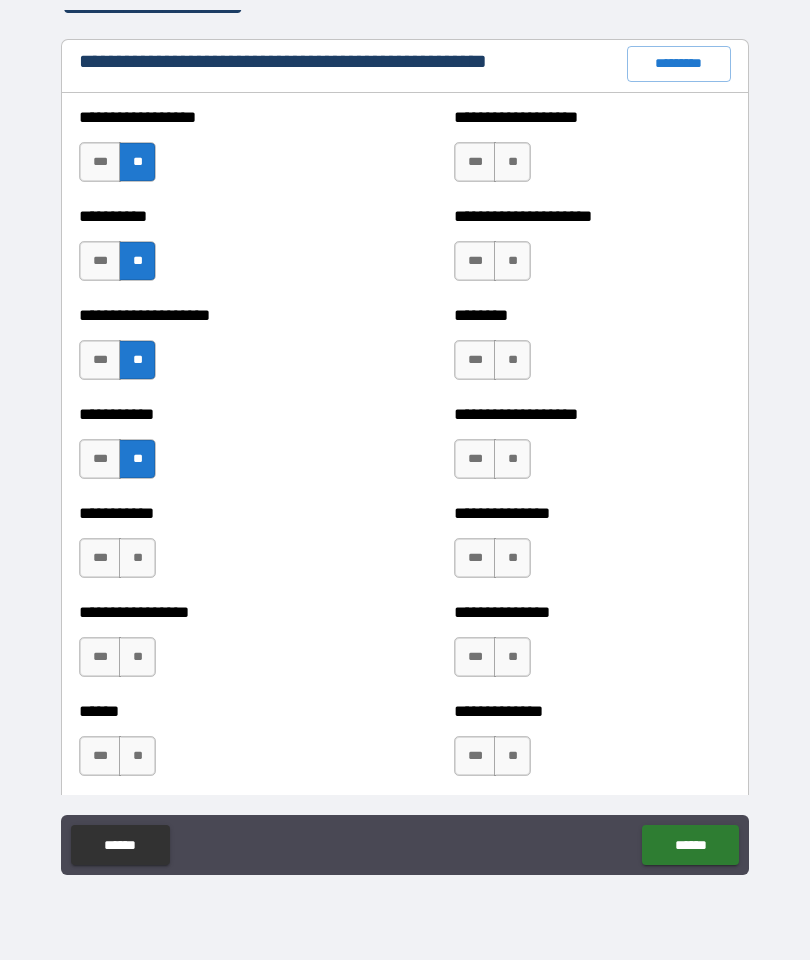 click on "**" at bounding box center [137, 558] 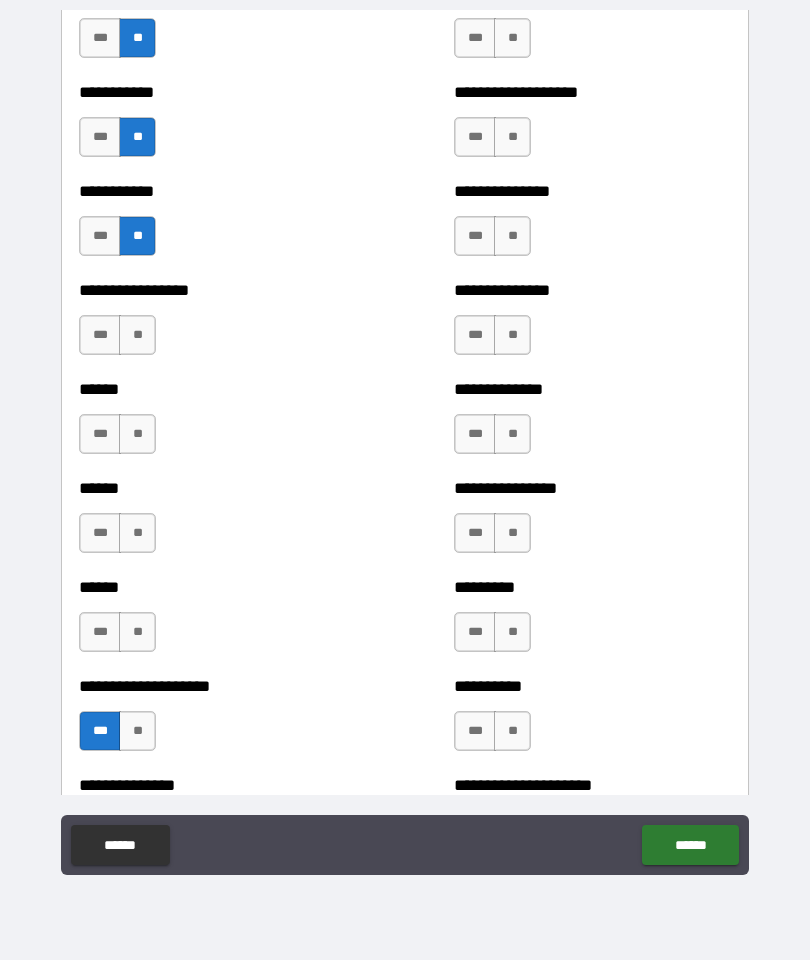 scroll, scrollTop: 2701, scrollLeft: 0, axis: vertical 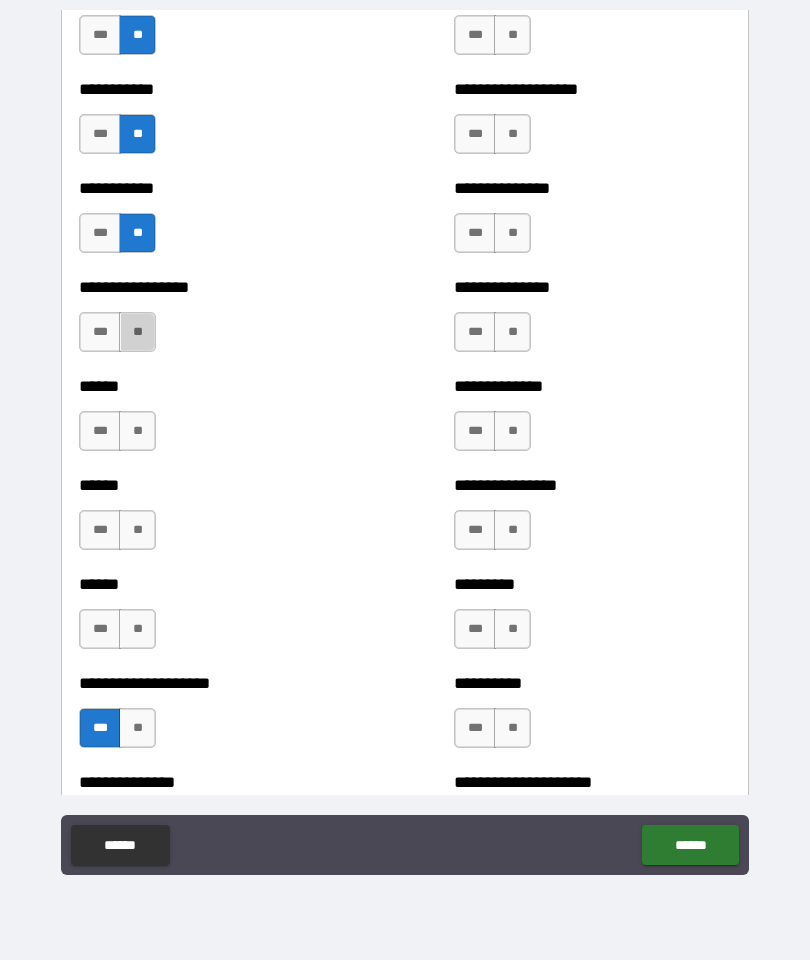 click on "**" at bounding box center [137, 332] 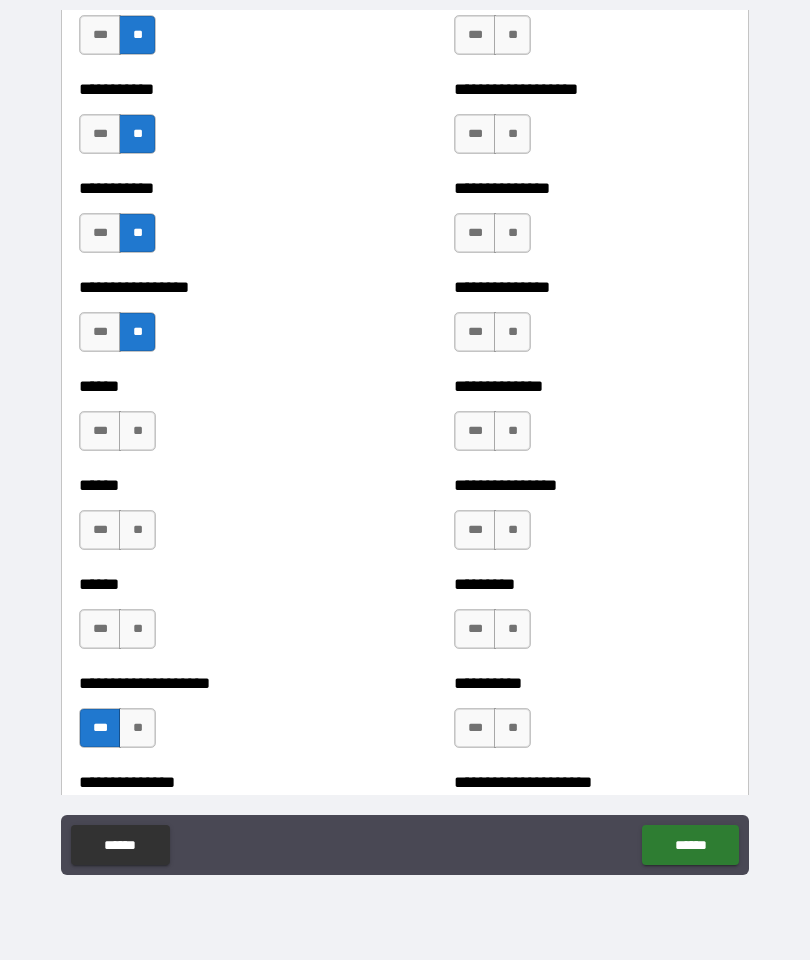 click on "**" at bounding box center (137, 431) 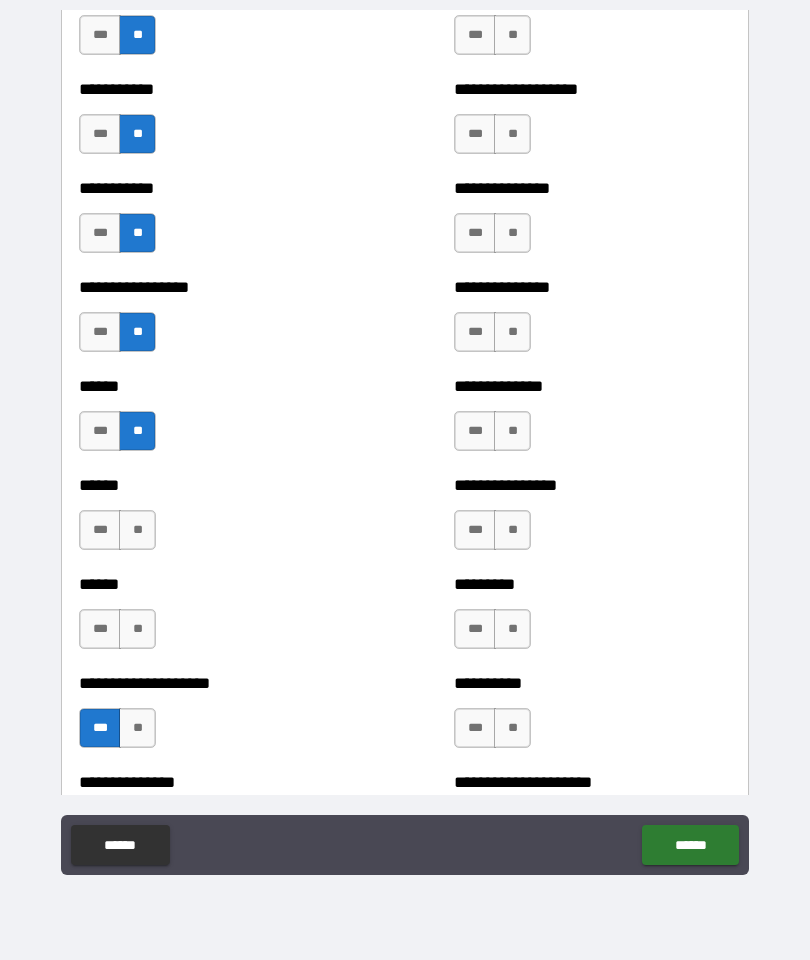 click on "**" at bounding box center [137, 530] 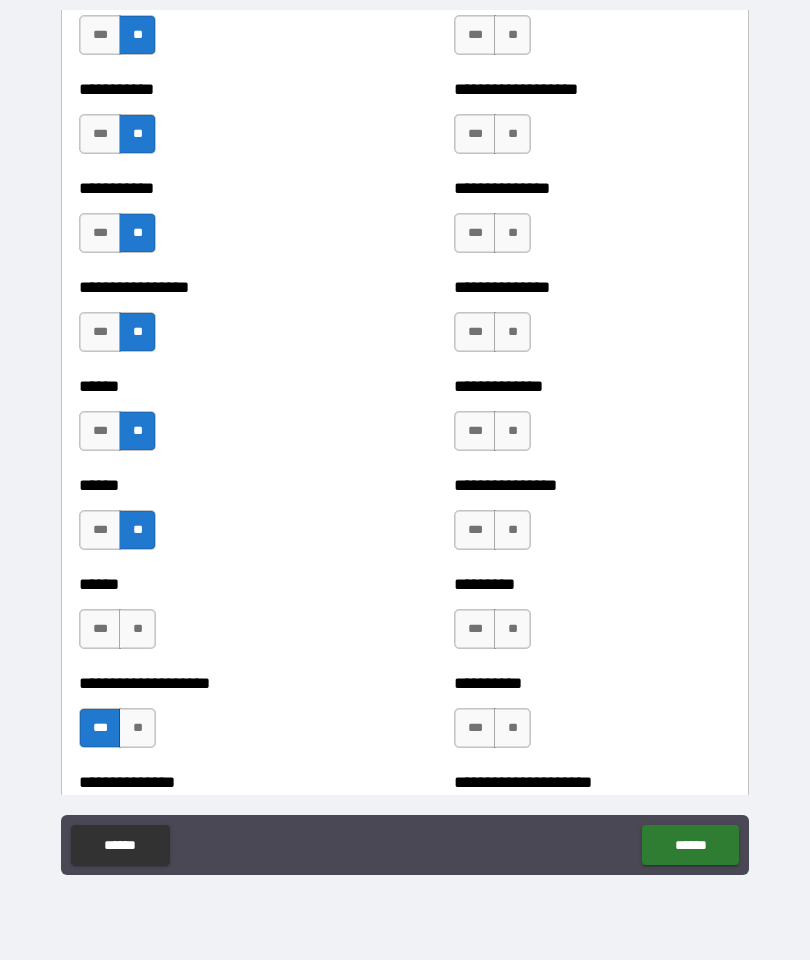 click on "**" at bounding box center [137, 629] 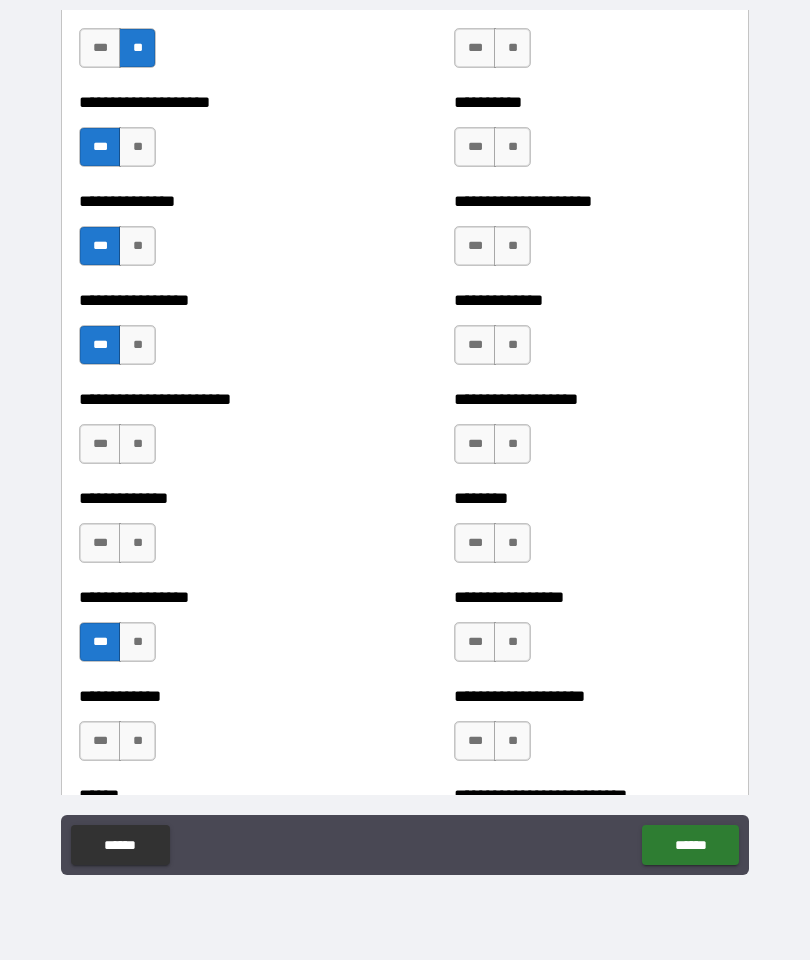 scroll, scrollTop: 3283, scrollLeft: 0, axis: vertical 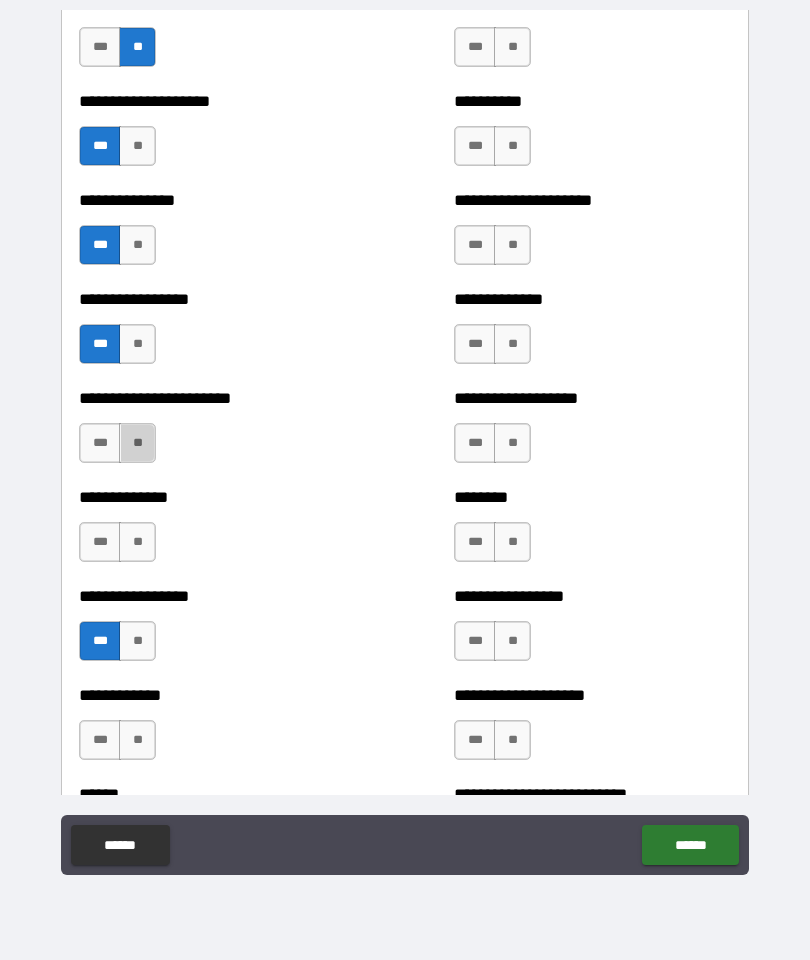 click on "**" at bounding box center [137, 443] 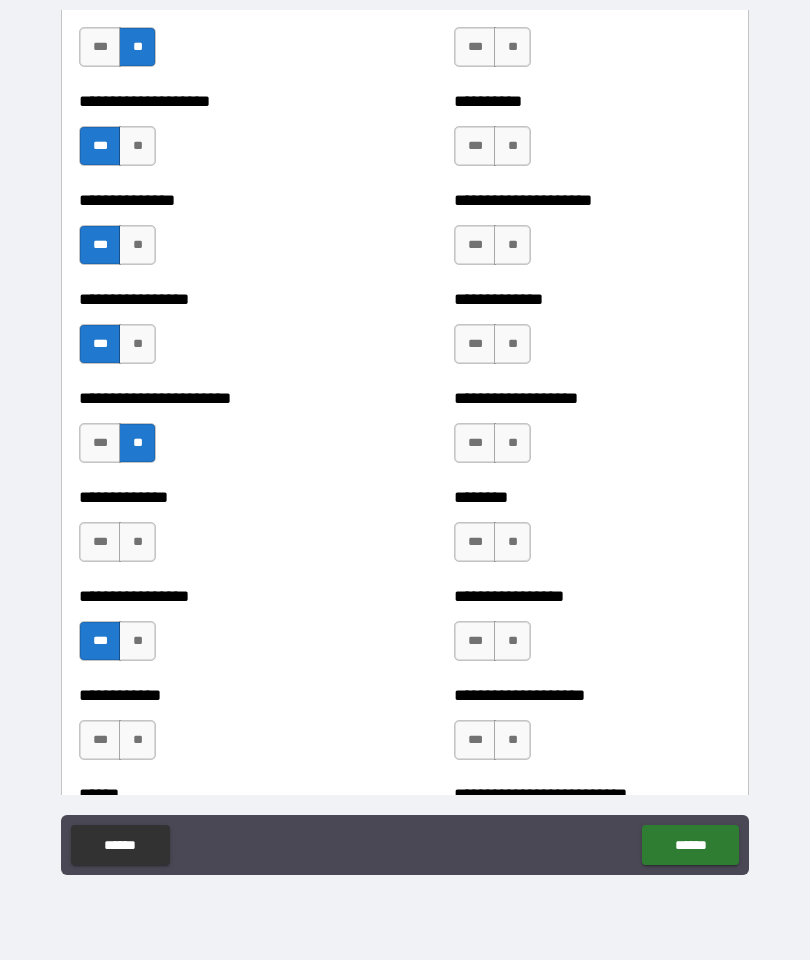 click on "**" at bounding box center [137, 542] 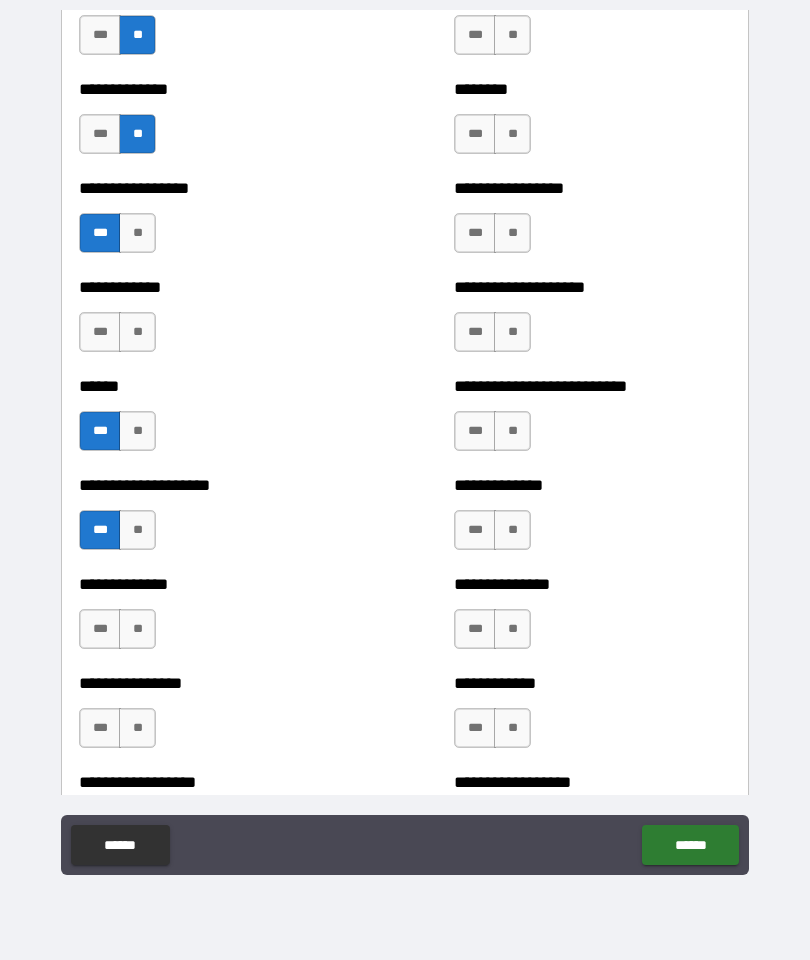 scroll, scrollTop: 3697, scrollLeft: 0, axis: vertical 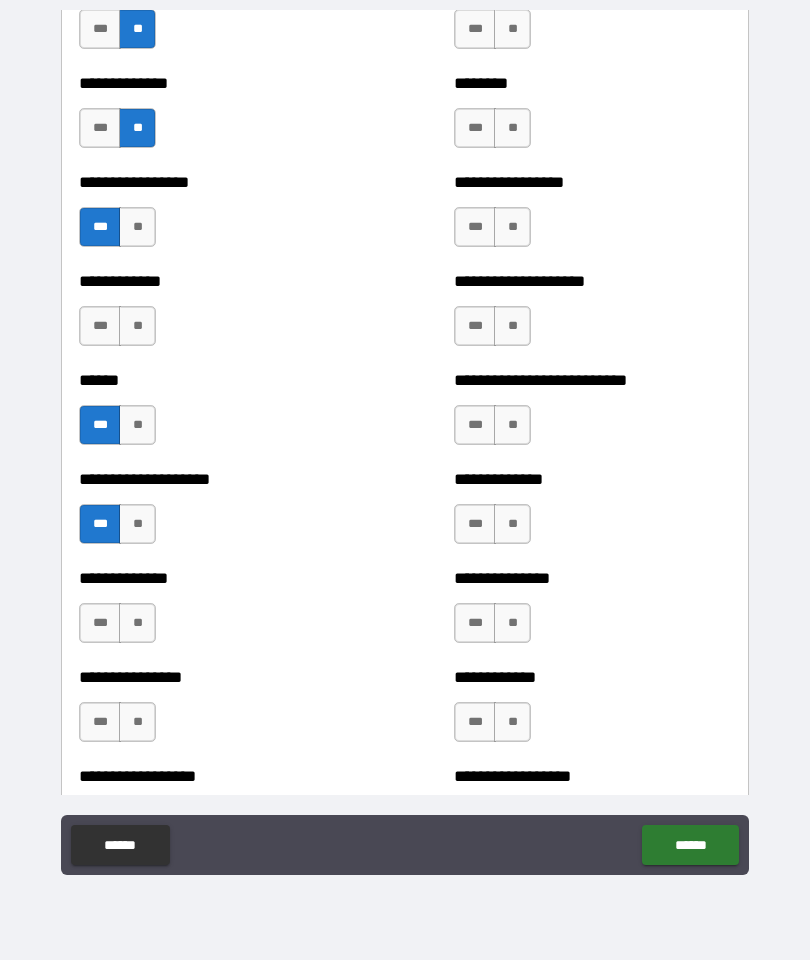 click on "**" at bounding box center (137, 326) 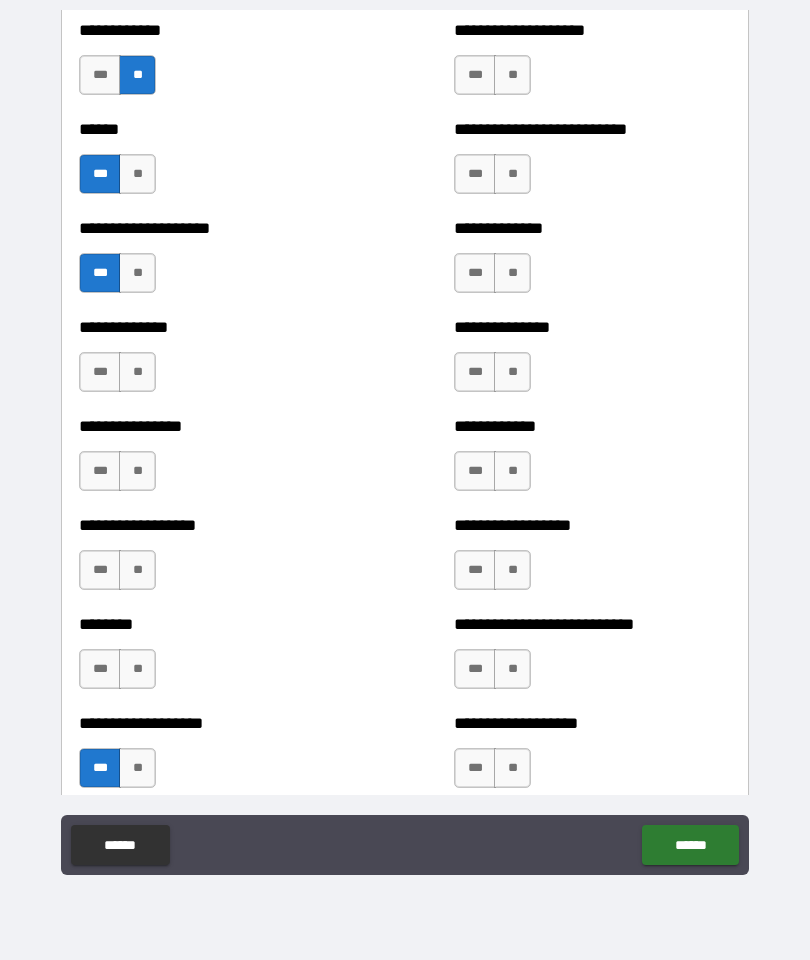 scroll, scrollTop: 3967, scrollLeft: 0, axis: vertical 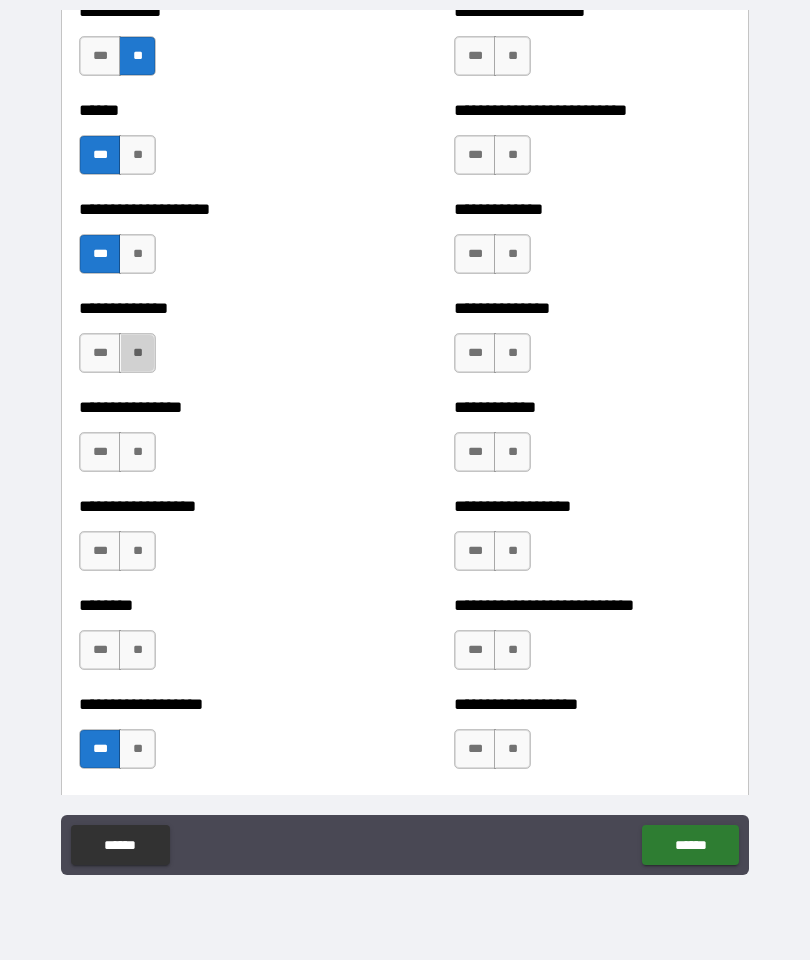 click on "**" at bounding box center [137, 353] 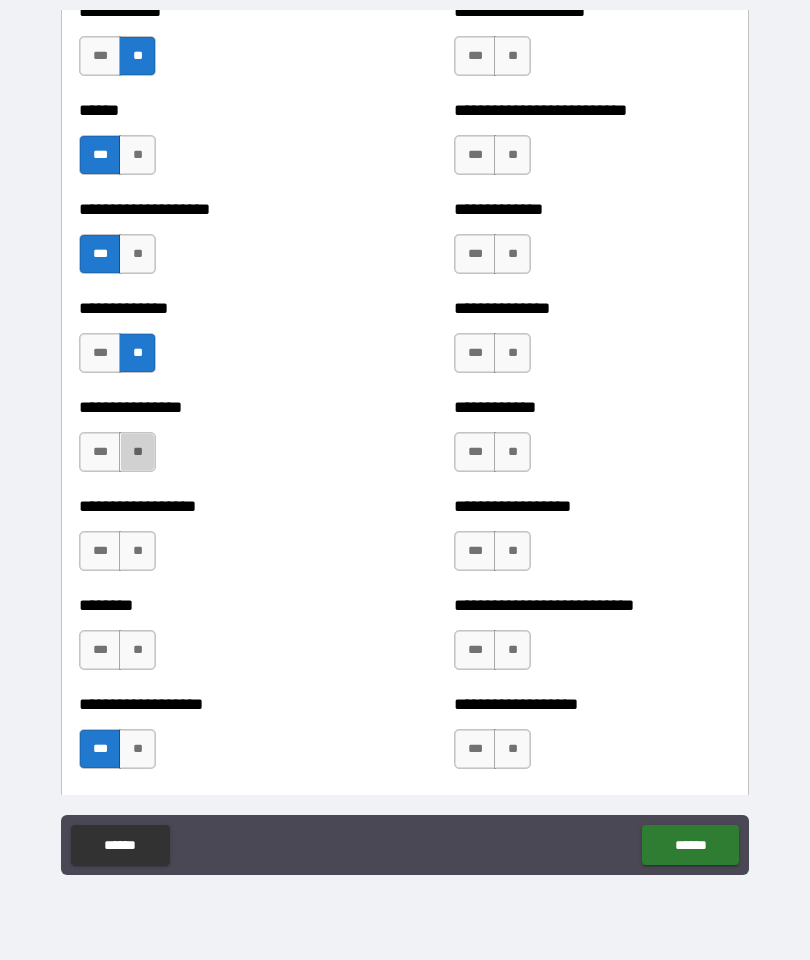 click on "**" at bounding box center (137, 452) 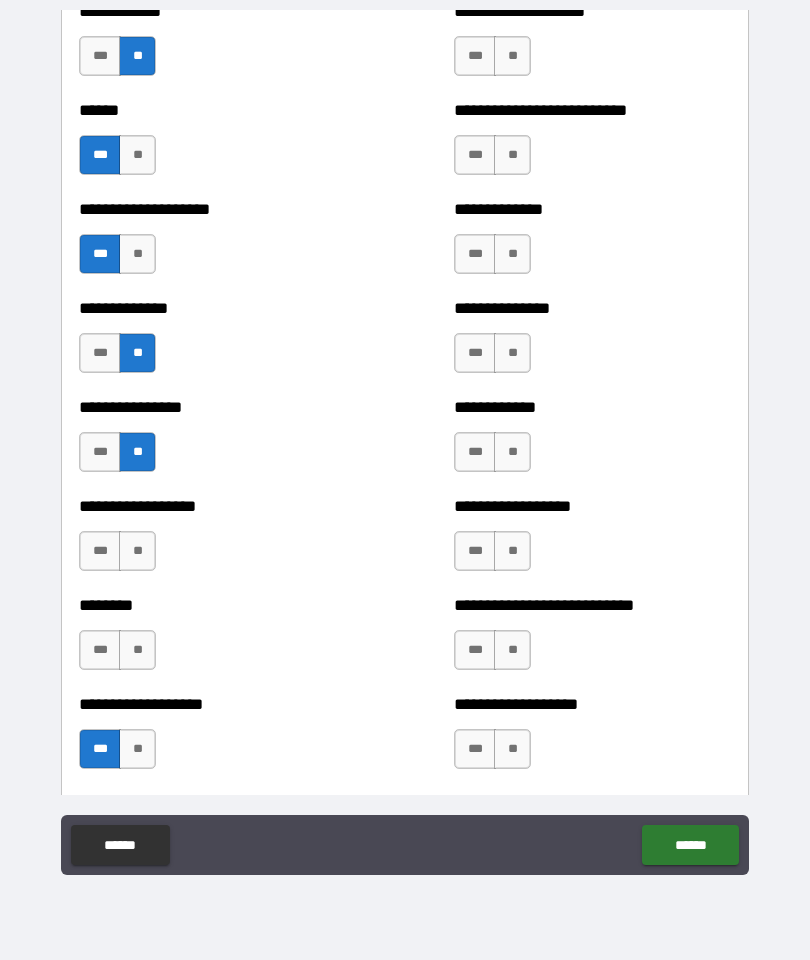 click on "**" at bounding box center (137, 551) 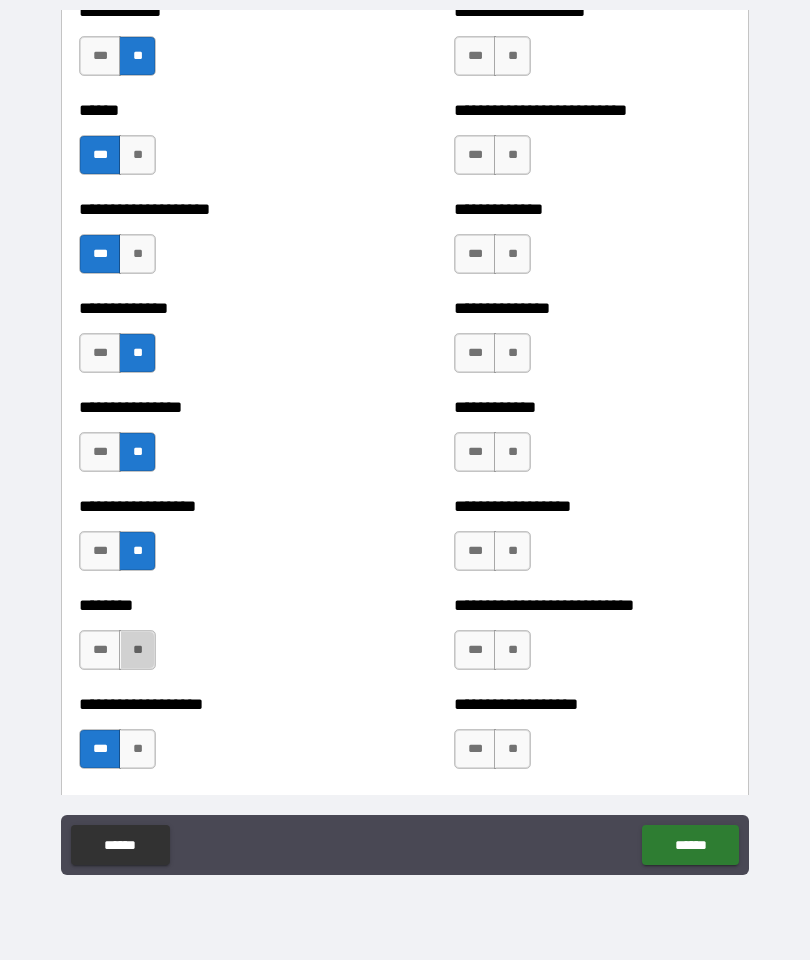 click on "**" at bounding box center [137, 650] 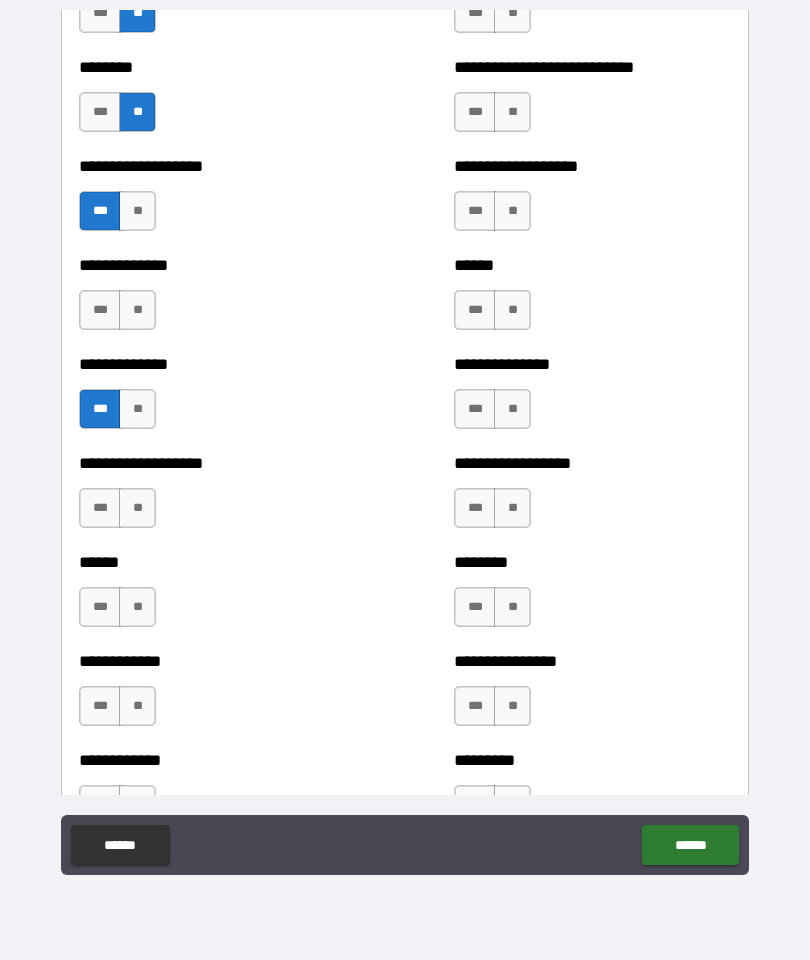 scroll, scrollTop: 4508, scrollLeft: 0, axis: vertical 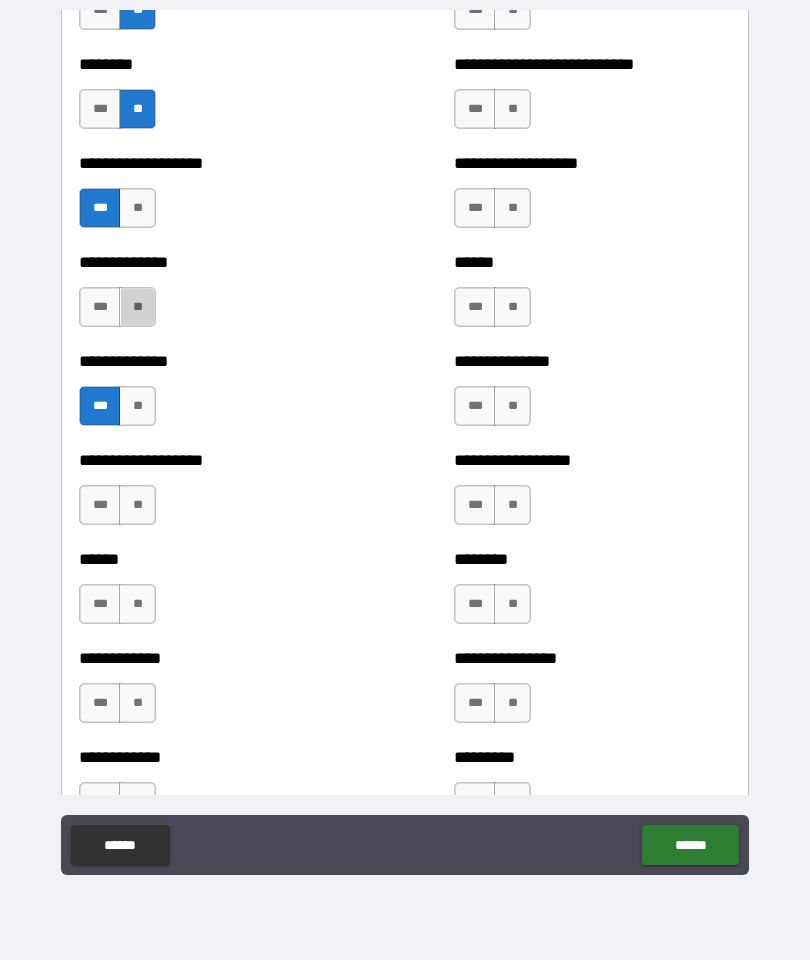click on "**" at bounding box center (137, 307) 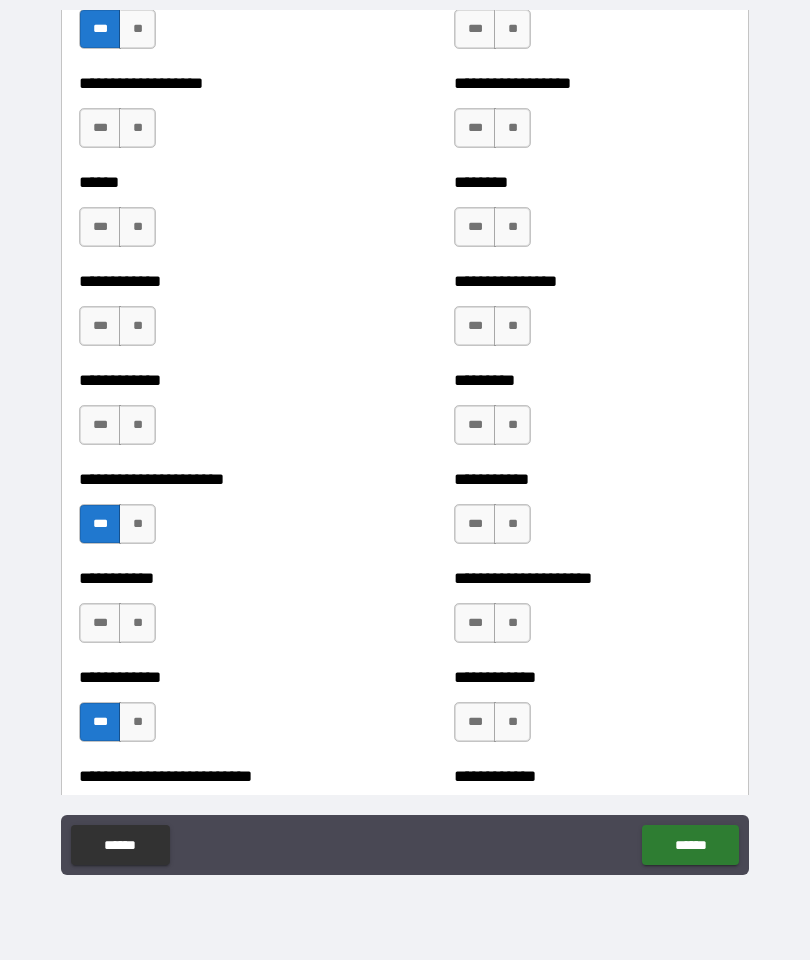 scroll, scrollTop: 4890, scrollLeft: 0, axis: vertical 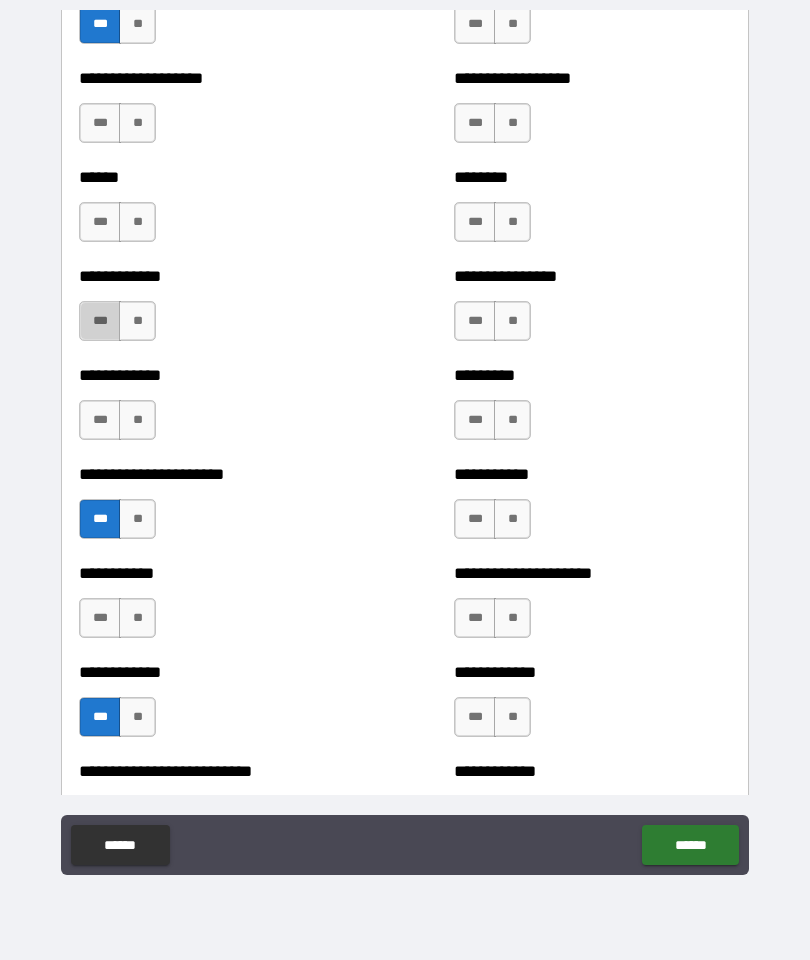 click on "***" at bounding box center [100, 321] 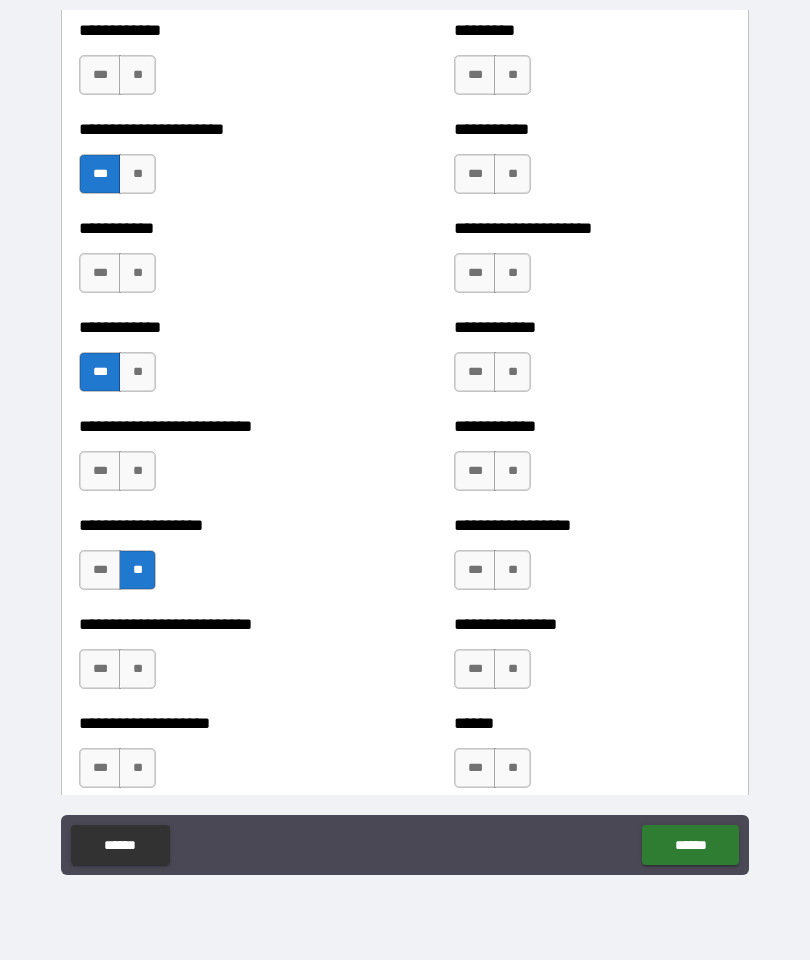 scroll, scrollTop: 5236, scrollLeft: 0, axis: vertical 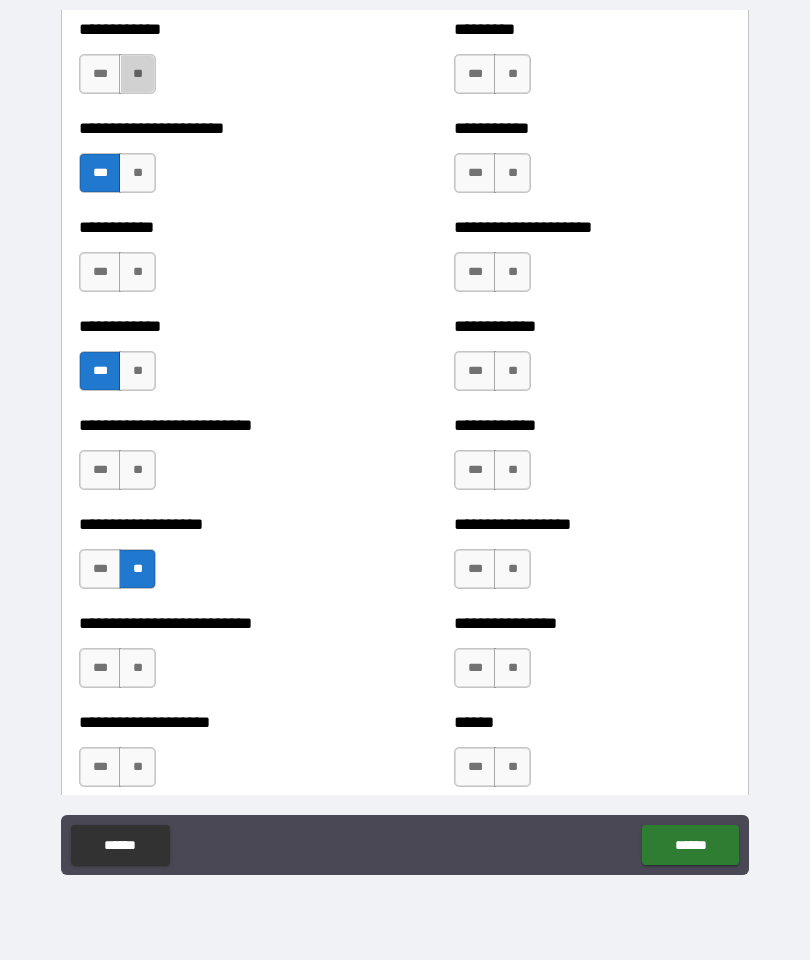click on "**" at bounding box center [137, 74] 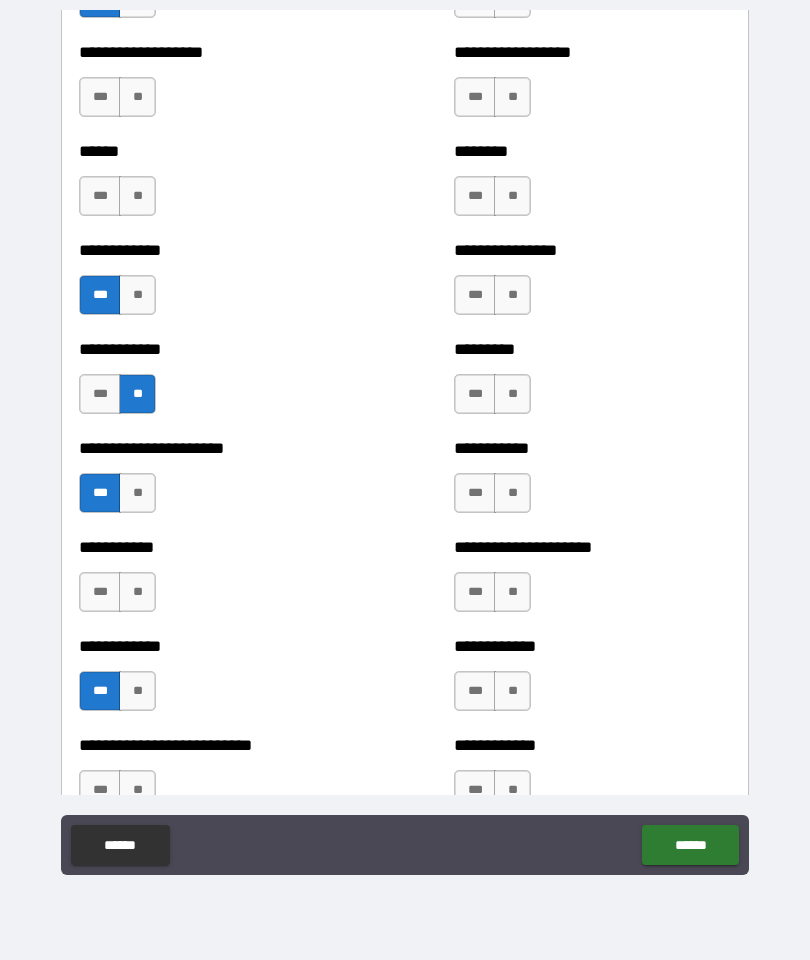 scroll, scrollTop: 4915, scrollLeft: 0, axis: vertical 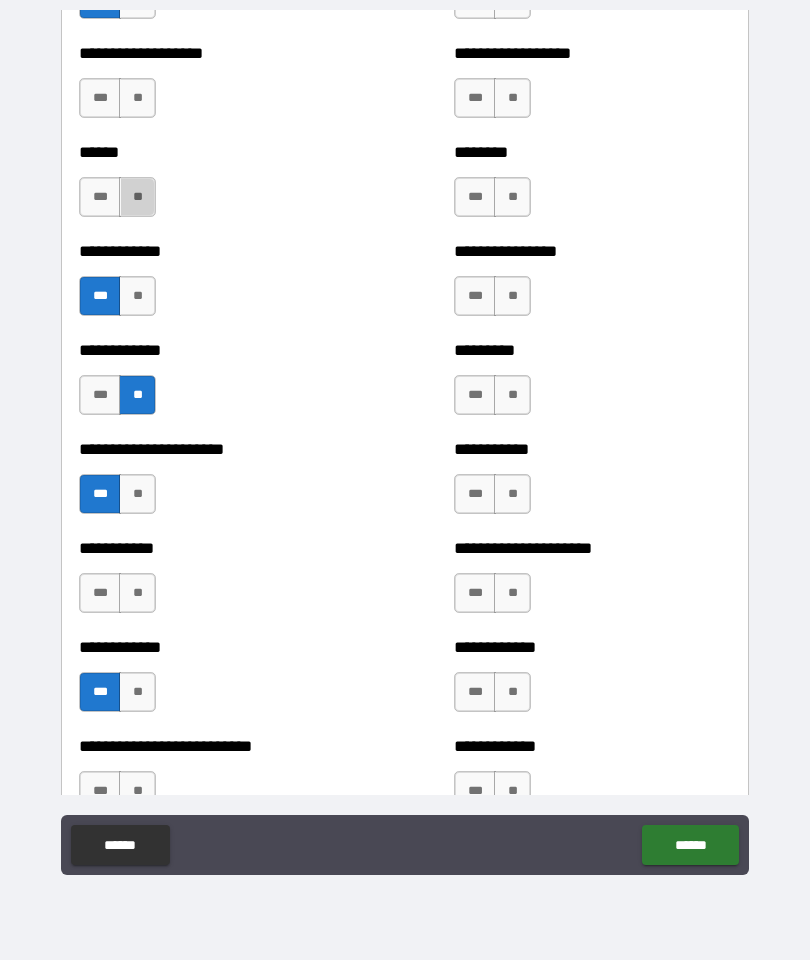 click on "**" at bounding box center [137, 197] 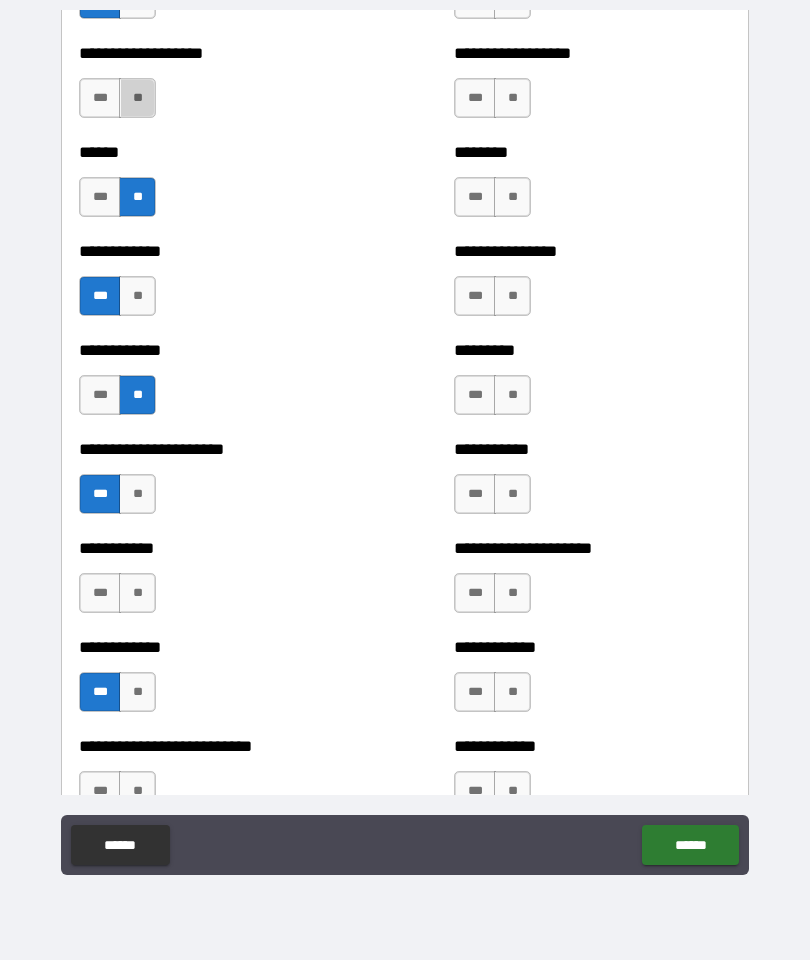 click on "**" at bounding box center [137, 98] 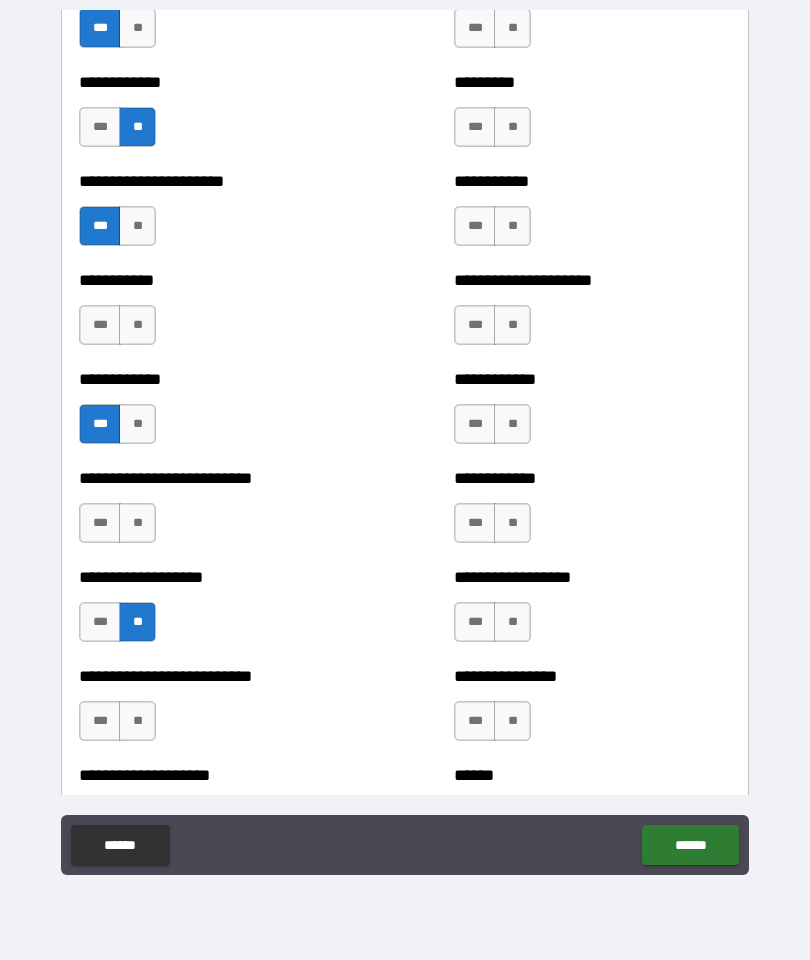 scroll, scrollTop: 5184, scrollLeft: 0, axis: vertical 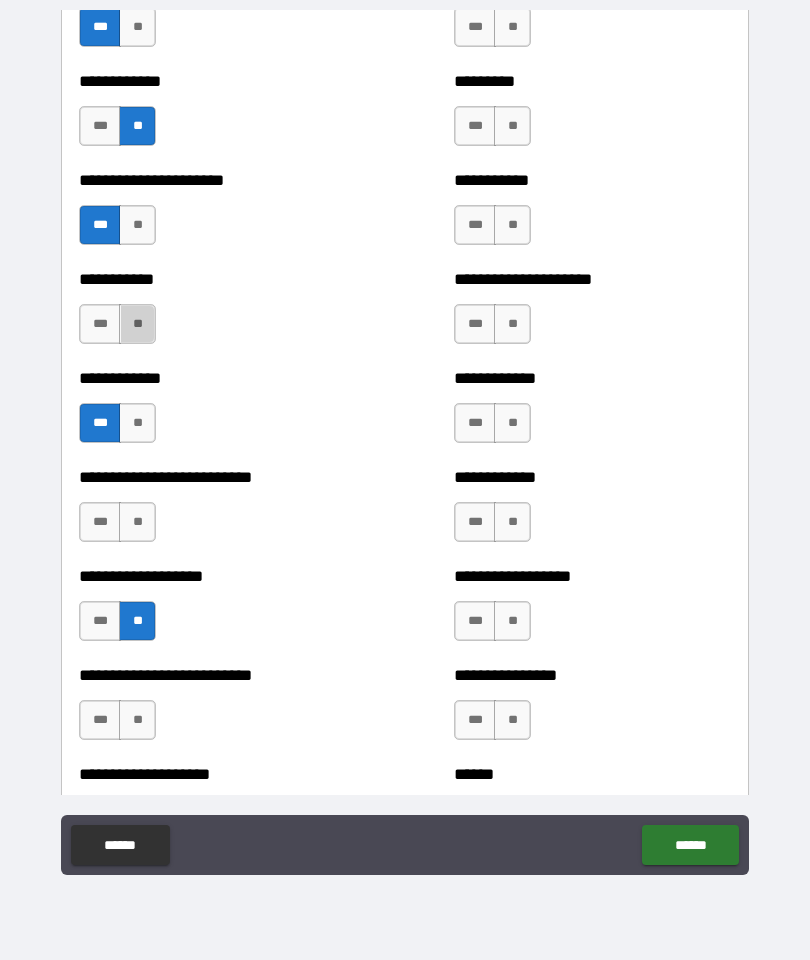 click on "**" at bounding box center [137, 324] 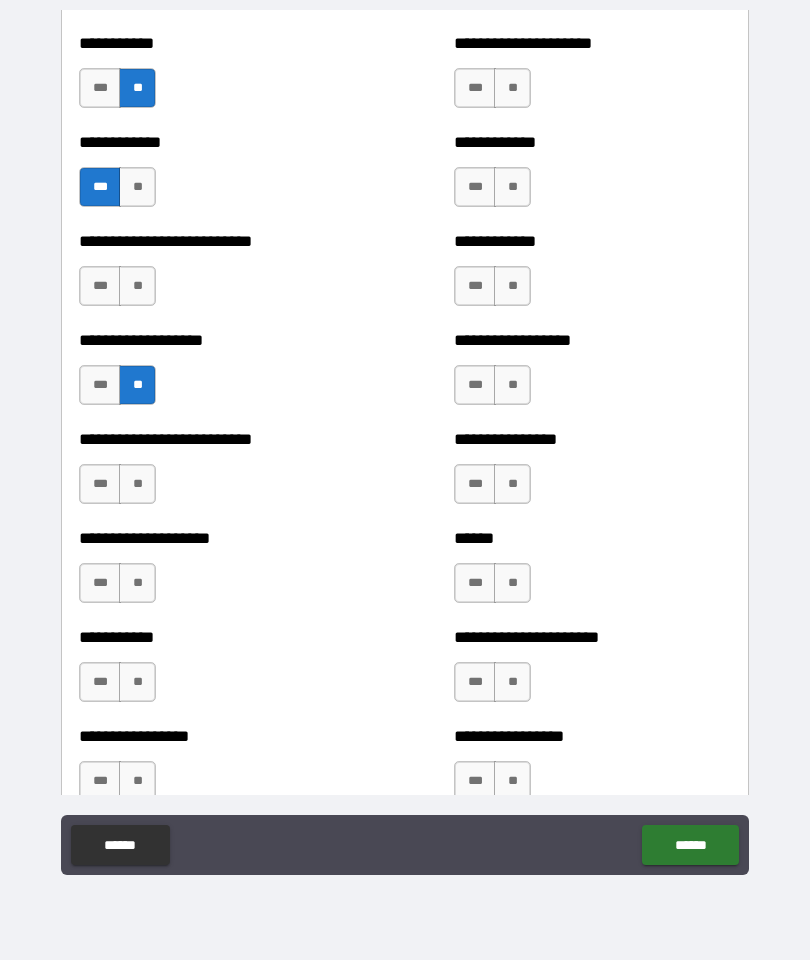 scroll, scrollTop: 5434, scrollLeft: 0, axis: vertical 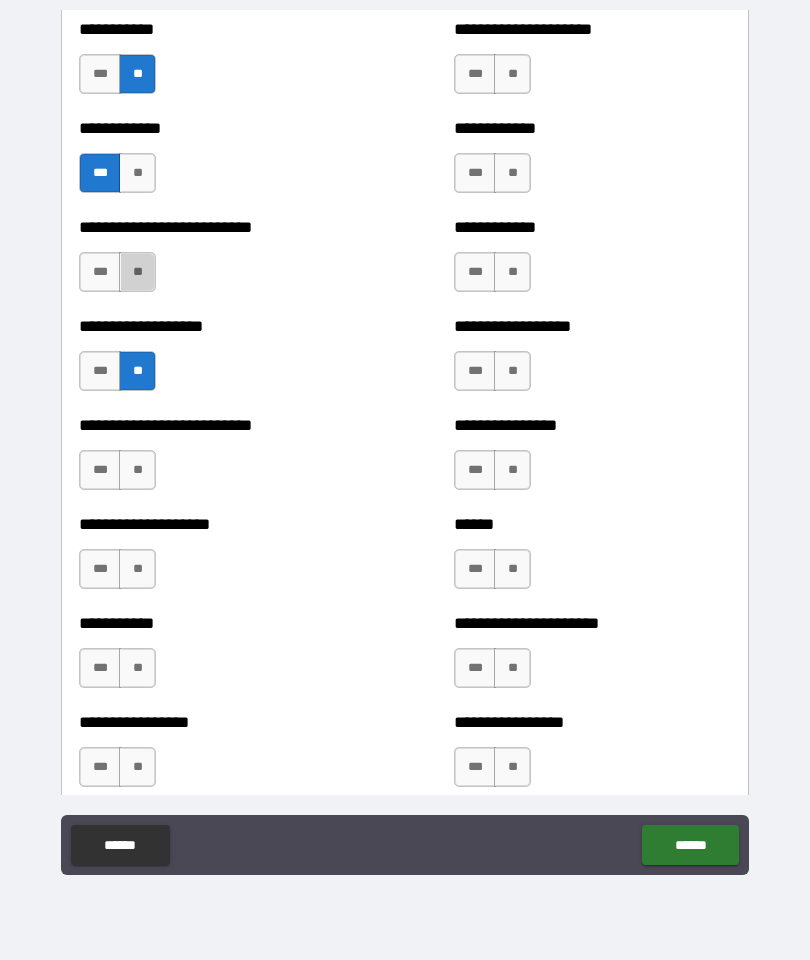 click on "**" at bounding box center [137, 272] 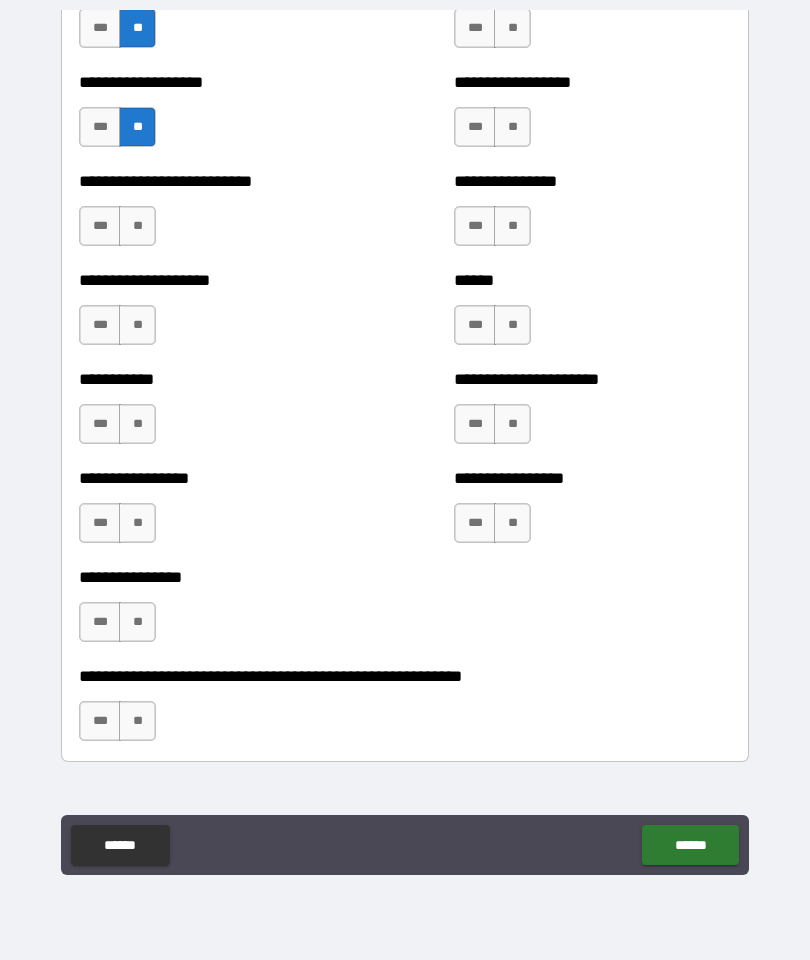 scroll, scrollTop: 5687, scrollLeft: 0, axis: vertical 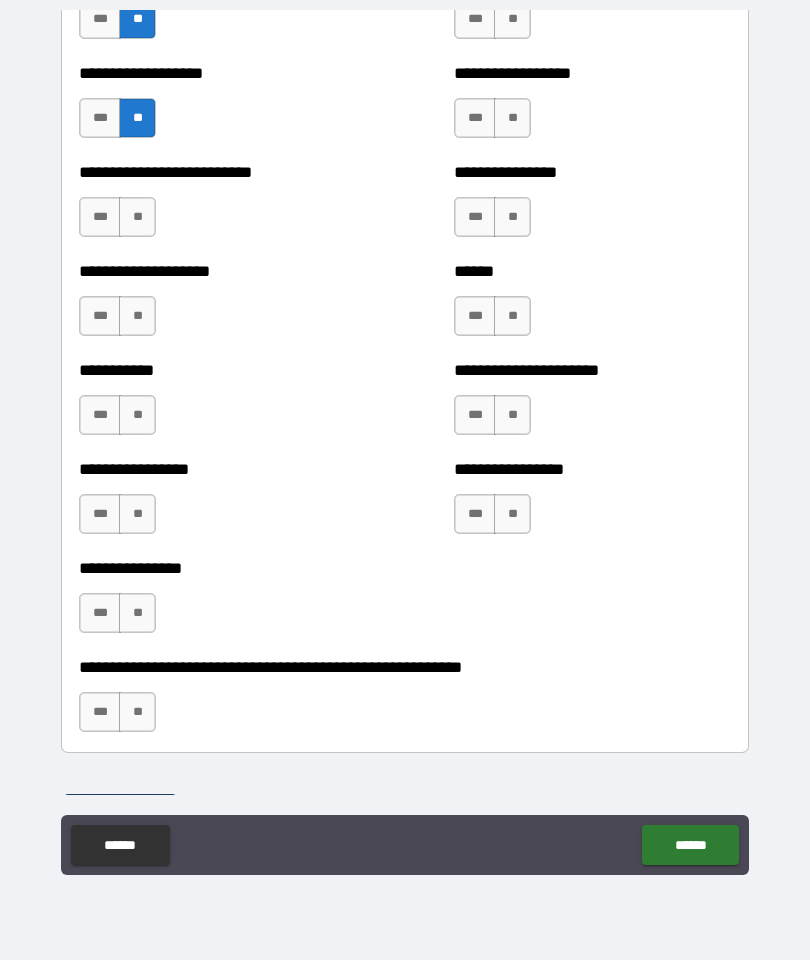 click on "**" at bounding box center (137, 217) 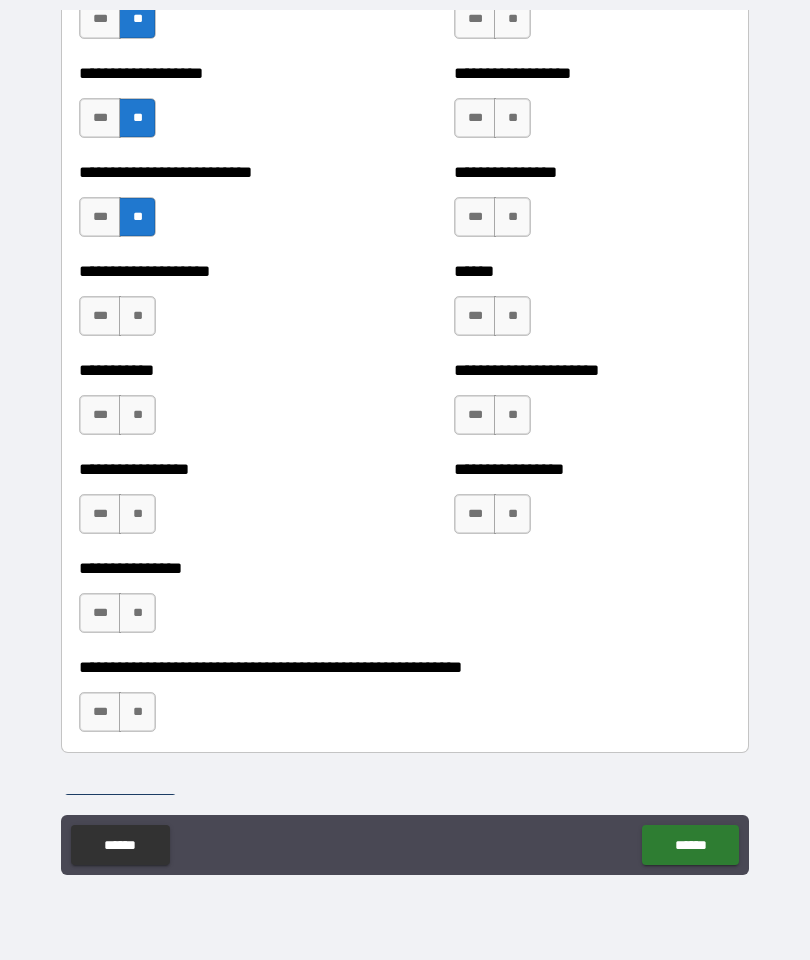 click on "**" at bounding box center [137, 316] 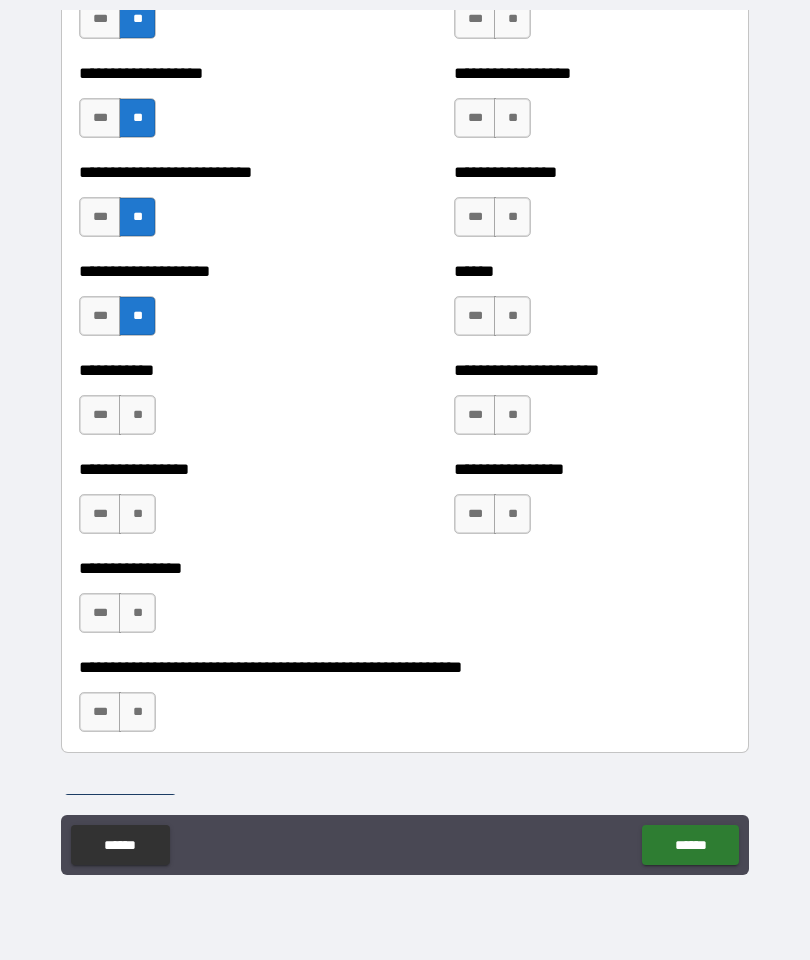 click on "**" at bounding box center [137, 415] 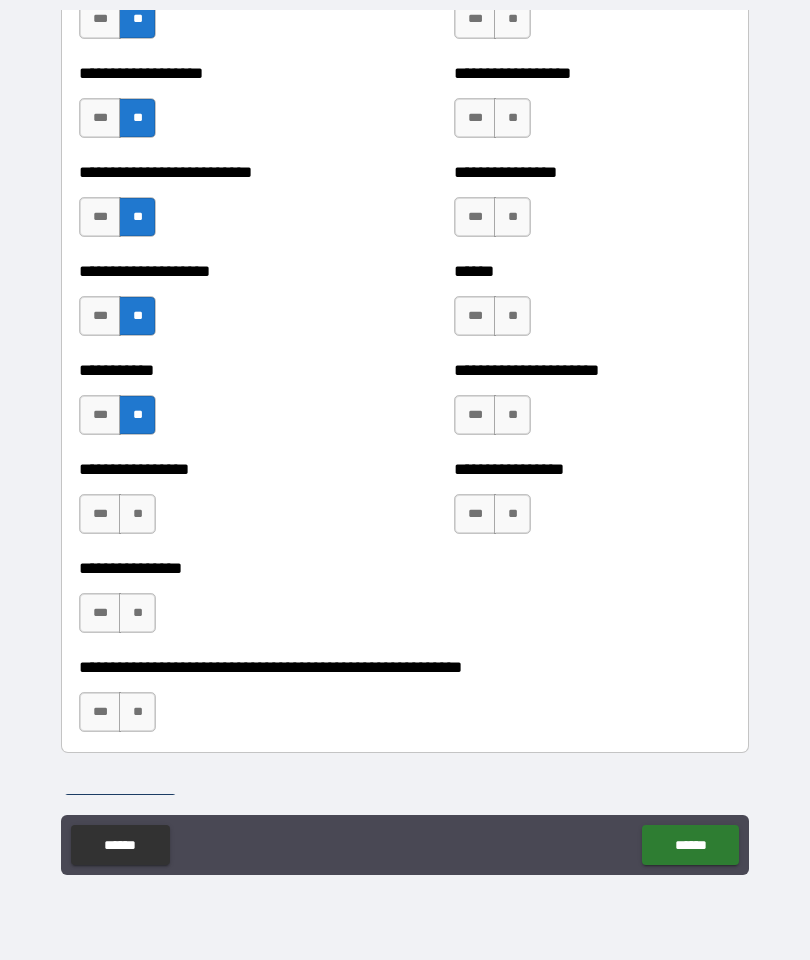 click on "**" at bounding box center (137, 514) 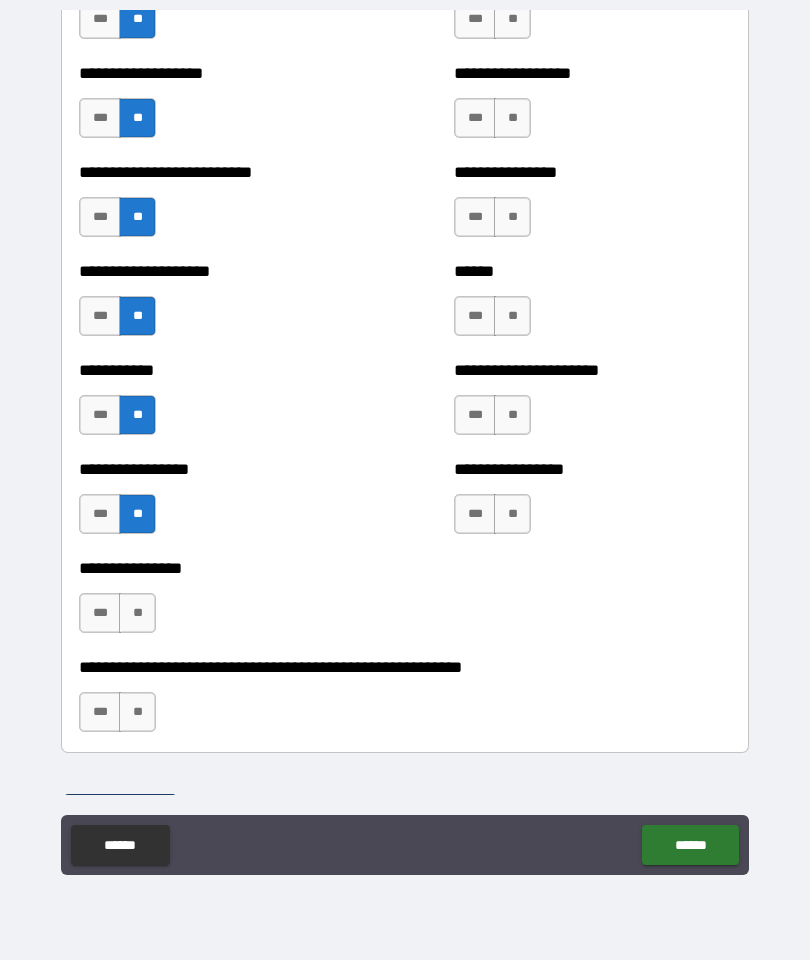 click on "**" at bounding box center [137, 613] 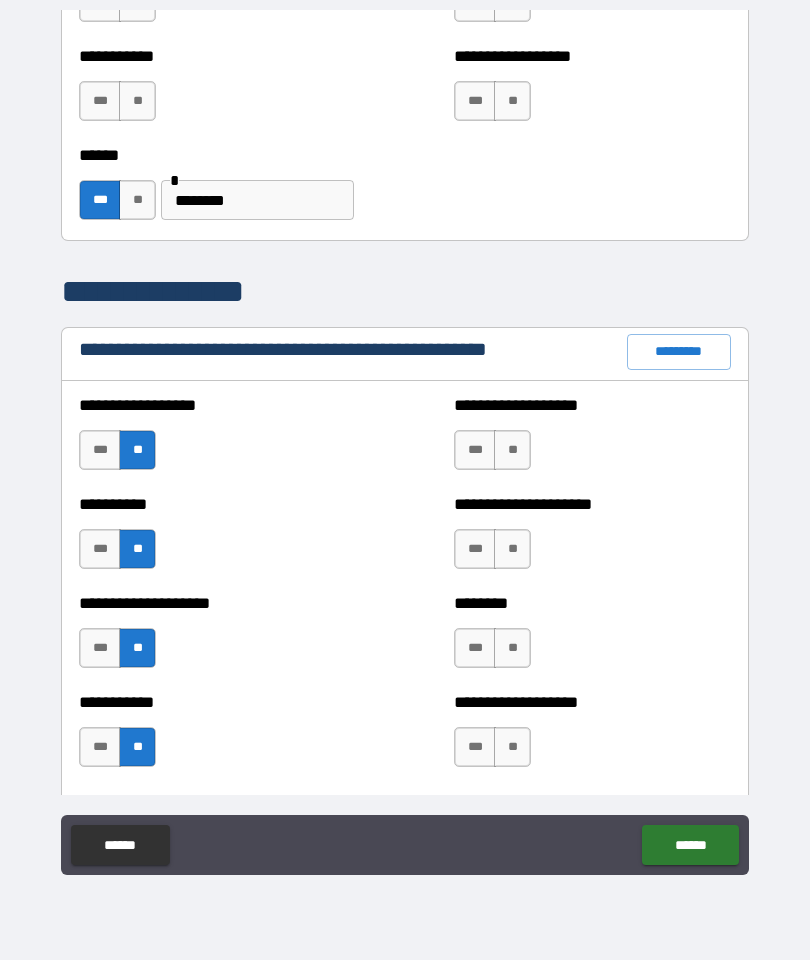 scroll, scrollTop: 2125, scrollLeft: 0, axis: vertical 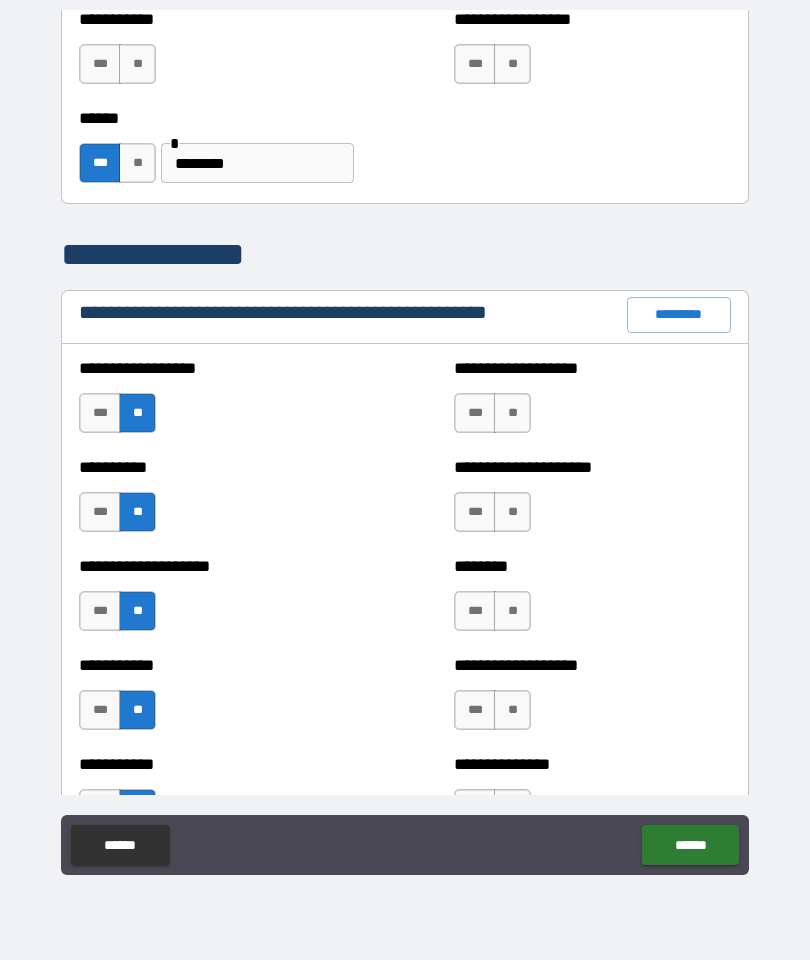 click on "**" at bounding box center [512, 413] 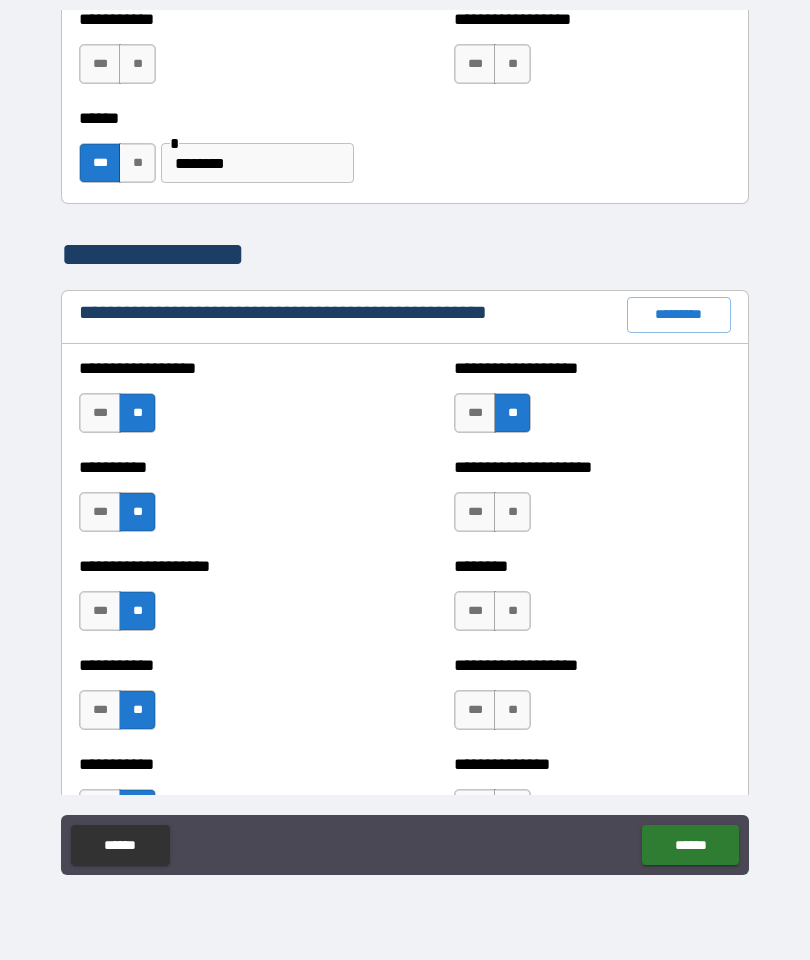 click on "***" at bounding box center (475, 413) 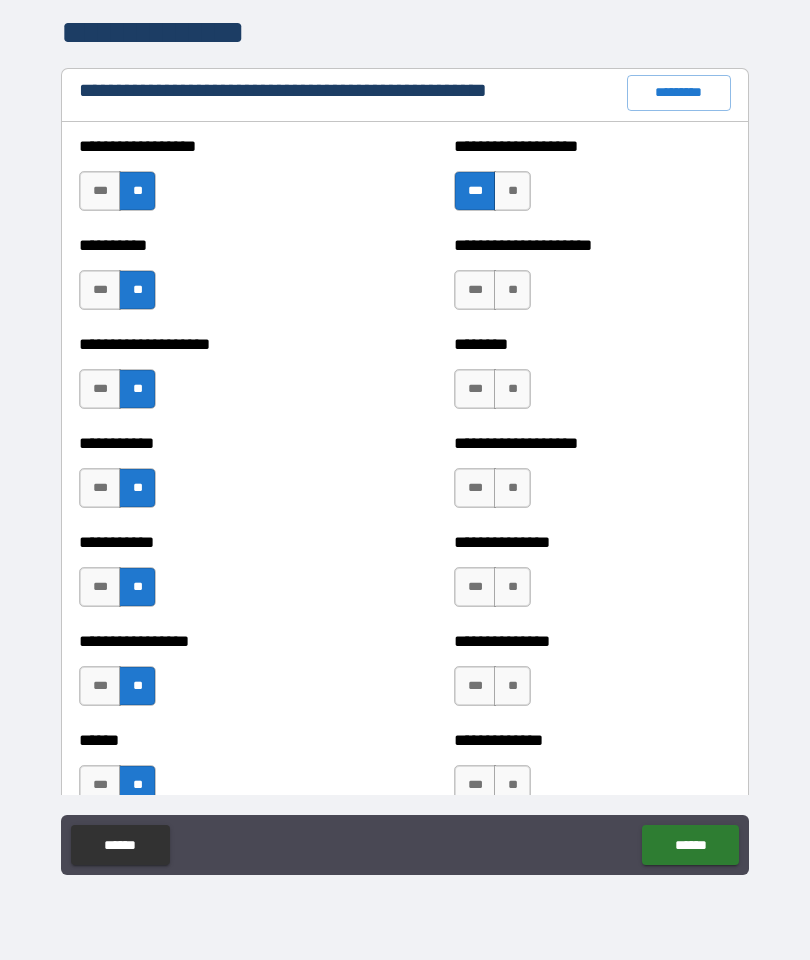 scroll, scrollTop: 2352, scrollLeft: 0, axis: vertical 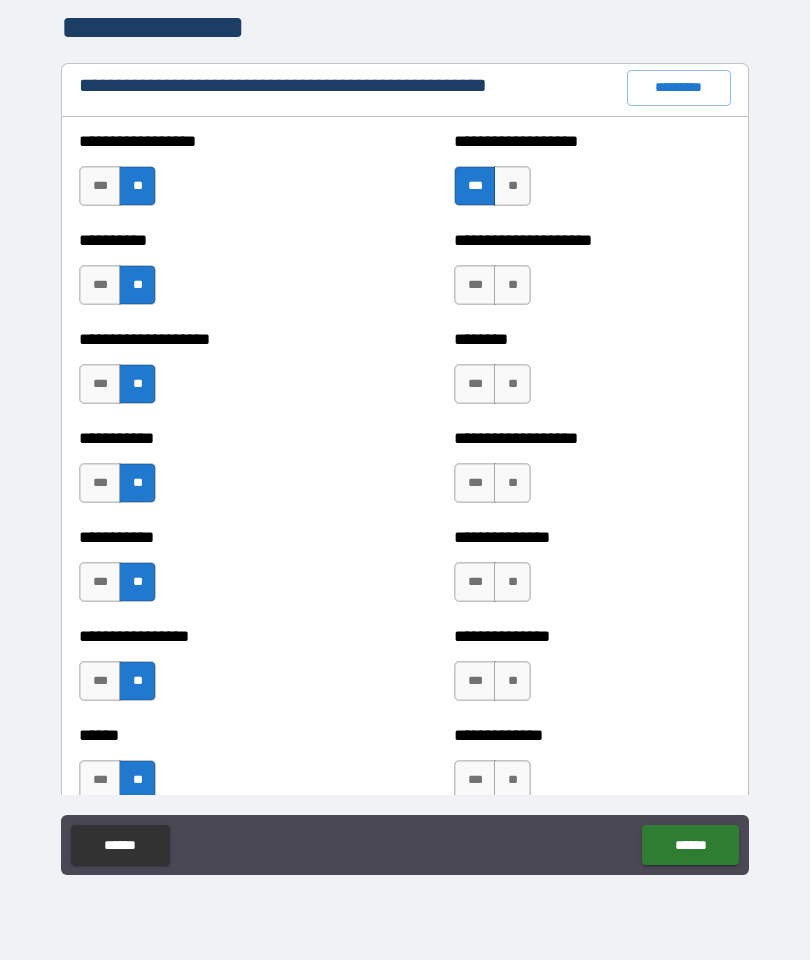 click on "**" at bounding box center (512, 285) 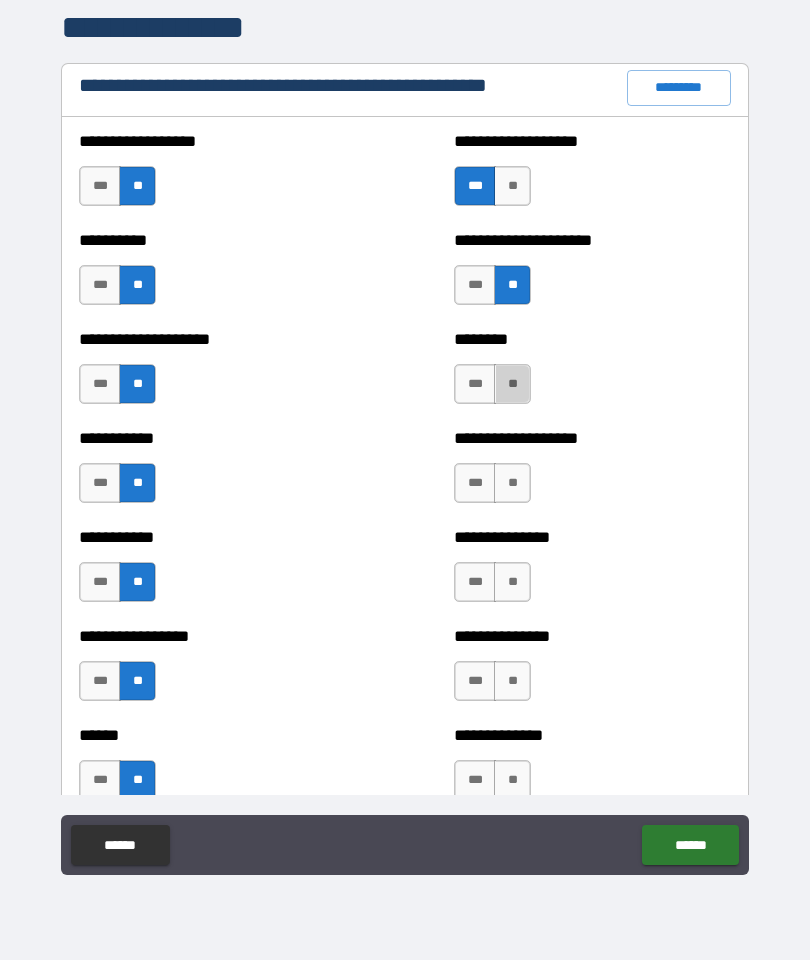click on "**" at bounding box center [512, 384] 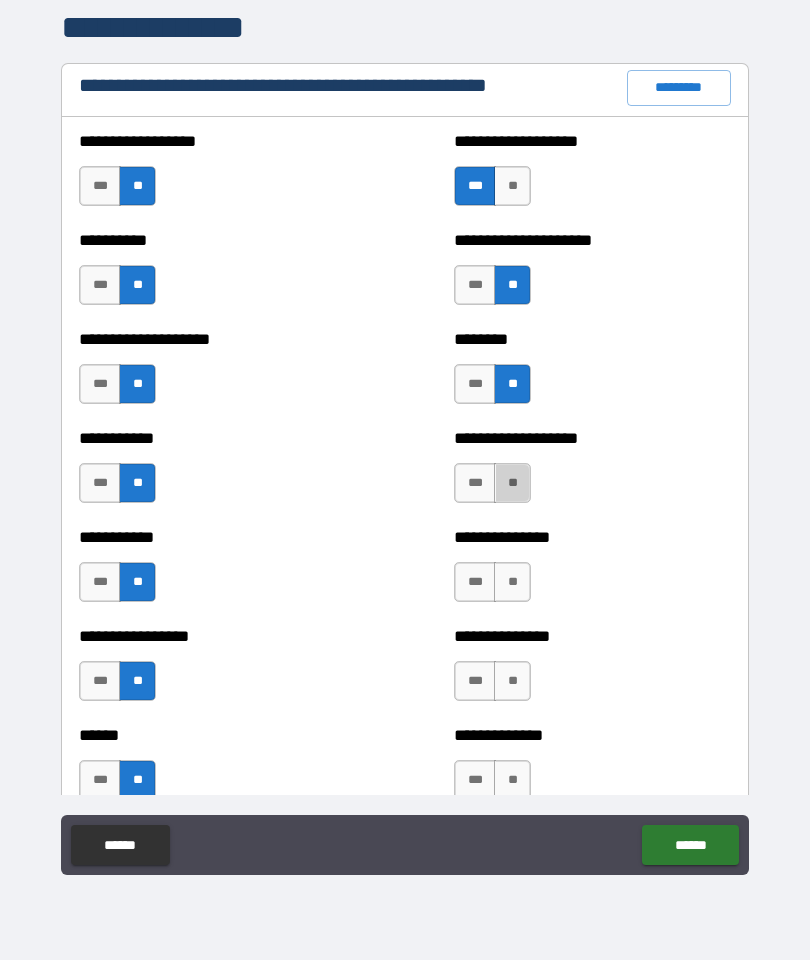 click on "**" at bounding box center [512, 483] 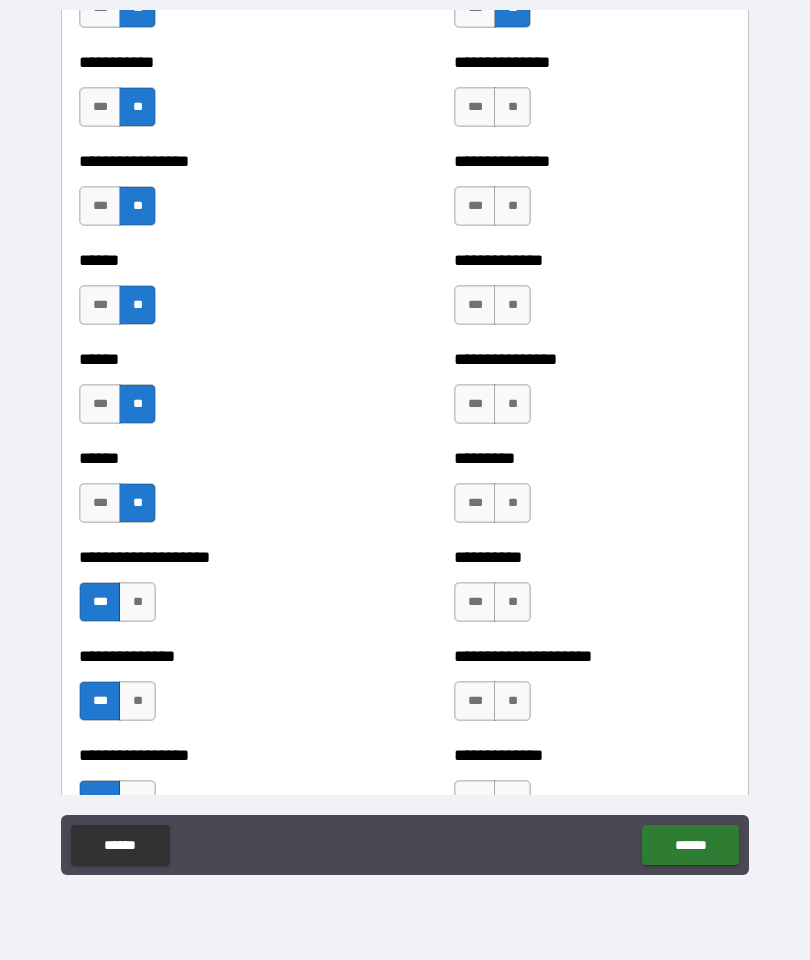 scroll, scrollTop: 2834, scrollLeft: 0, axis: vertical 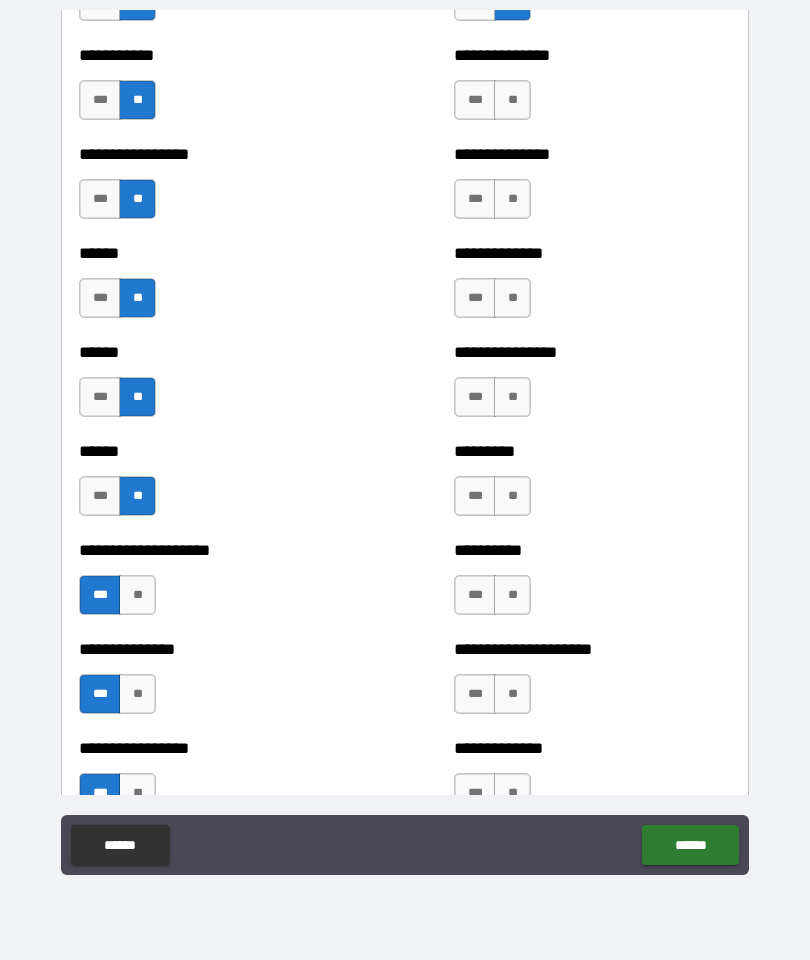 click on "**" at bounding box center [512, 100] 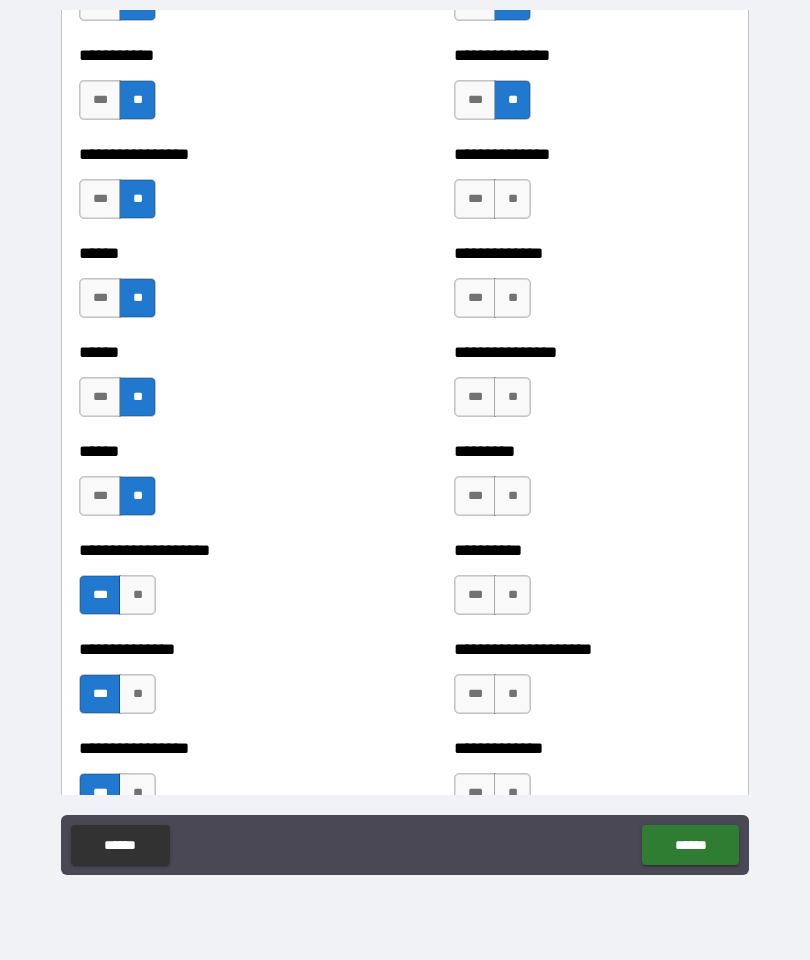 click on "**" at bounding box center [512, 199] 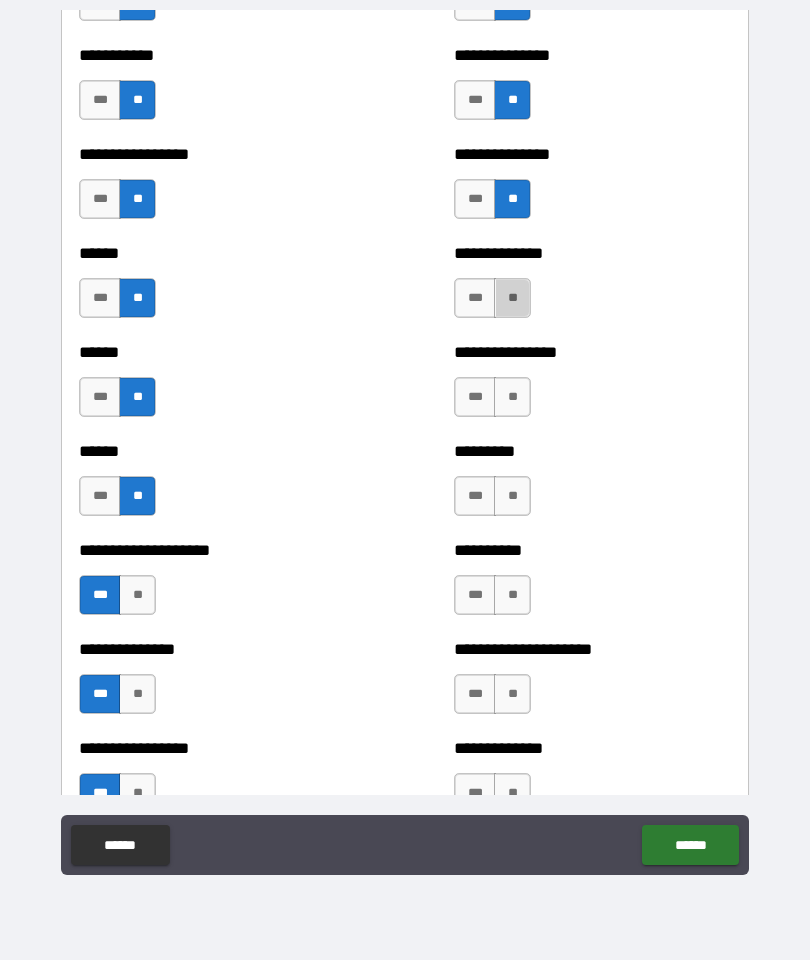 click on "**" at bounding box center [512, 298] 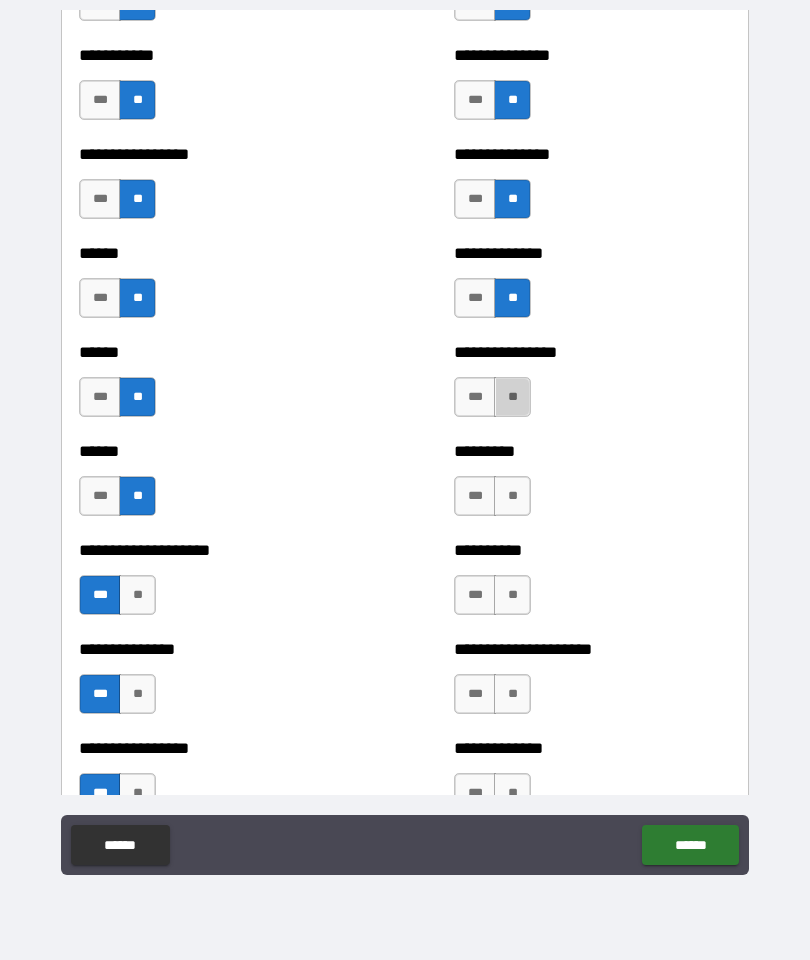 click on "**" at bounding box center [512, 397] 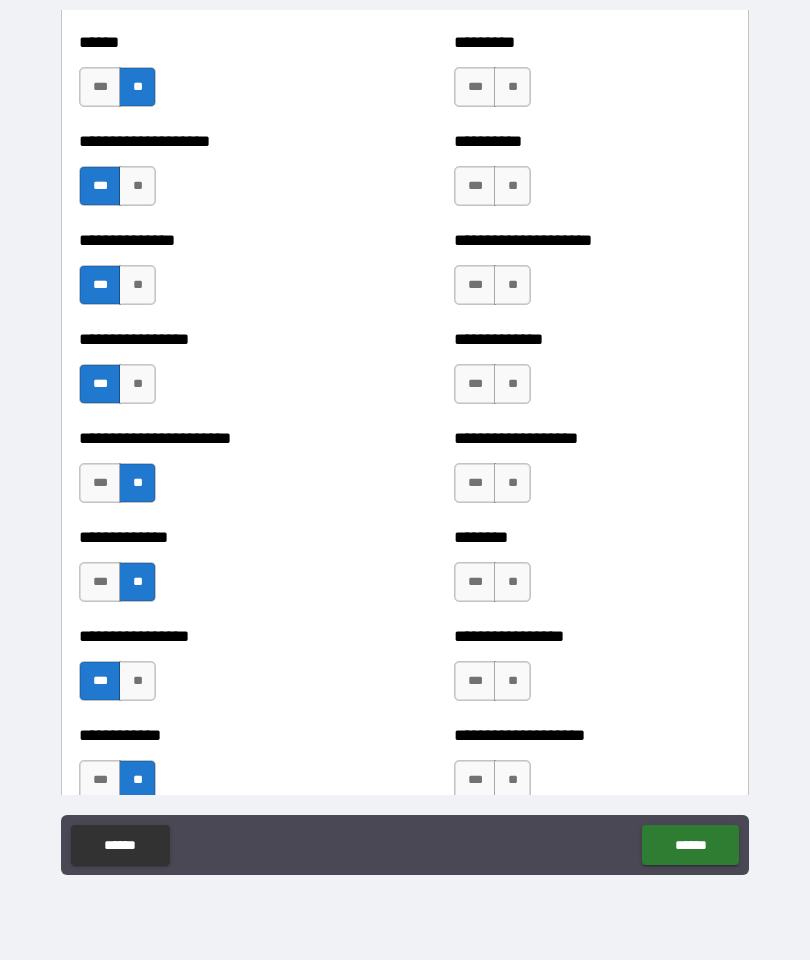scroll, scrollTop: 3241, scrollLeft: 0, axis: vertical 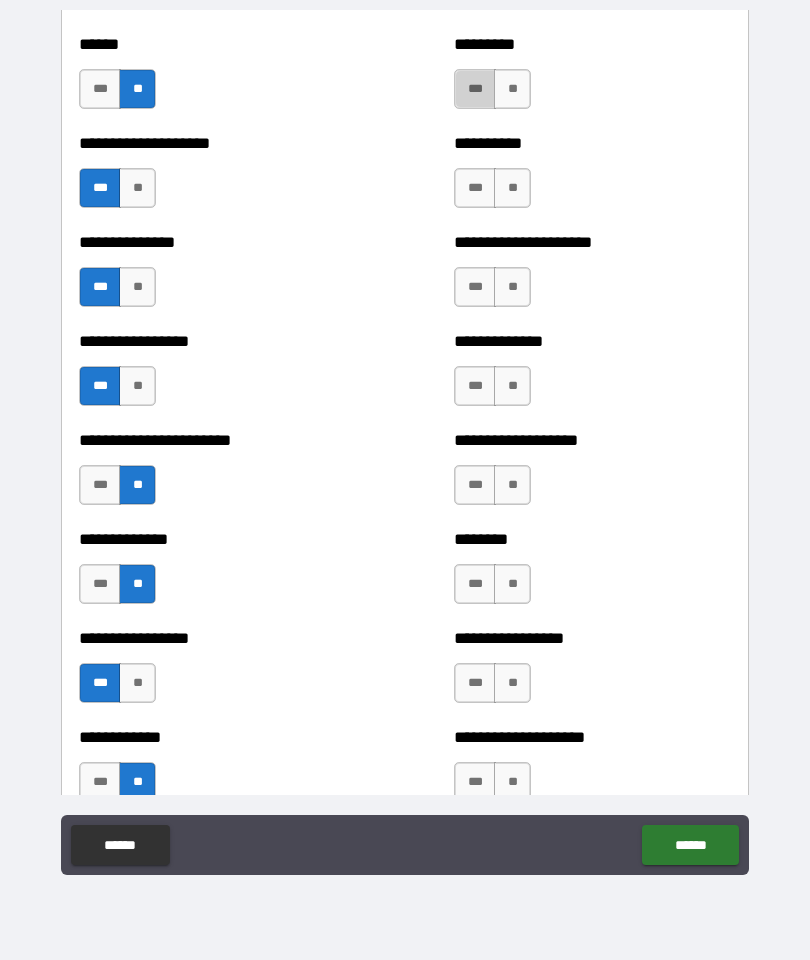 click on "***" at bounding box center [475, 89] 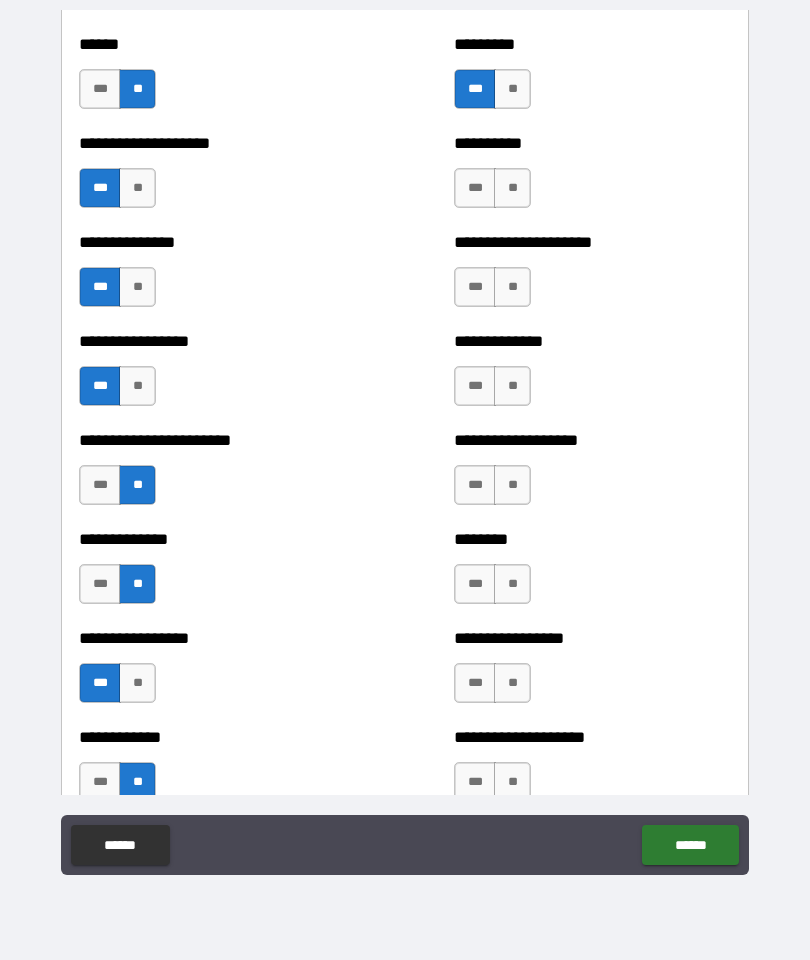 click on "**" at bounding box center [512, 188] 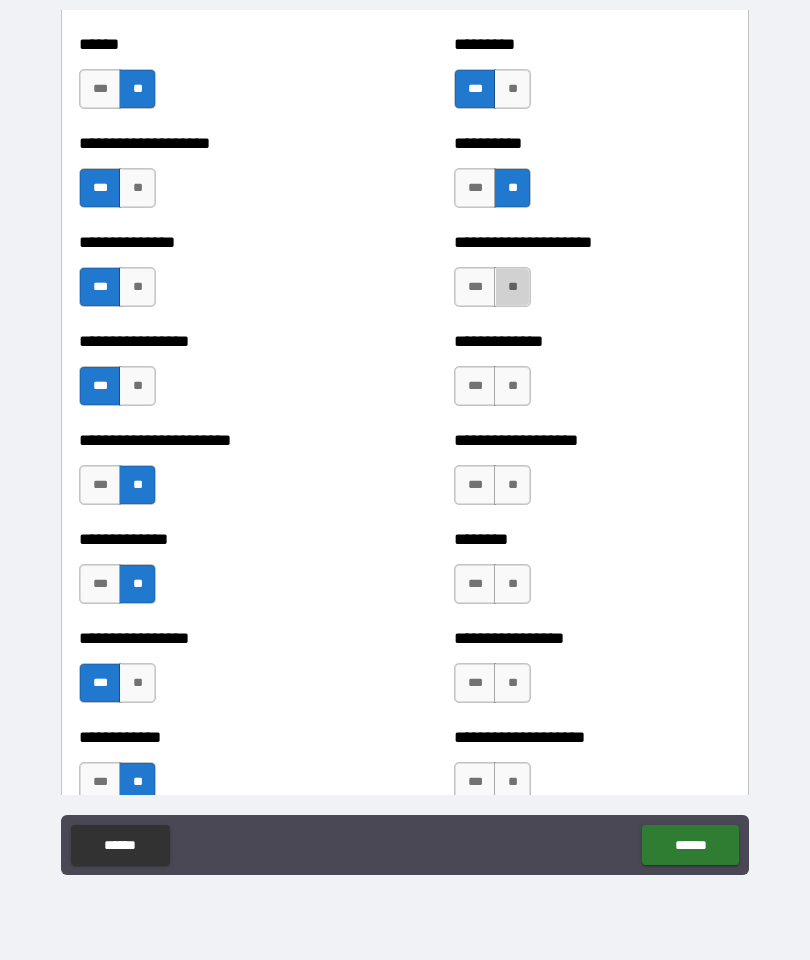 click on "**" at bounding box center (512, 287) 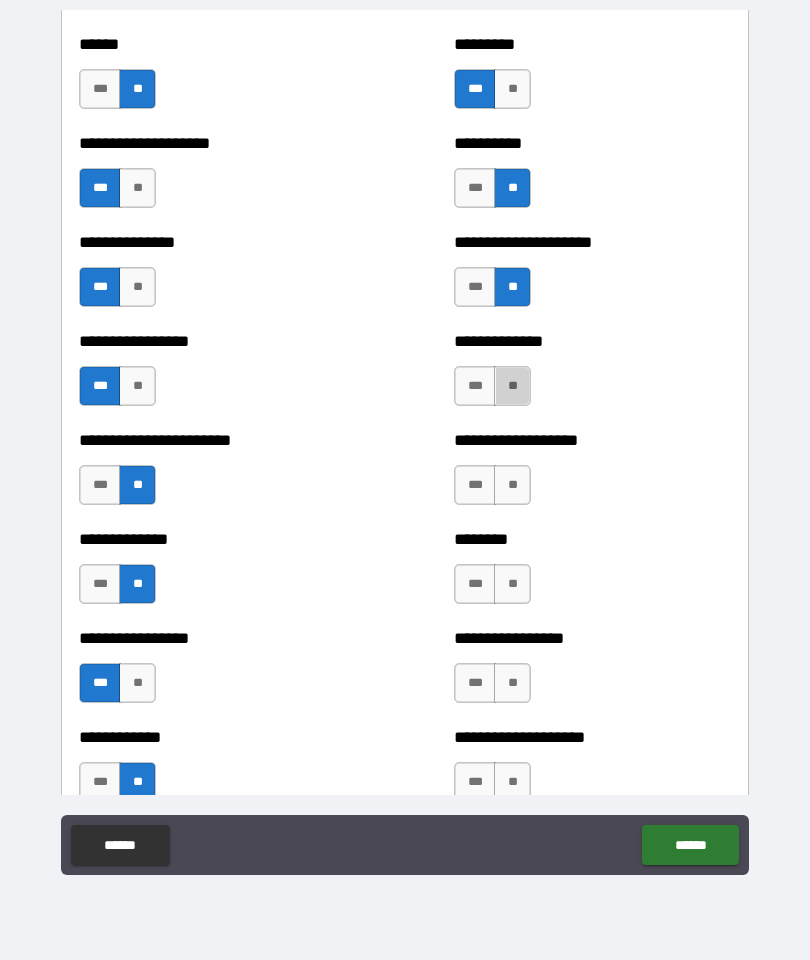 click on "**" at bounding box center (512, 386) 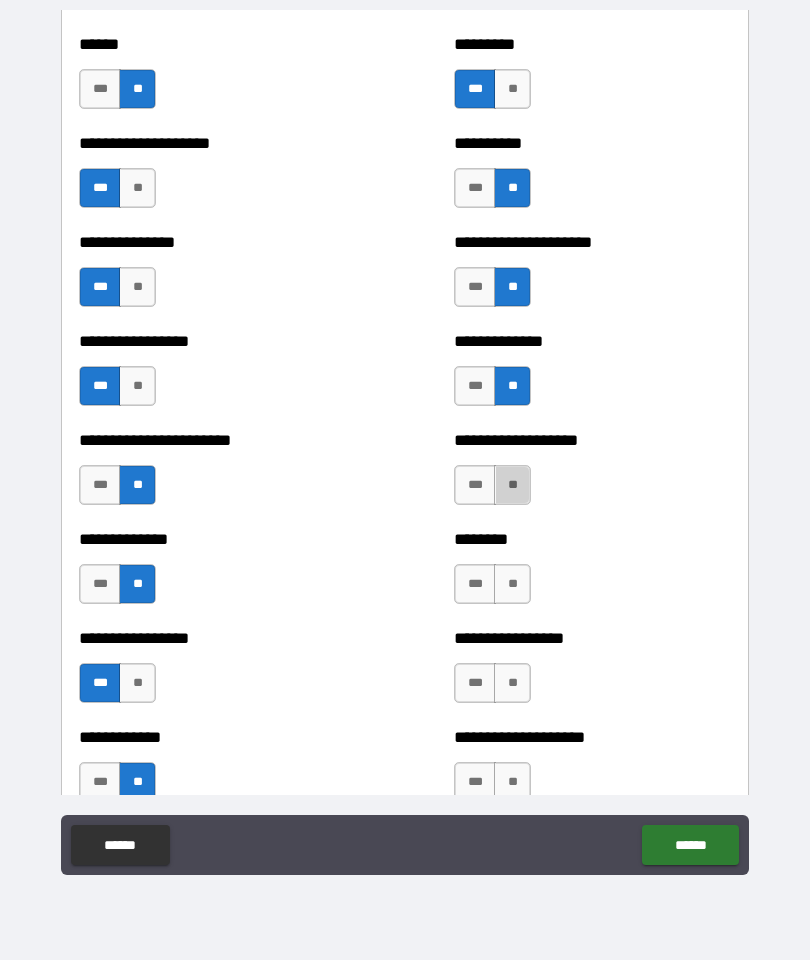 click on "**" at bounding box center (512, 485) 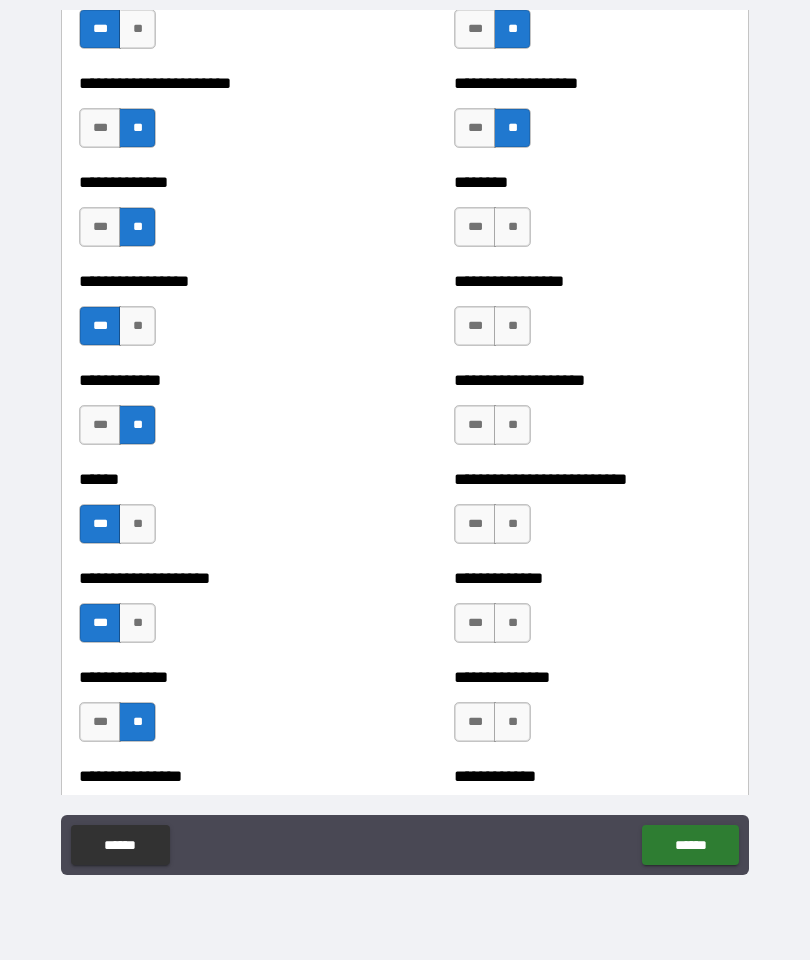 scroll, scrollTop: 3610, scrollLeft: 0, axis: vertical 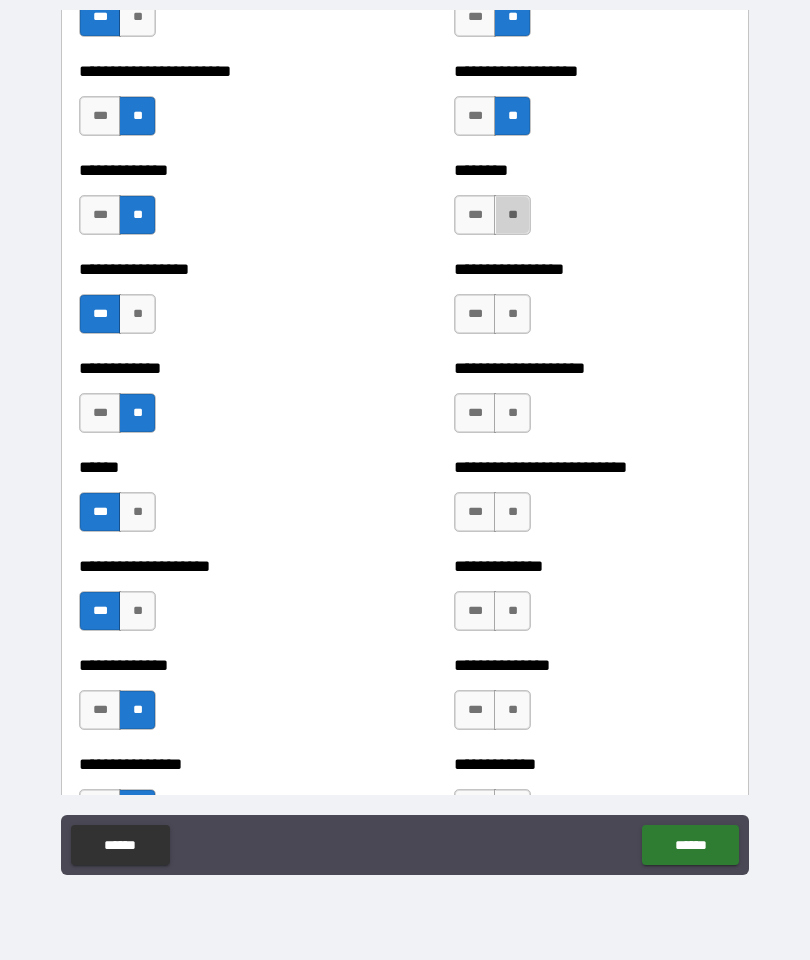 click on "**" at bounding box center (512, 215) 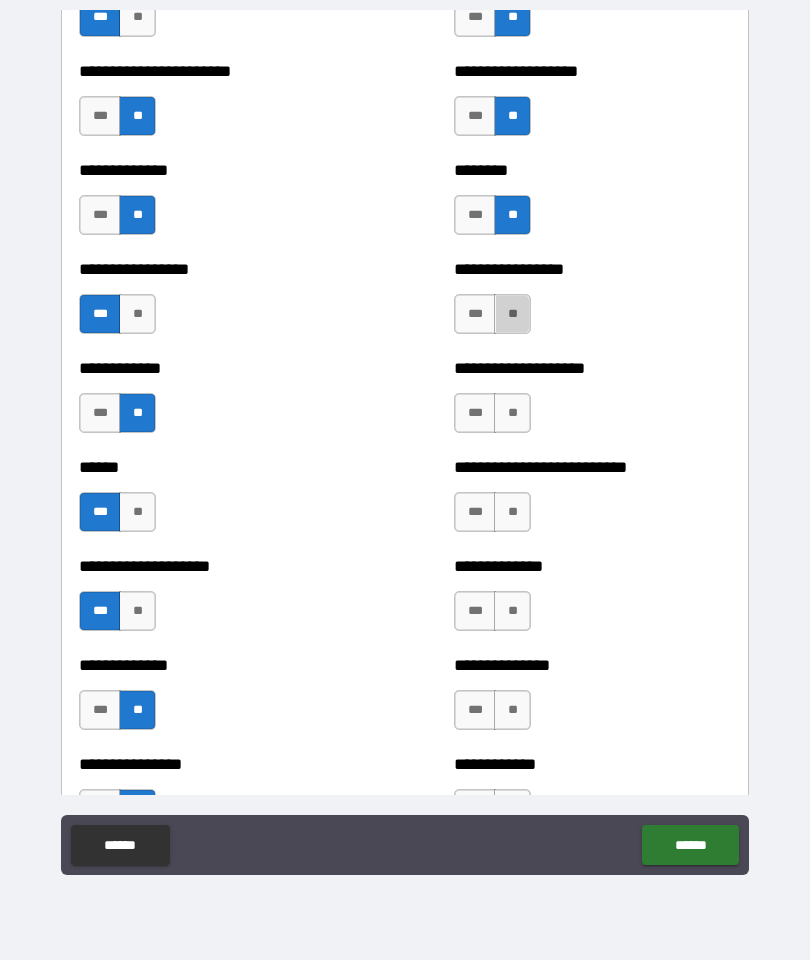 click on "**" at bounding box center [512, 314] 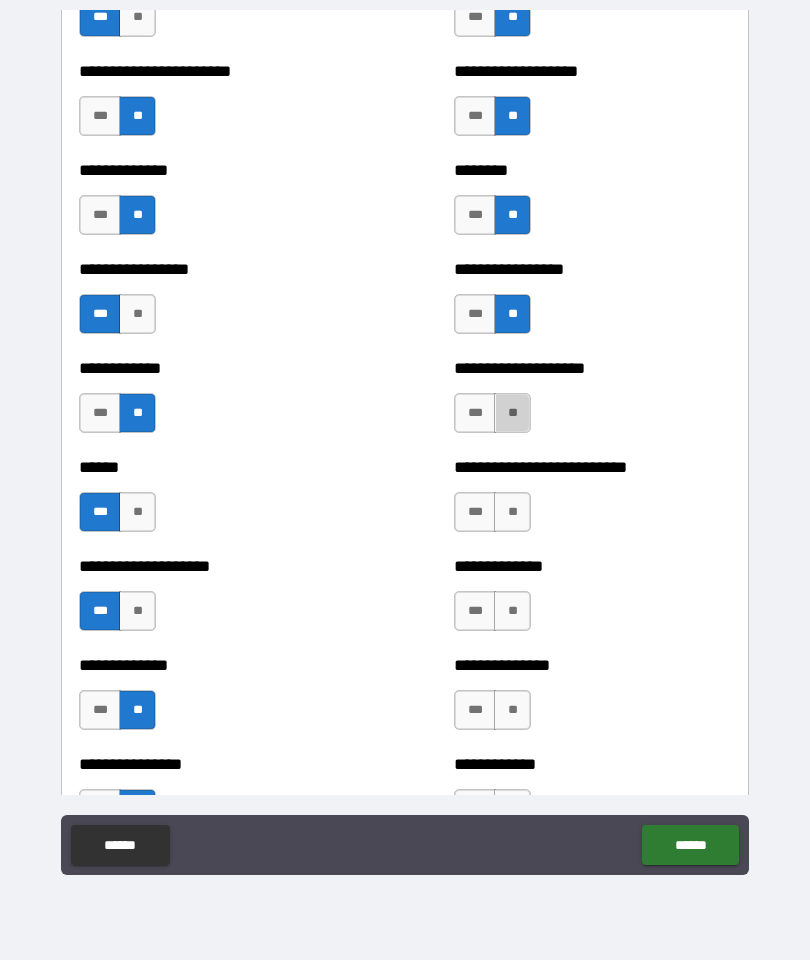 click on "**" at bounding box center [512, 413] 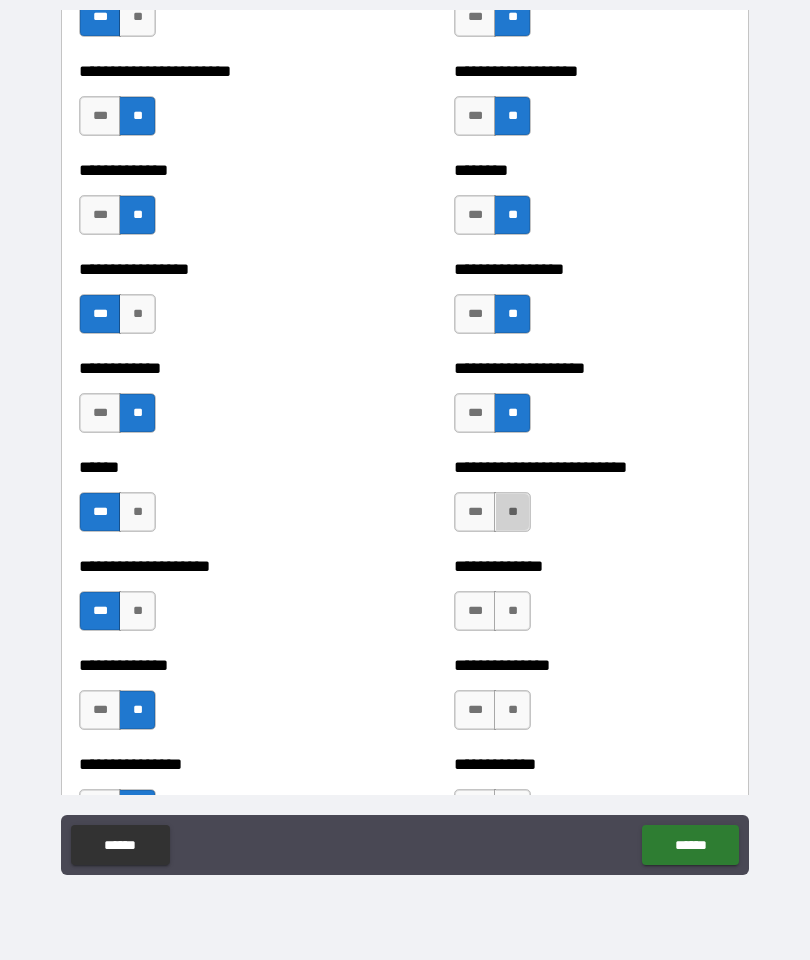 click on "**" at bounding box center (512, 512) 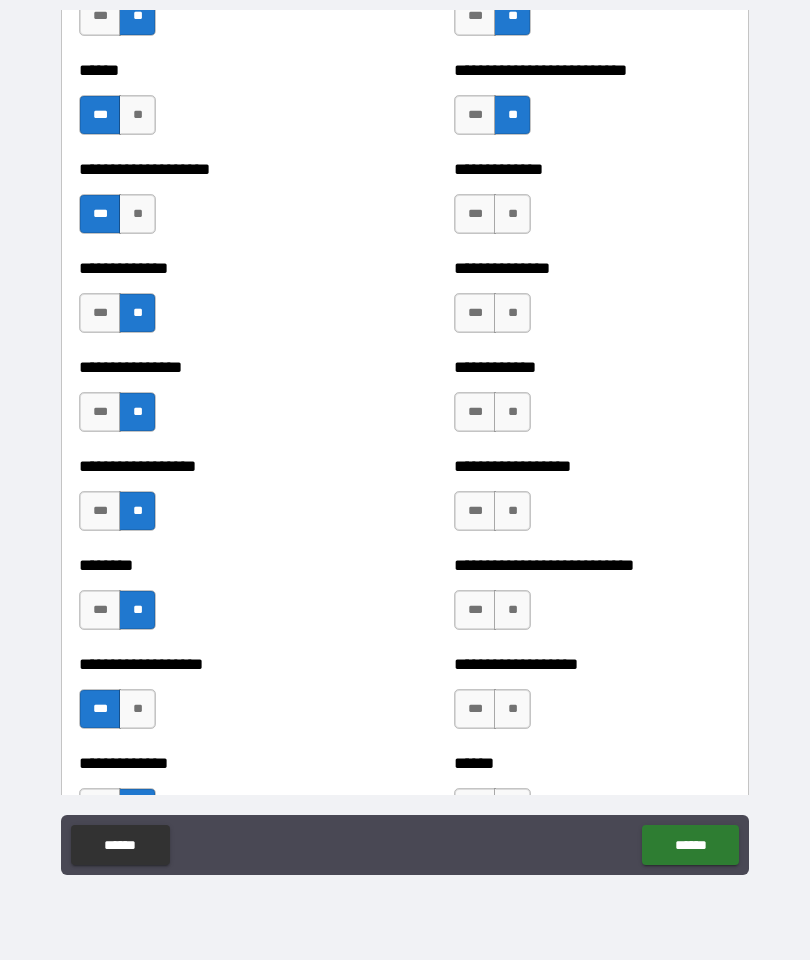 scroll, scrollTop: 4008, scrollLeft: 0, axis: vertical 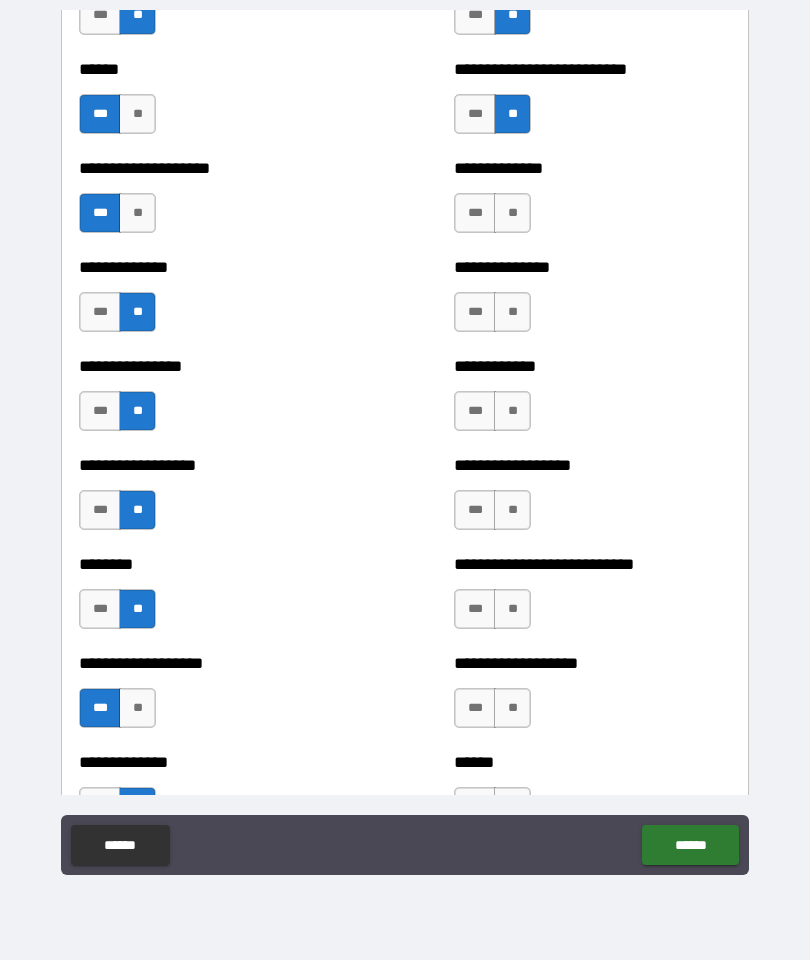 click on "**" at bounding box center (512, 213) 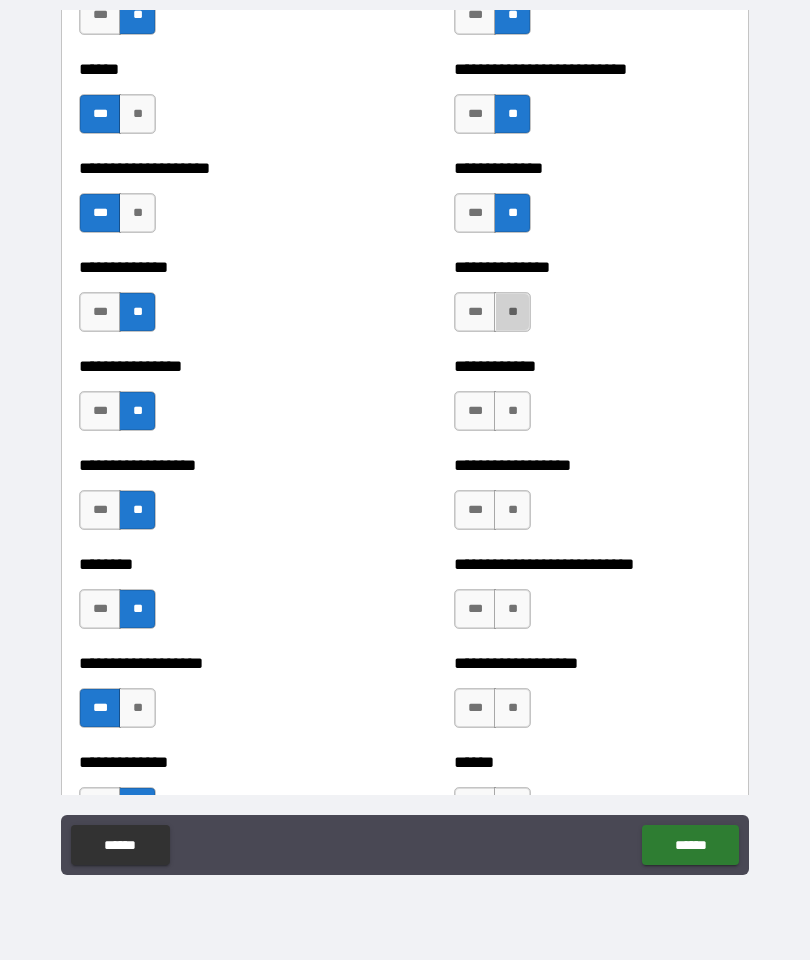 click on "**" at bounding box center [512, 312] 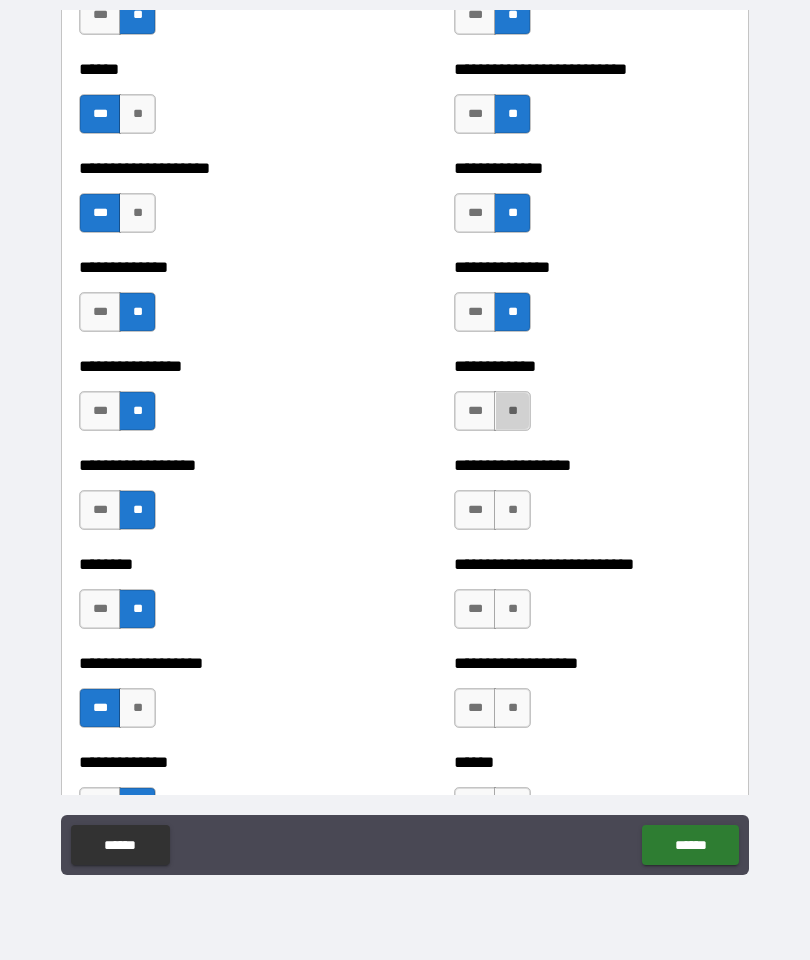click on "**" at bounding box center [512, 411] 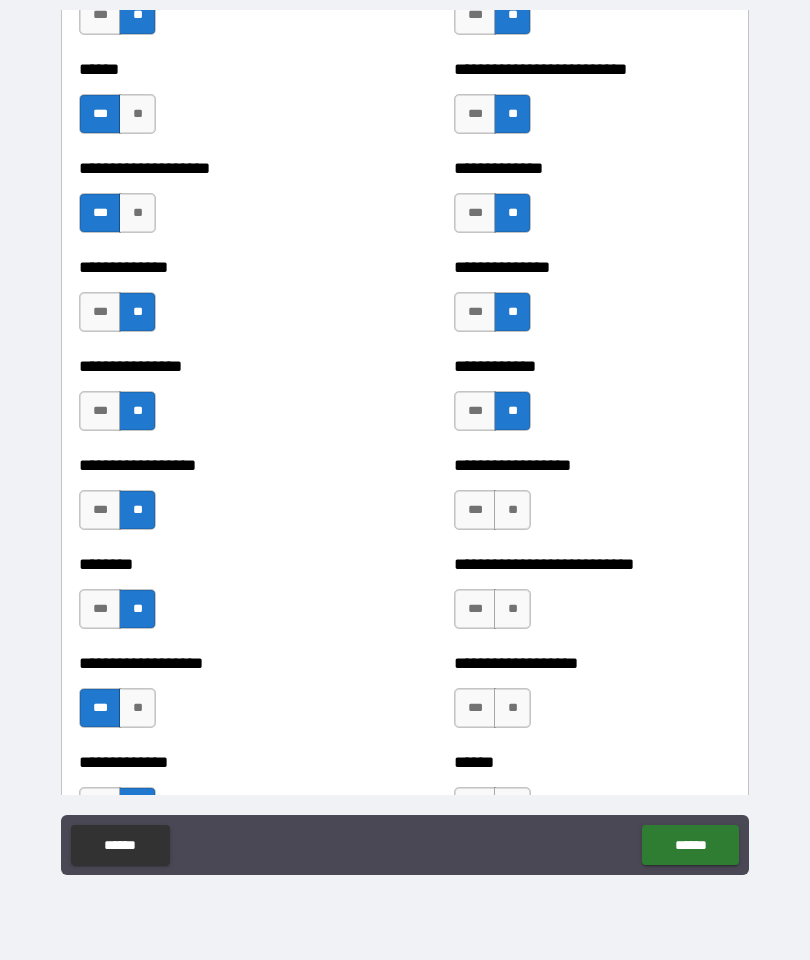 click on "**" at bounding box center (512, 510) 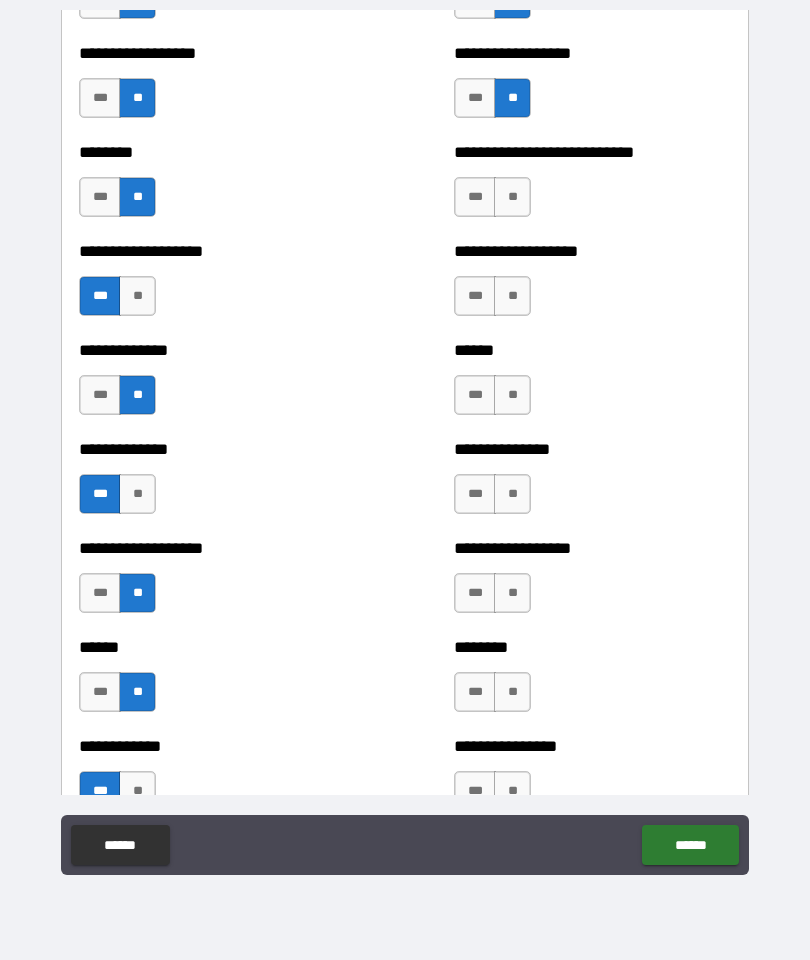 scroll, scrollTop: 4423, scrollLeft: 0, axis: vertical 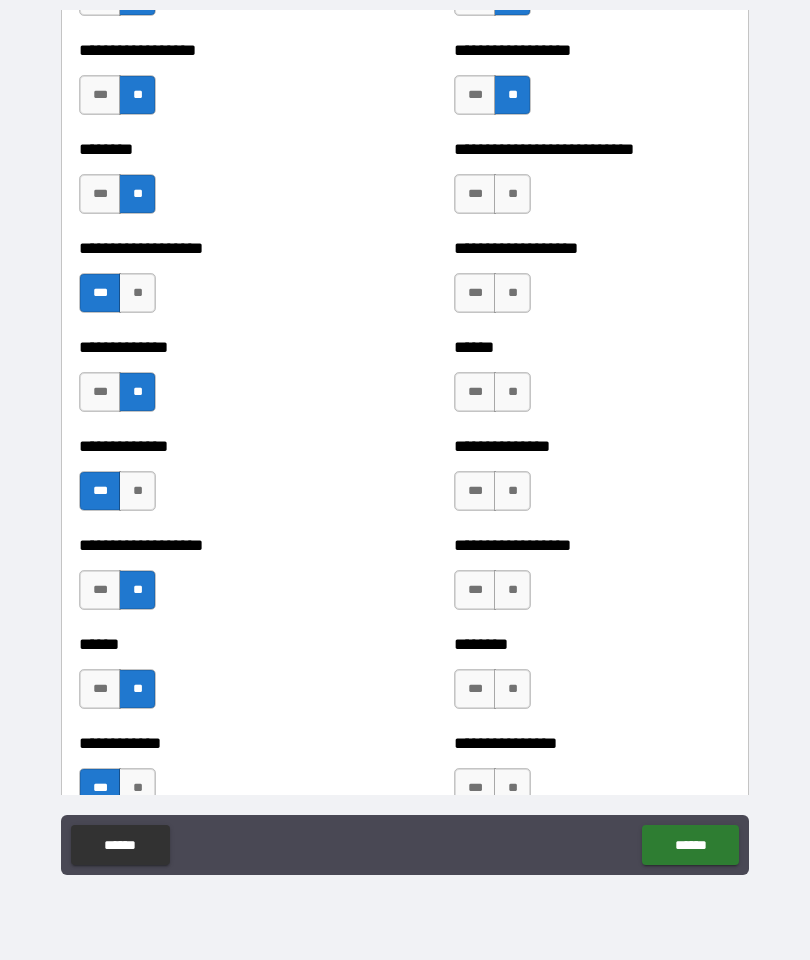 click on "***" at bounding box center (475, 194) 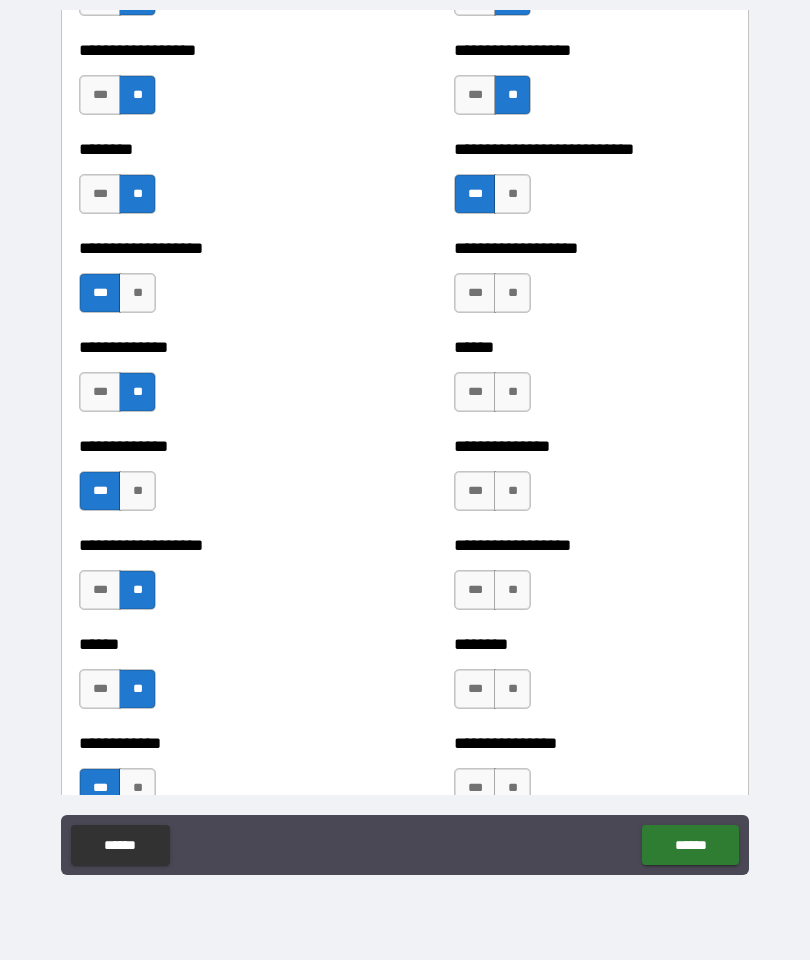 click on "**" at bounding box center (512, 293) 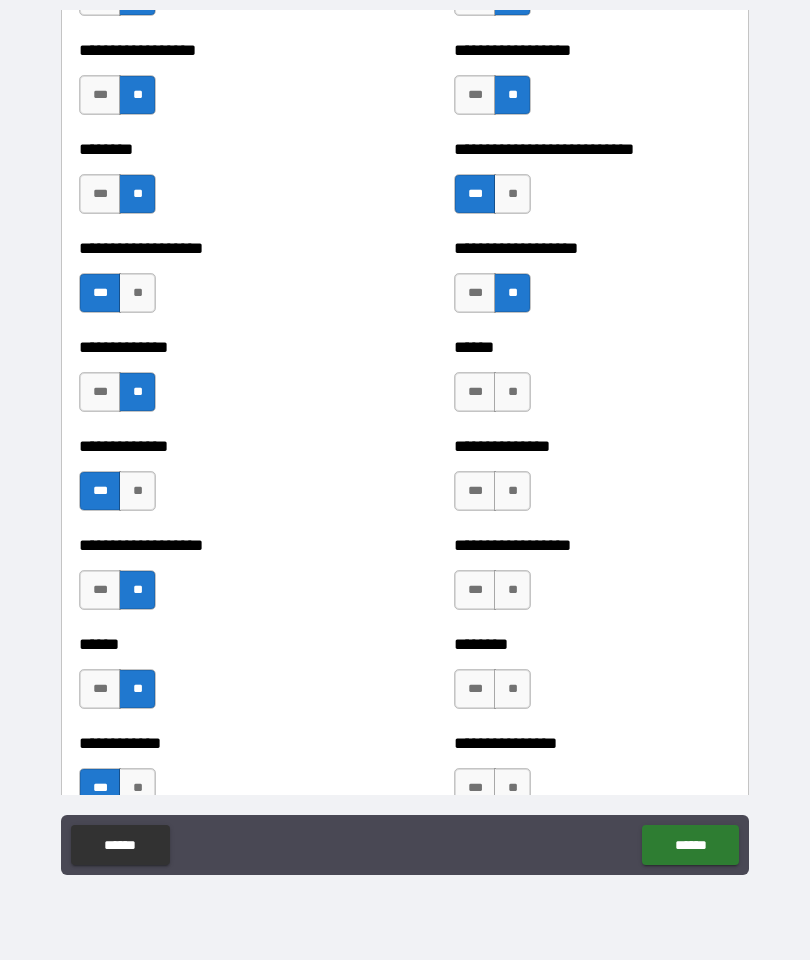 click on "**" at bounding box center (512, 392) 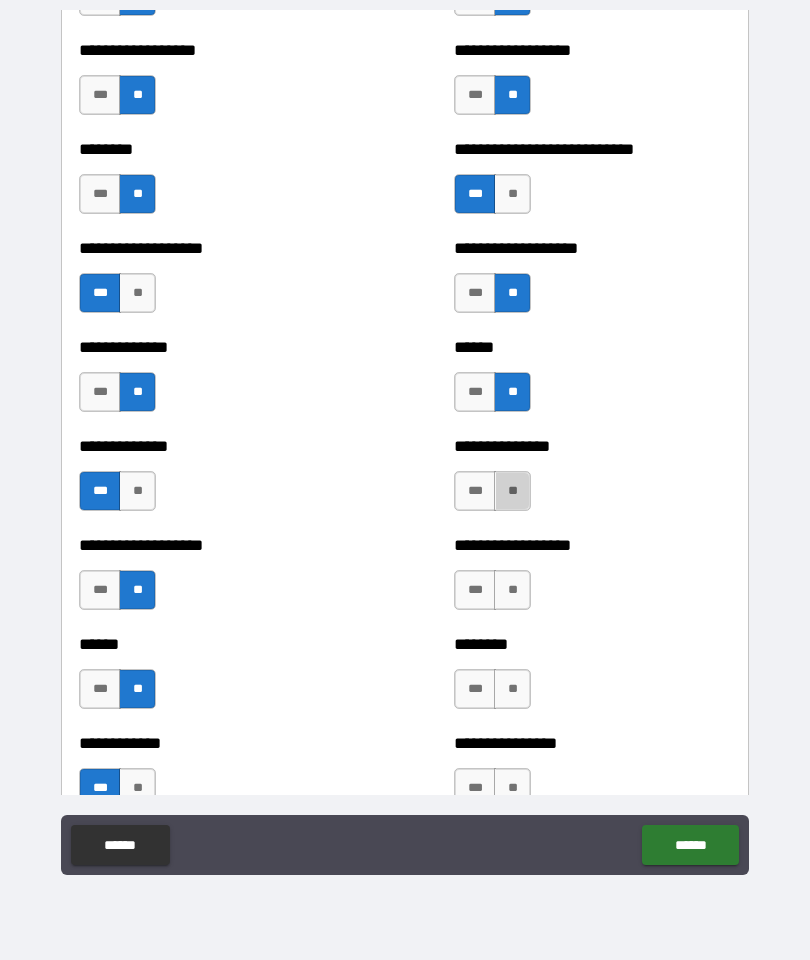 click on "**" at bounding box center (512, 491) 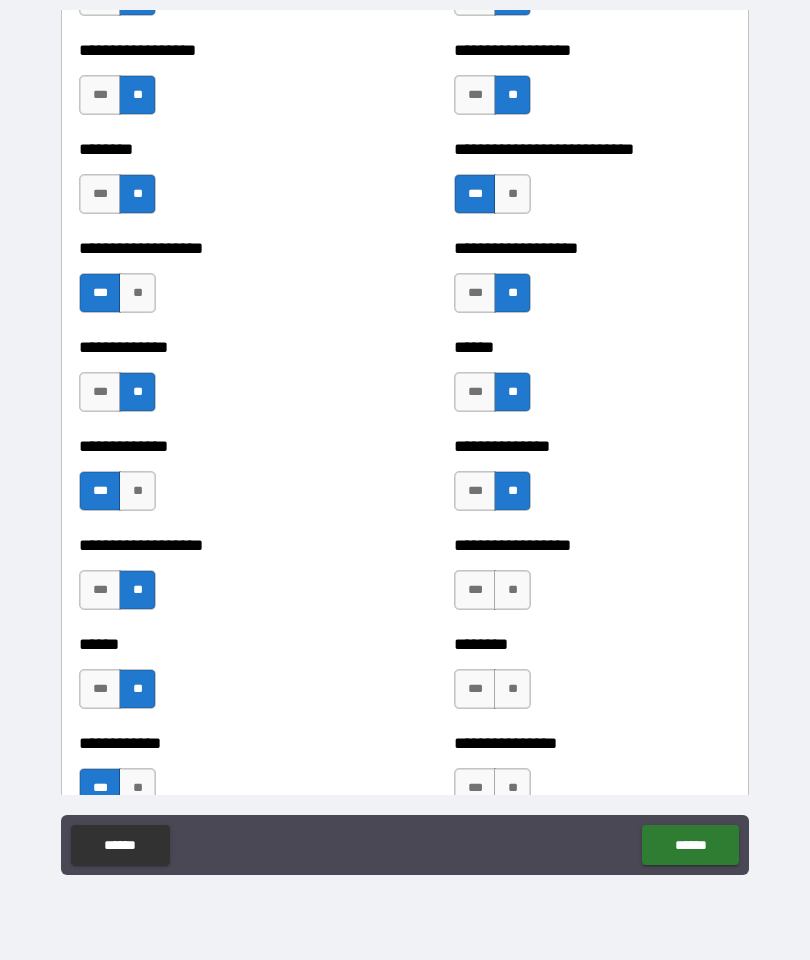 click on "**" at bounding box center (512, 590) 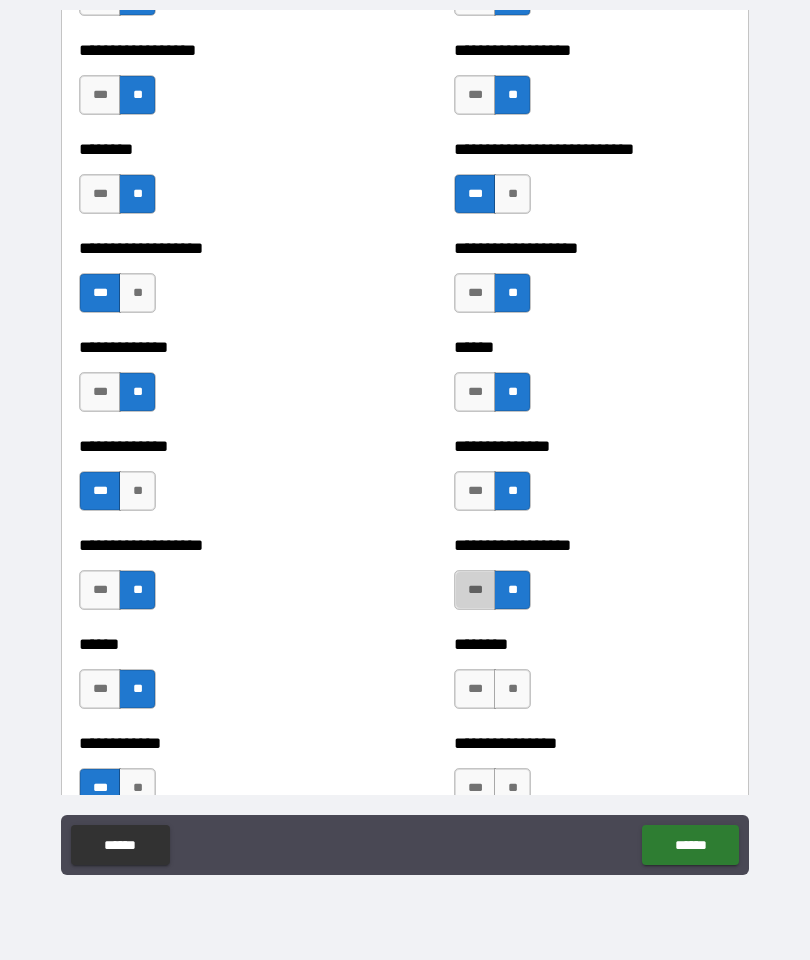 click on "***" at bounding box center [475, 590] 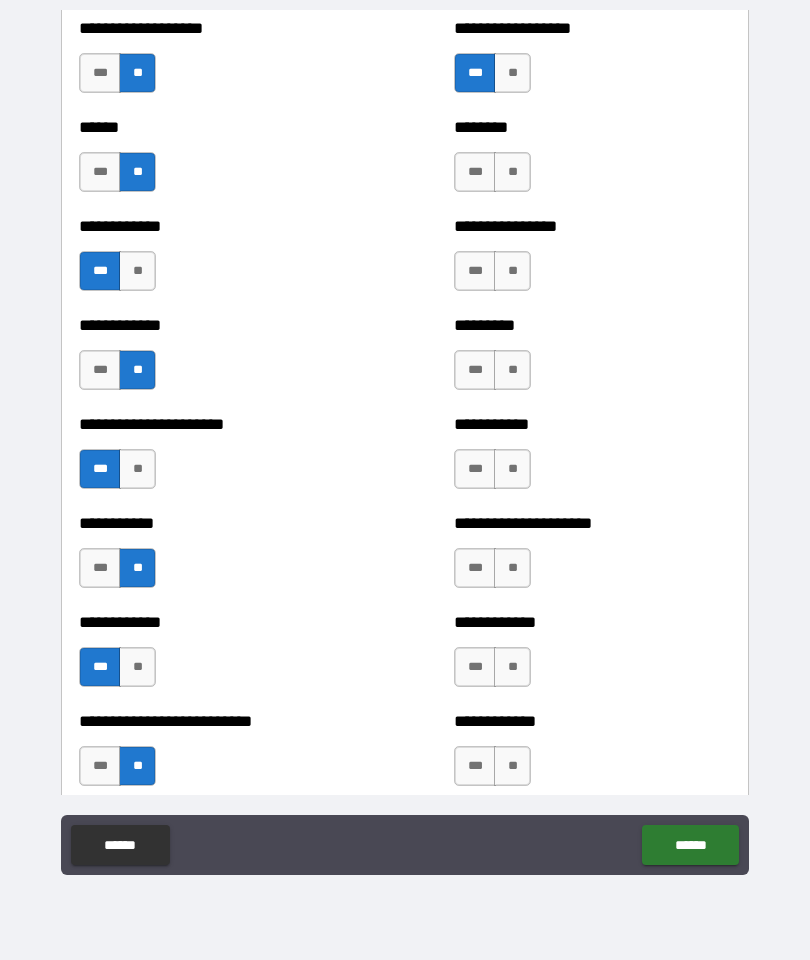 scroll, scrollTop: 4943, scrollLeft: 0, axis: vertical 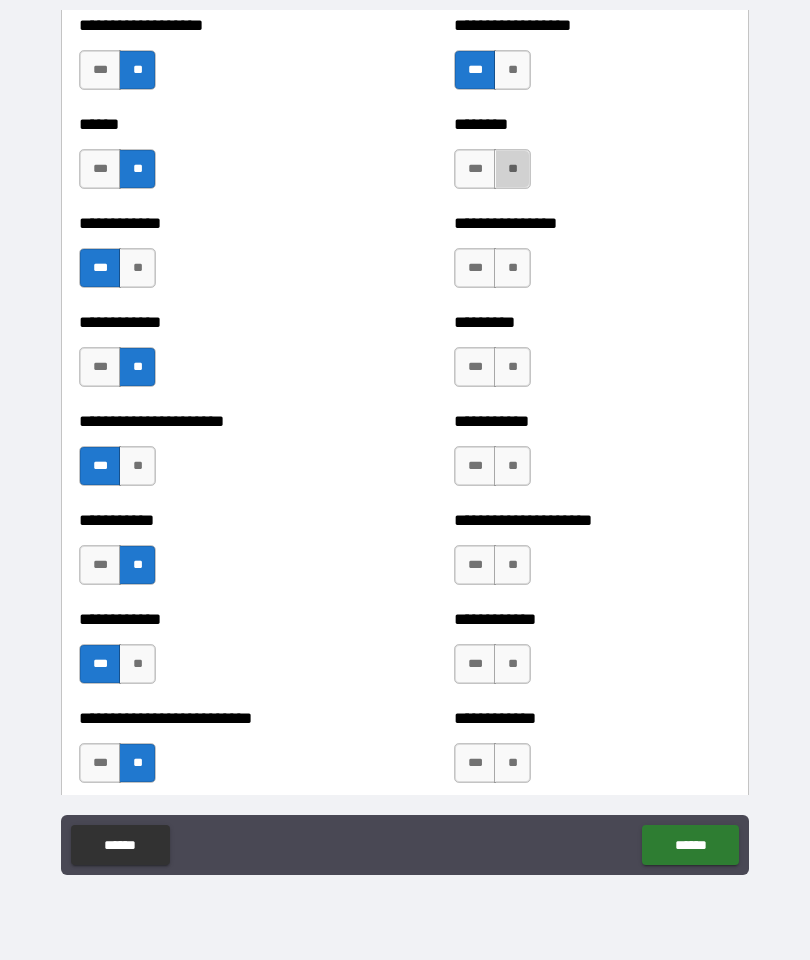 click on "**" at bounding box center (512, 169) 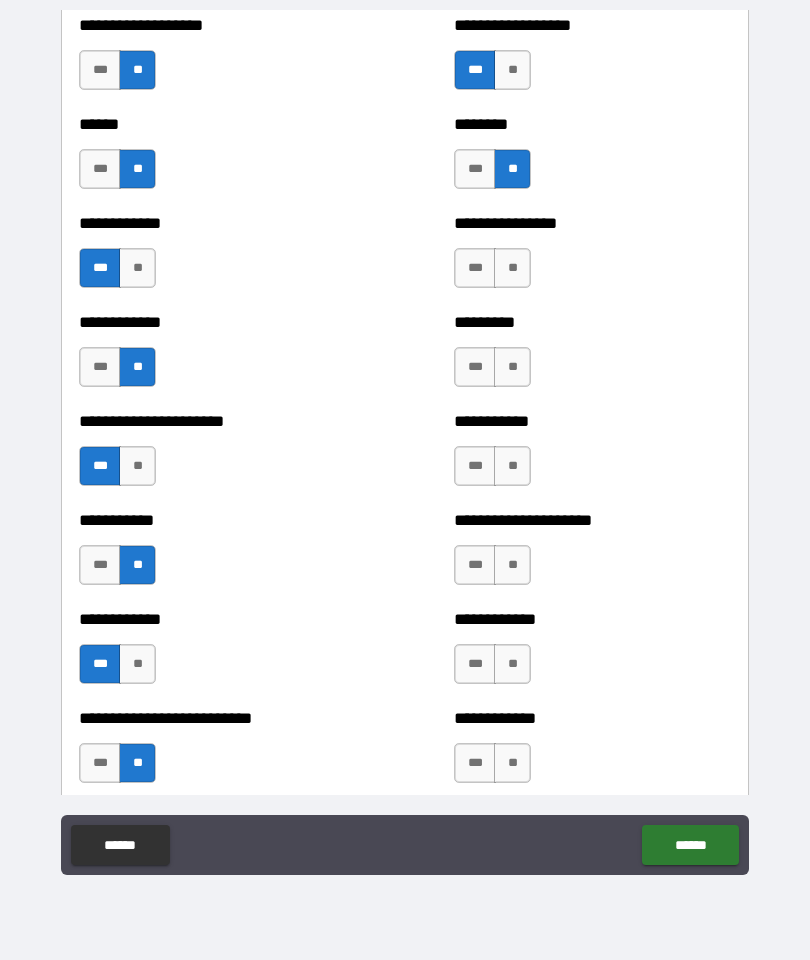 click on "**" at bounding box center (512, 268) 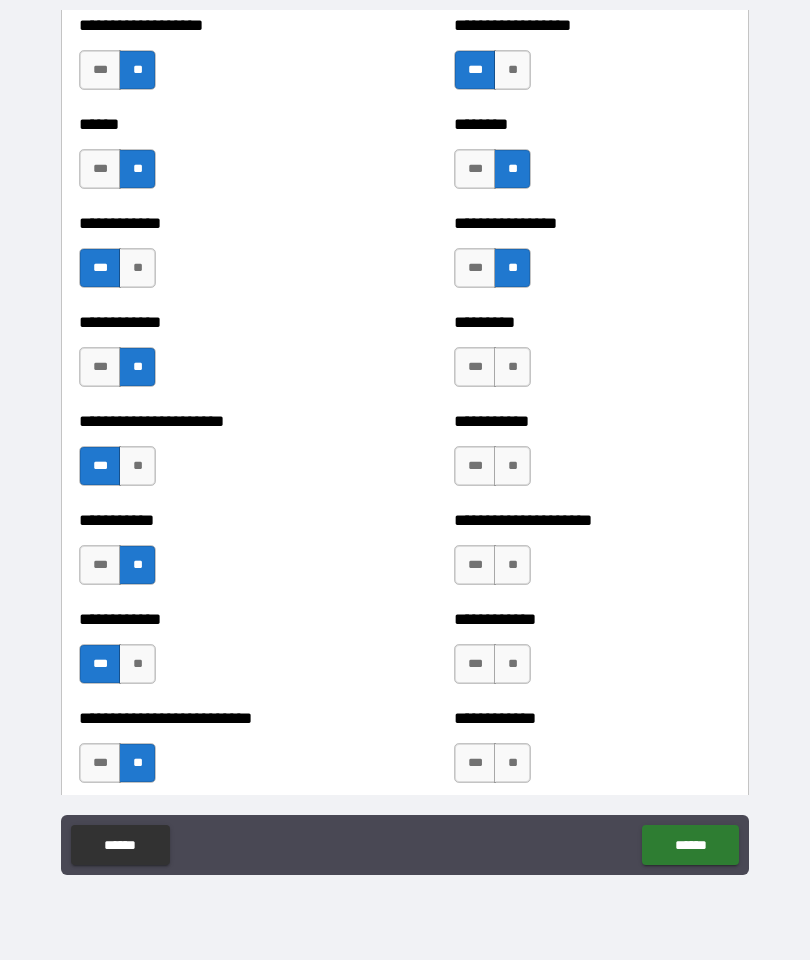 click on "**" at bounding box center (512, 367) 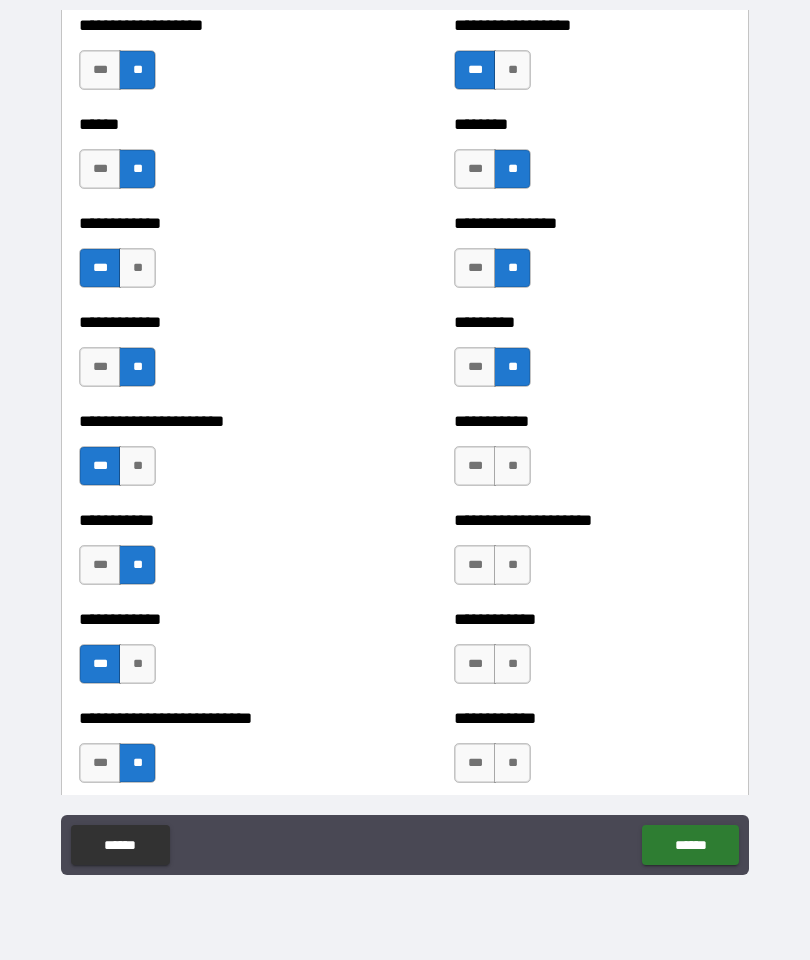 click on "***" at bounding box center [475, 367] 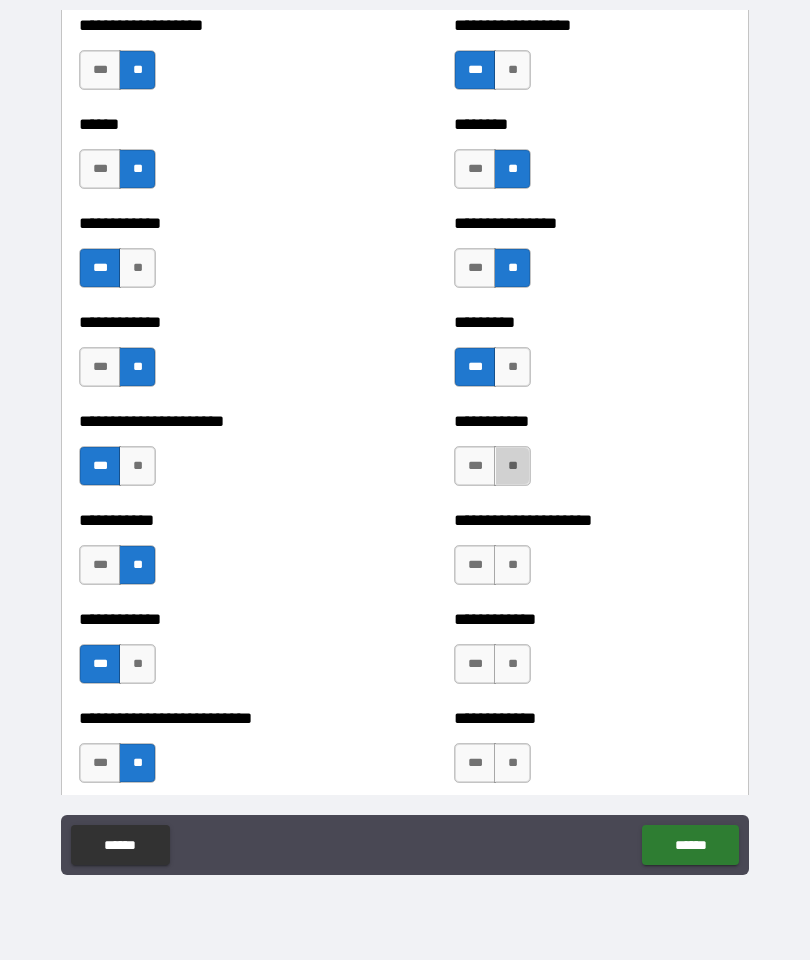 click on "**" at bounding box center [512, 466] 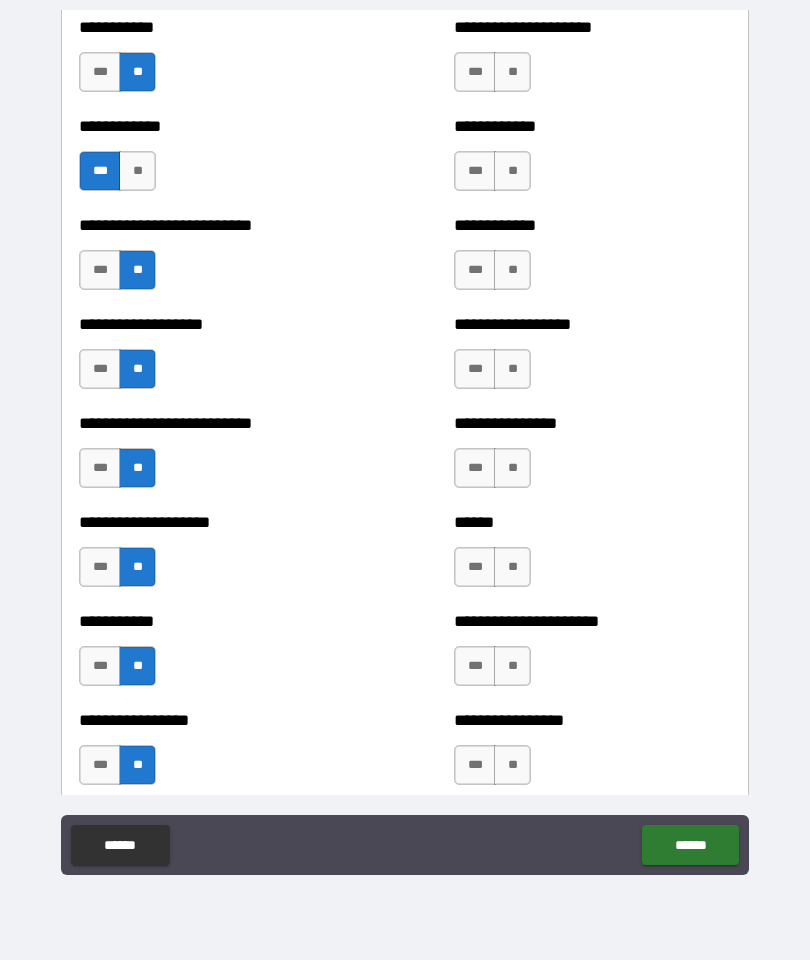 scroll, scrollTop: 5437, scrollLeft: 0, axis: vertical 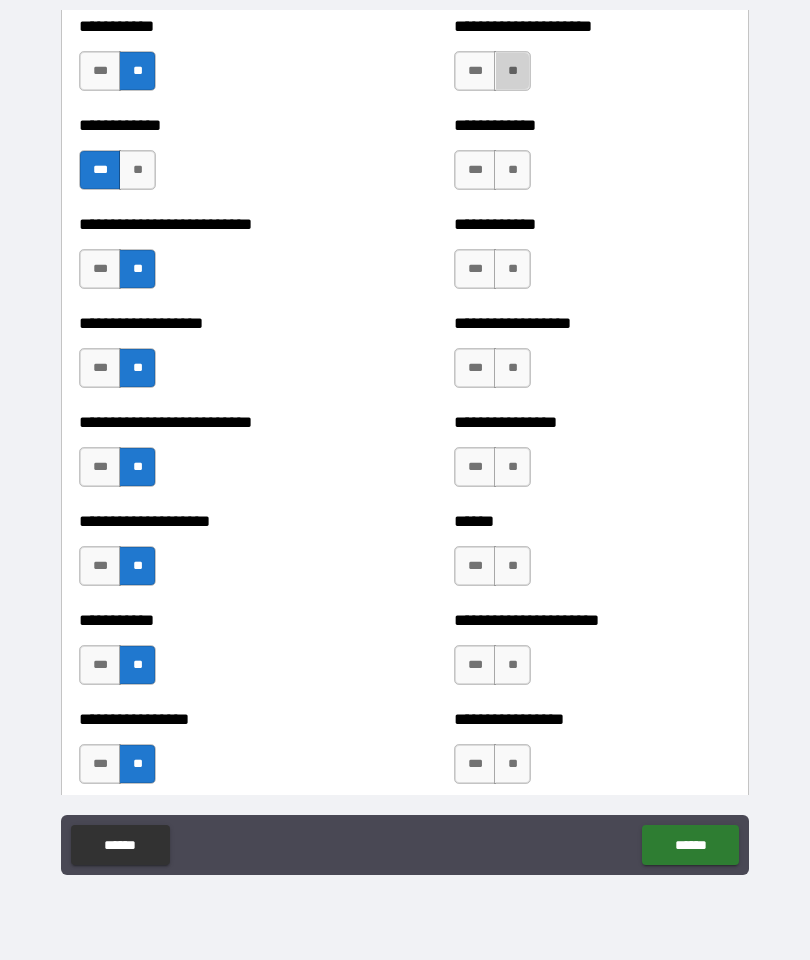 click on "**" at bounding box center [512, 71] 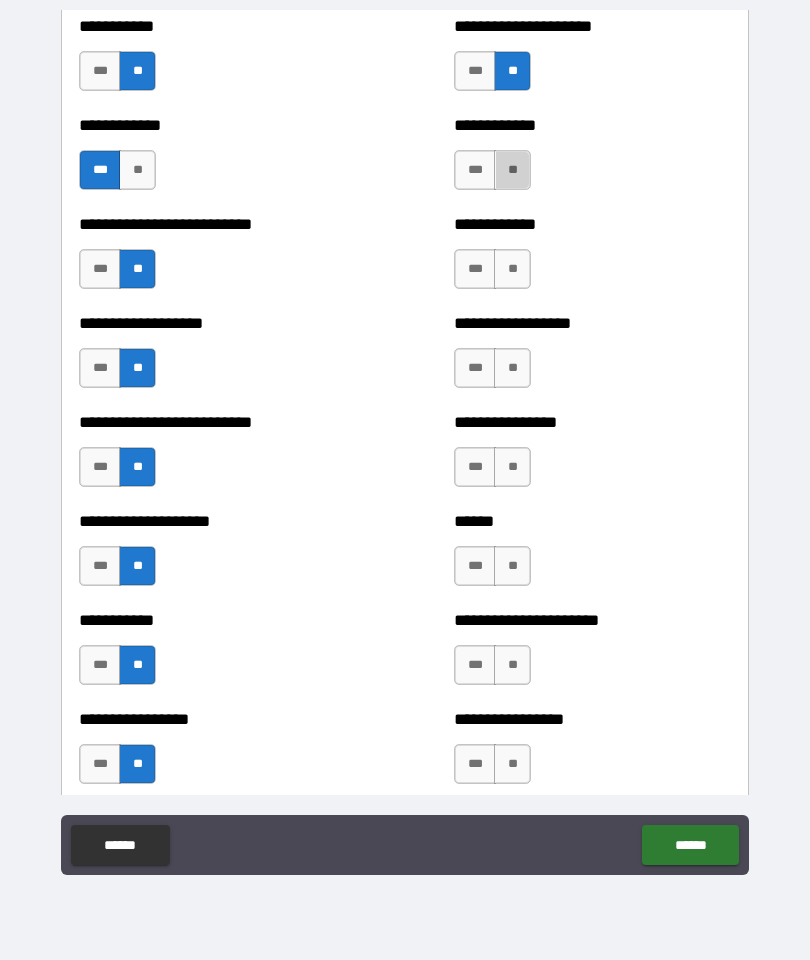 click on "**" at bounding box center [512, 170] 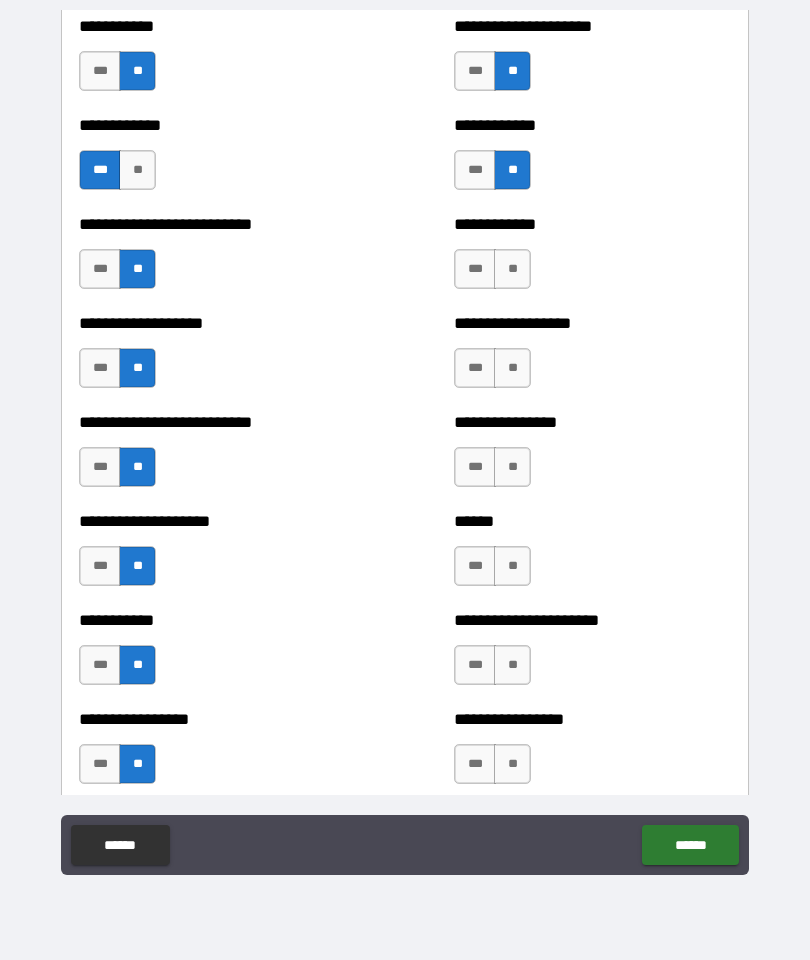 click on "**" at bounding box center [512, 269] 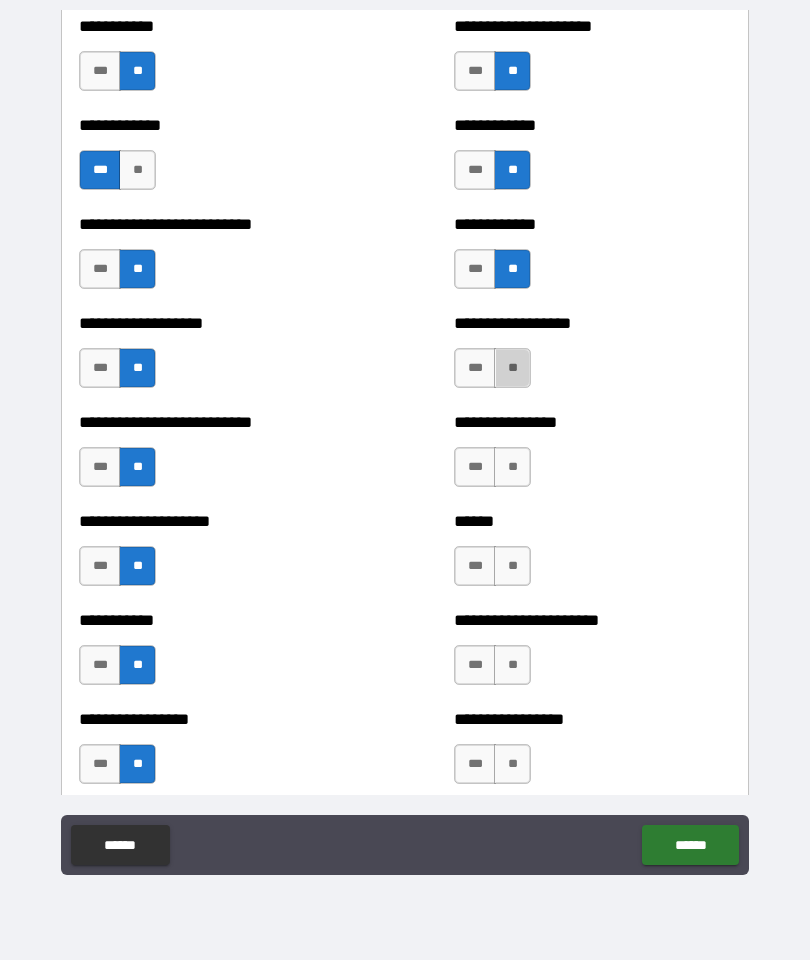 click on "**" at bounding box center [512, 368] 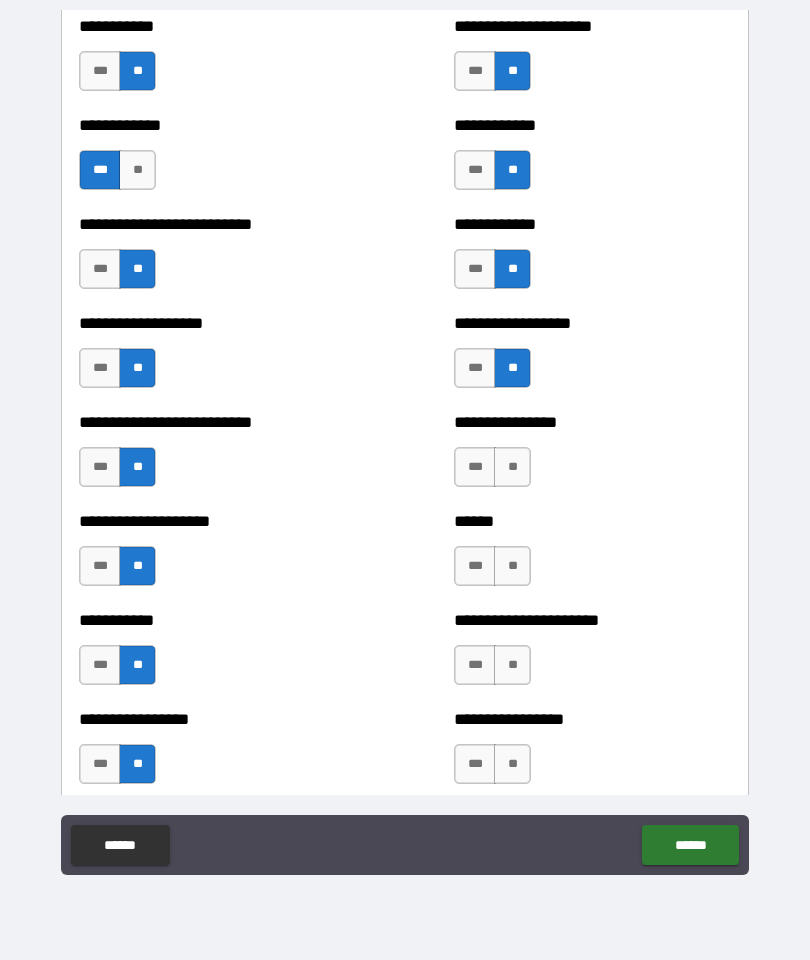 click on "***" at bounding box center [475, 368] 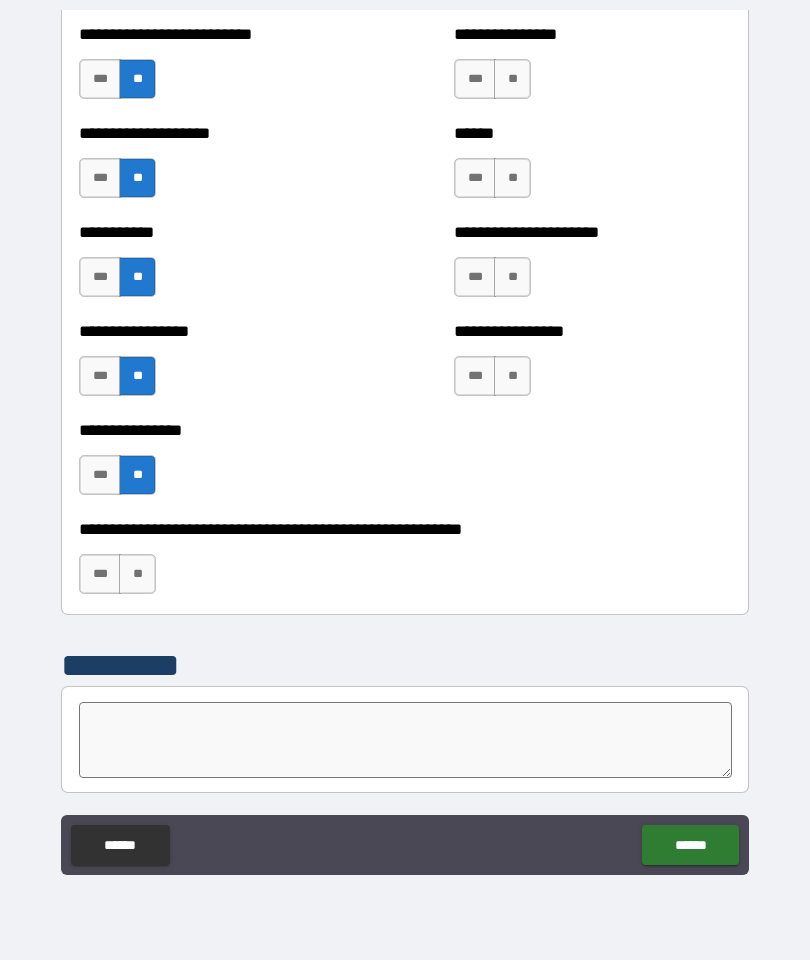 scroll, scrollTop: 5826, scrollLeft: 0, axis: vertical 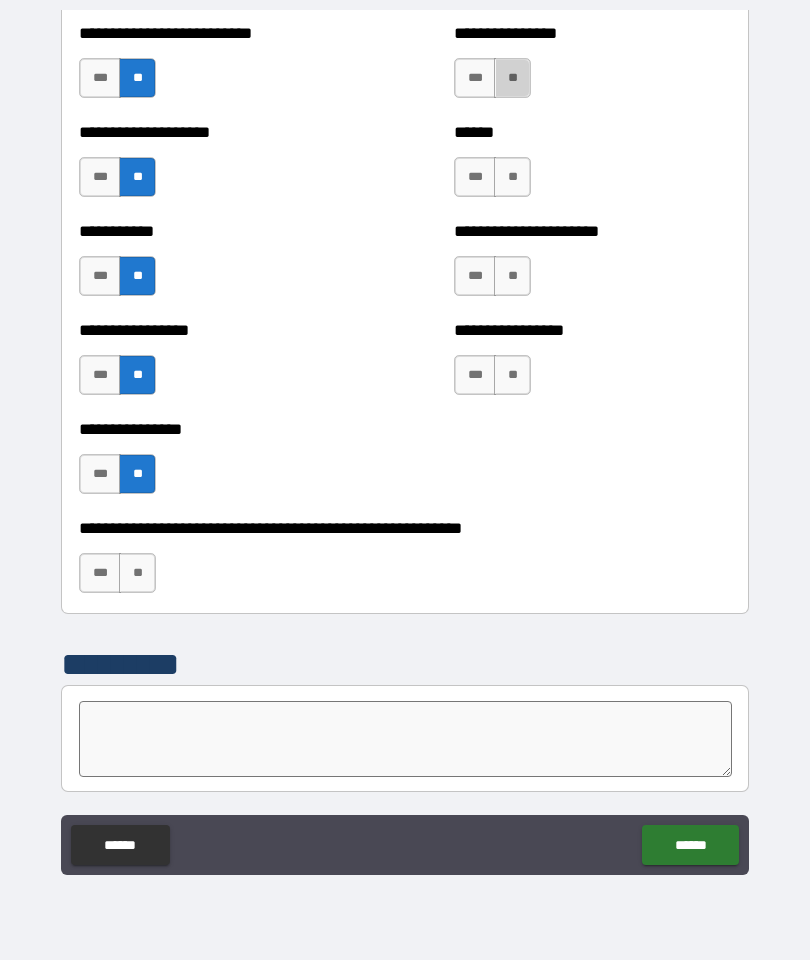 click on "**" at bounding box center (512, 78) 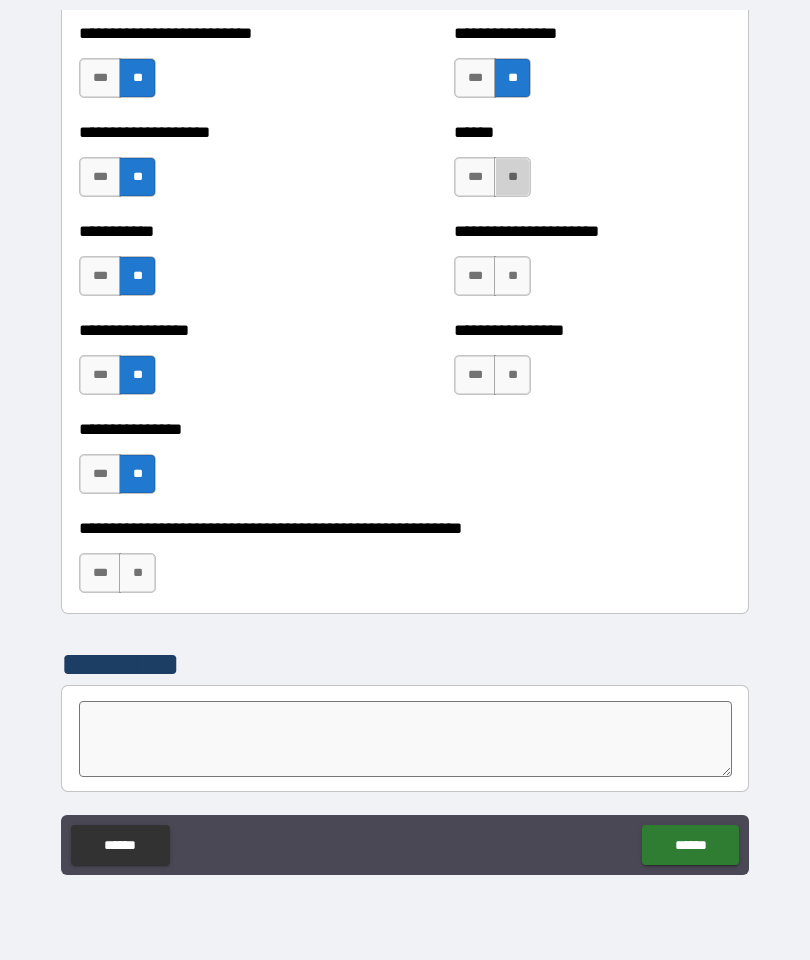 click on "**" at bounding box center [512, 177] 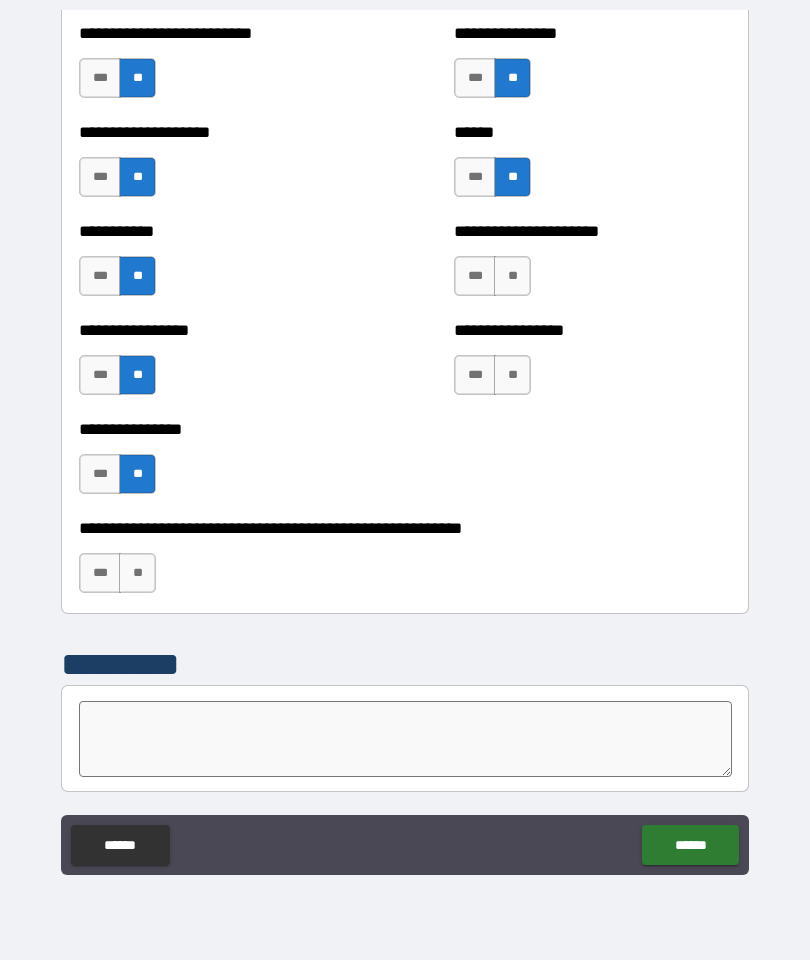 click on "**" at bounding box center [512, 276] 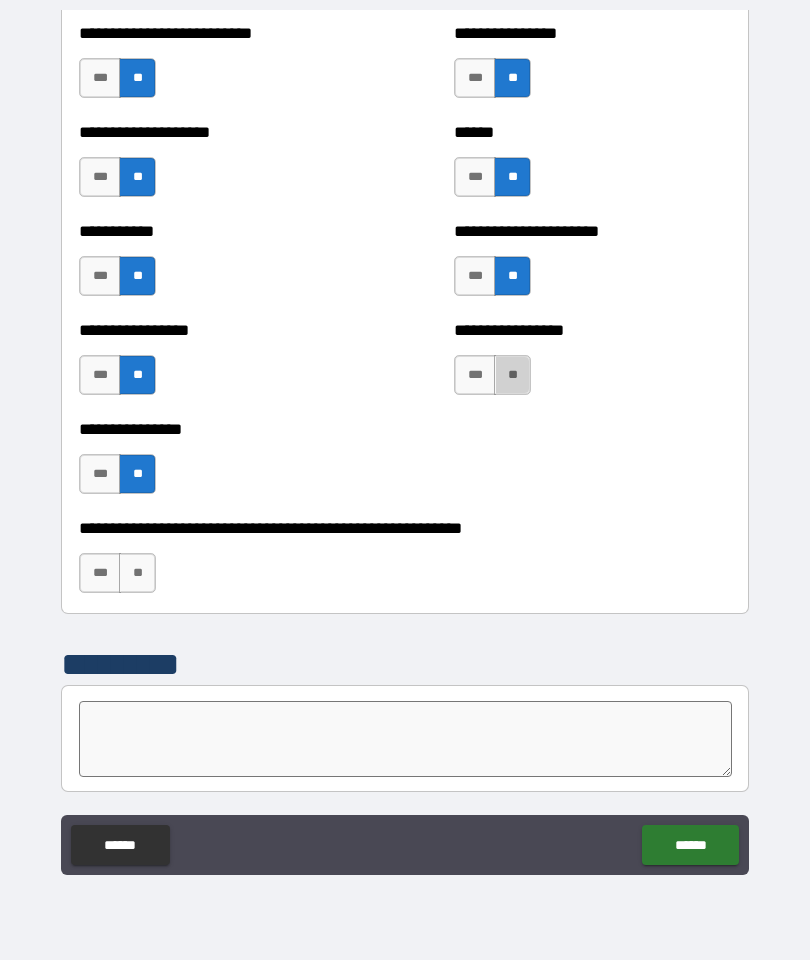 click on "**" at bounding box center [512, 375] 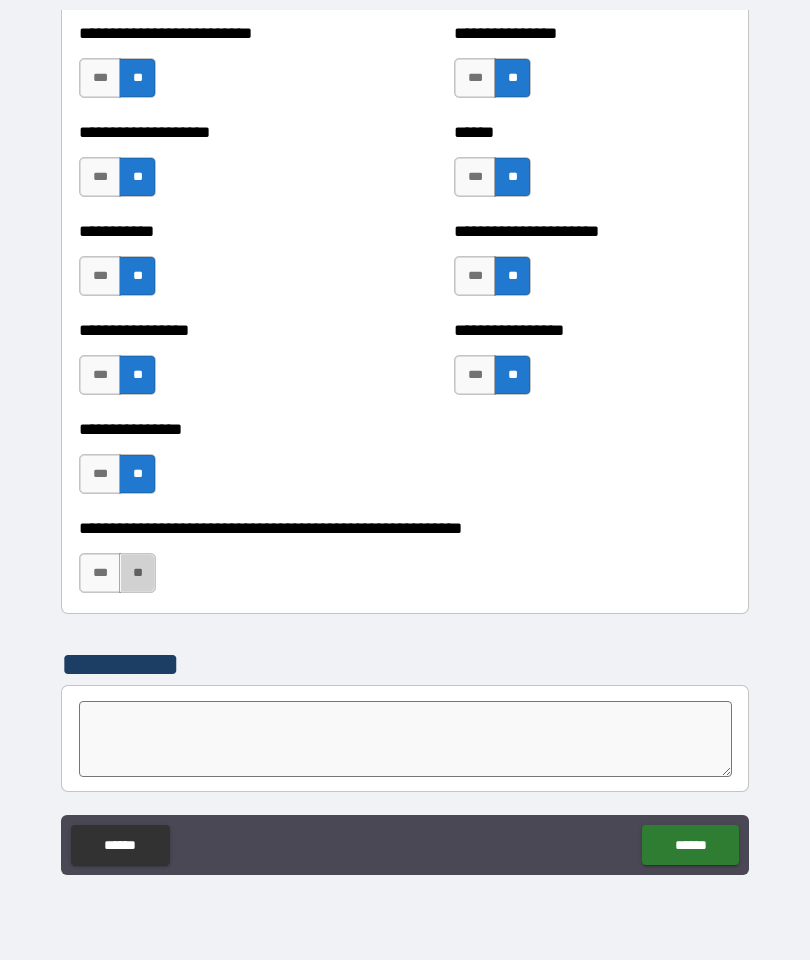 click on "**" at bounding box center (137, 573) 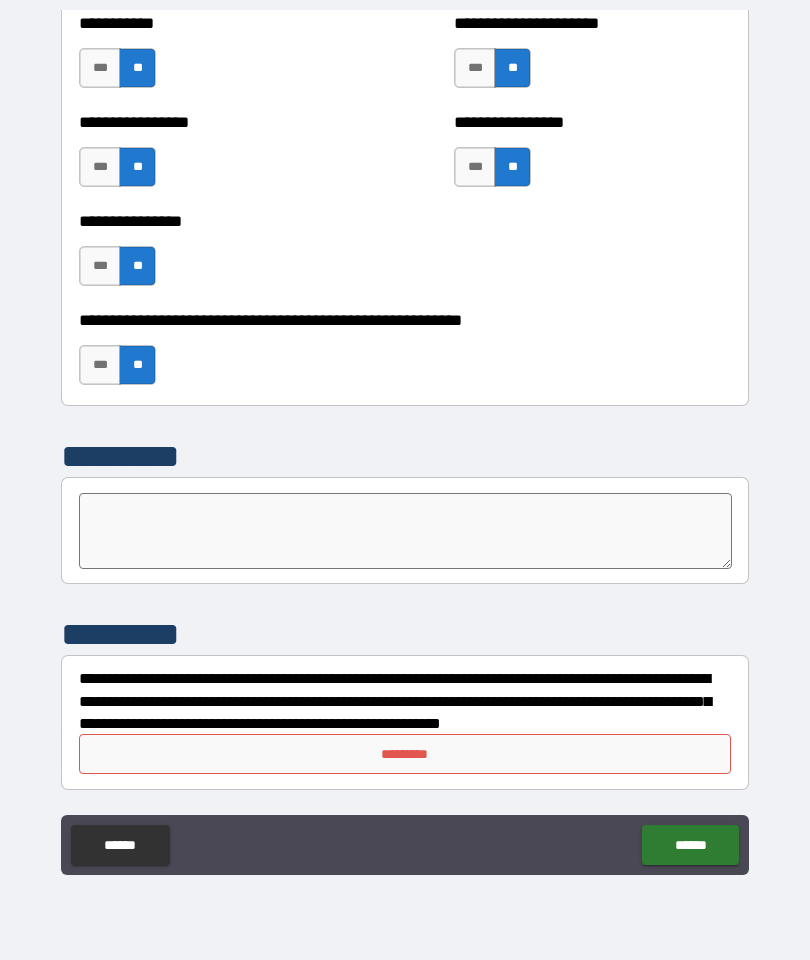 scroll, scrollTop: 6034, scrollLeft: 0, axis: vertical 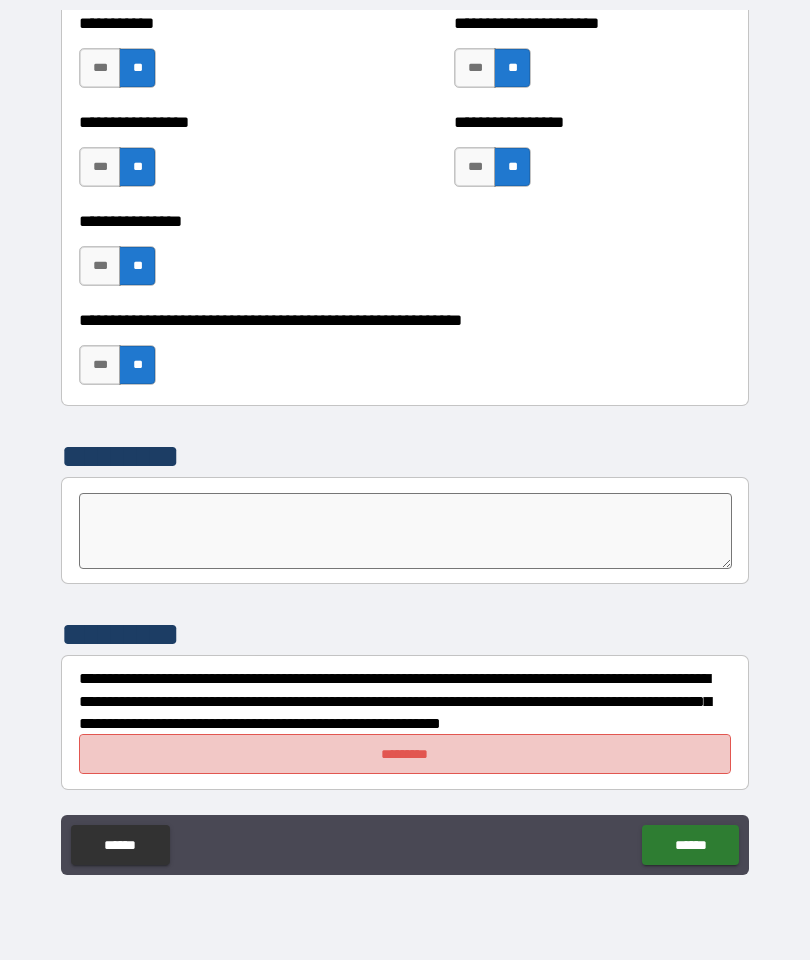 click on "*********" at bounding box center [405, 754] 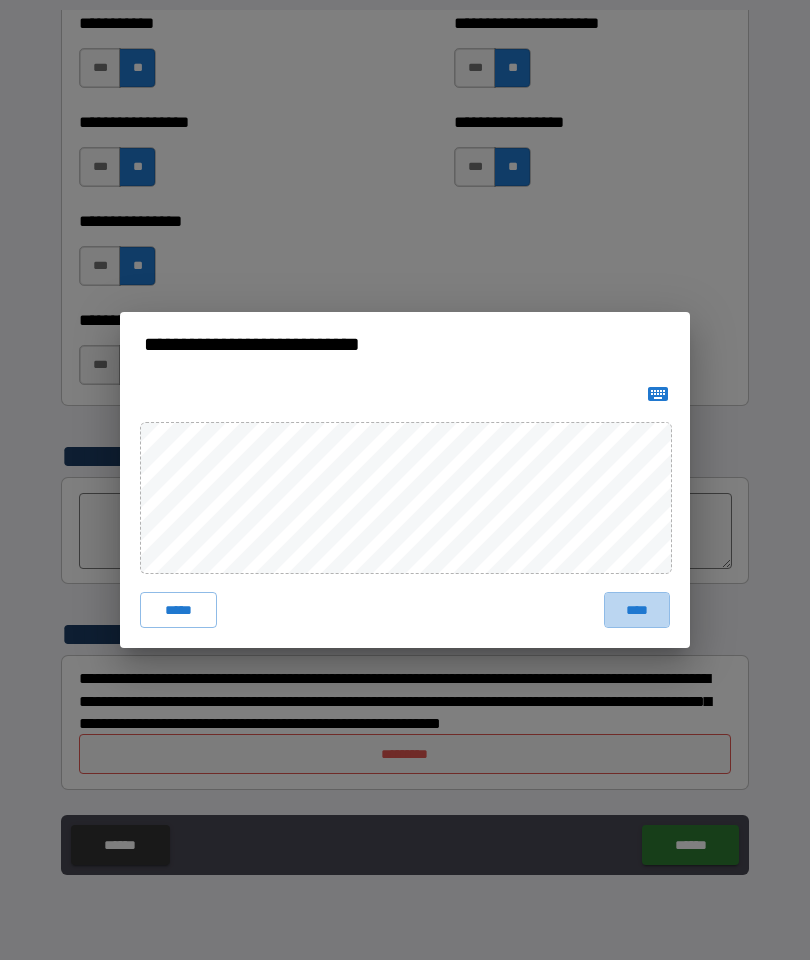 click on "****" at bounding box center [637, 610] 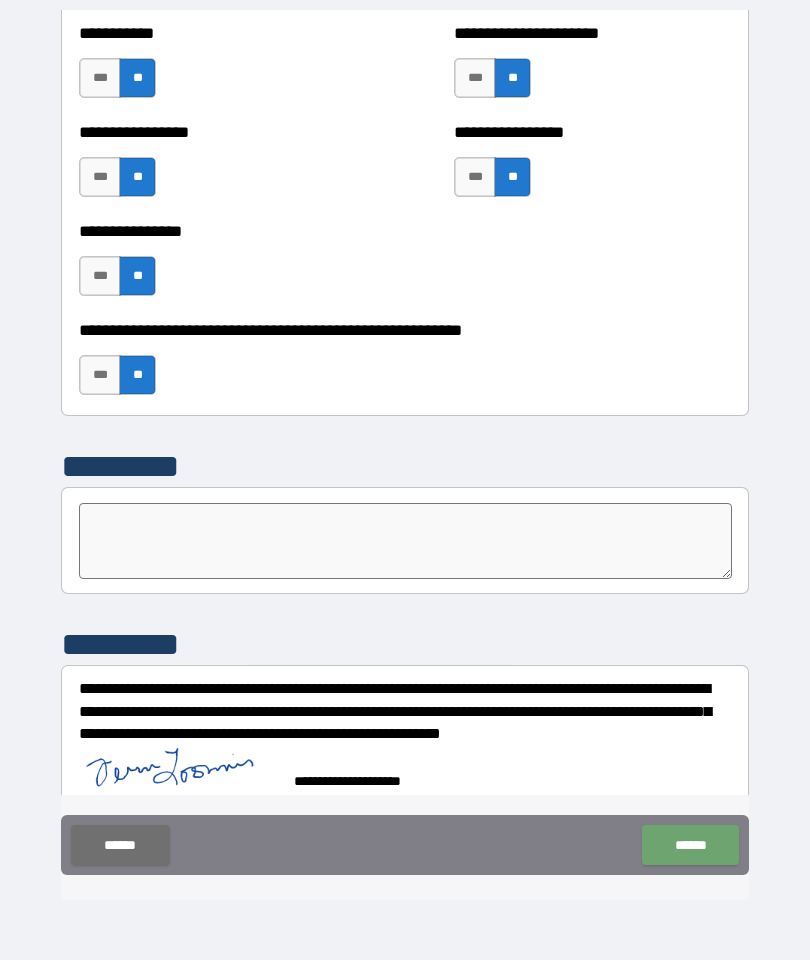 click on "******" at bounding box center [690, 845] 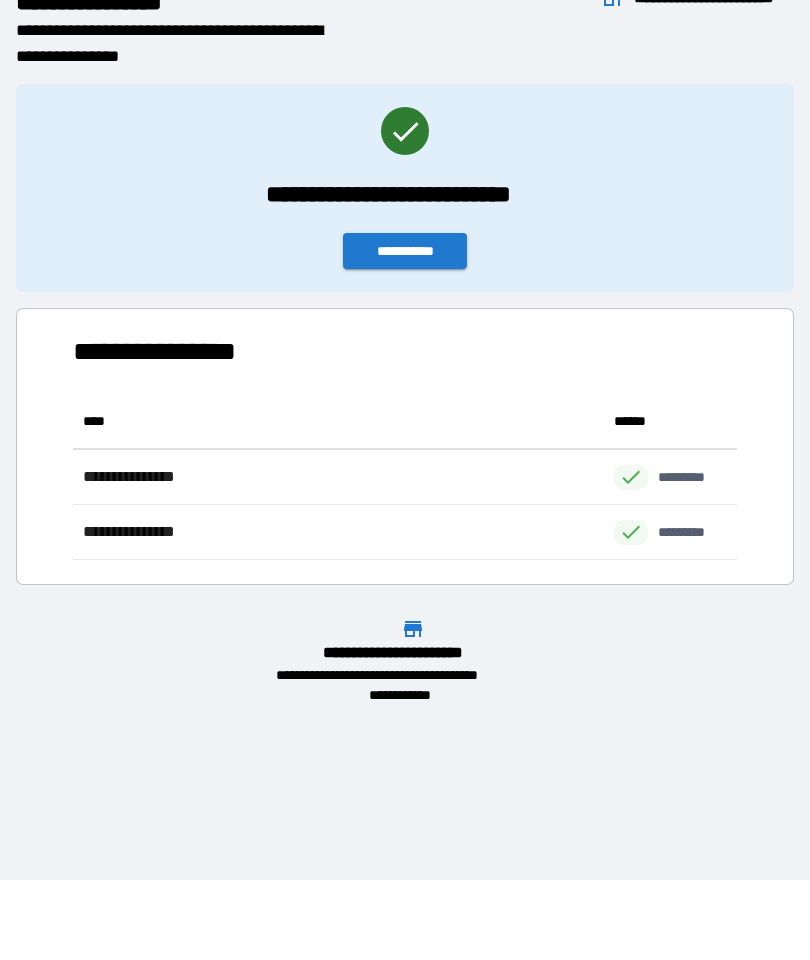 scroll, scrollTop: 166, scrollLeft: 664, axis: both 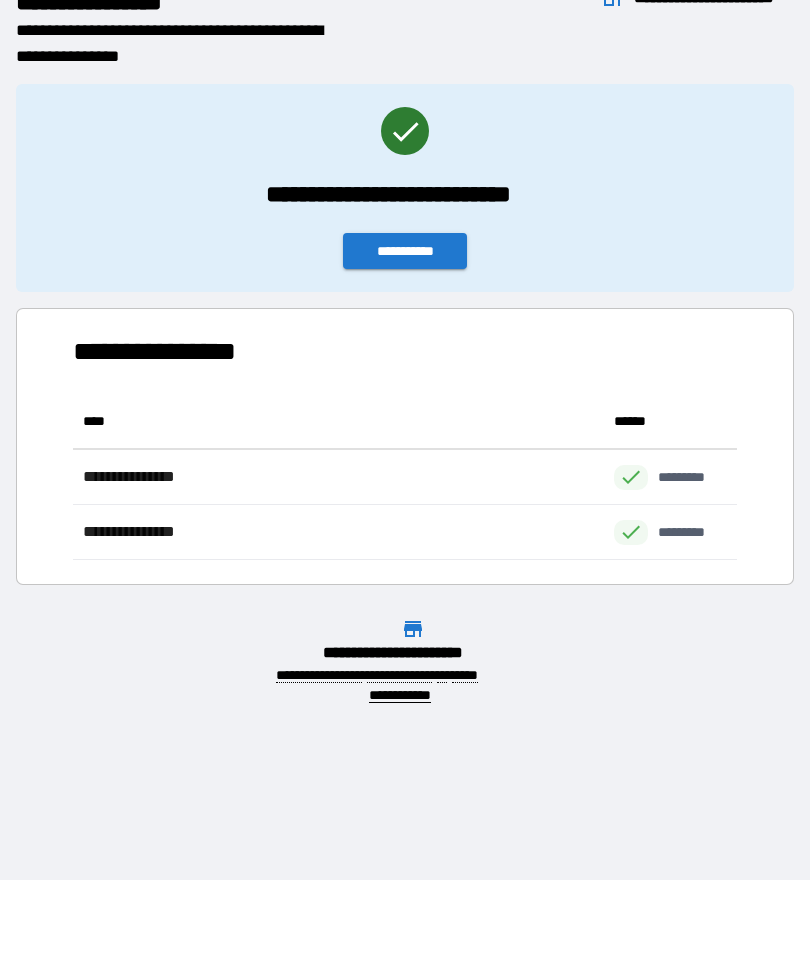 click on "**********" at bounding box center (405, 251) 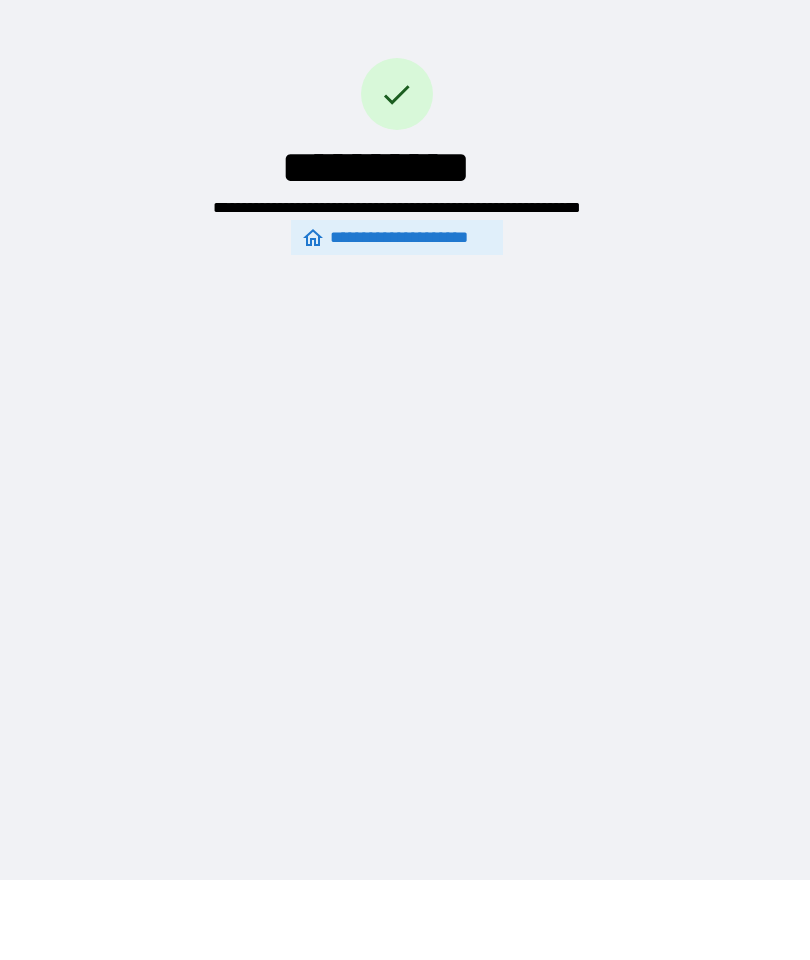 click on "**********" at bounding box center (397, 237) 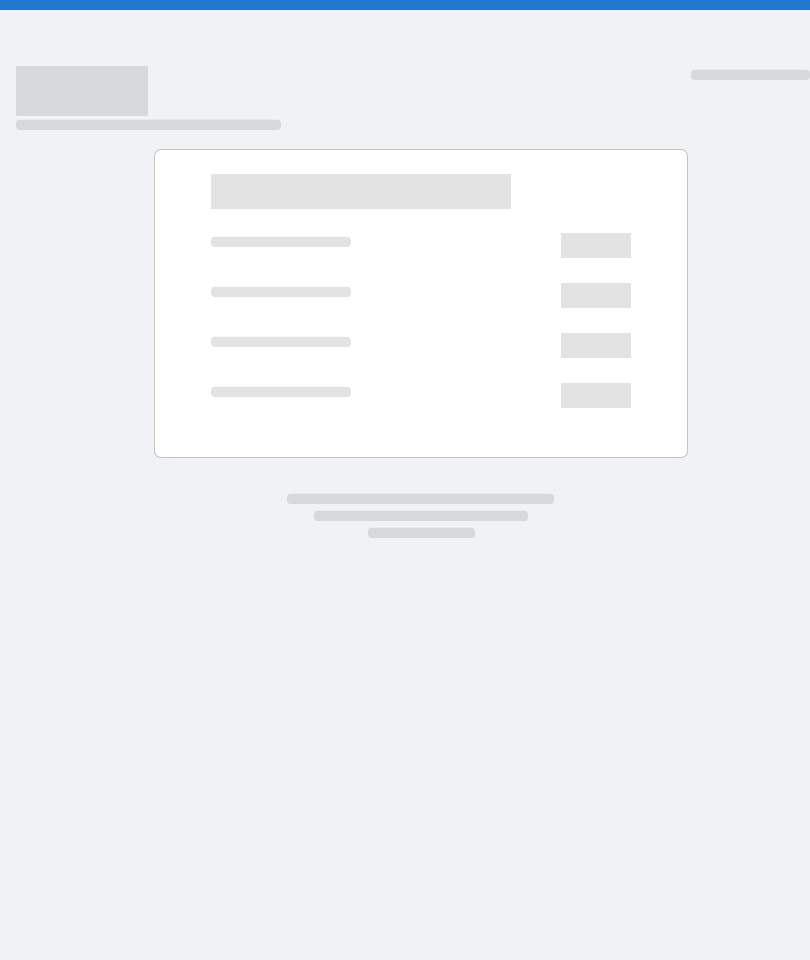 scroll, scrollTop: 0, scrollLeft: 0, axis: both 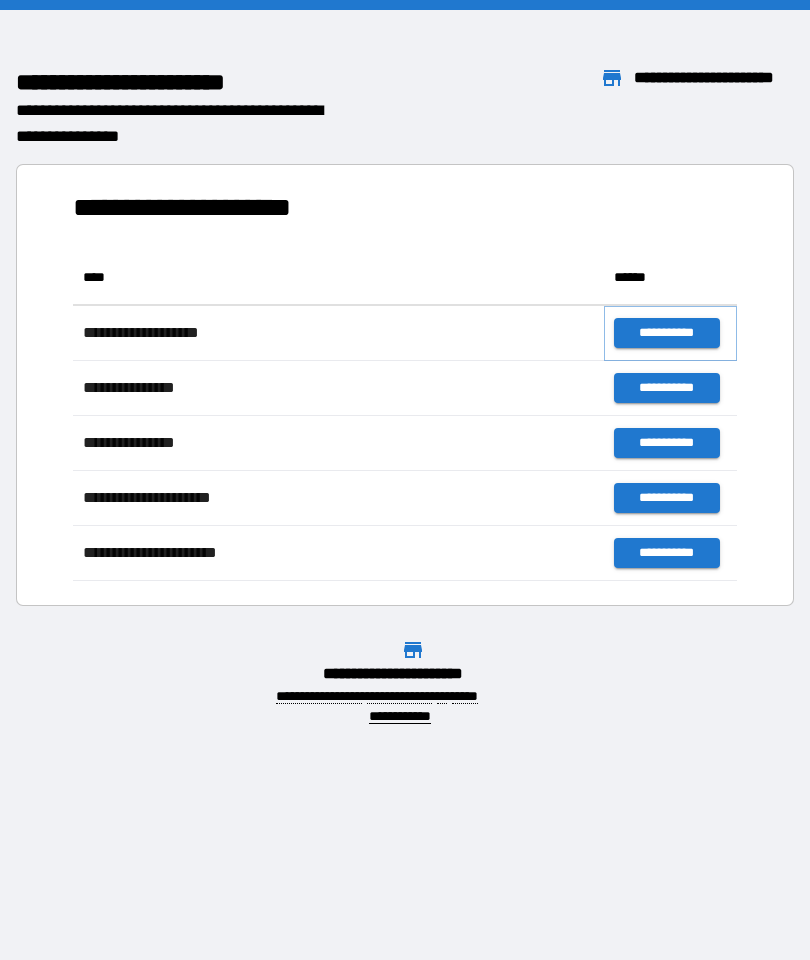 click on "**********" at bounding box center [666, 333] 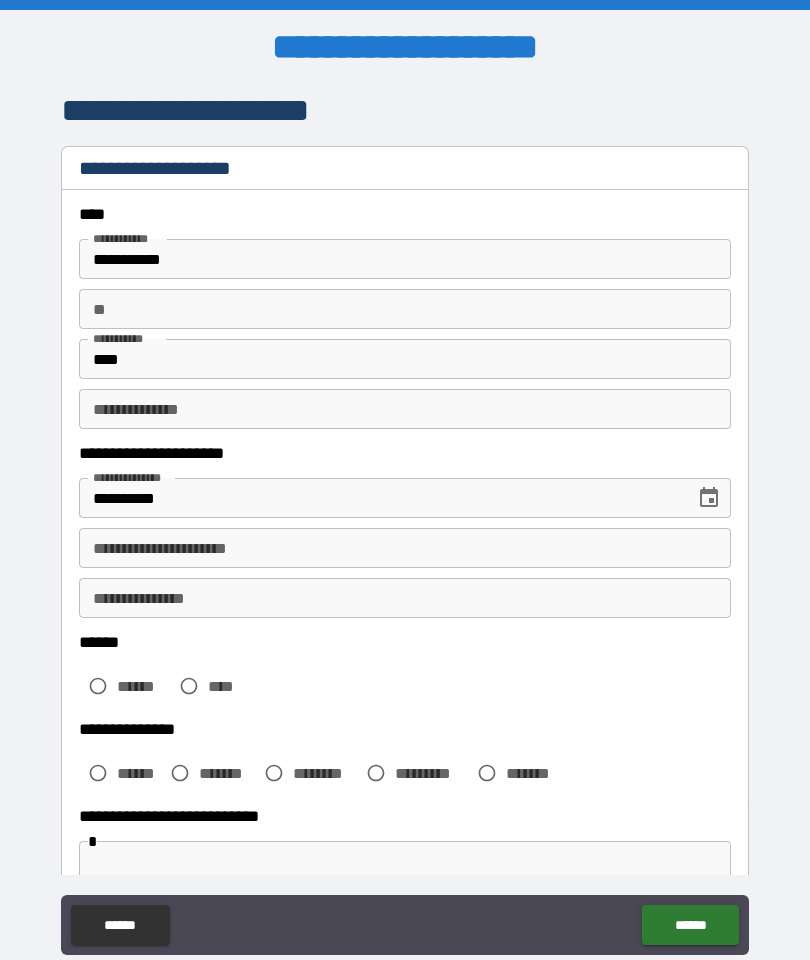 click on "**********" at bounding box center (405, 548) 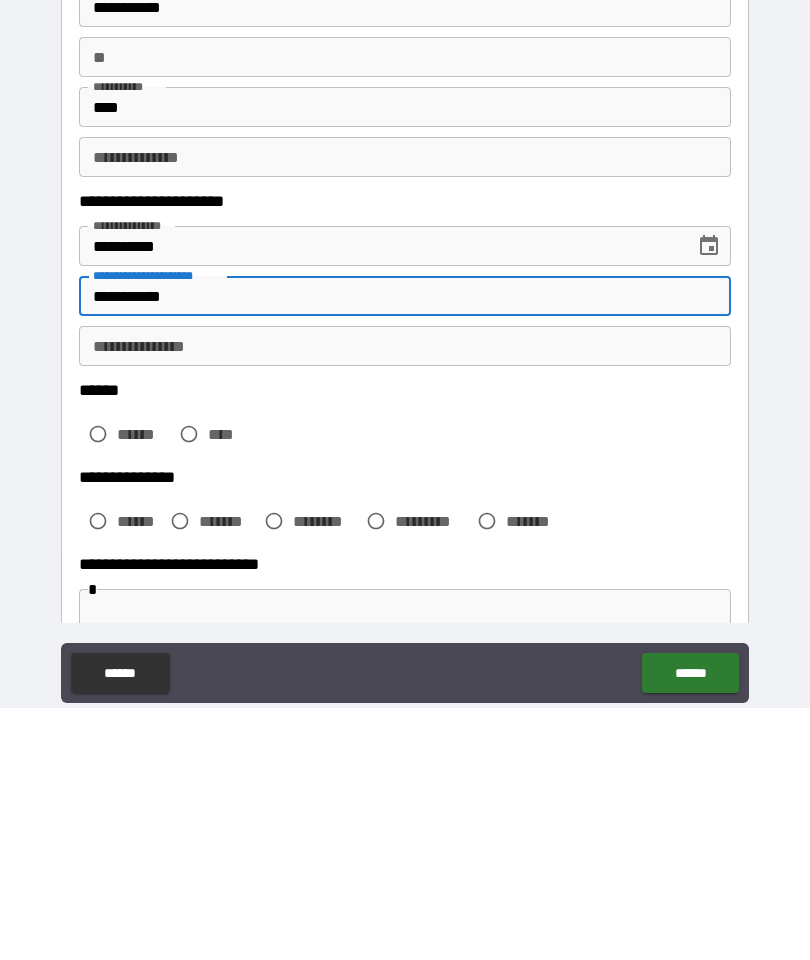 type on "**********" 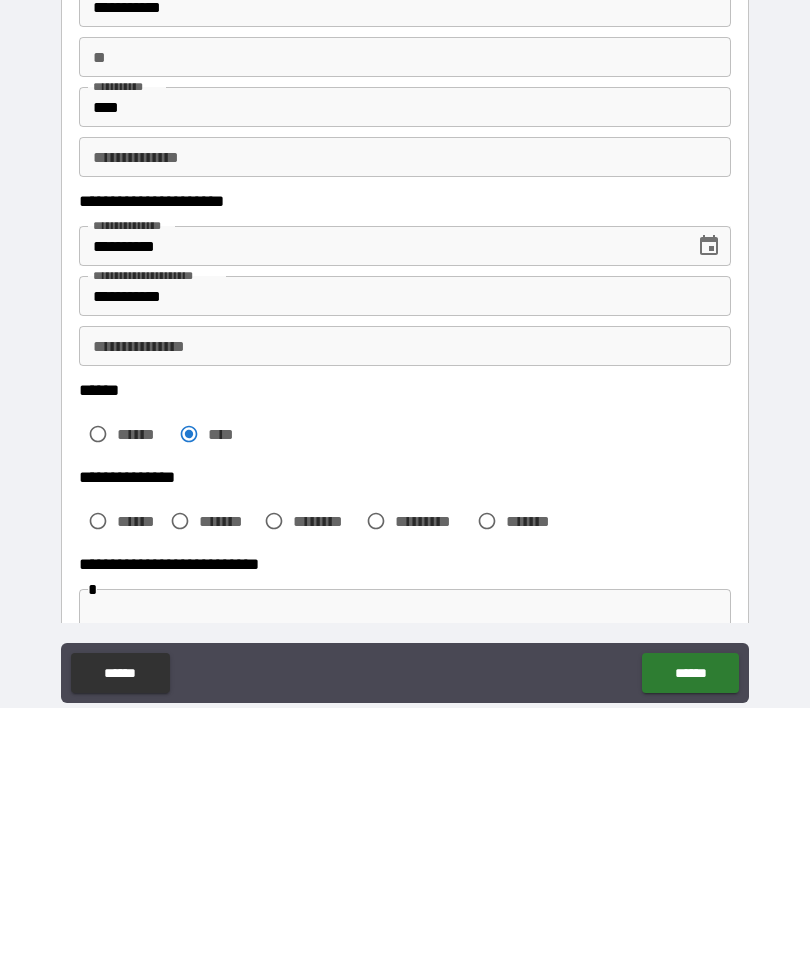 scroll, scrollTop: 80, scrollLeft: 0, axis: vertical 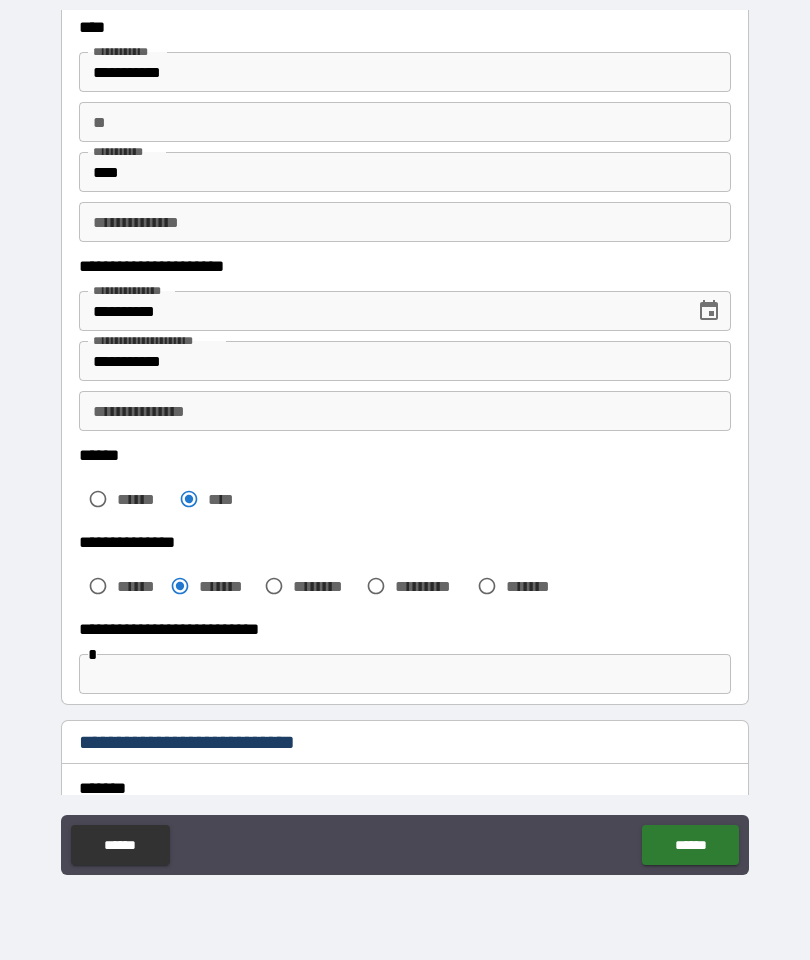 click at bounding box center (405, 674) 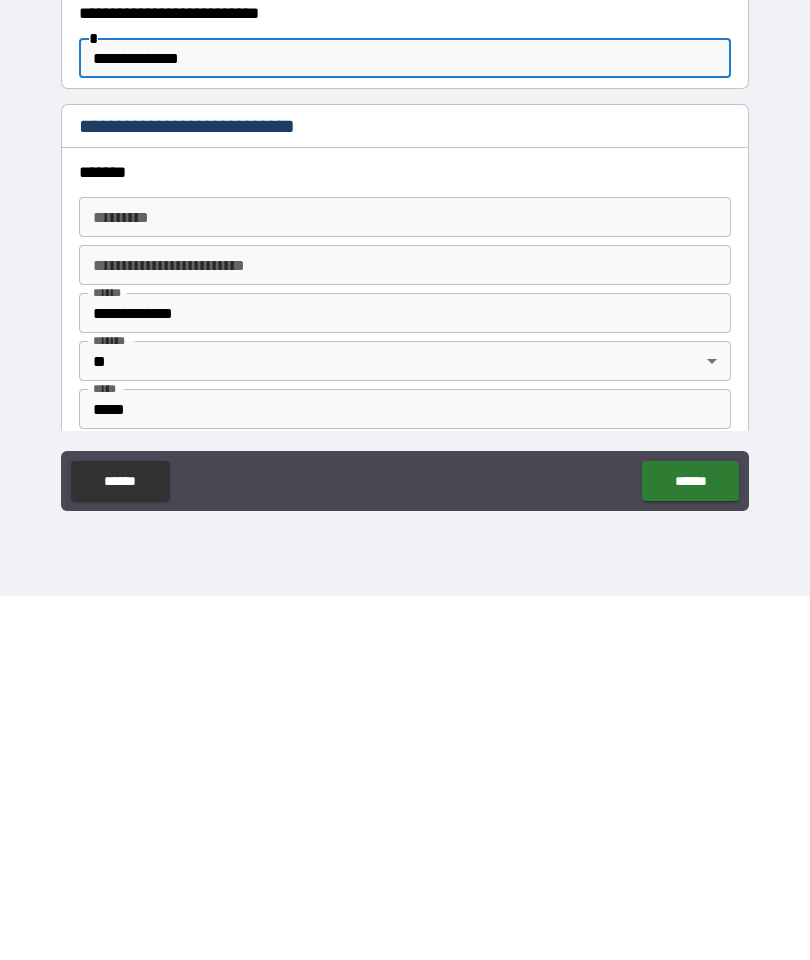 scroll, scrollTop: 355, scrollLeft: 0, axis: vertical 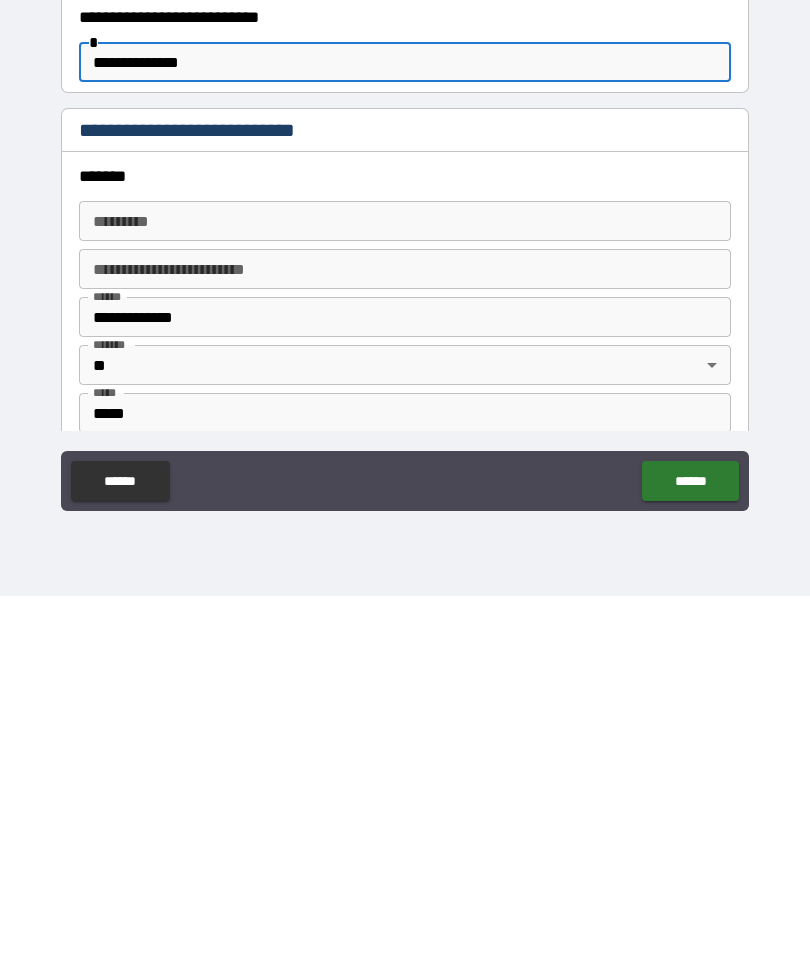 type on "**********" 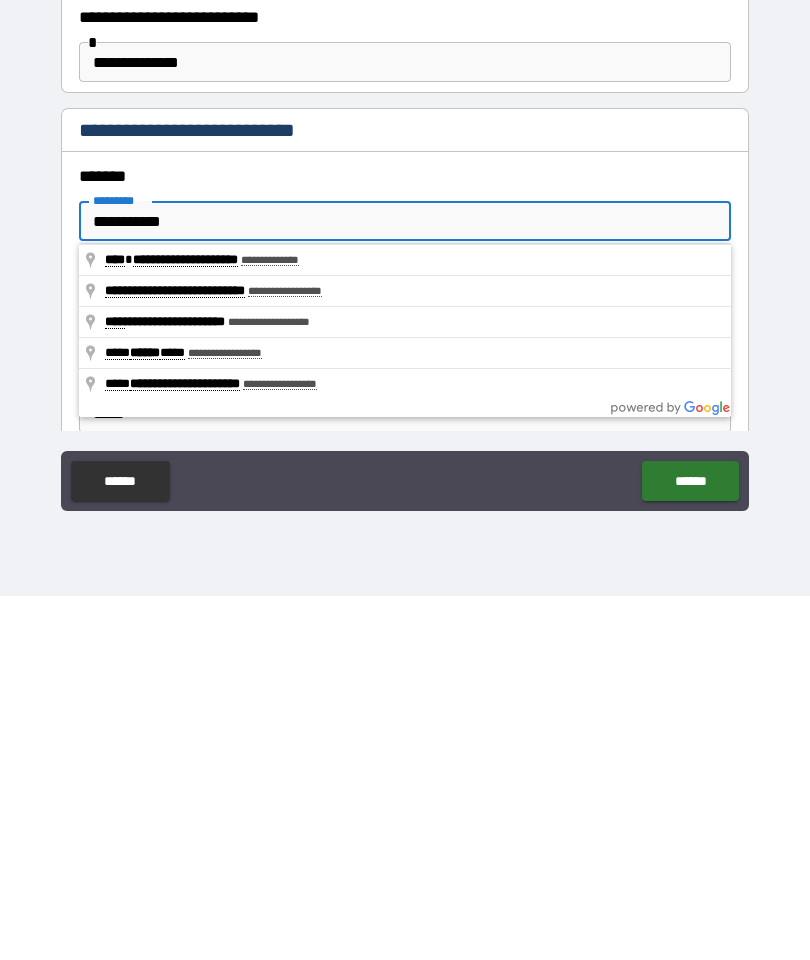 type on "**********" 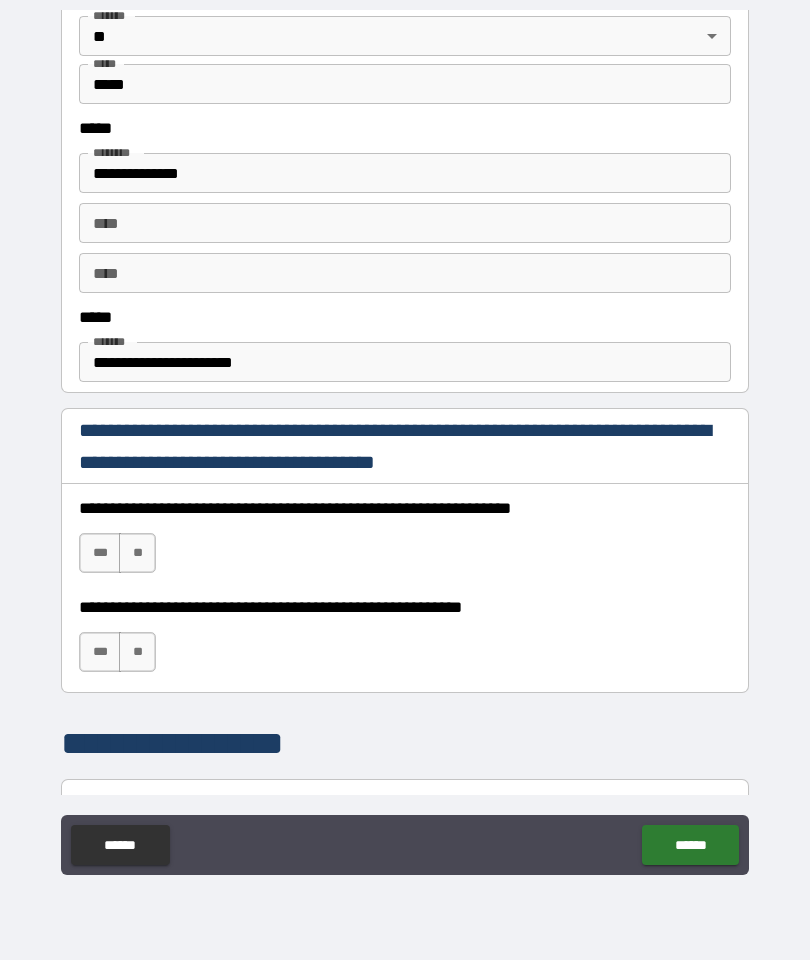 scroll, scrollTop: 1049, scrollLeft: 0, axis: vertical 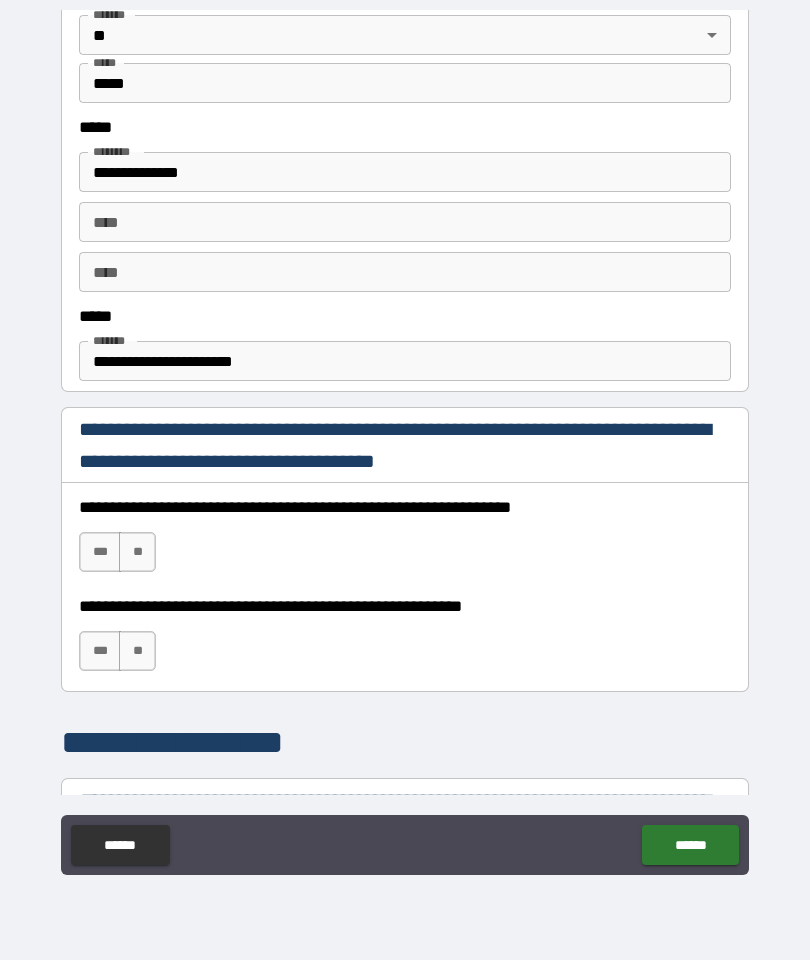 click on "***" at bounding box center (100, 552) 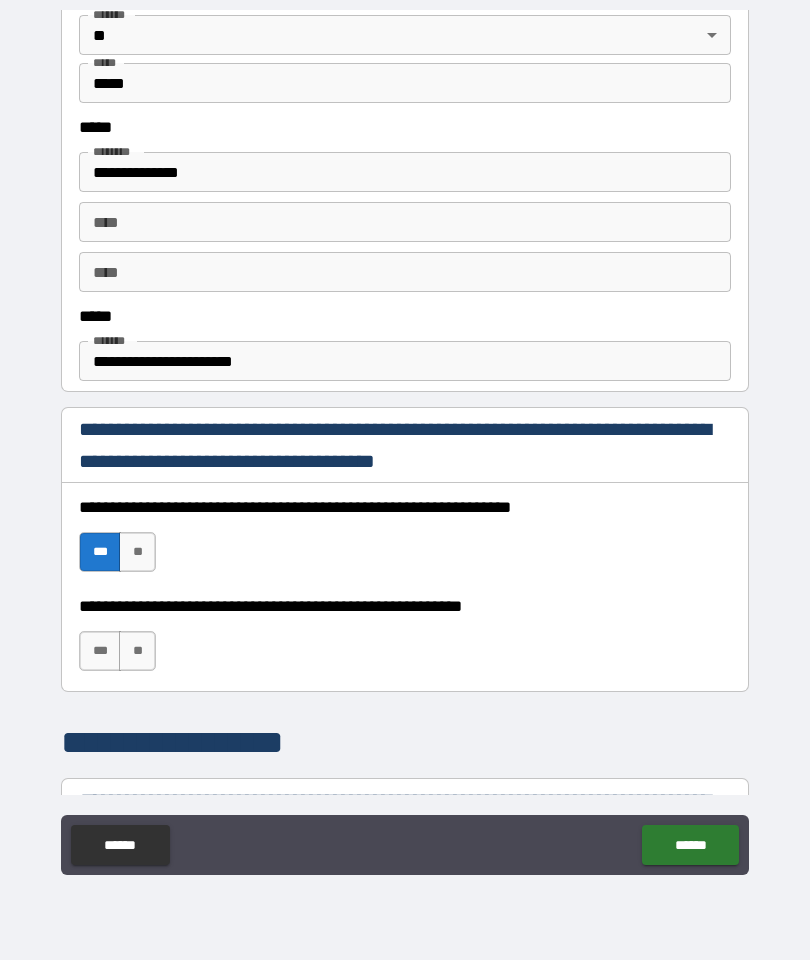 click on "***" at bounding box center (100, 651) 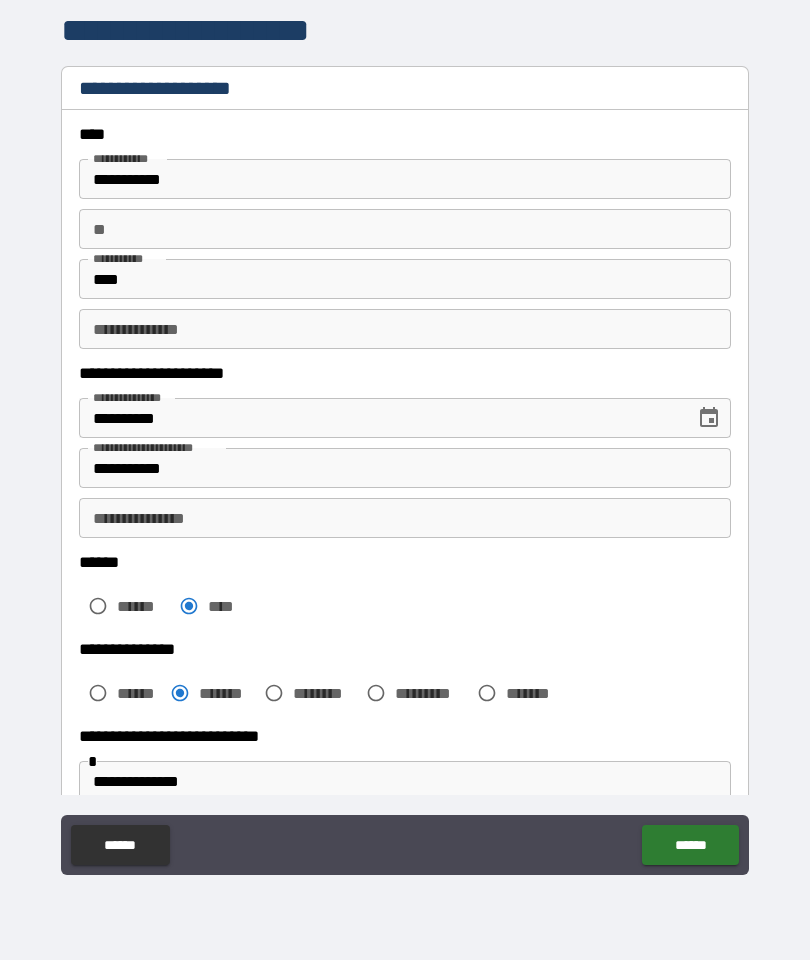 scroll, scrollTop: 0, scrollLeft: 0, axis: both 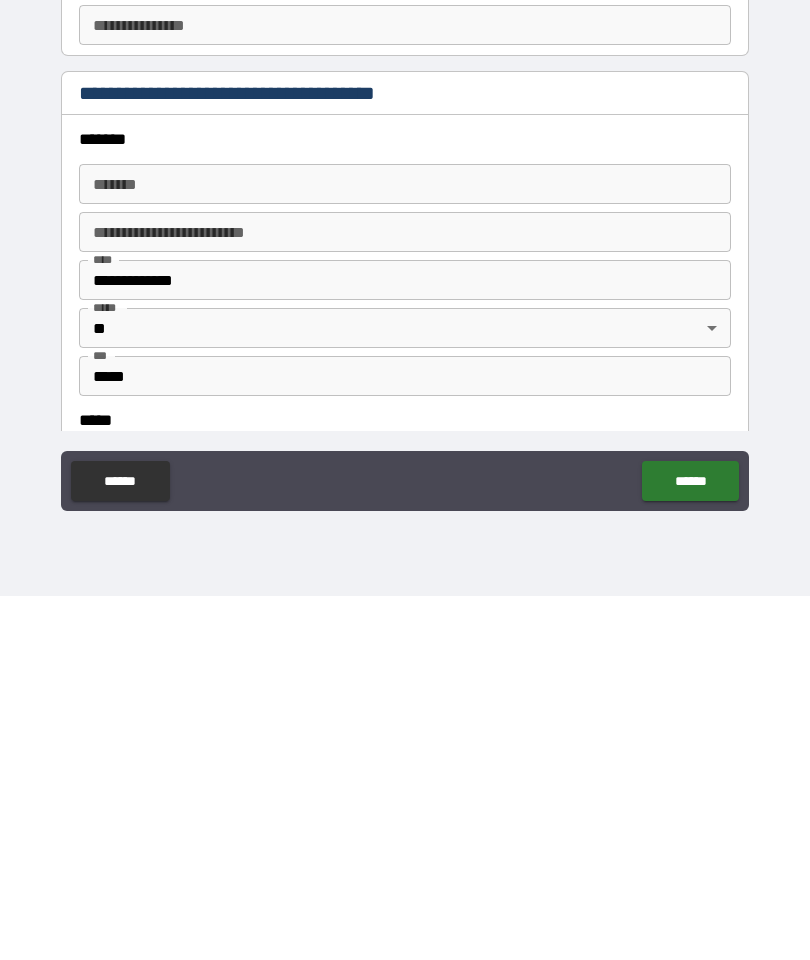 type on "*" 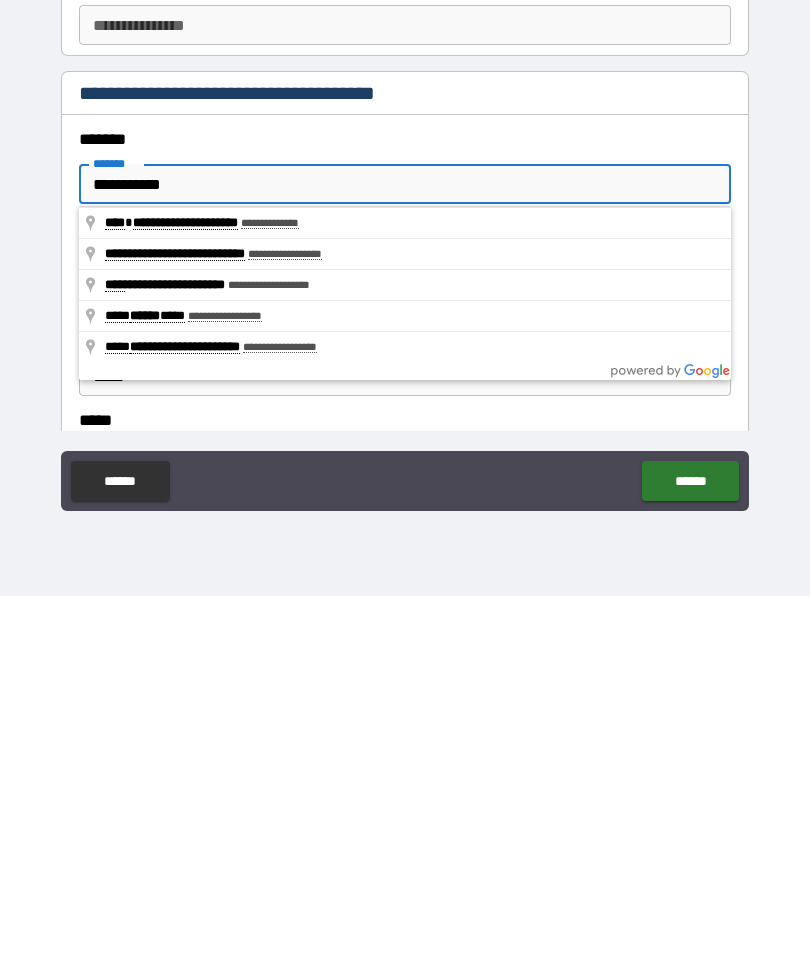 click on "**********" at bounding box center [405, 548] 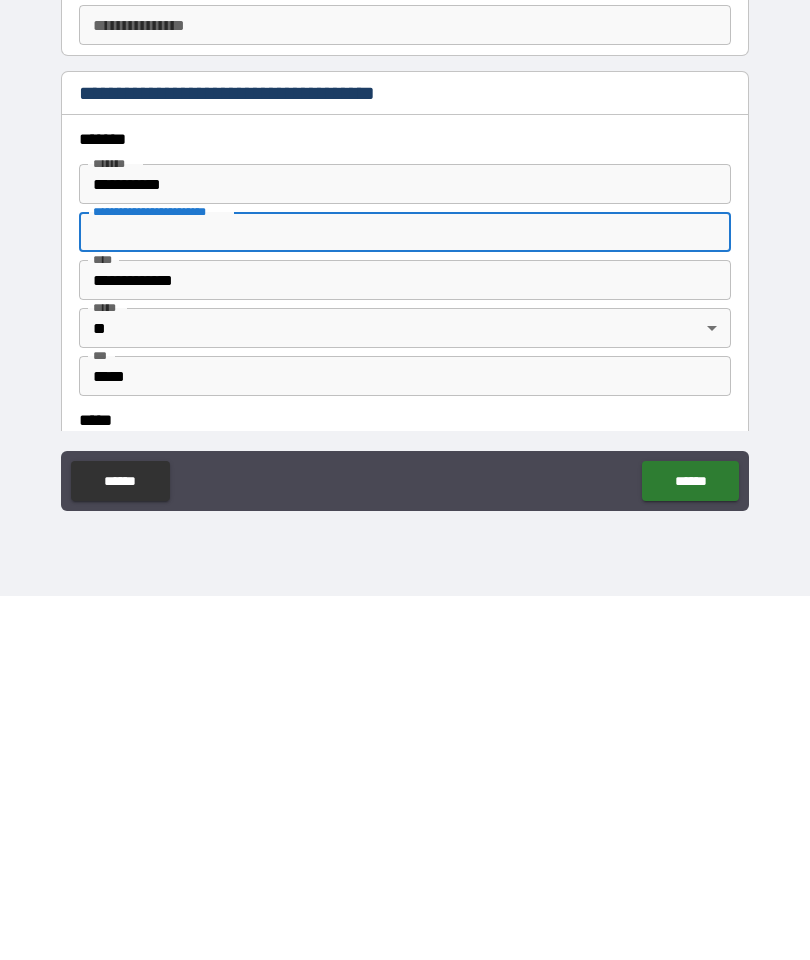 type on "**********" 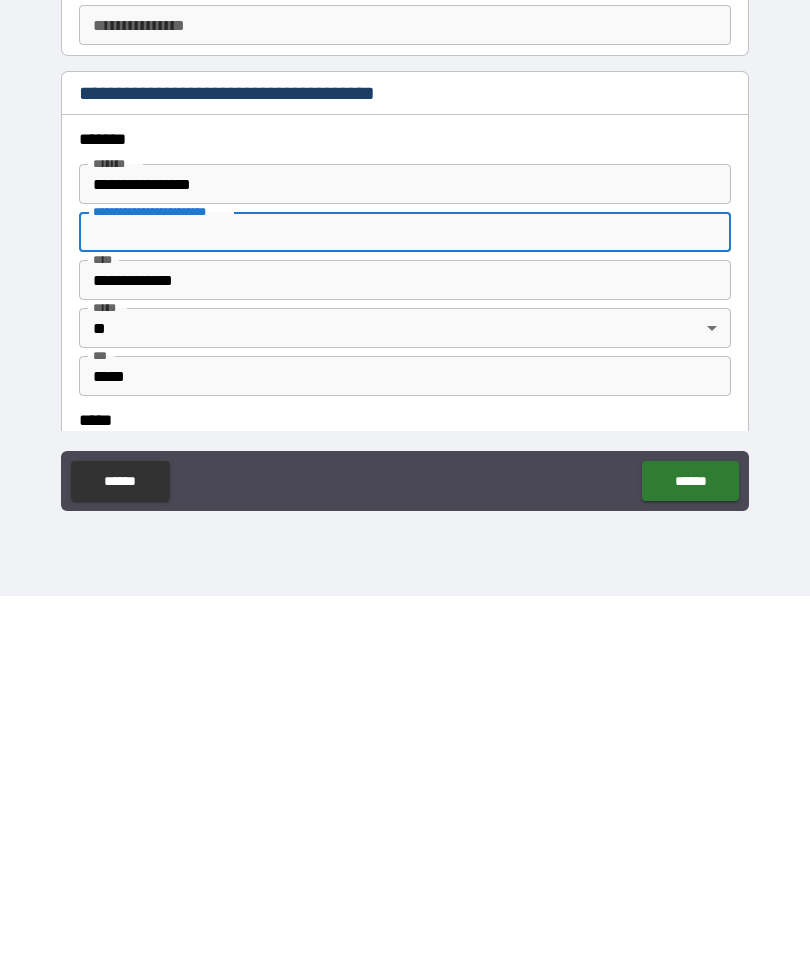 type on "*****" 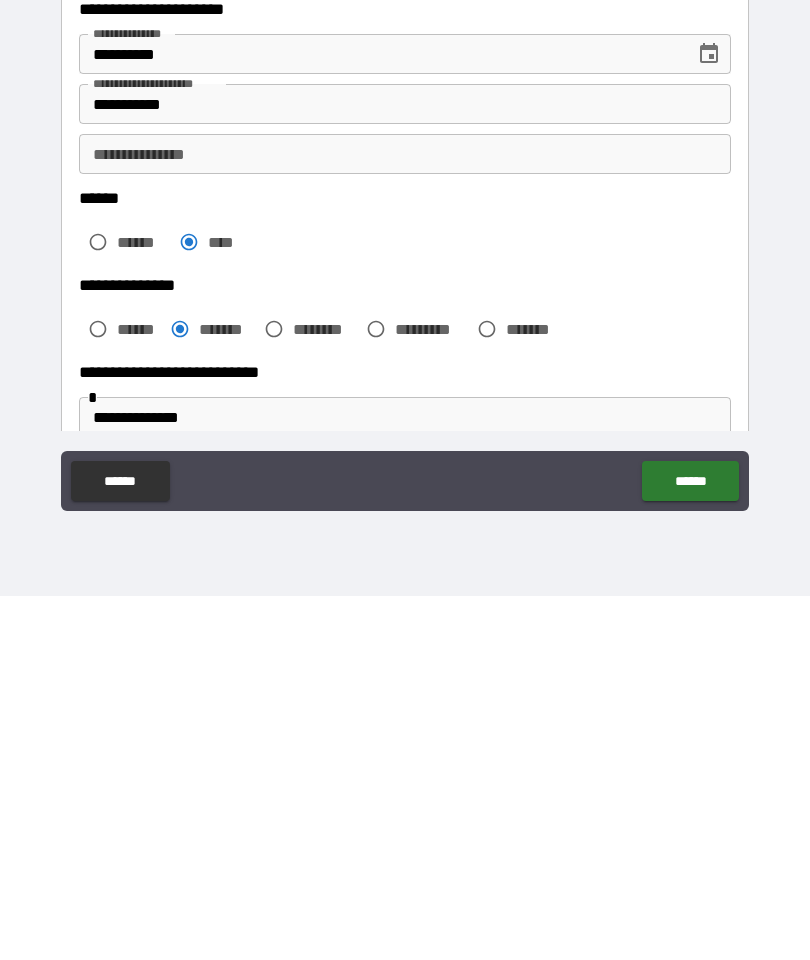 scroll, scrollTop: 0, scrollLeft: 0, axis: both 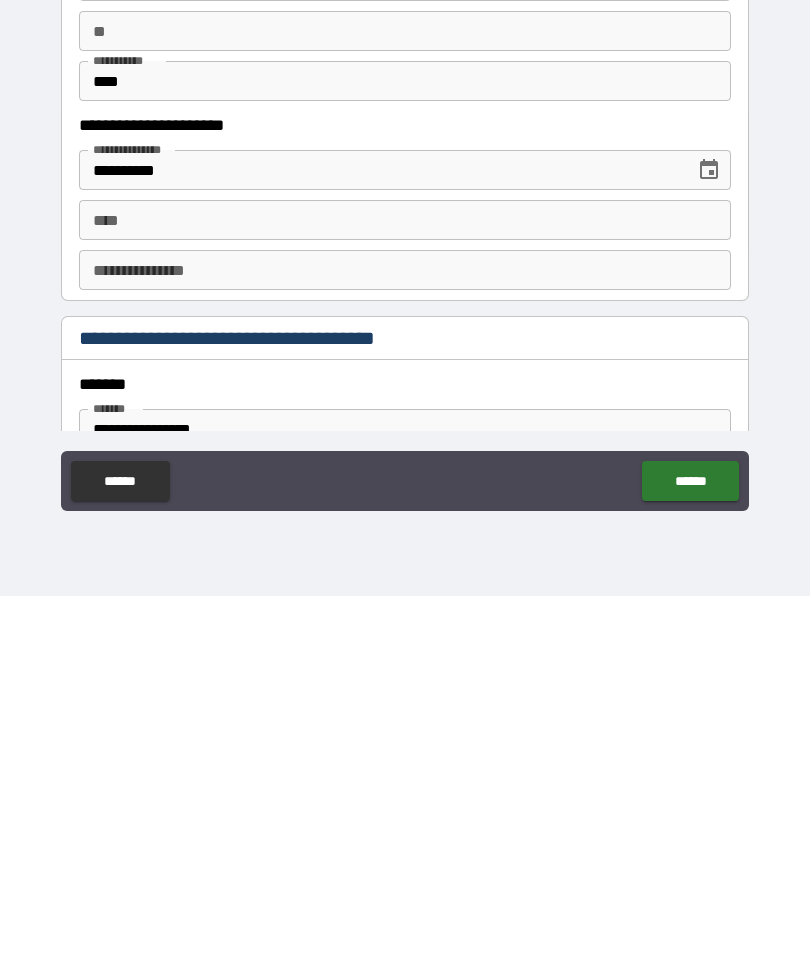 click on "****" at bounding box center (405, 584) 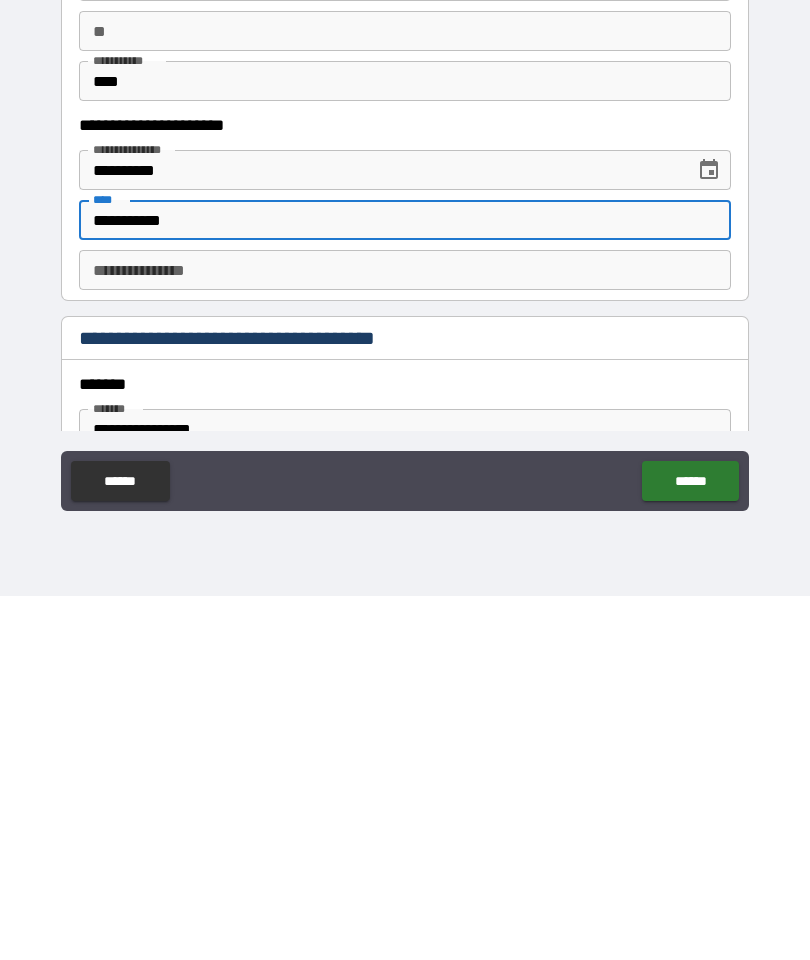 type on "**********" 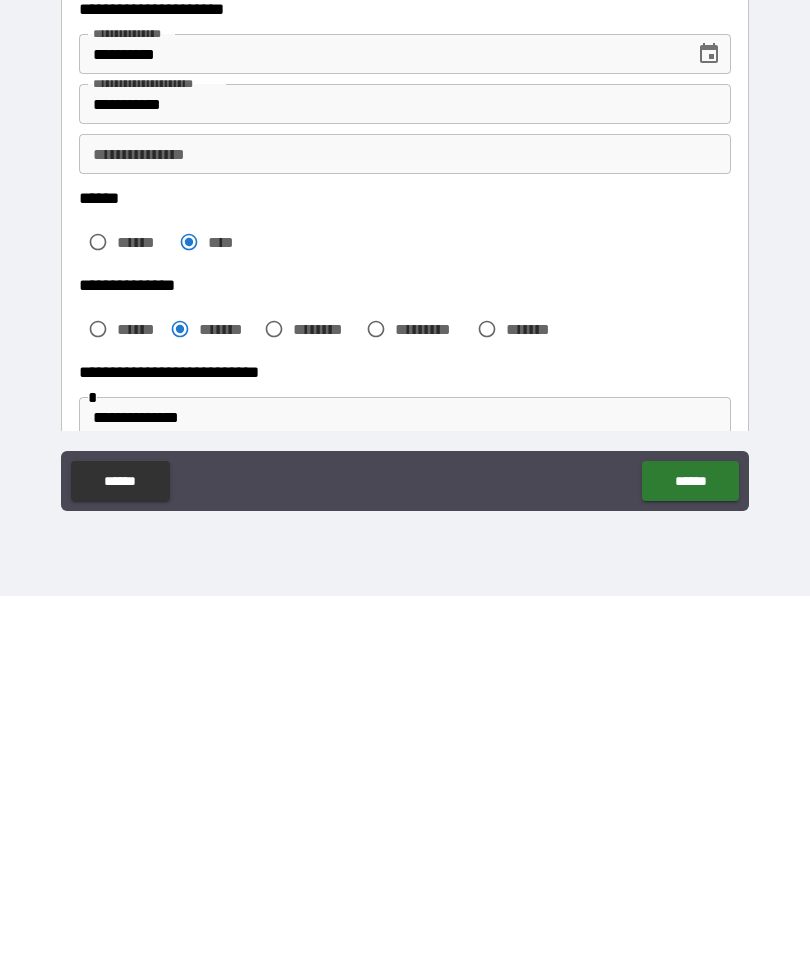 scroll, scrollTop: 0, scrollLeft: 0, axis: both 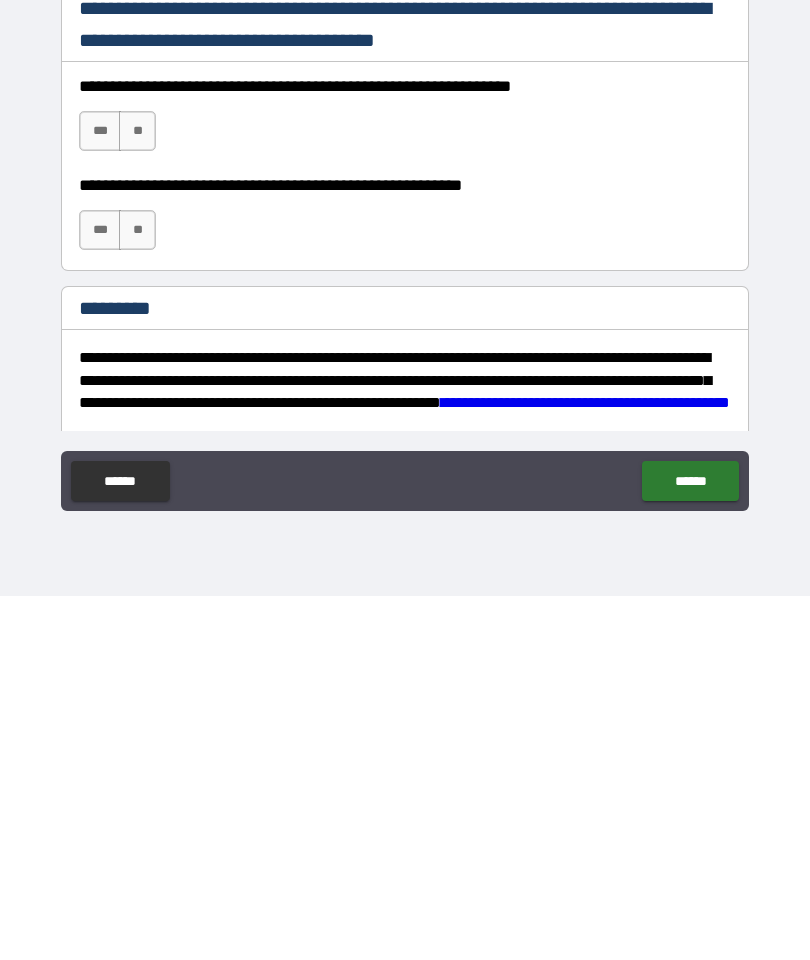 type on "**********" 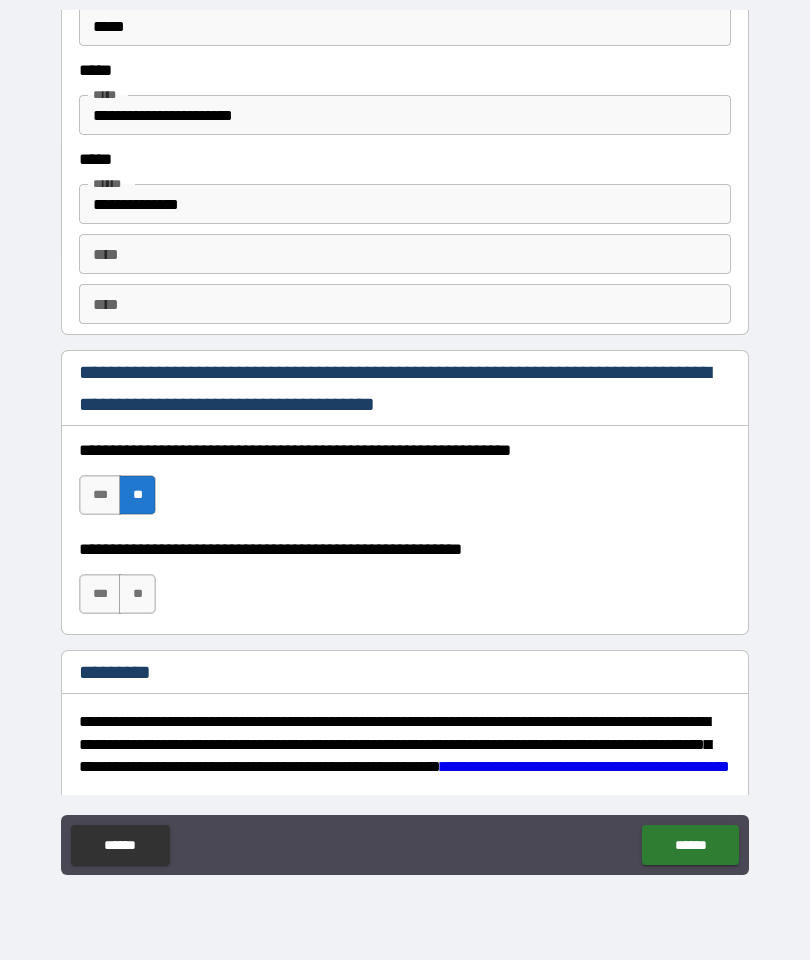 click on "***" at bounding box center (100, 594) 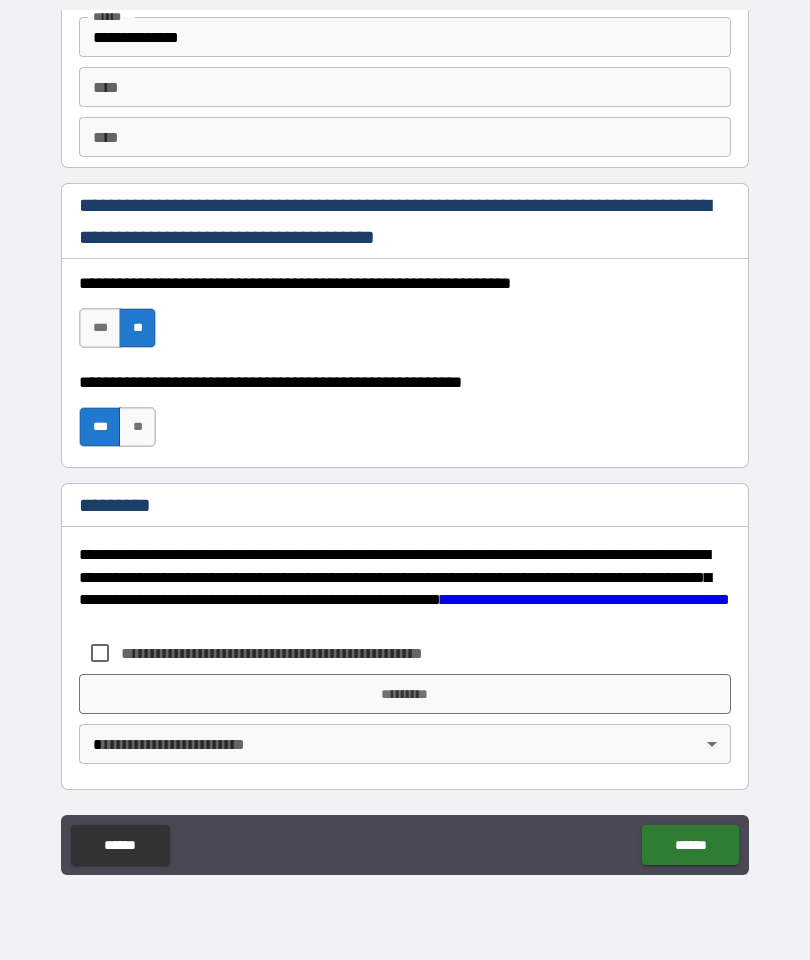 scroll, scrollTop: 2910, scrollLeft: 0, axis: vertical 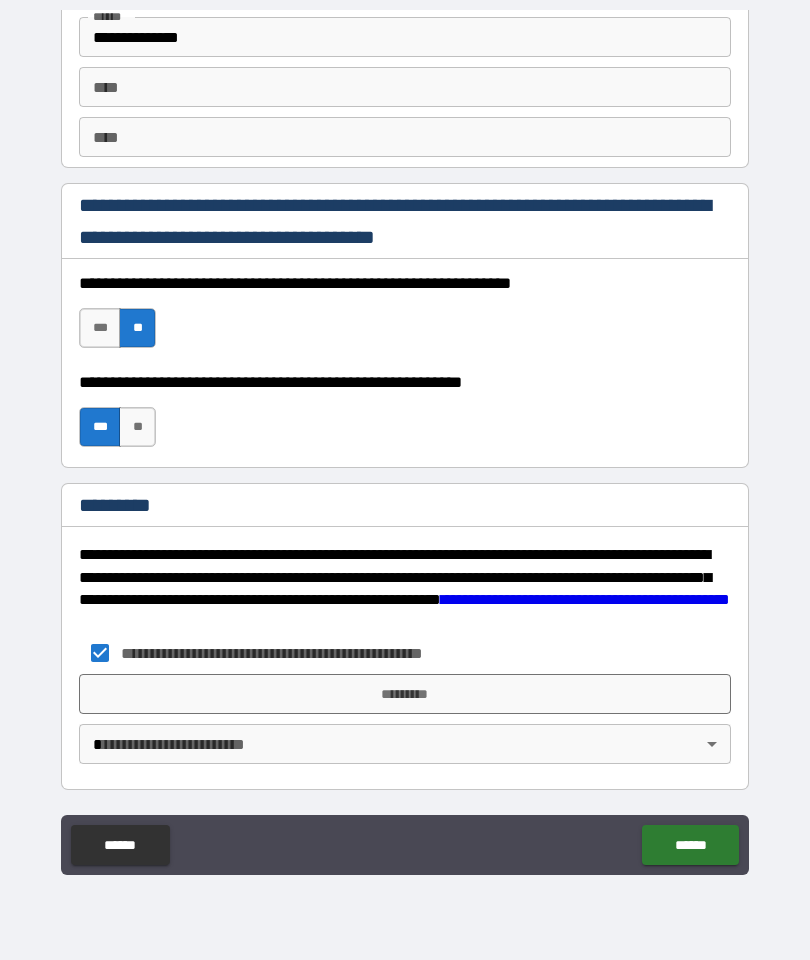 click on "*********" at bounding box center [405, 694] 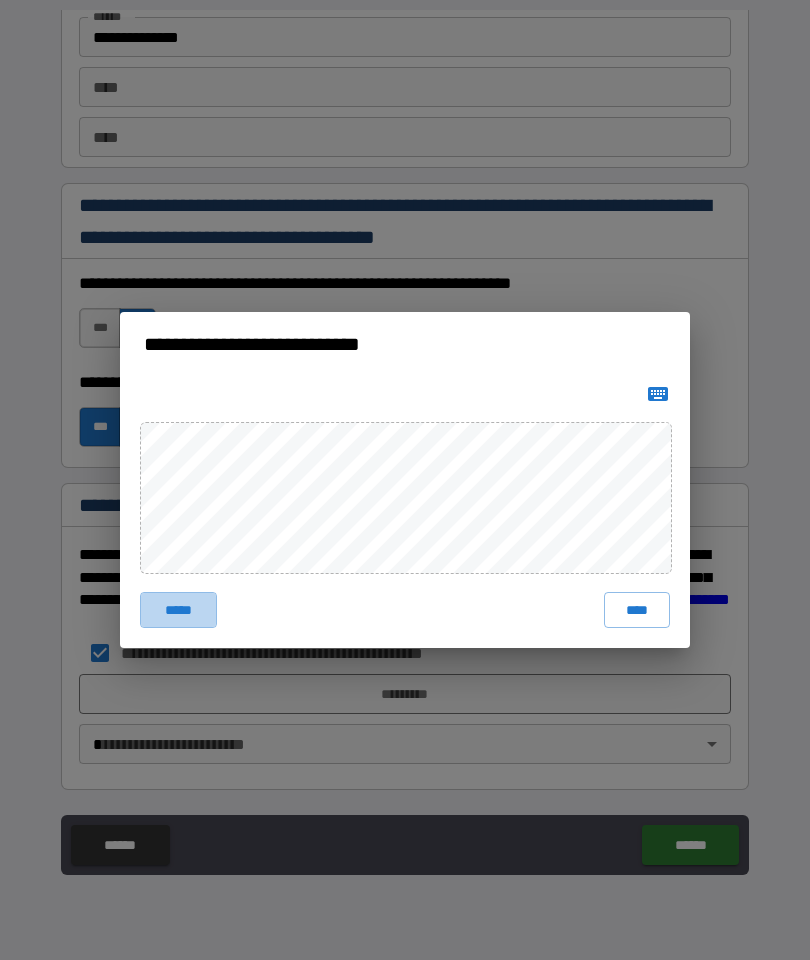 click on "*****" at bounding box center [178, 610] 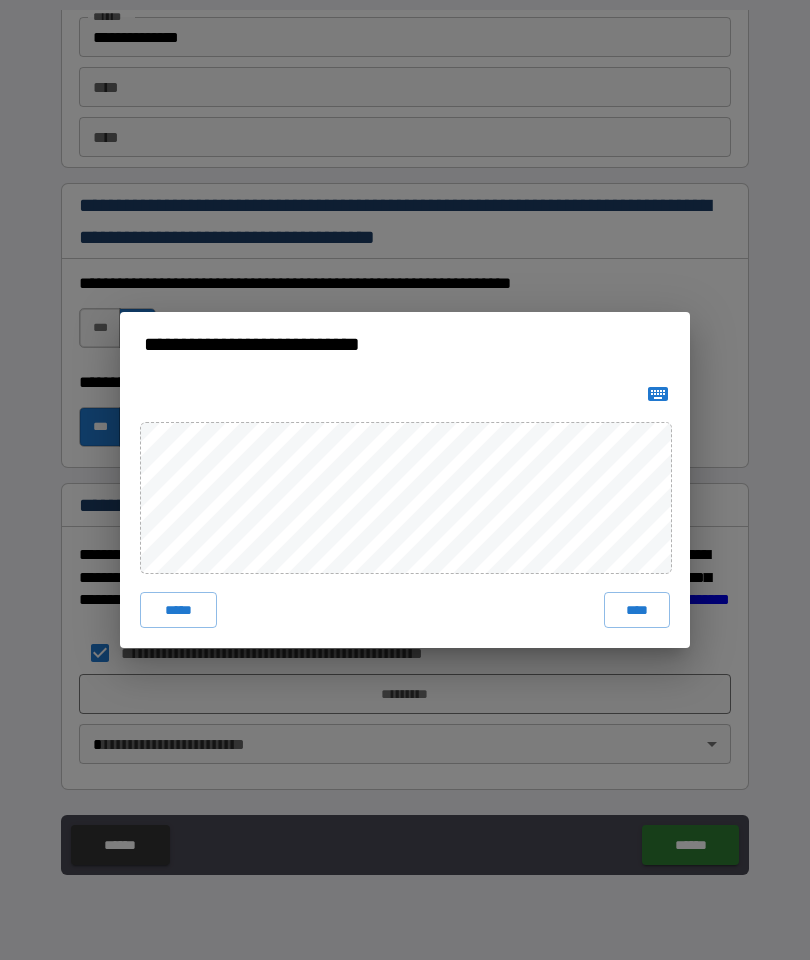 click on "****" at bounding box center (637, 610) 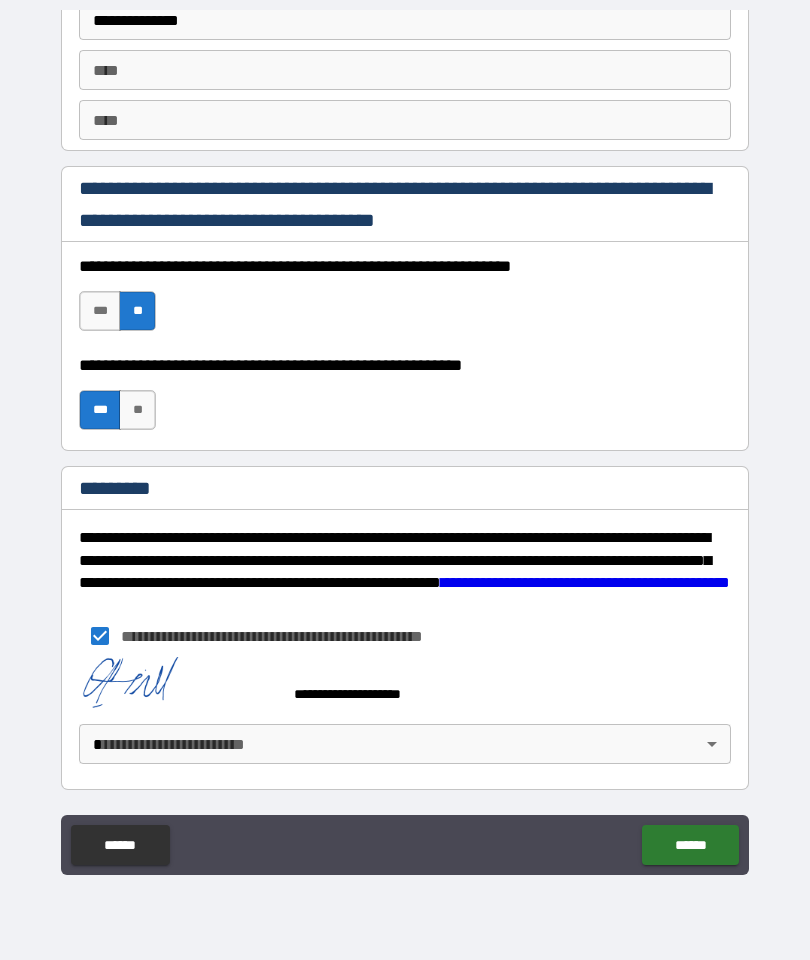 scroll, scrollTop: 2927, scrollLeft: 0, axis: vertical 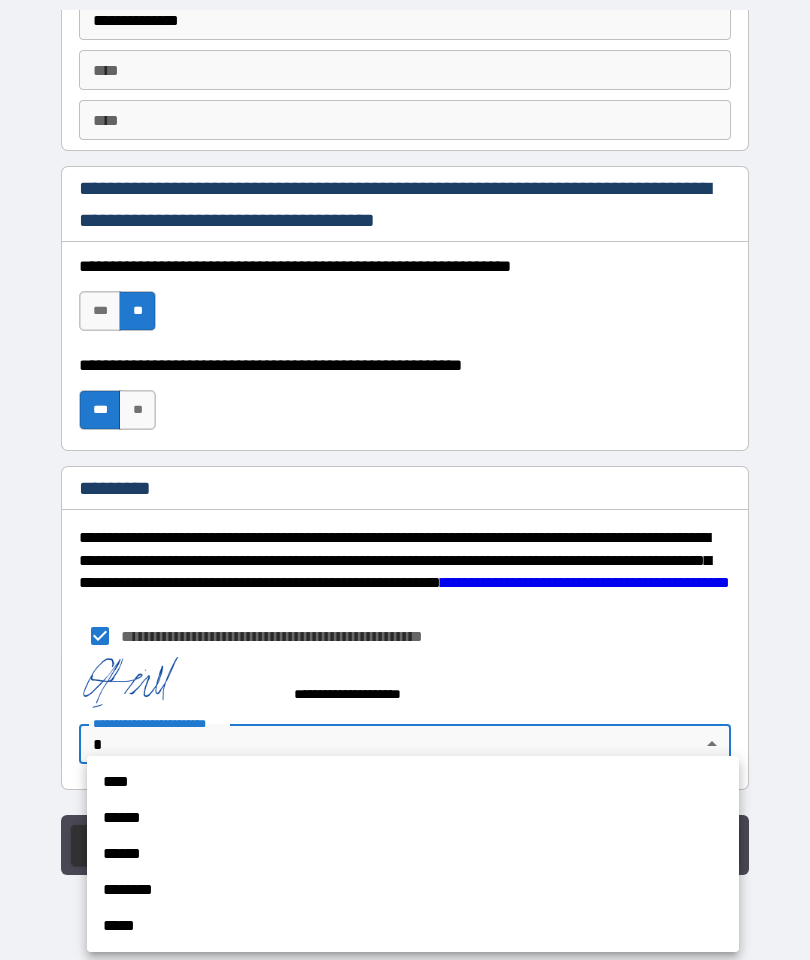 click on "****" at bounding box center [413, 782] 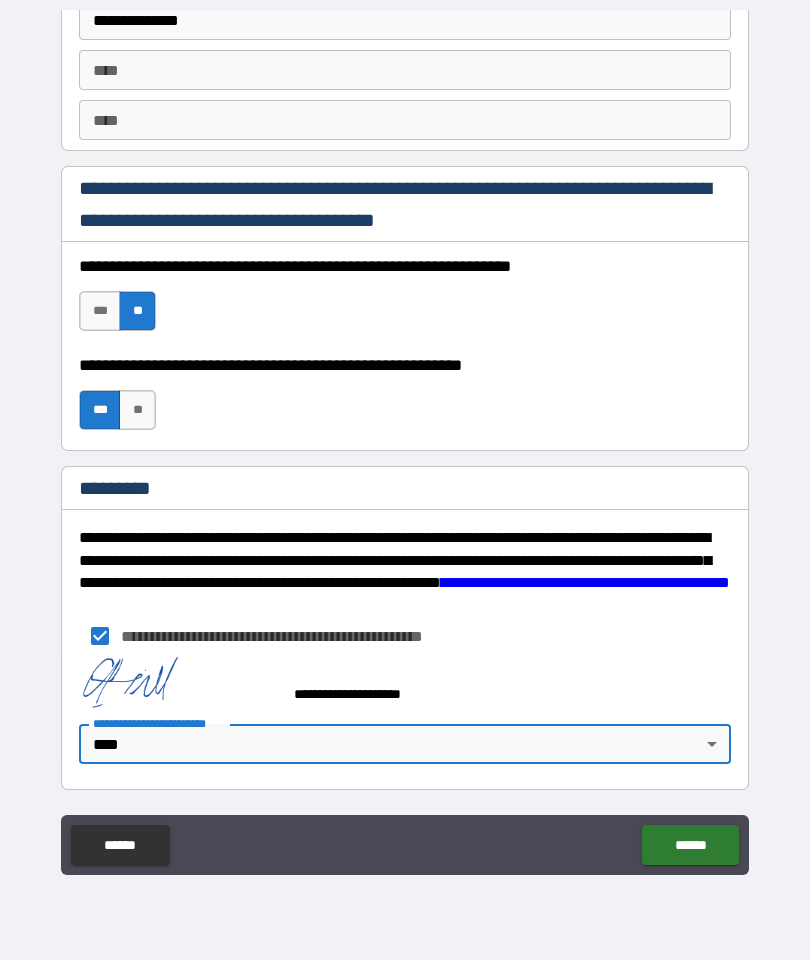 scroll, scrollTop: 2927, scrollLeft: 0, axis: vertical 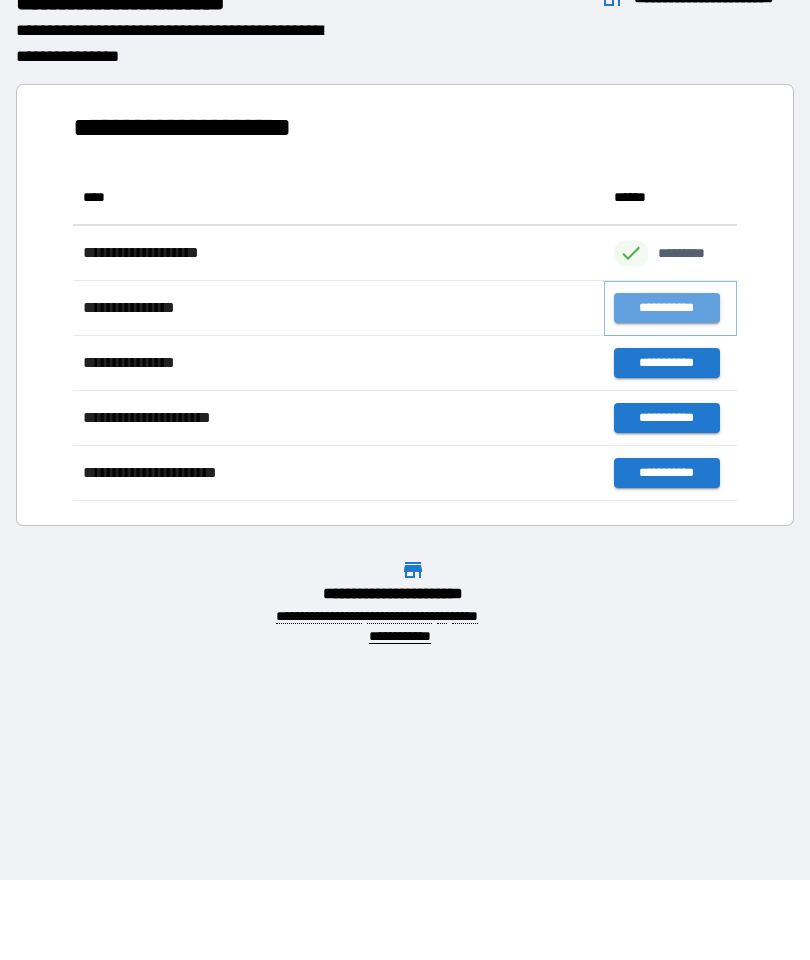 click on "**********" at bounding box center (666, 308) 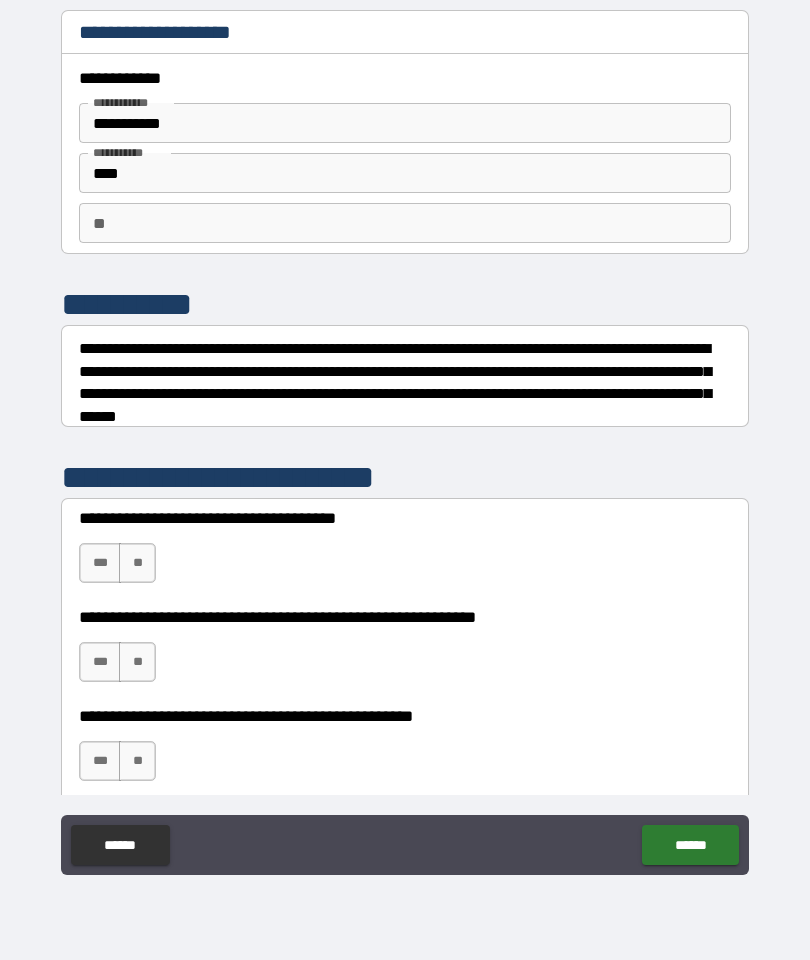 click on "**" at bounding box center [405, 223] 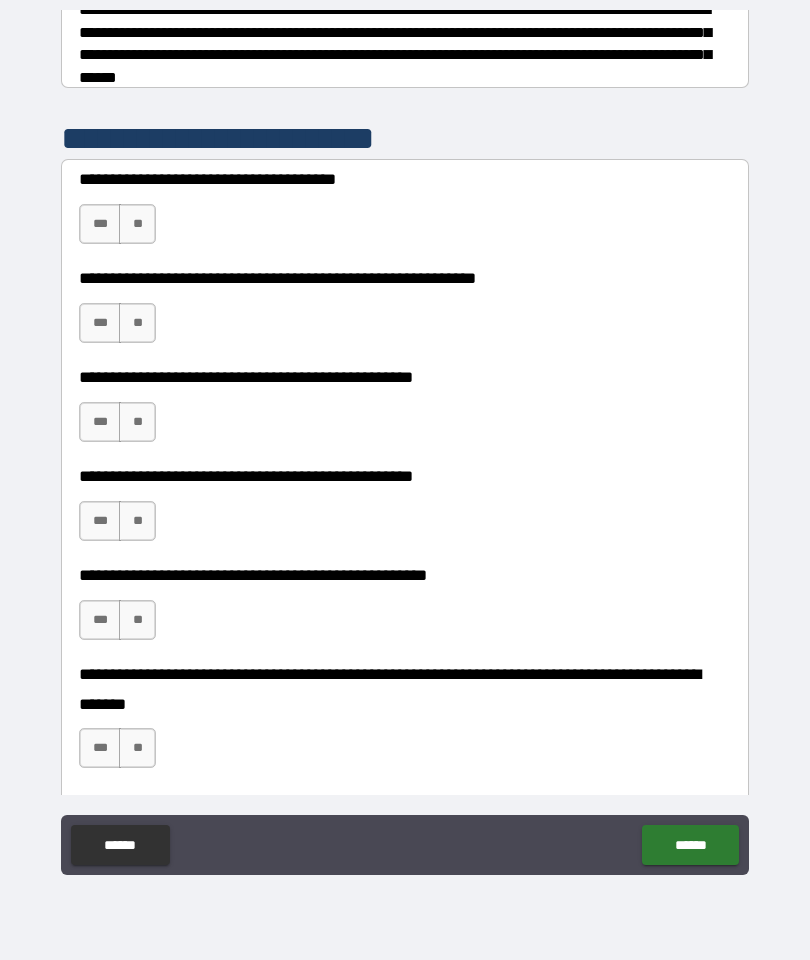 scroll, scrollTop: 330, scrollLeft: 0, axis: vertical 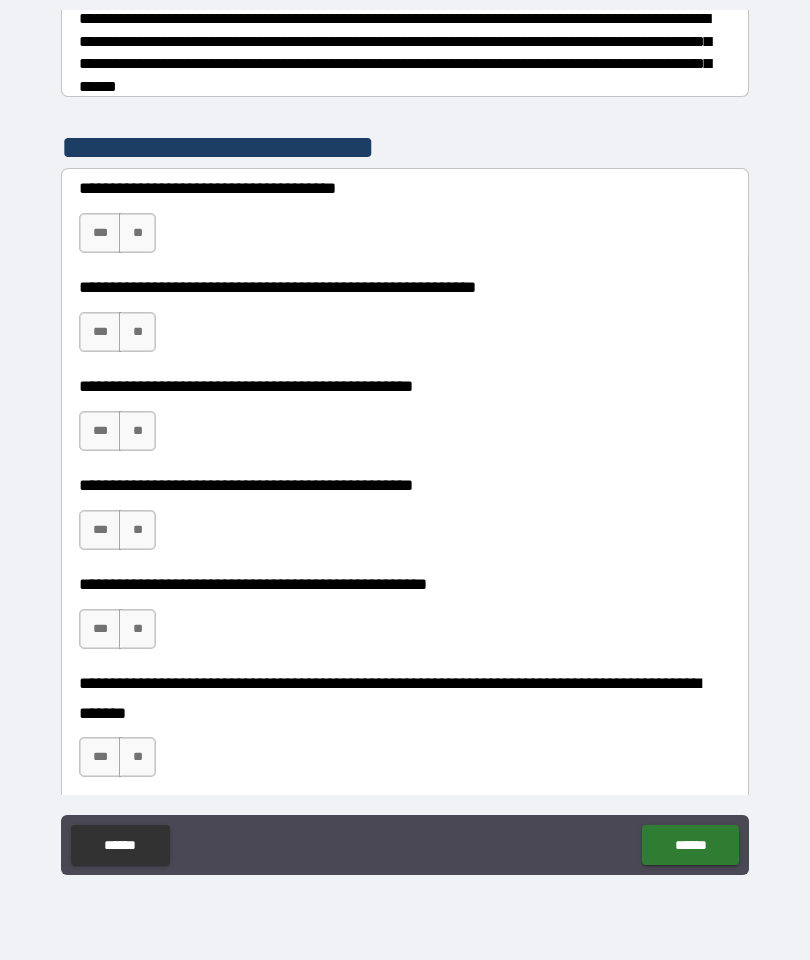 type on "*" 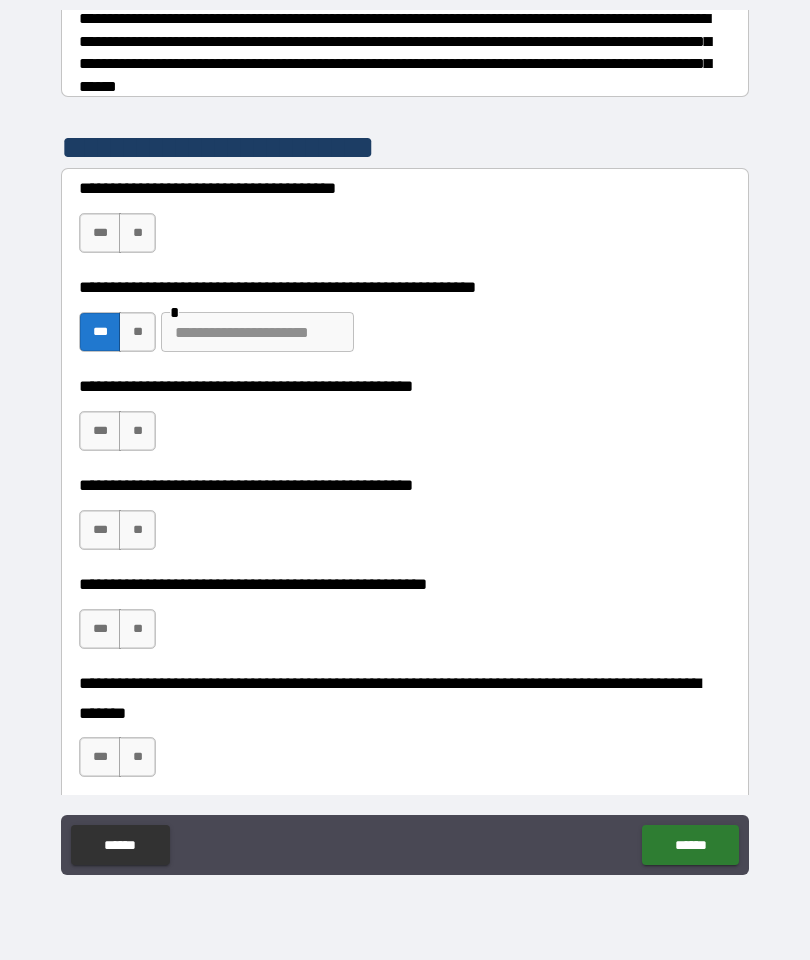 click at bounding box center [257, 332] 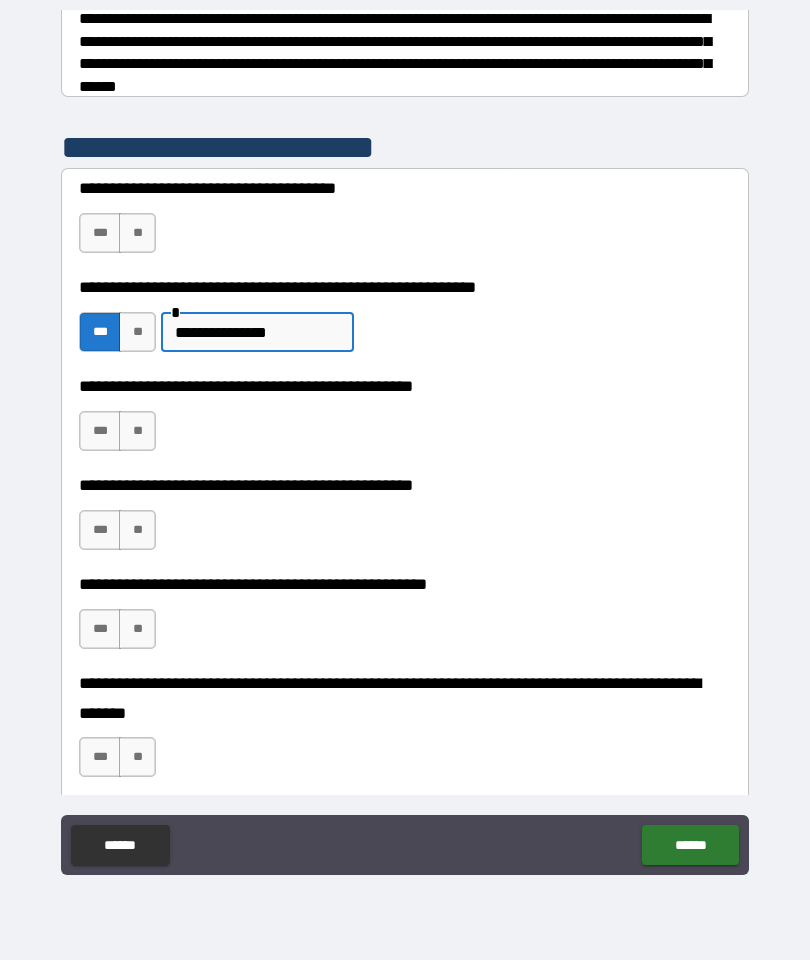 type on "**********" 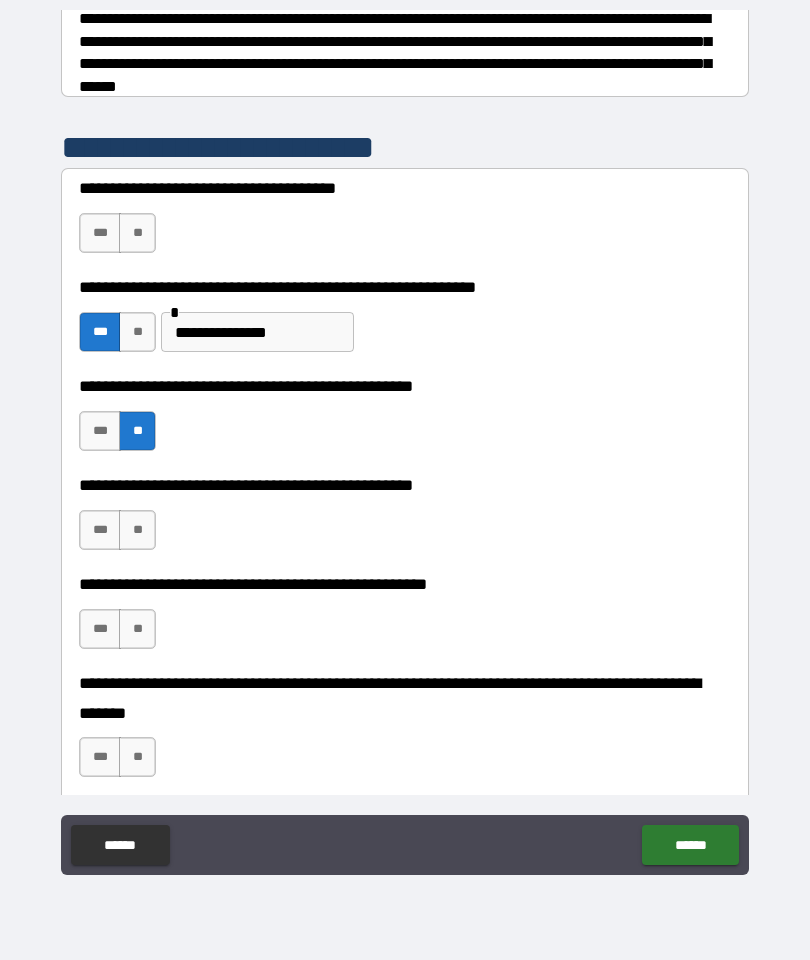 click on "**" at bounding box center (137, 530) 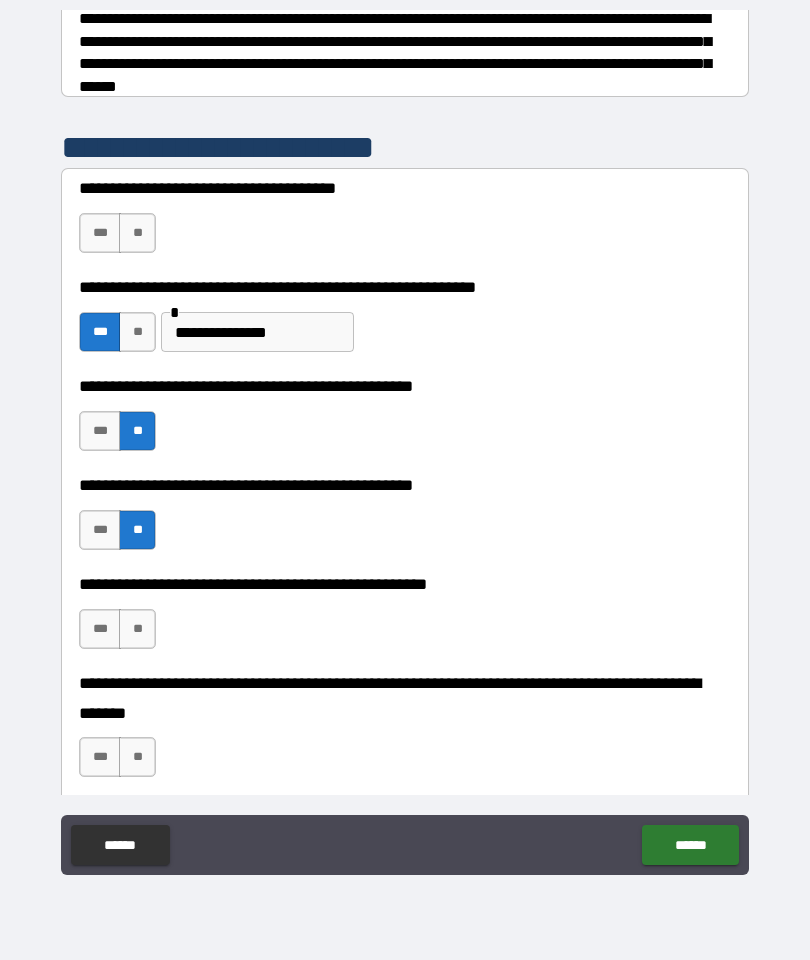 click on "**" at bounding box center [137, 233] 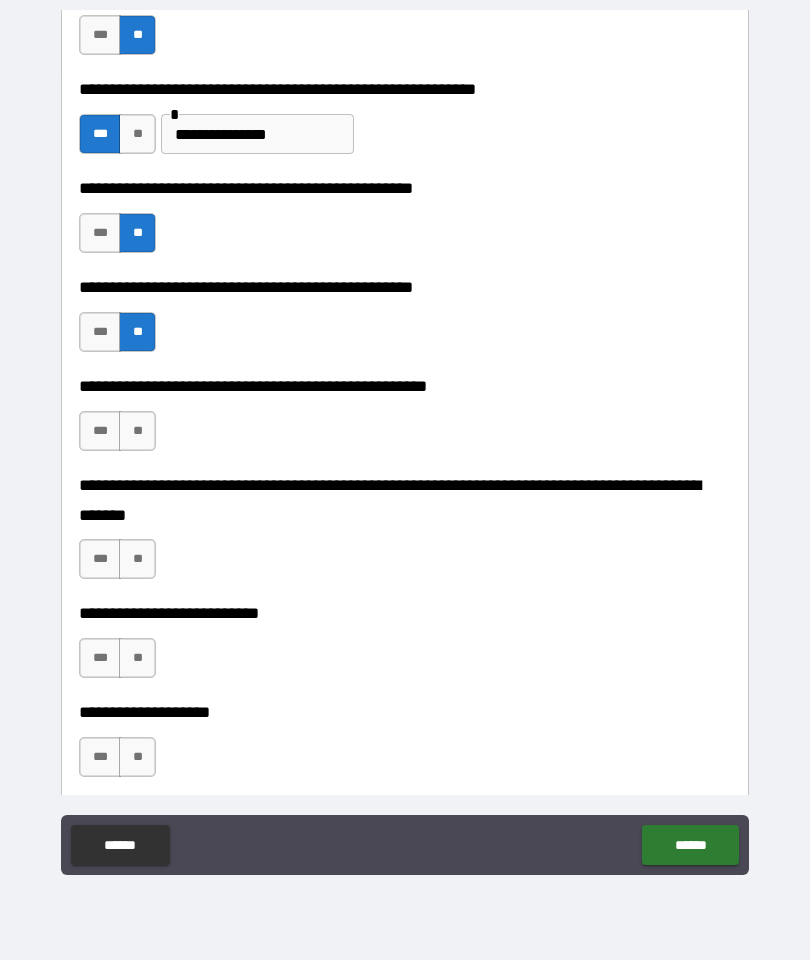 scroll, scrollTop: 531, scrollLeft: 0, axis: vertical 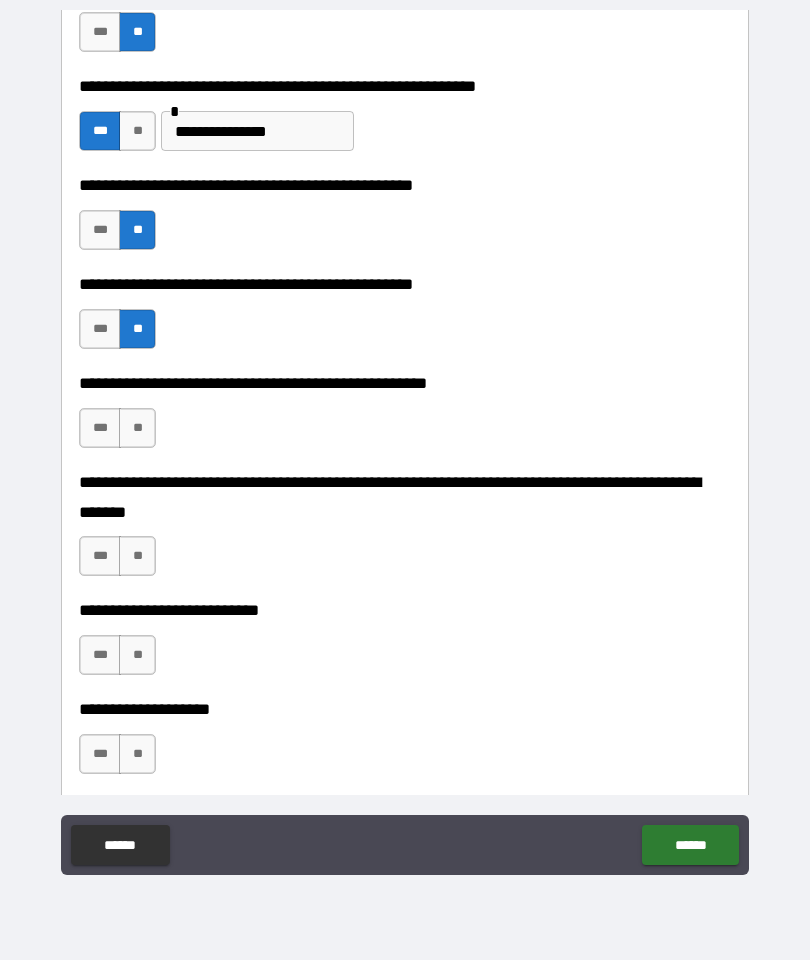 click on "**" at bounding box center (137, 428) 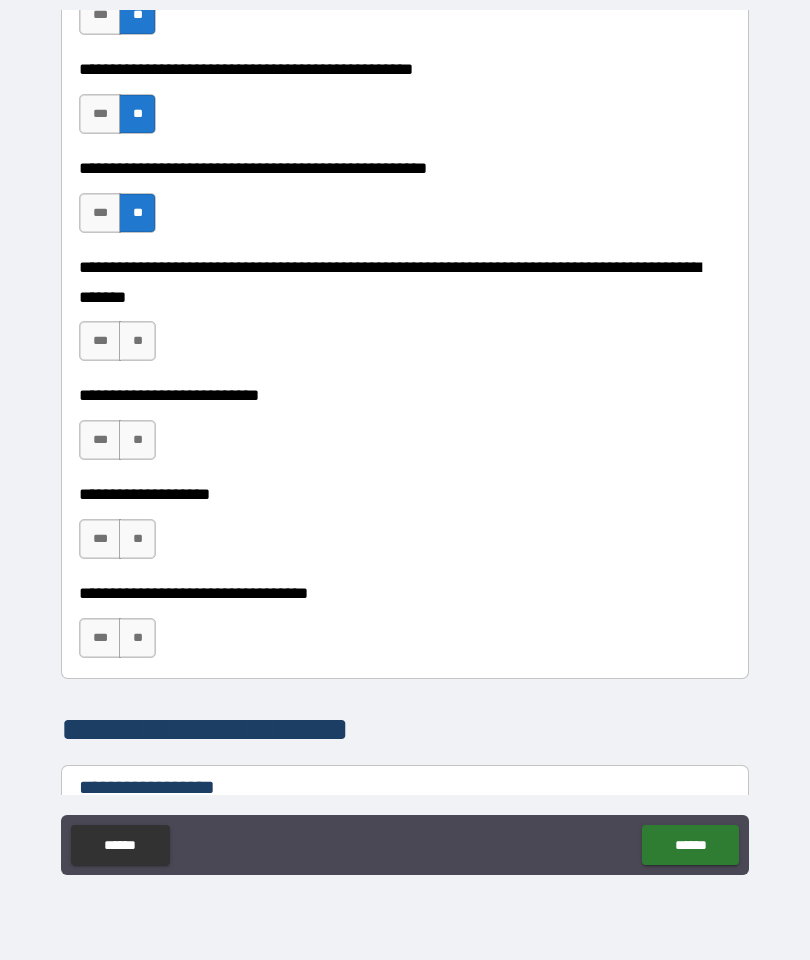 scroll, scrollTop: 751, scrollLeft: 0, axis: vertical 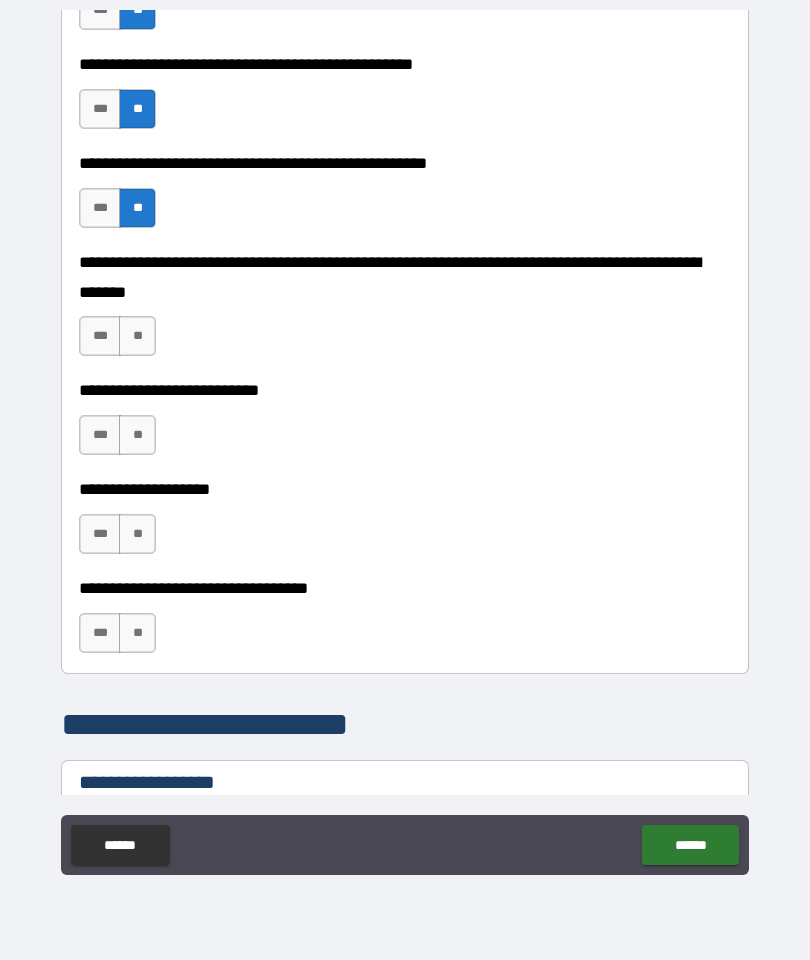 click on "**" at bounding box center (137, 336) 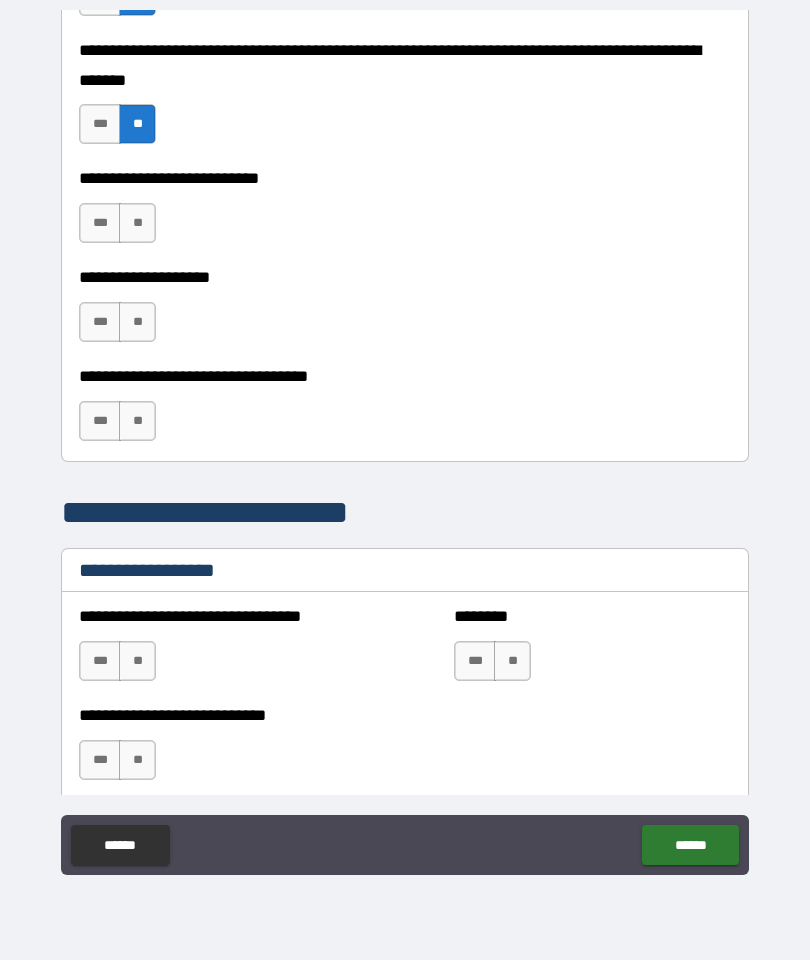 scroll, scrollTop: 943, scrollLeft: 0, axis: vertical 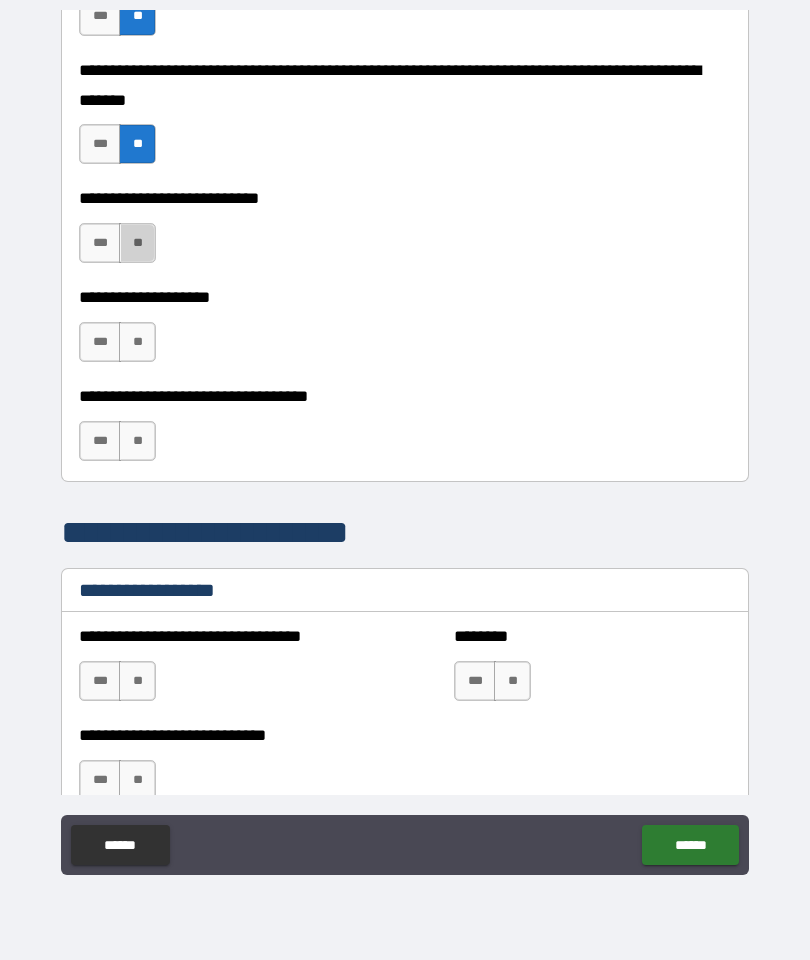 click on "**" at bounding box center [137, 243] 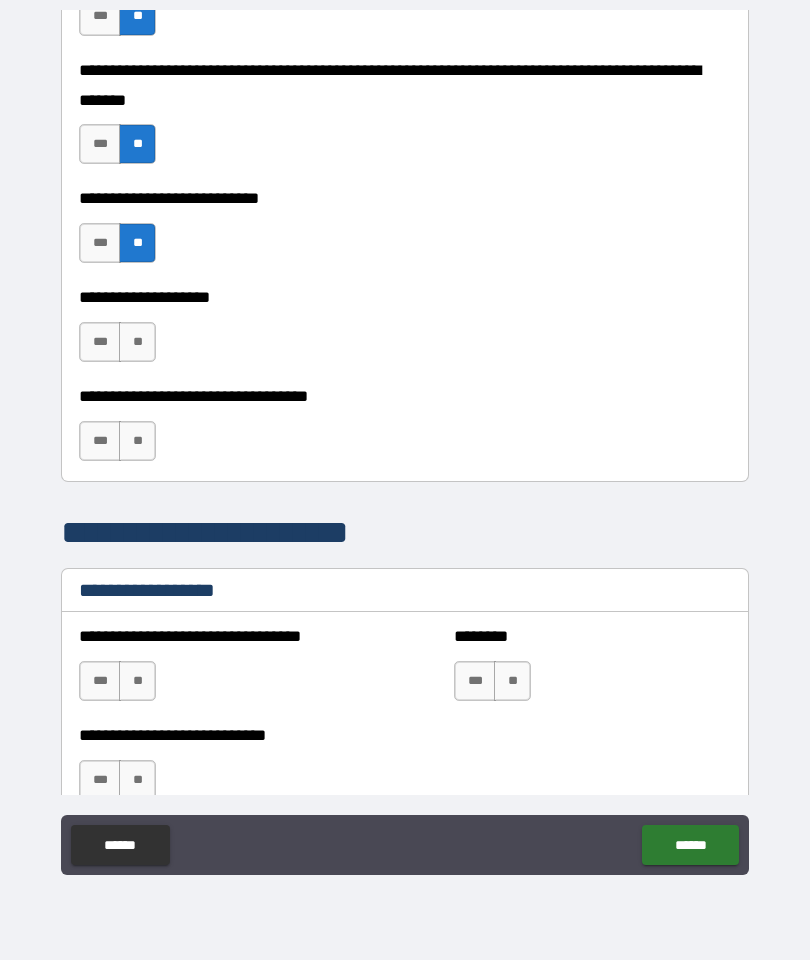 click on "**" at bounding box center [137, 342] 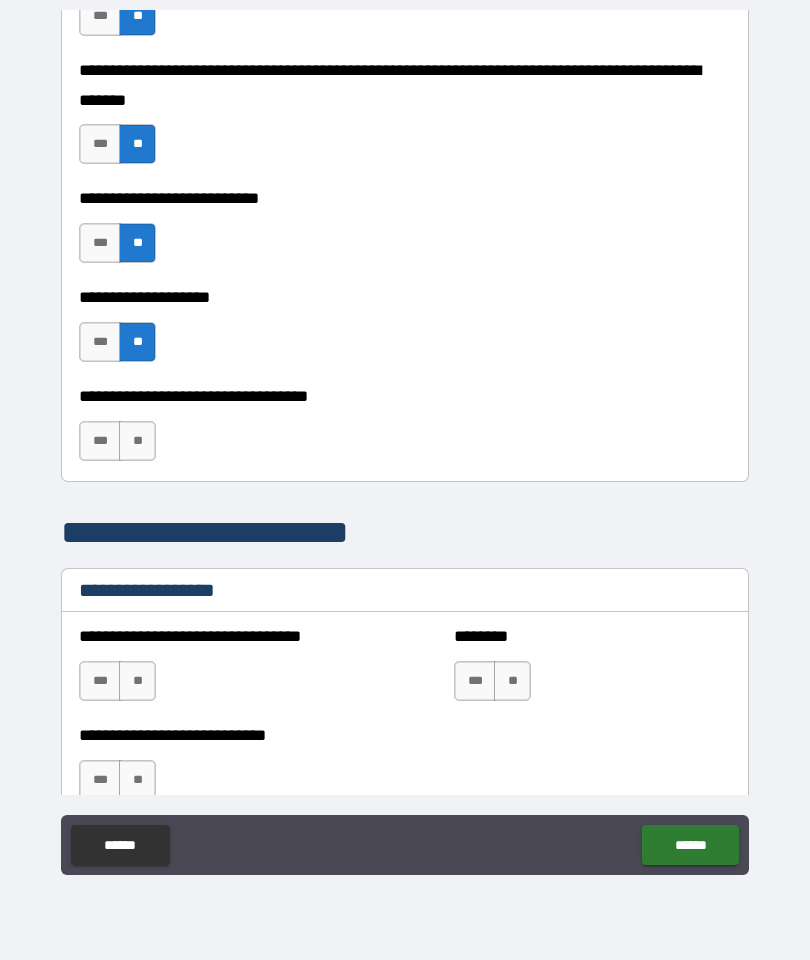 click on "**" at bounding box center (137, 441) 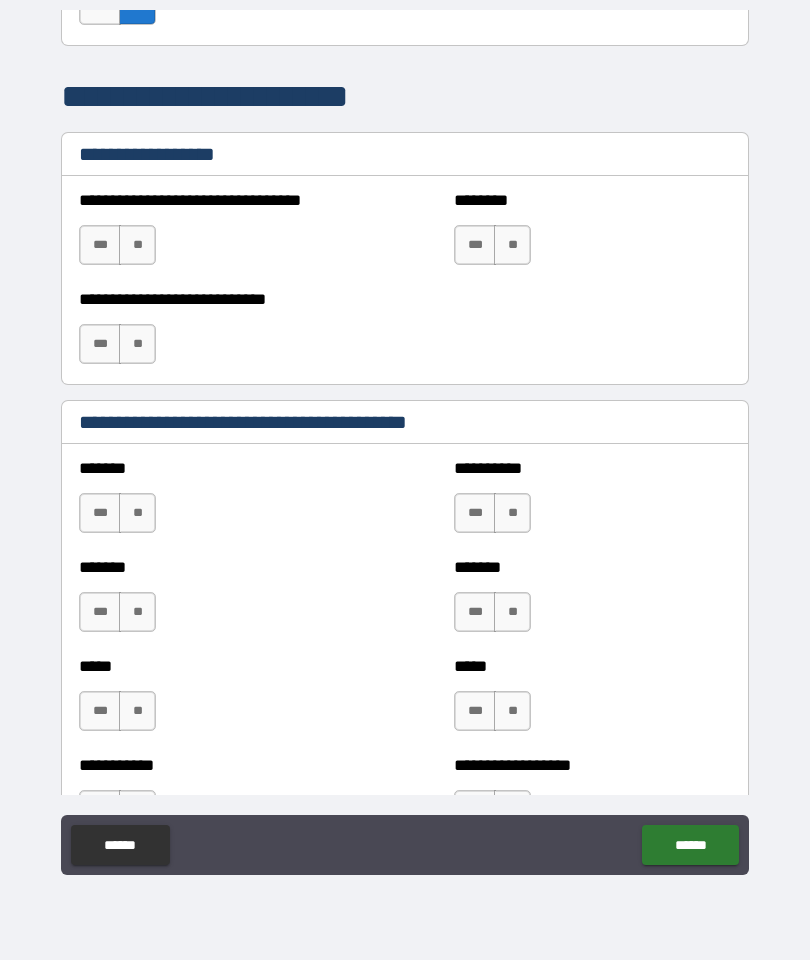 scroll, scrollTop: 1377, scrollLeft: 0, axis: vertical 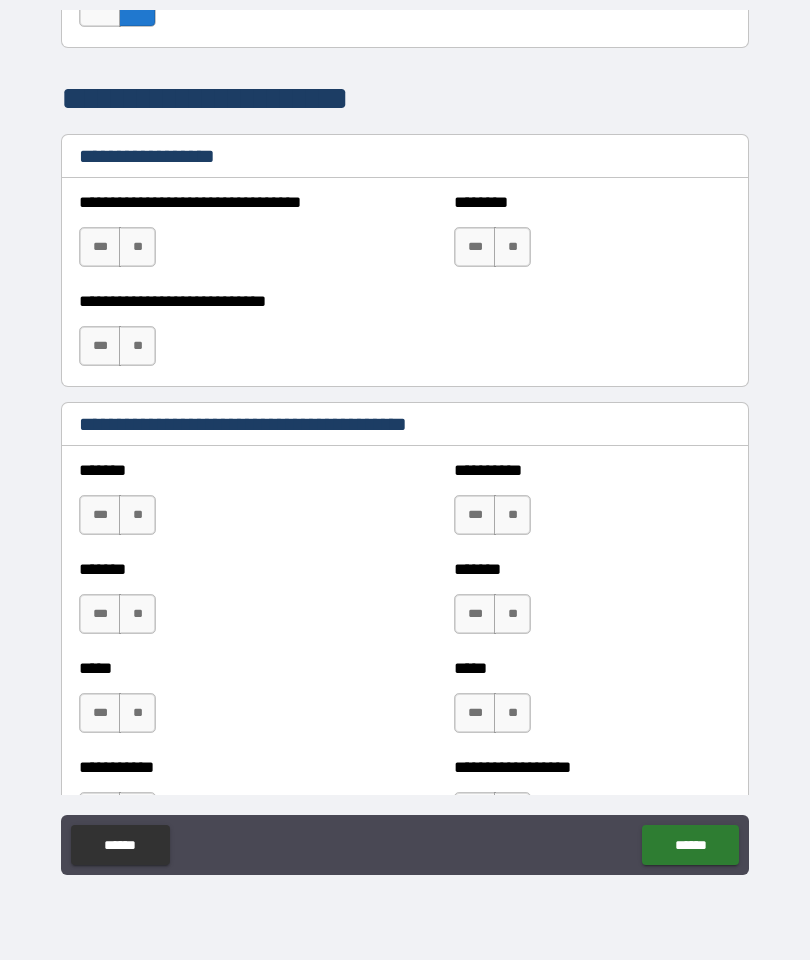 click on "**" at bounding box center (137, 247) 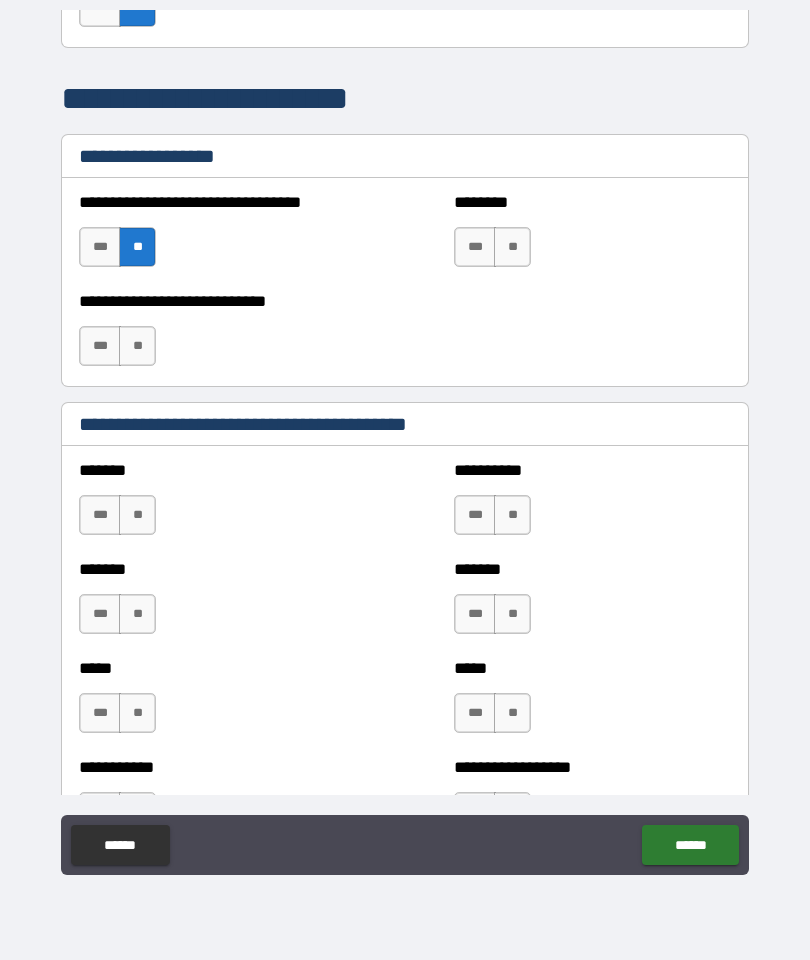 click on "**" at bounding box center [512, 247] 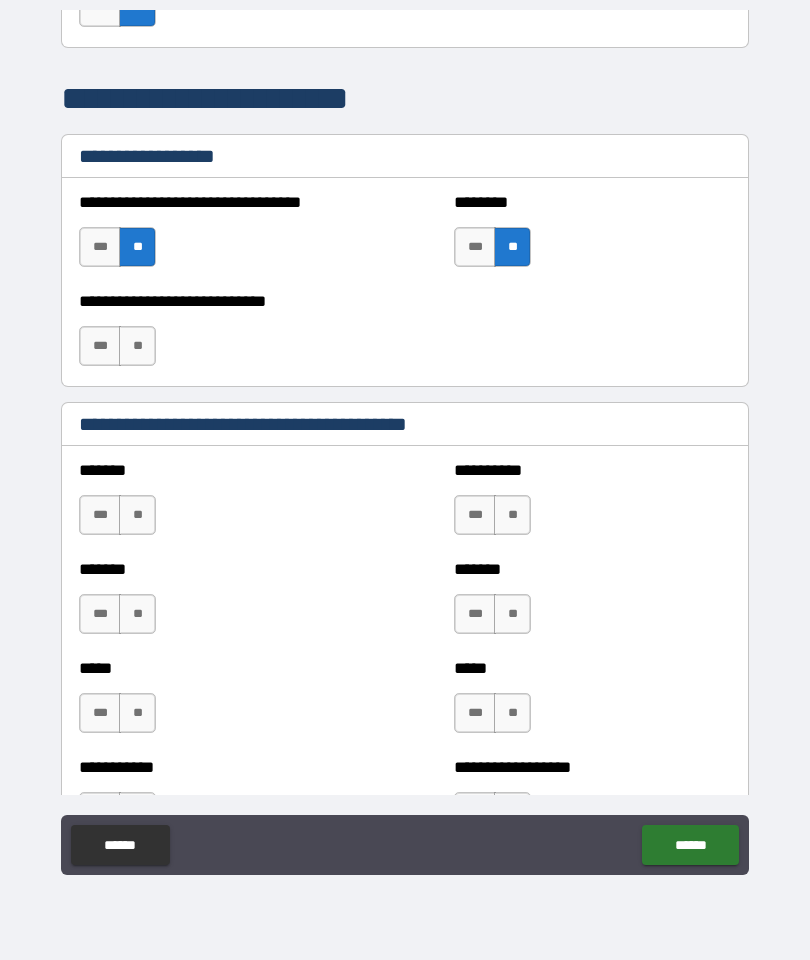 click on "**" at bounding box center [137, 346] 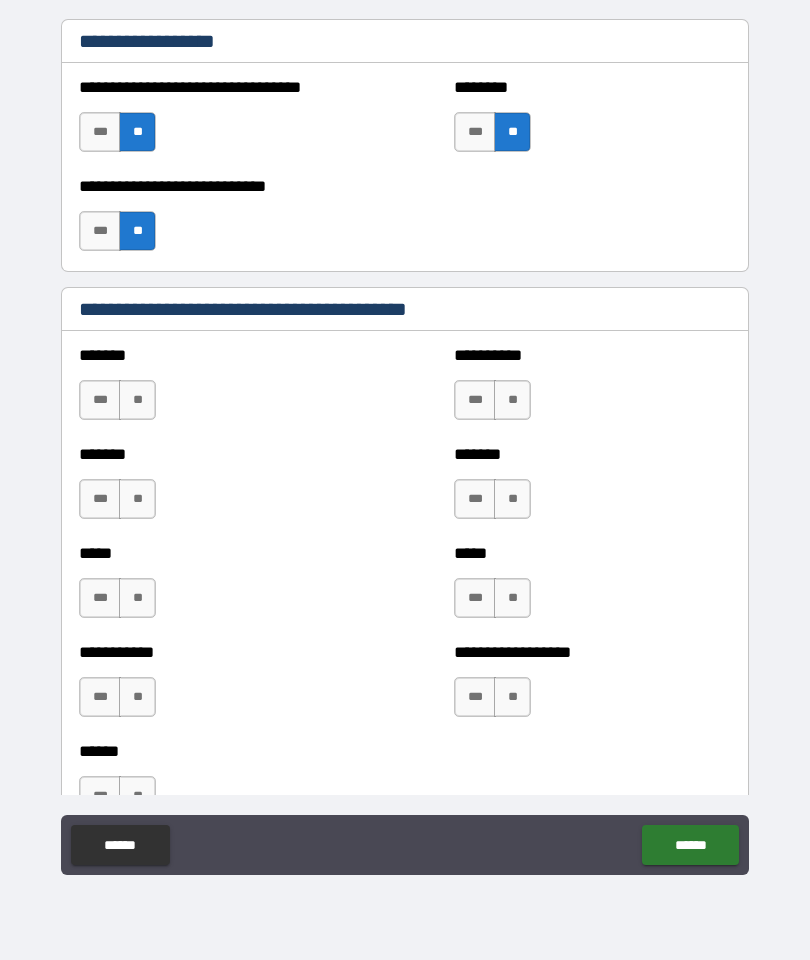 scroll, scrollTop: 1558, scrollLeft: 0, axis: vertical 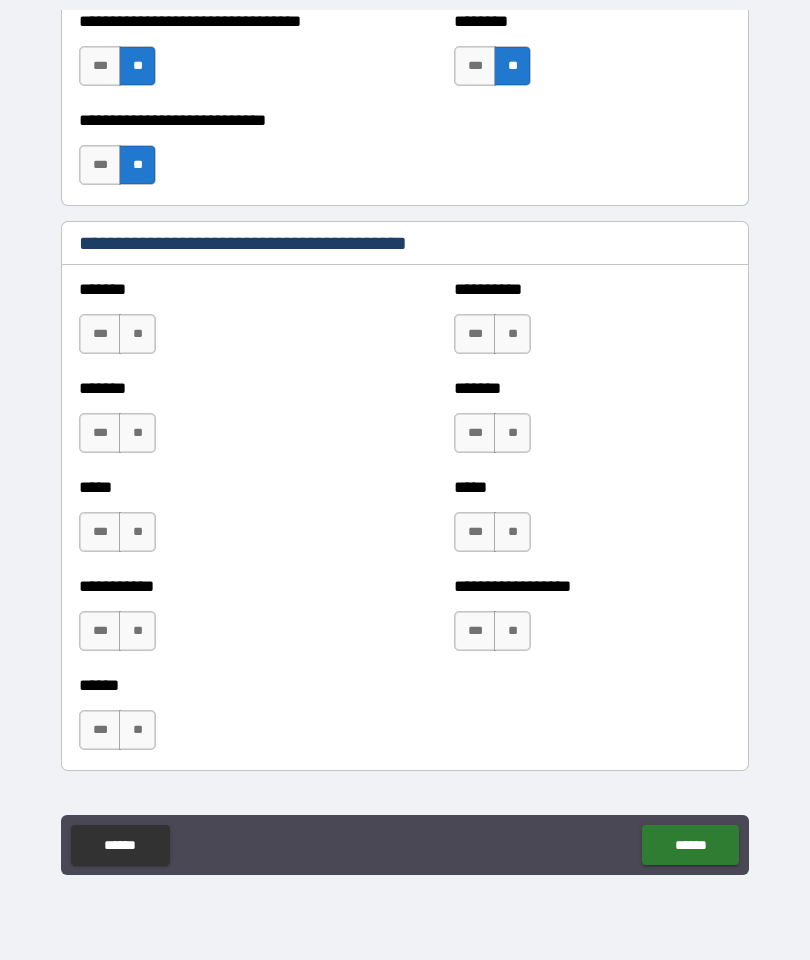 click on "**" at bounding box center [137, 334] 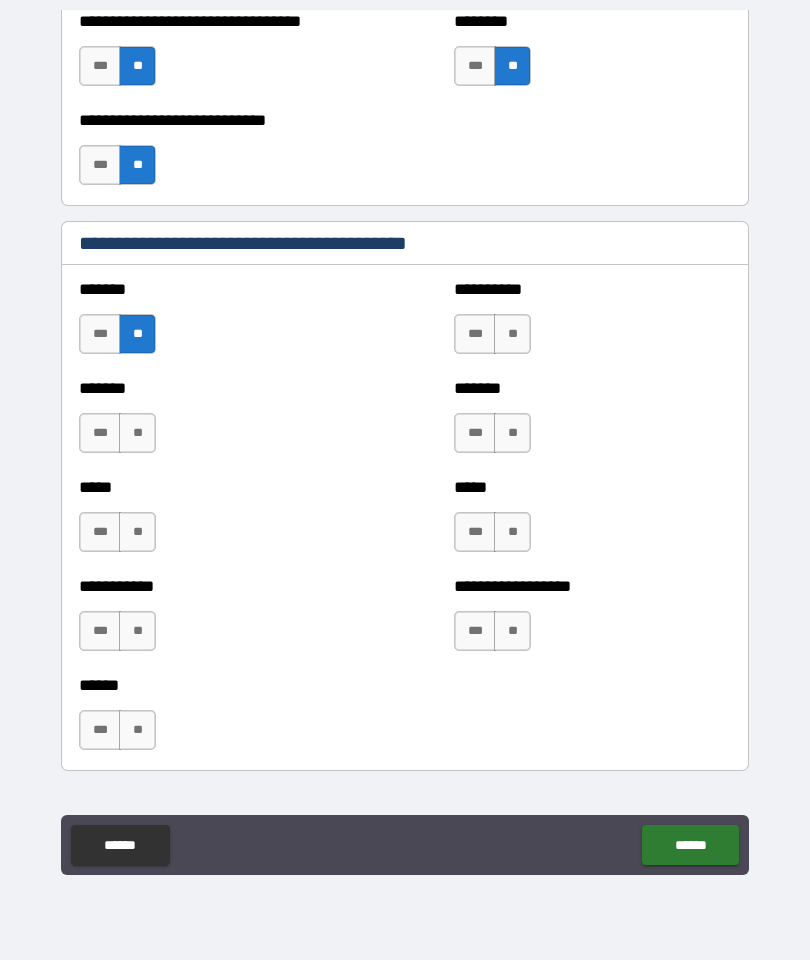 click on "**" at bounding box center (137, 433) 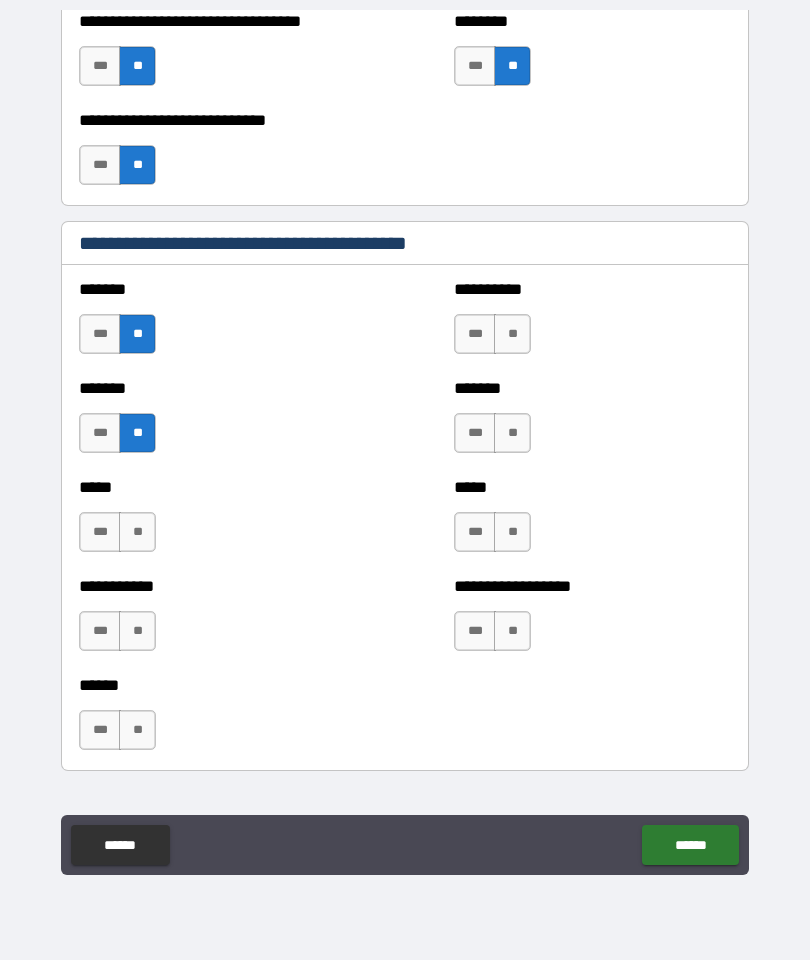 click on "**" at bounding box center [137, 532] 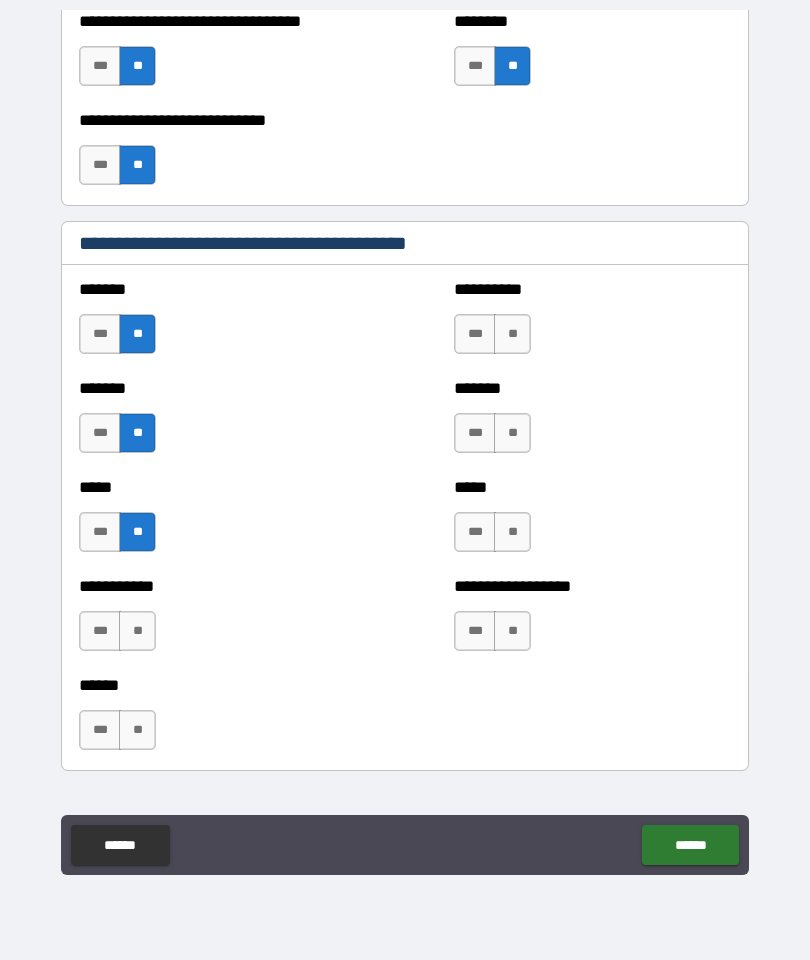 click on "**" at bounding box center (137, 631) 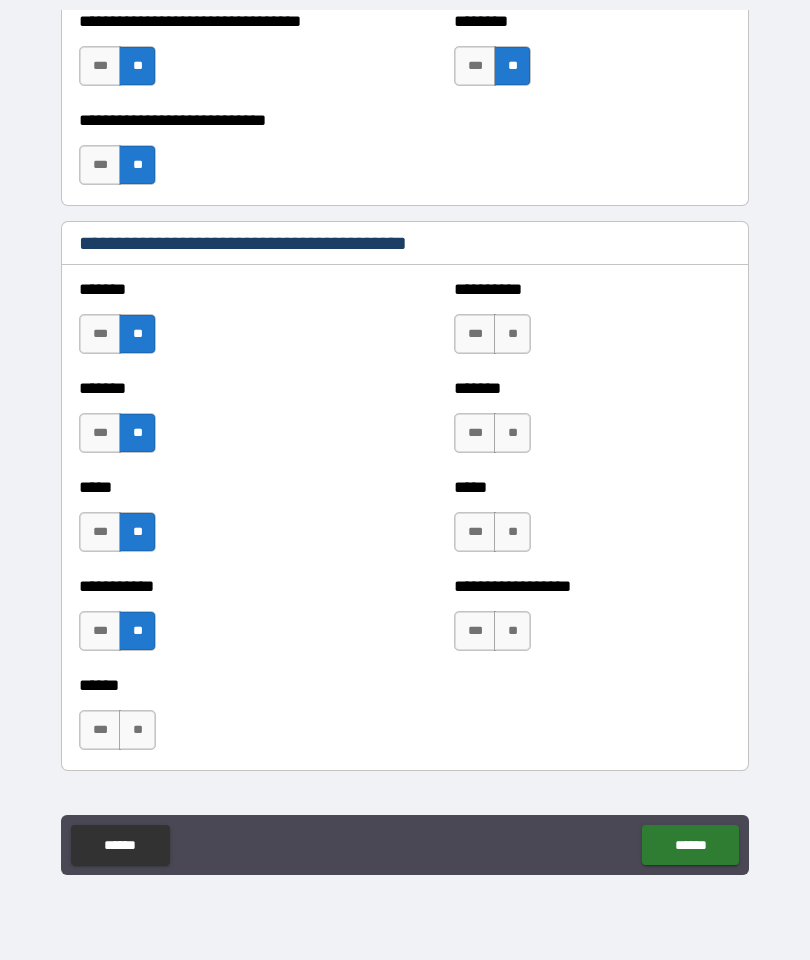 click on "**" at bounding box center (512, 334) 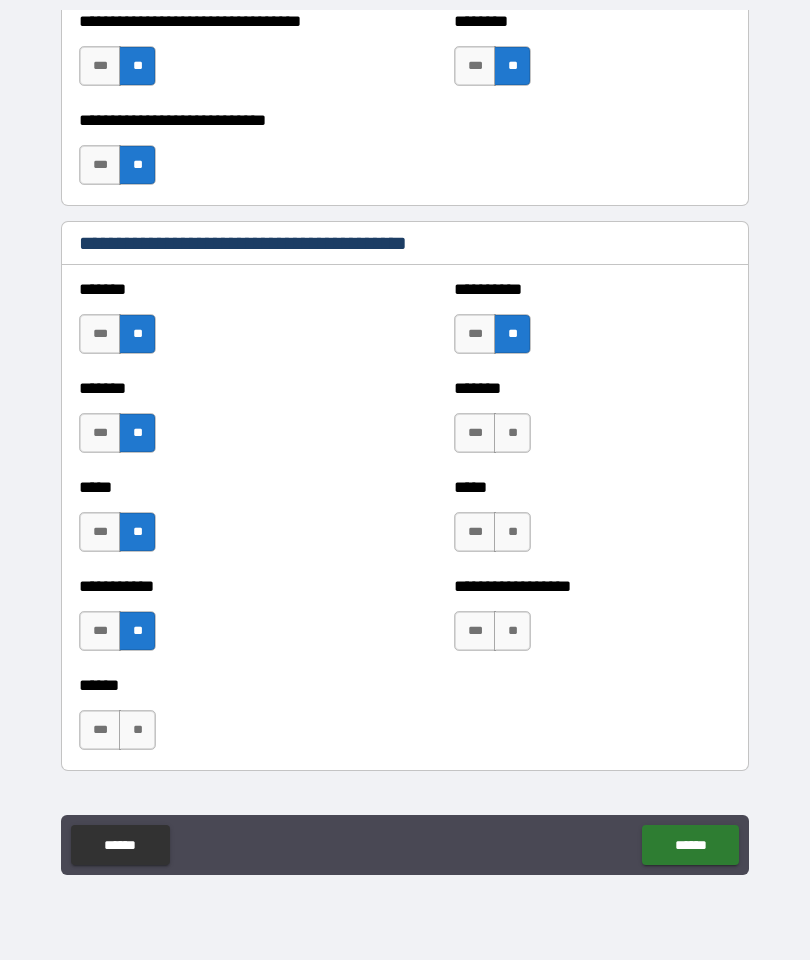 click on "**" at bounding box center (512, 433) 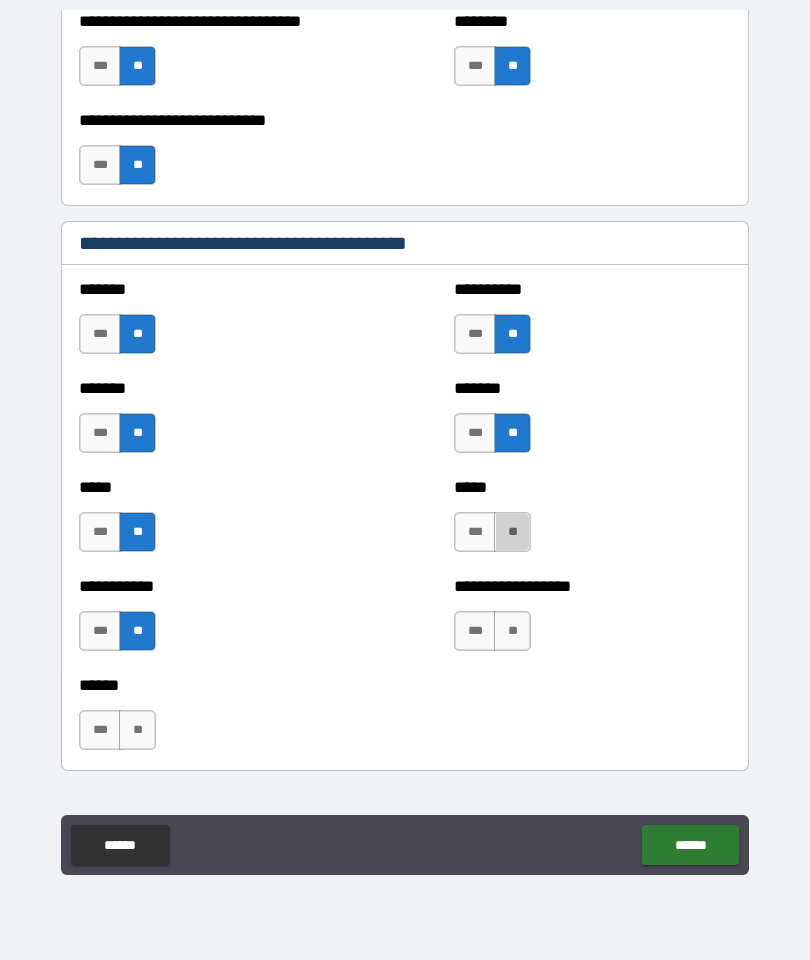 click on "**" at bounding box center [512, 532] 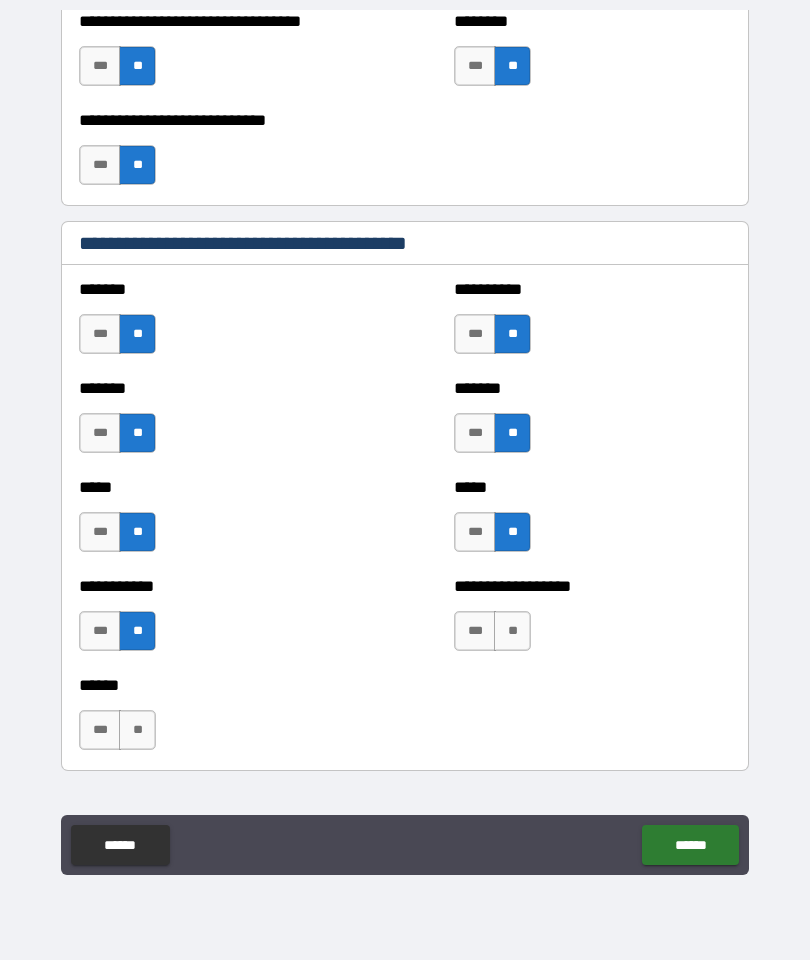 click on "**" at bounding box center [512, 631] 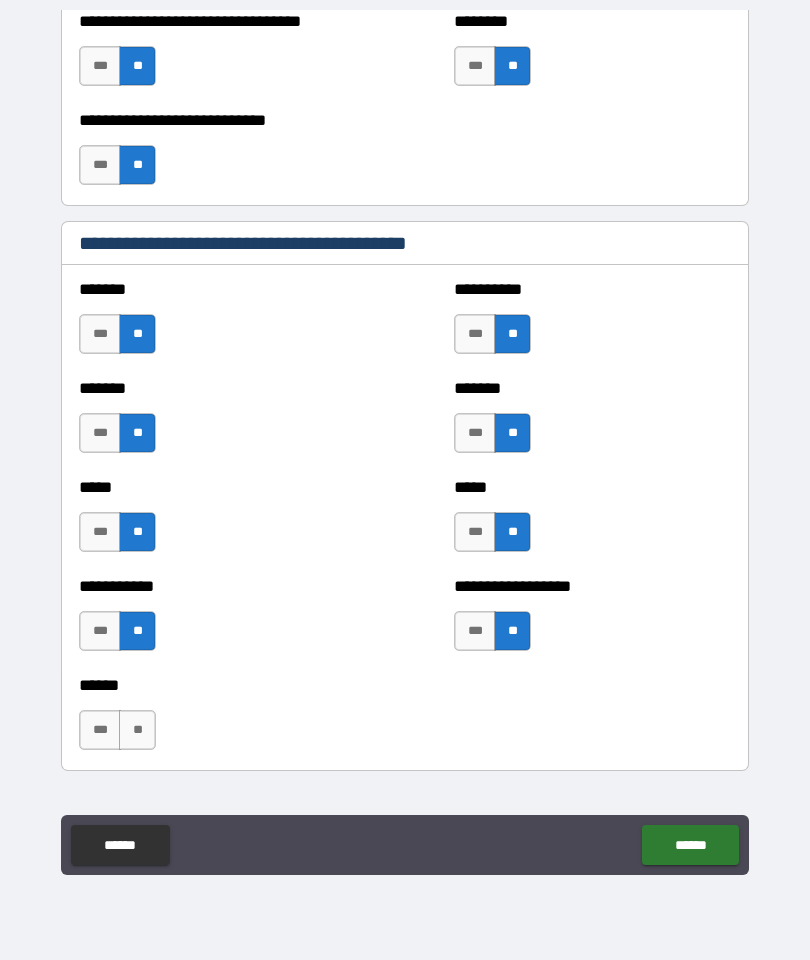click on "**" at bounding box center (137, 730) 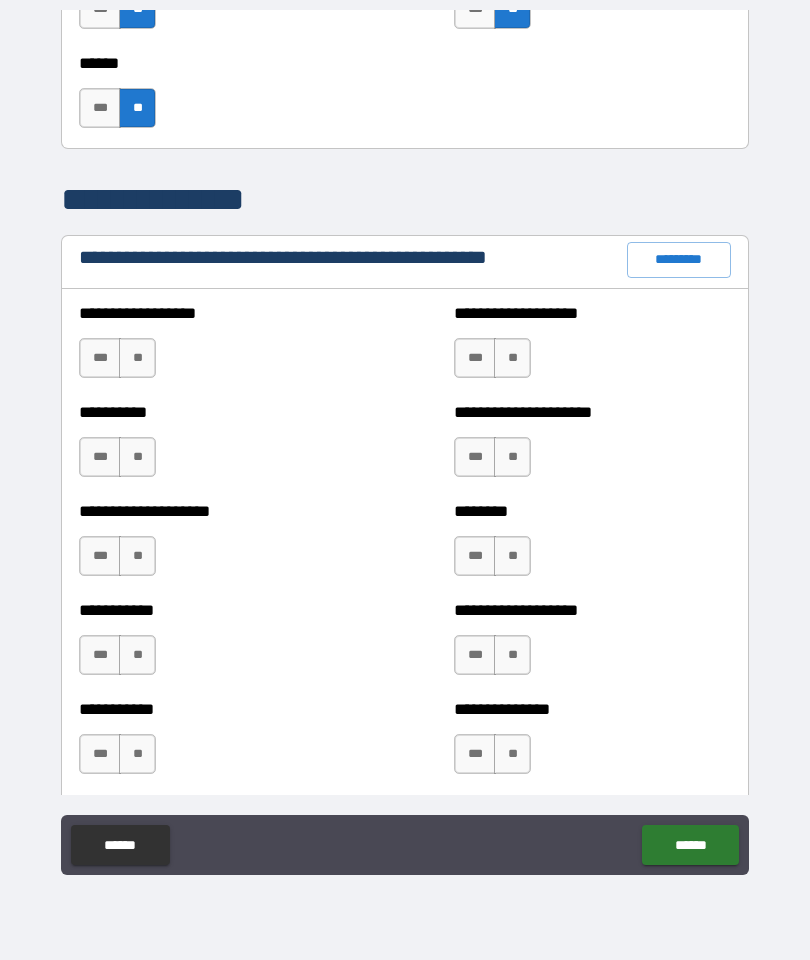 scroll, scrollTop: 2180, scrollLeft: 0, axis: vertical 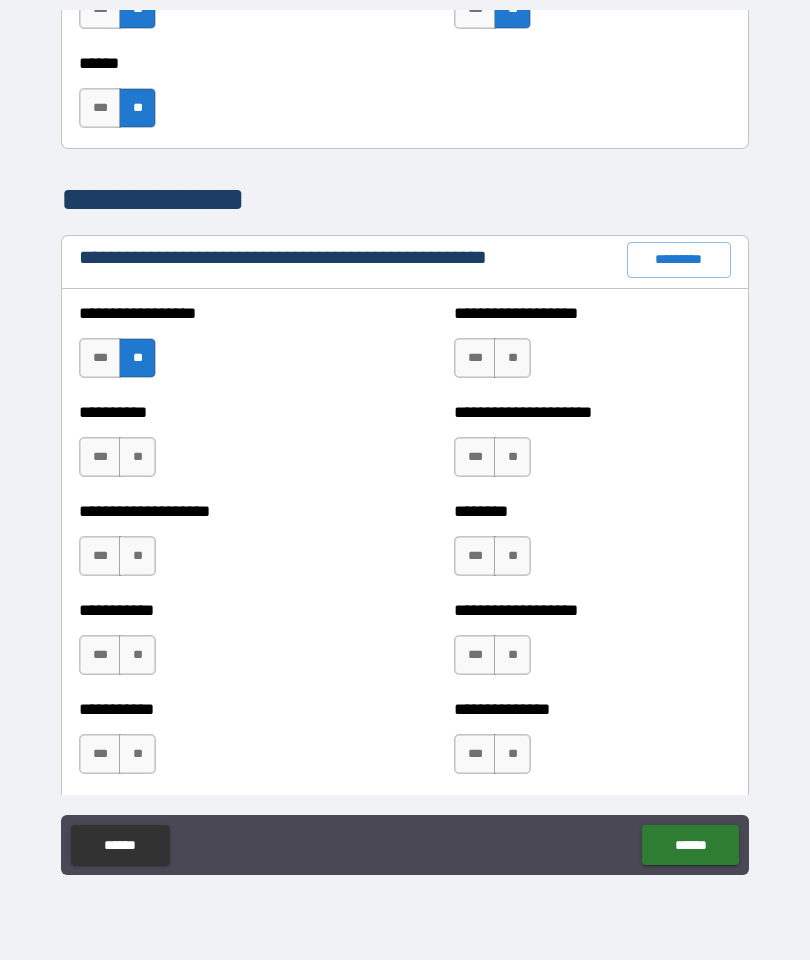 click on "**" at bounding box center (137, 457) 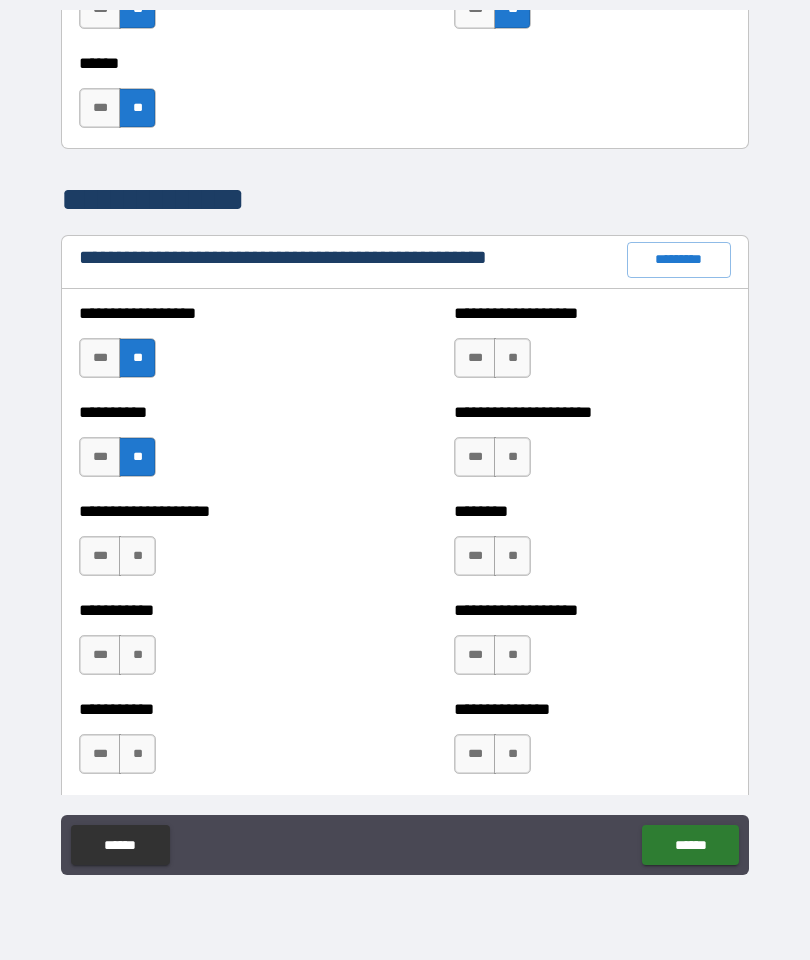 click on "**" at bounding box center [137, 556] 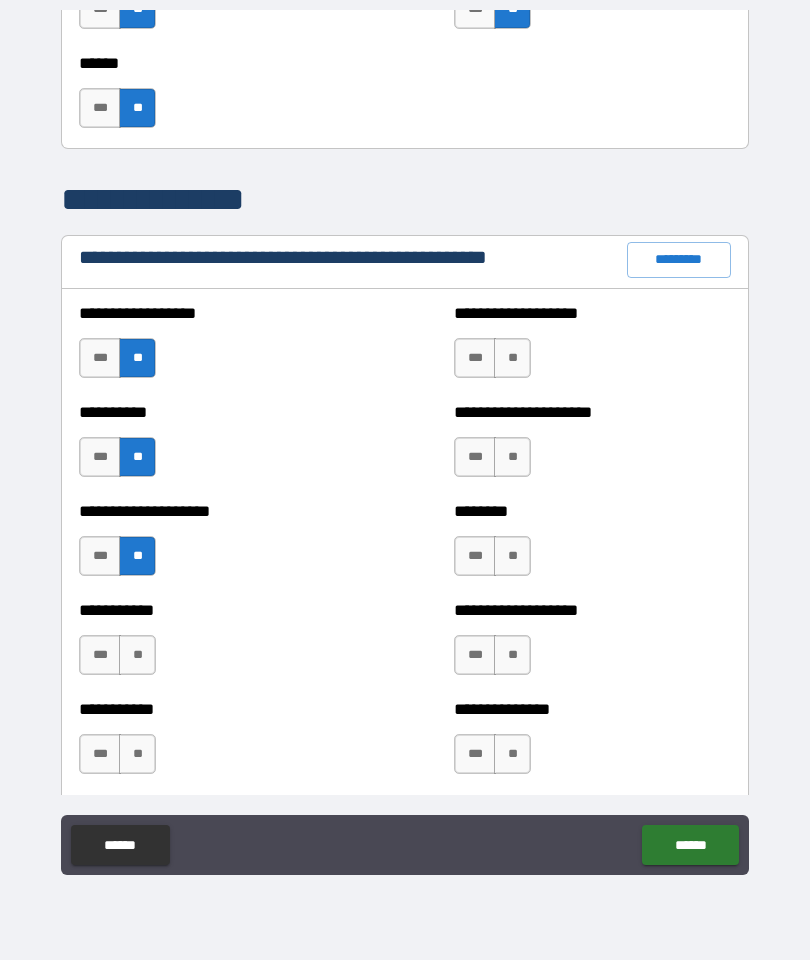 click on "**" at bounding box center [137, 655] 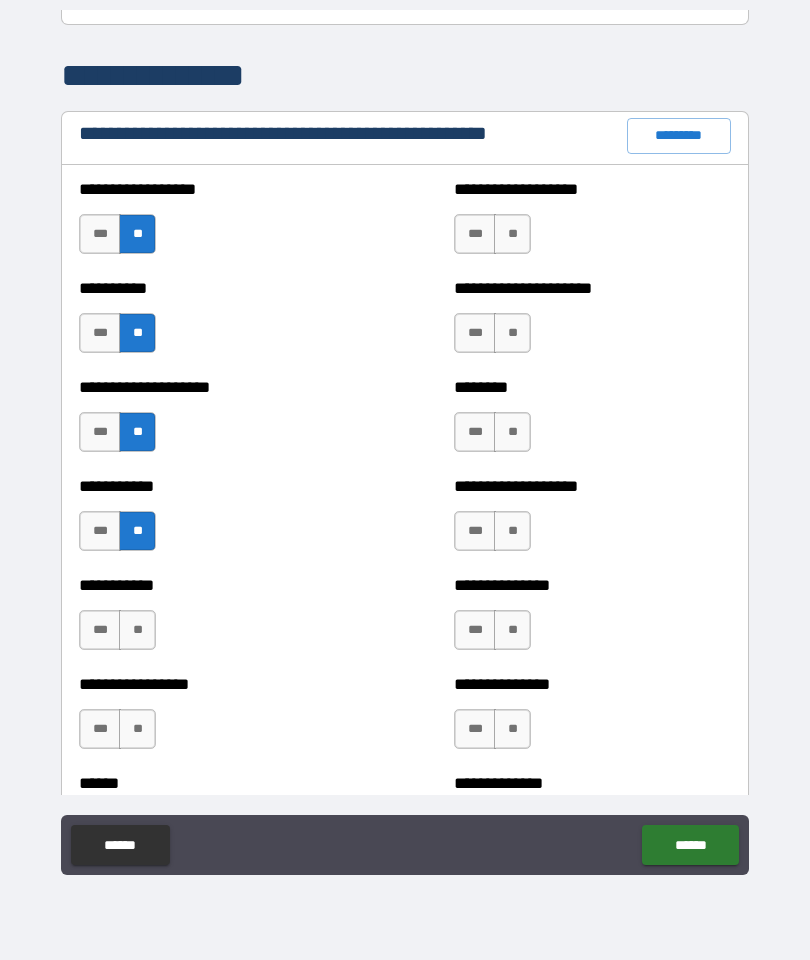 scroll, scrollTop: 2432, scrollLeft: 0, axis: vertical 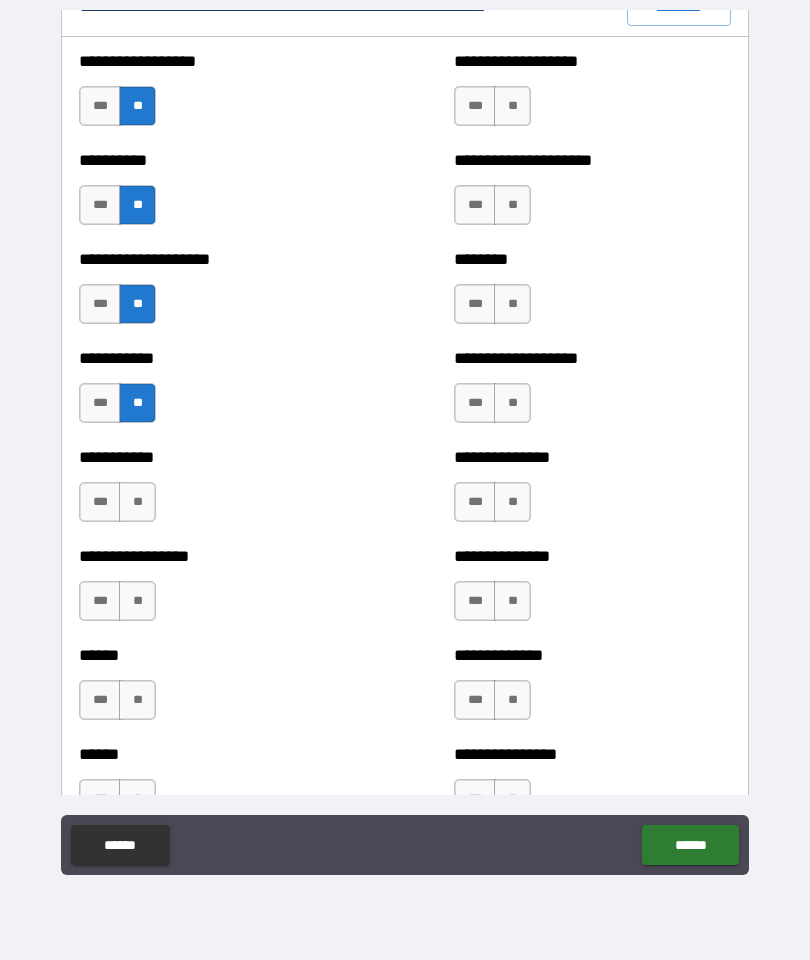 click on "**" at bounding box center (137, 502) 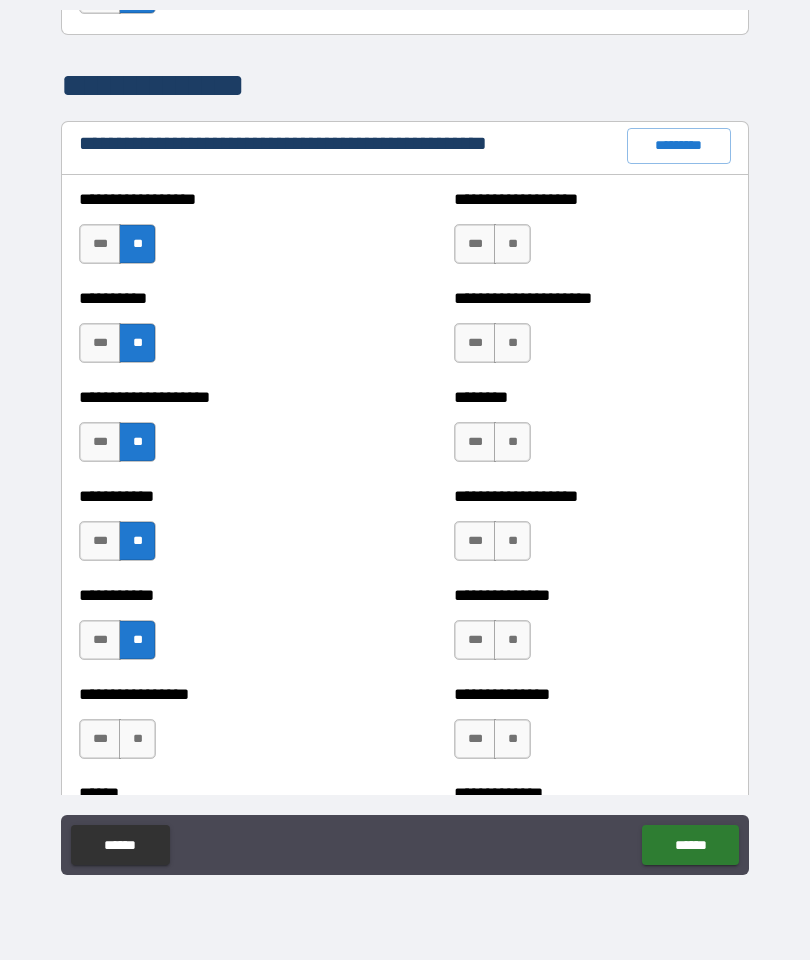 scroll, scrollTop: 2290, scrollLeft: 0, axis: vertical 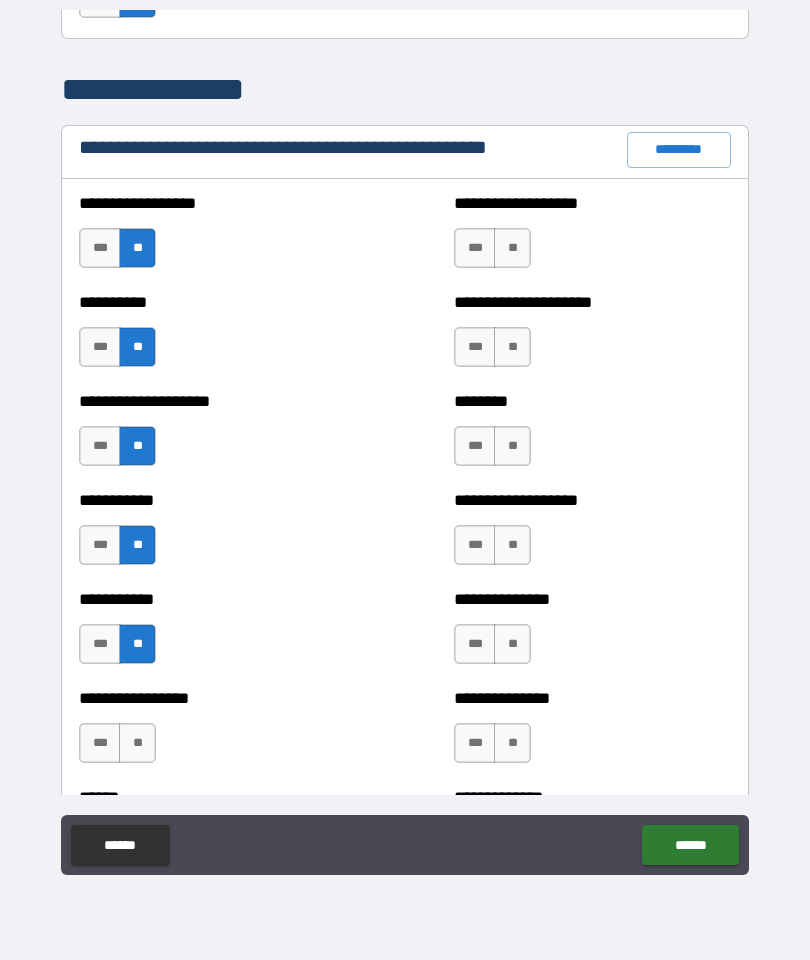 click on "**" at bounding box center (512, 248) 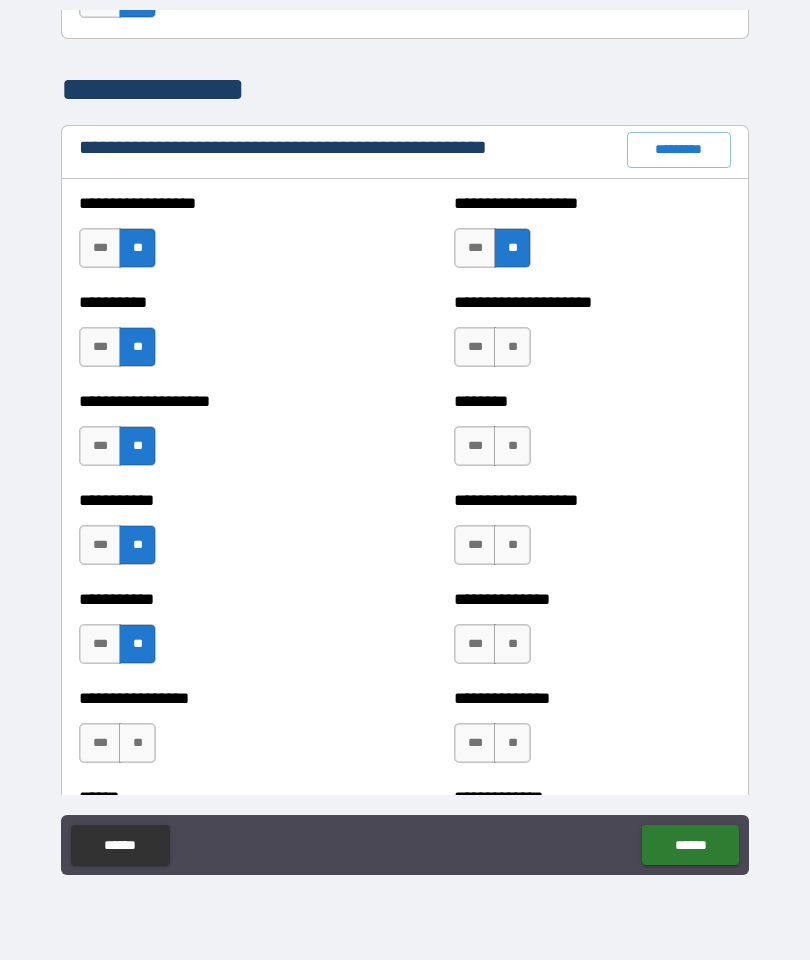 click on "**" at bounding box center (512, 347) 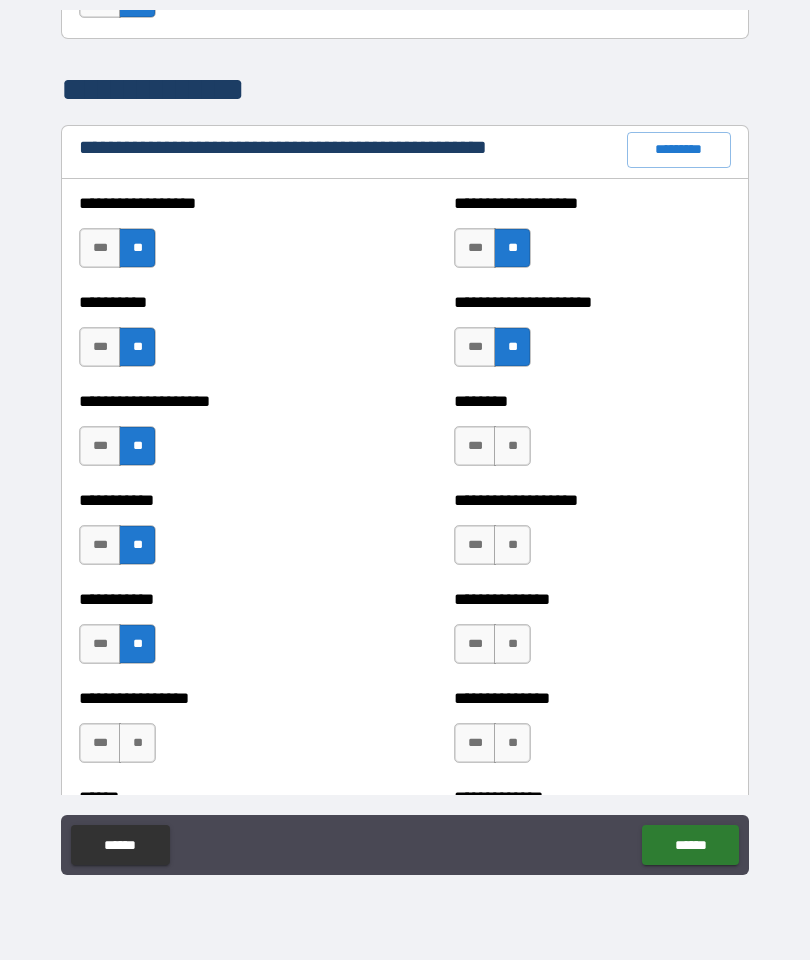 click on "**" at bounding box center [512, 446] 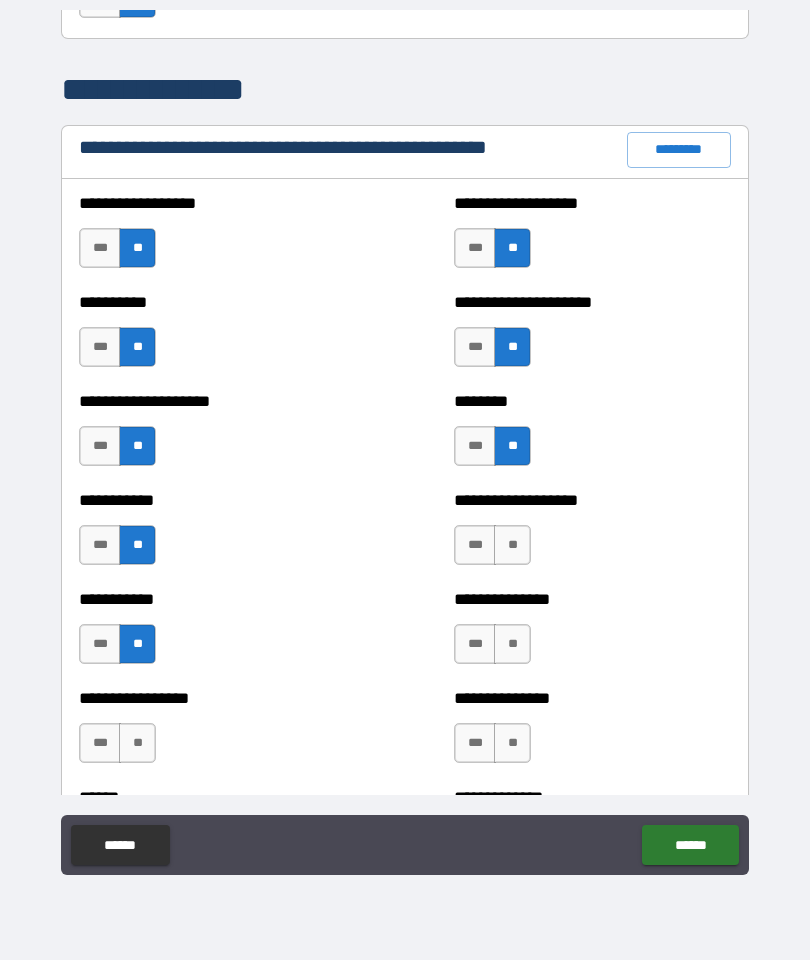 click on "**" at bounding box center (512, 545) 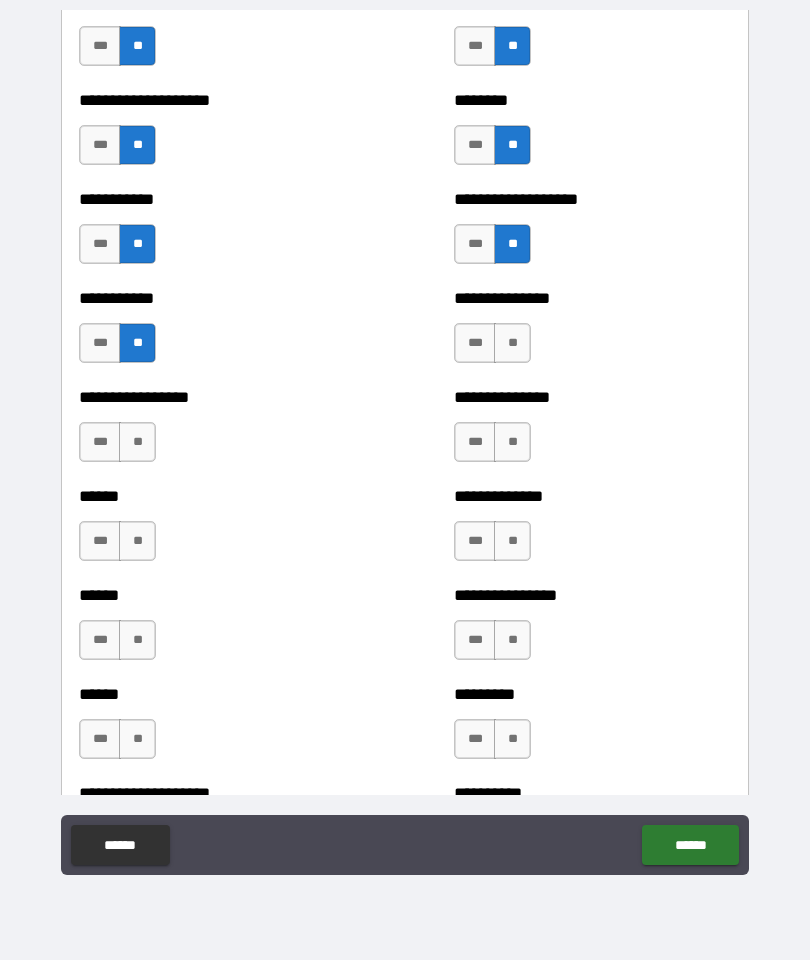 scroll, scrollTop: 2592, scrollLeft: 0, axis: vertical 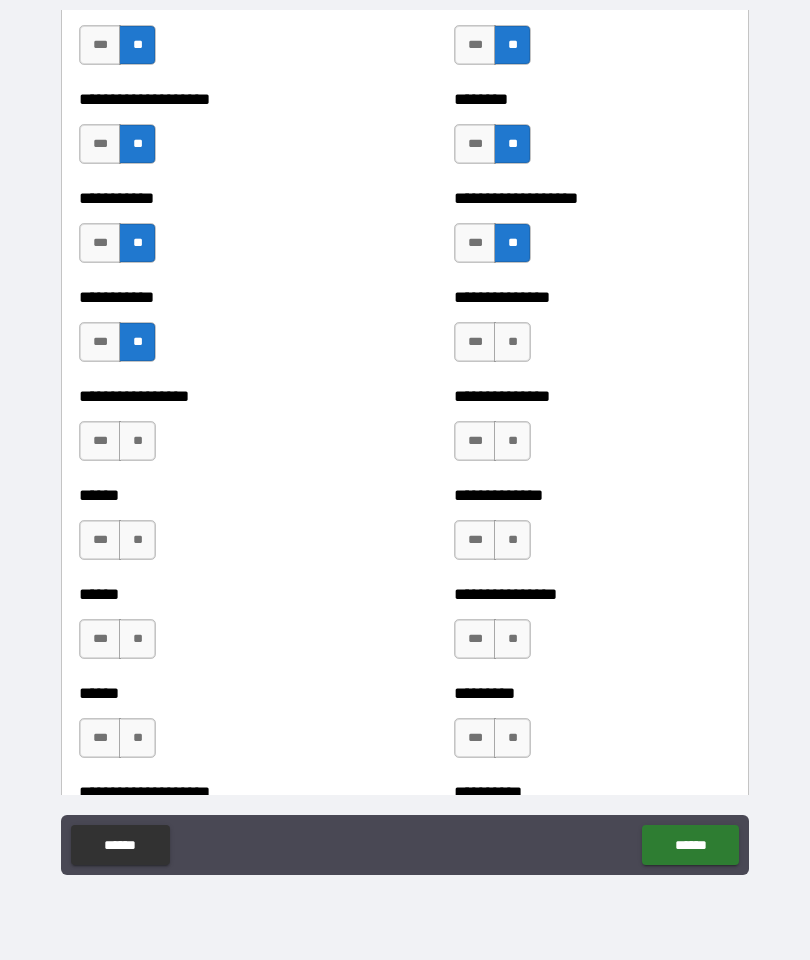 click on "**" at bounding box center (512, 342) 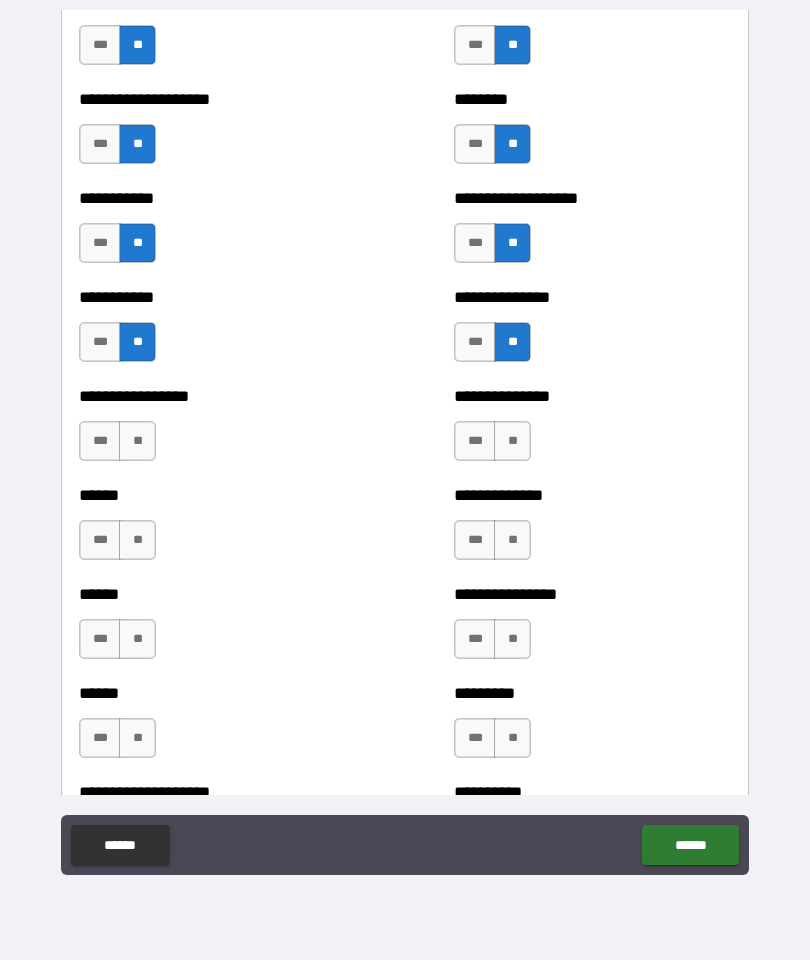 click on "**" at bounding box center [512, 441] 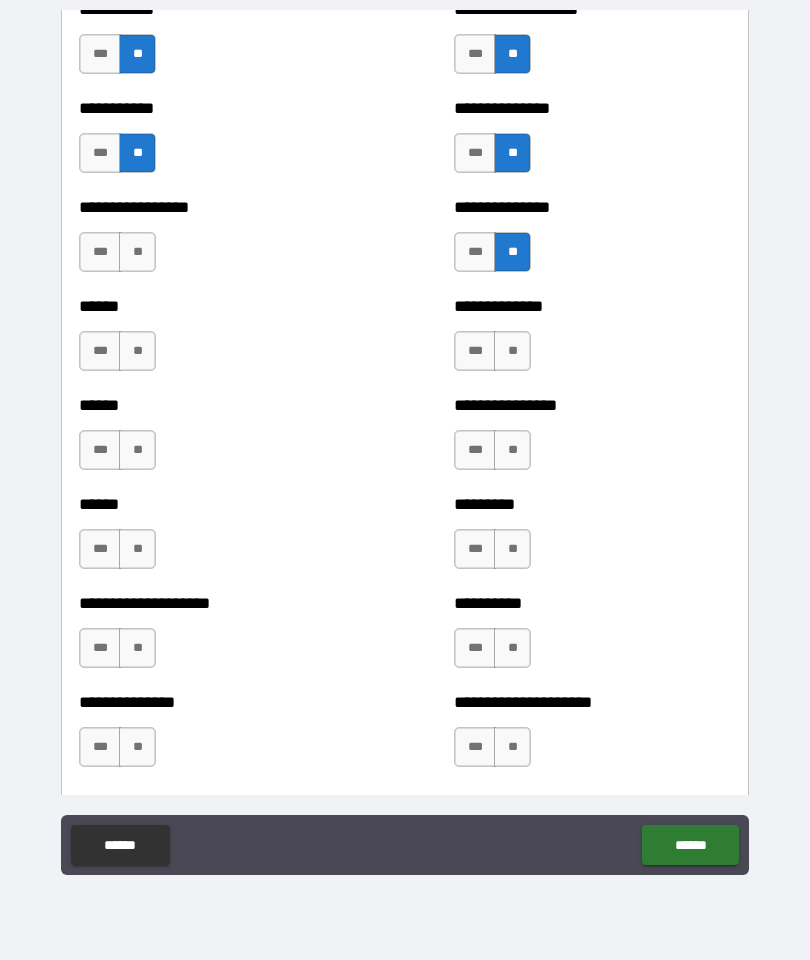 scroll, scrollTop: 2786, scrollLeft: 0, axis: vertical 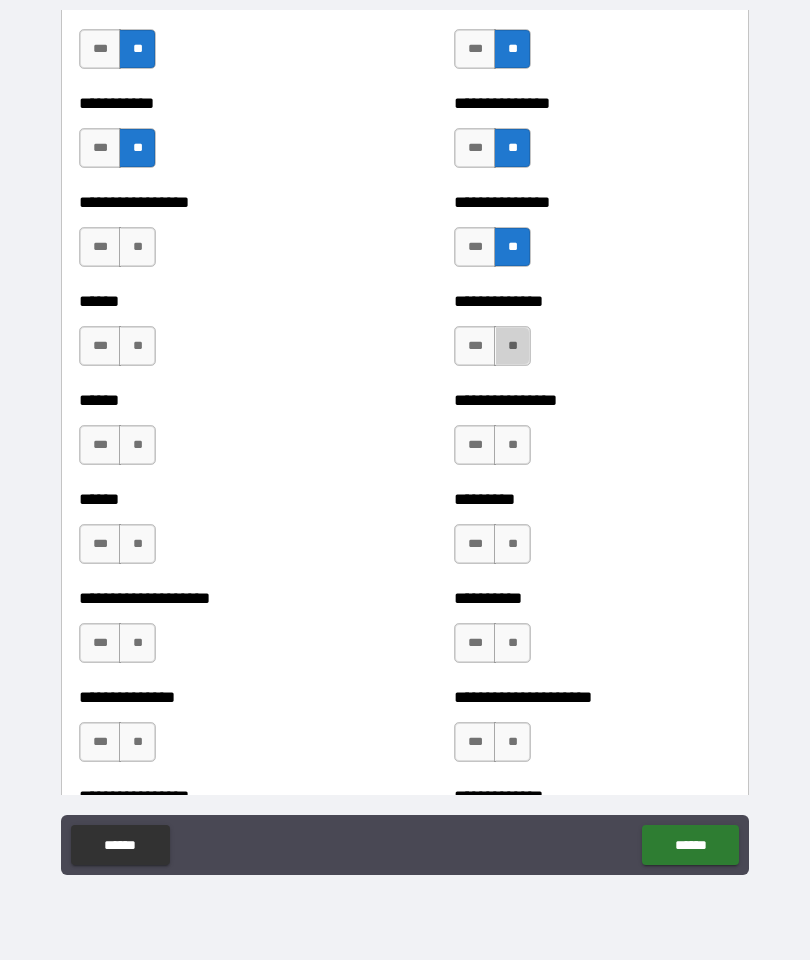 click on "**" at bounding box center [512, 346] 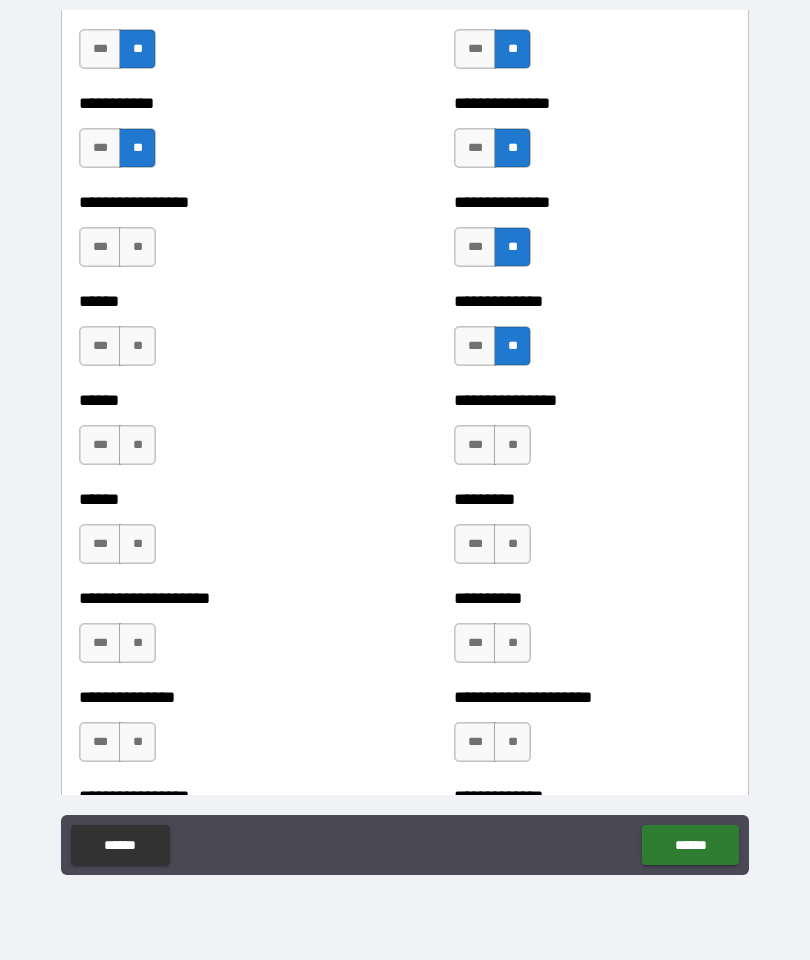 click on "**" at bounding box center [137, 247] 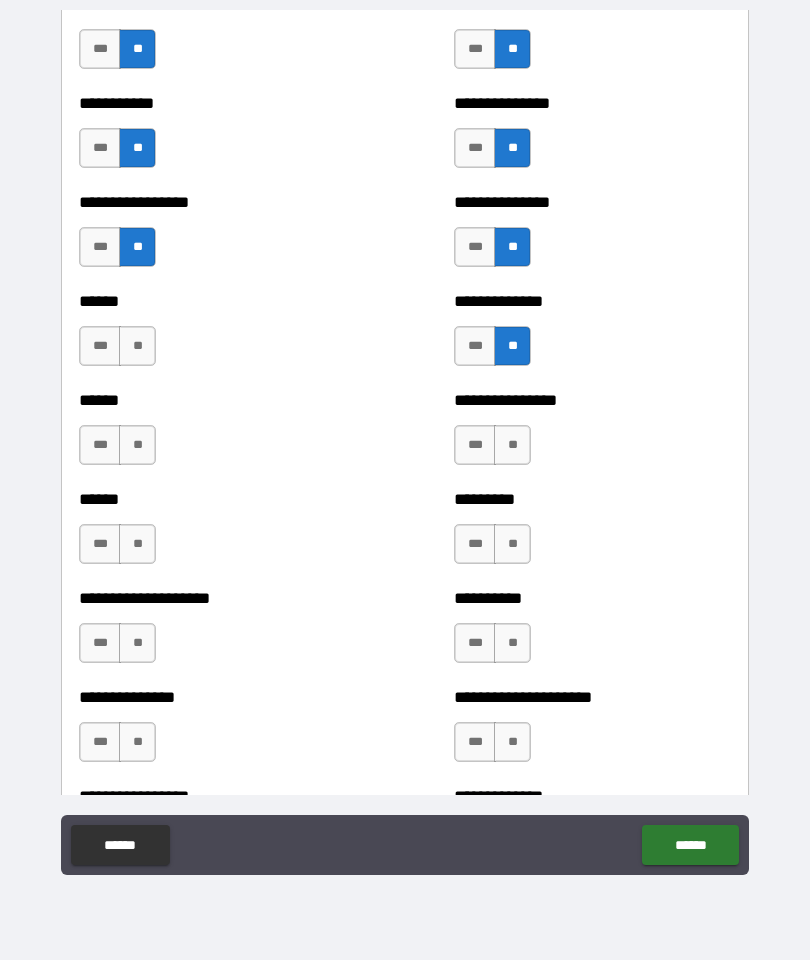 click on "**" at bounding box center [137, 346] 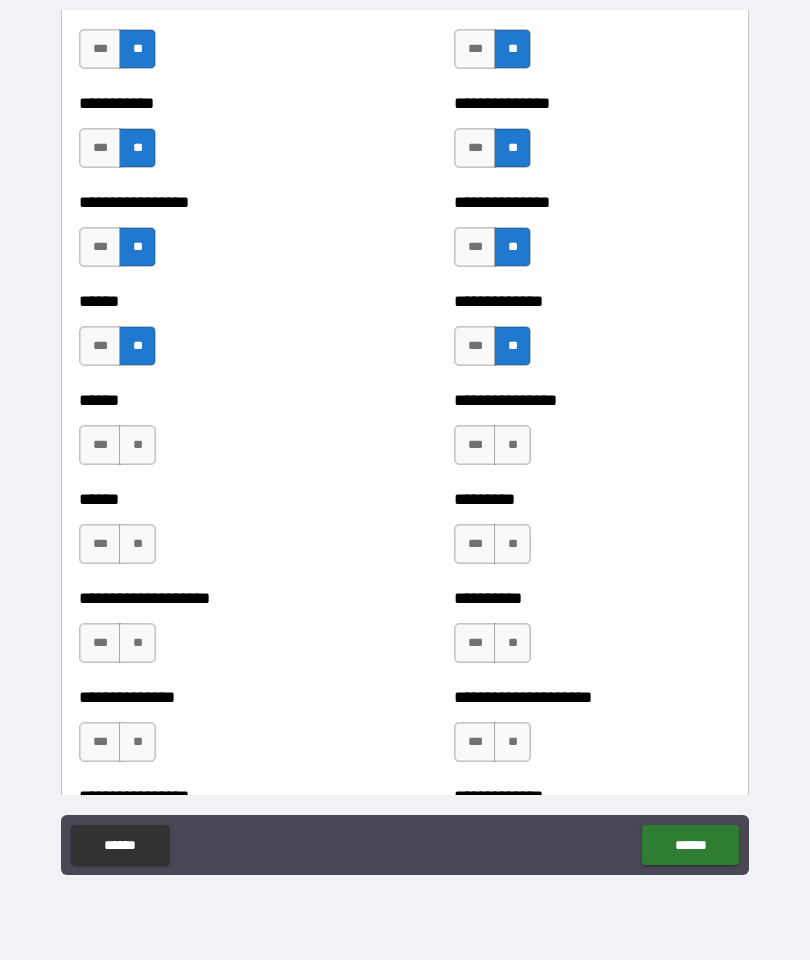 click on "**" at bounding box center [137, 445] 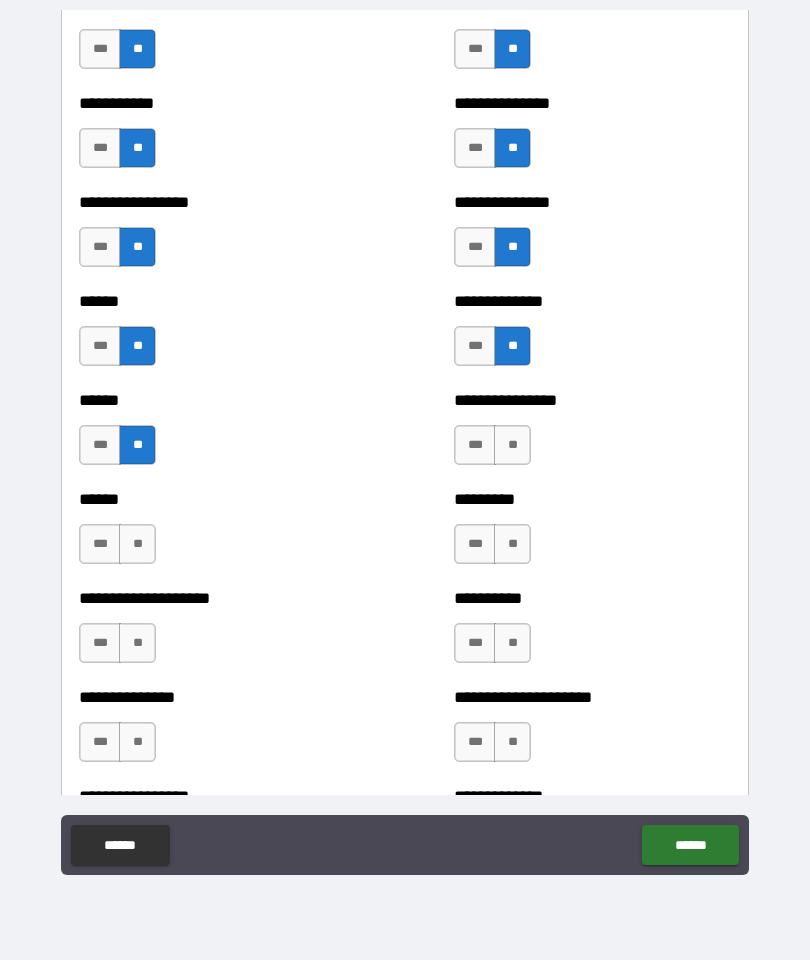 click on "**" at bounding box center [137, 544] 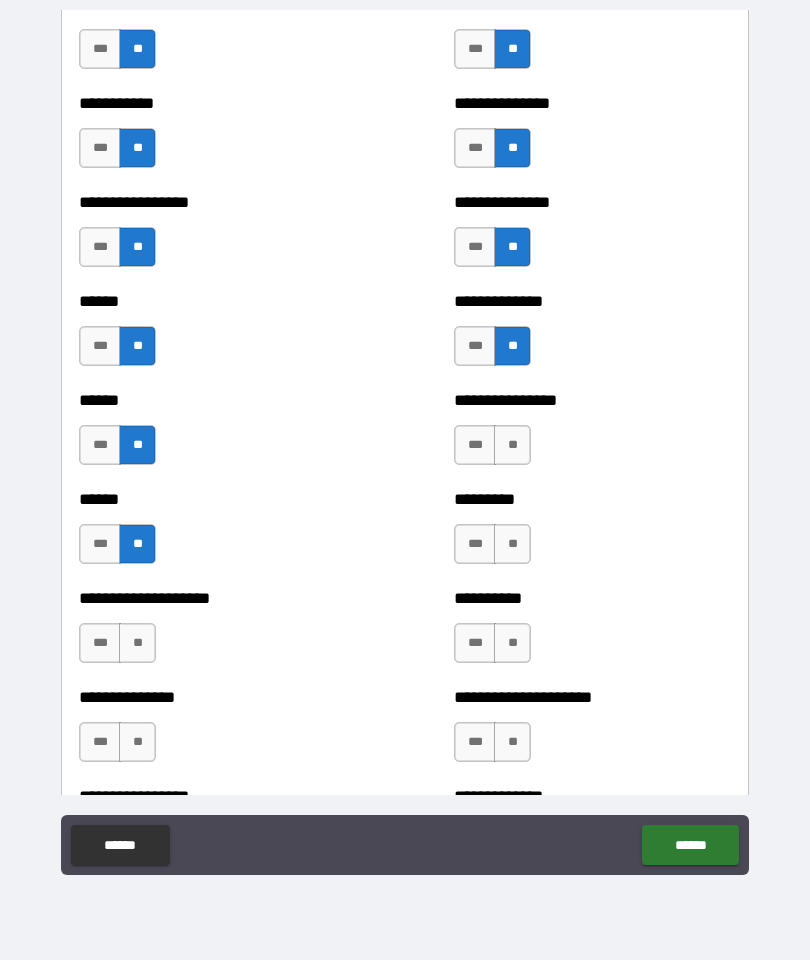 click on "**" at bounding box center [137, 643] 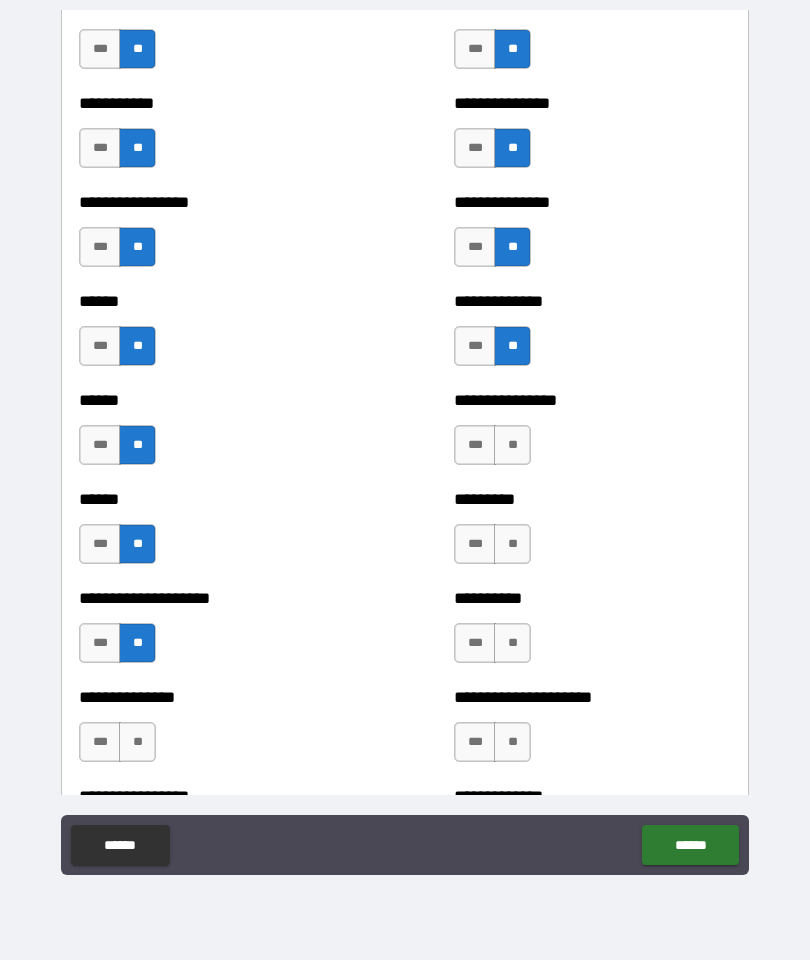click on "**" at bounding box center [512, 544] 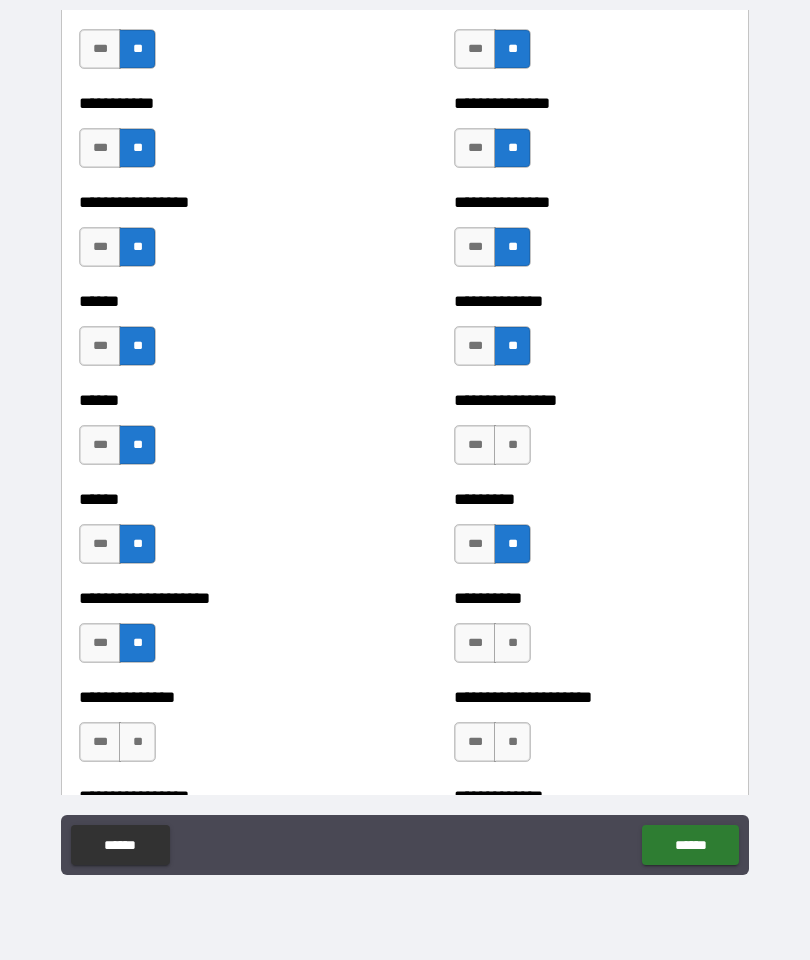 click on "**" at bounding box center (512, 445) 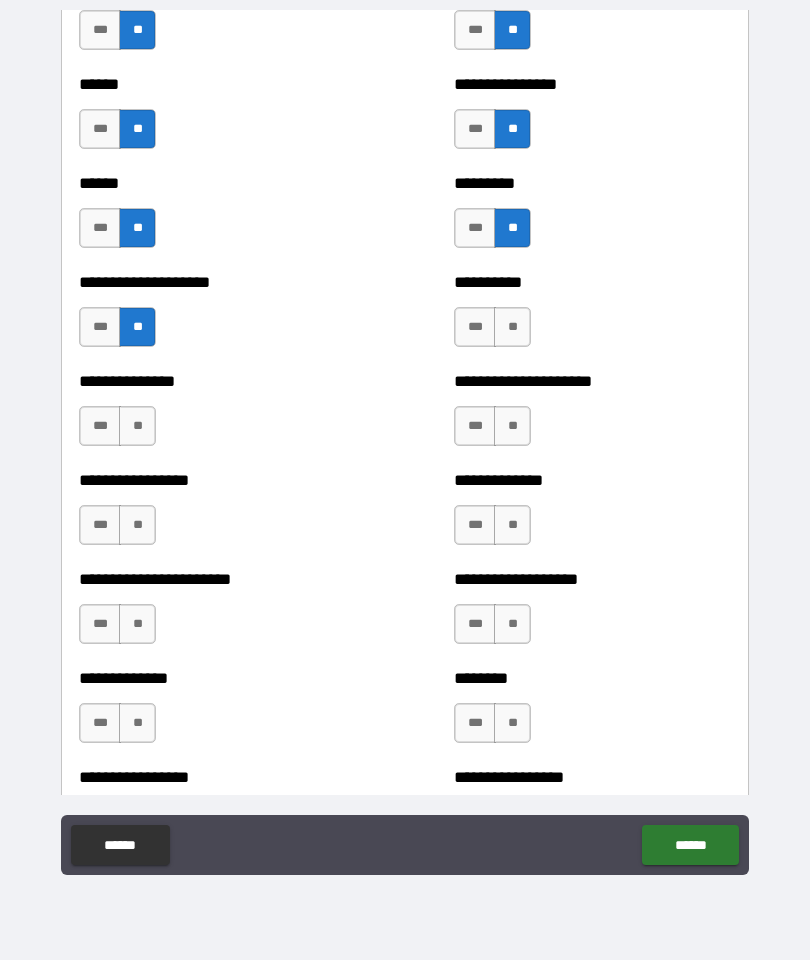 scroll, scrollTop: 3112, scrollLeft: 0, axis: vertical 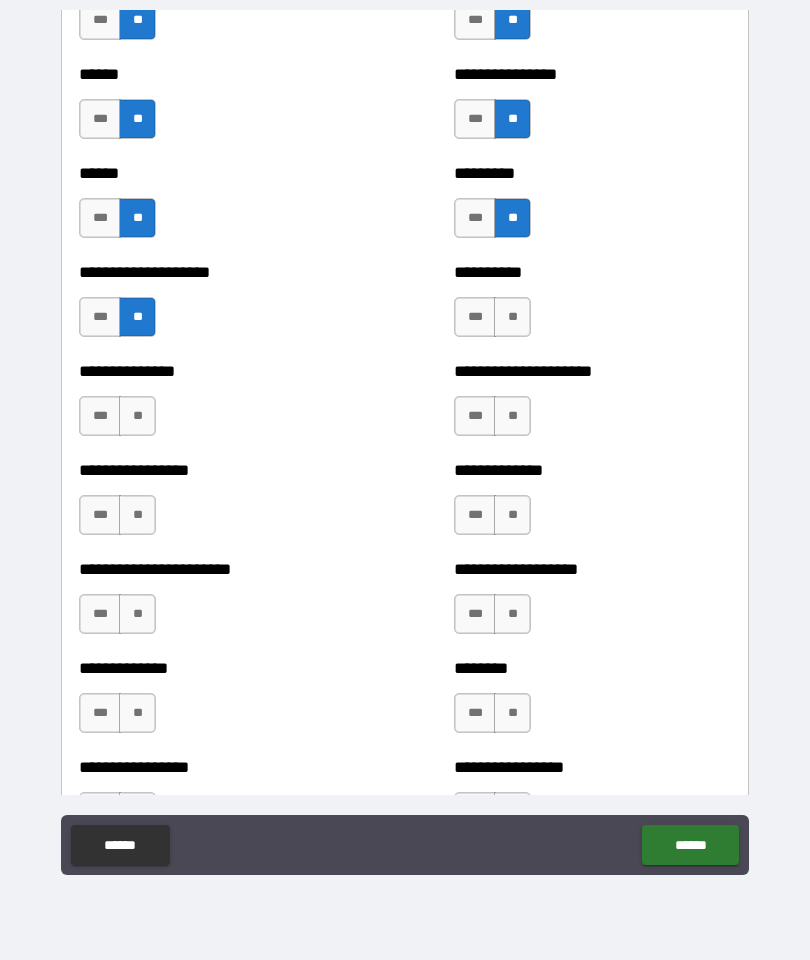 click on "**" at bounding box center [512, 317] 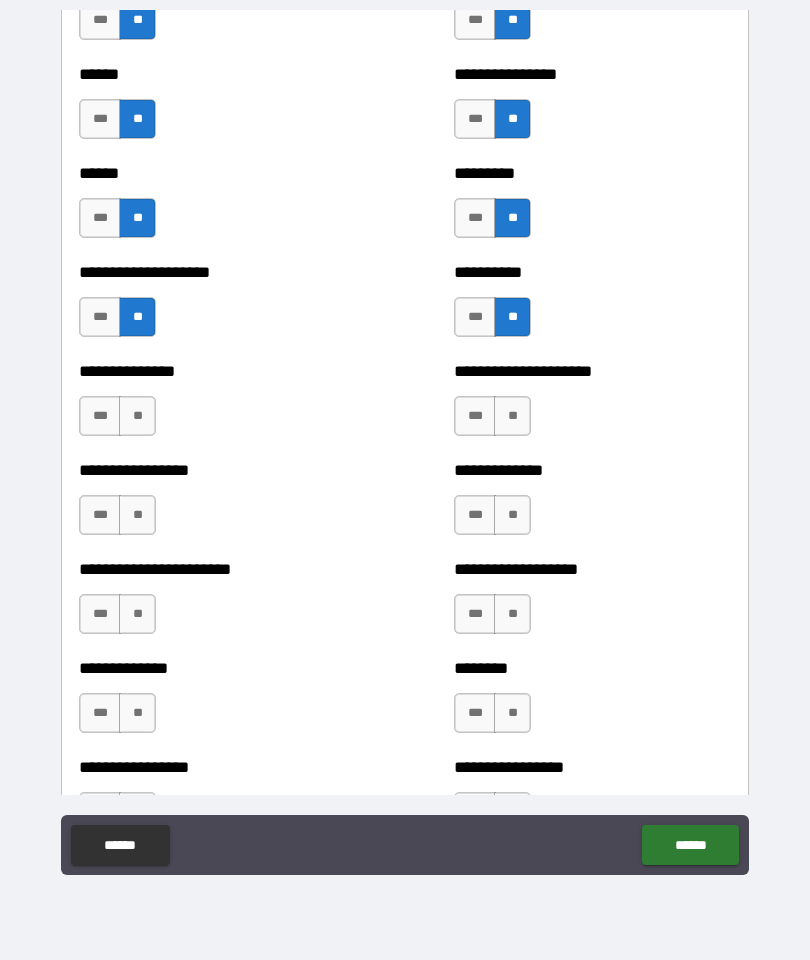 click on "**" at bounding box center [137, 416] 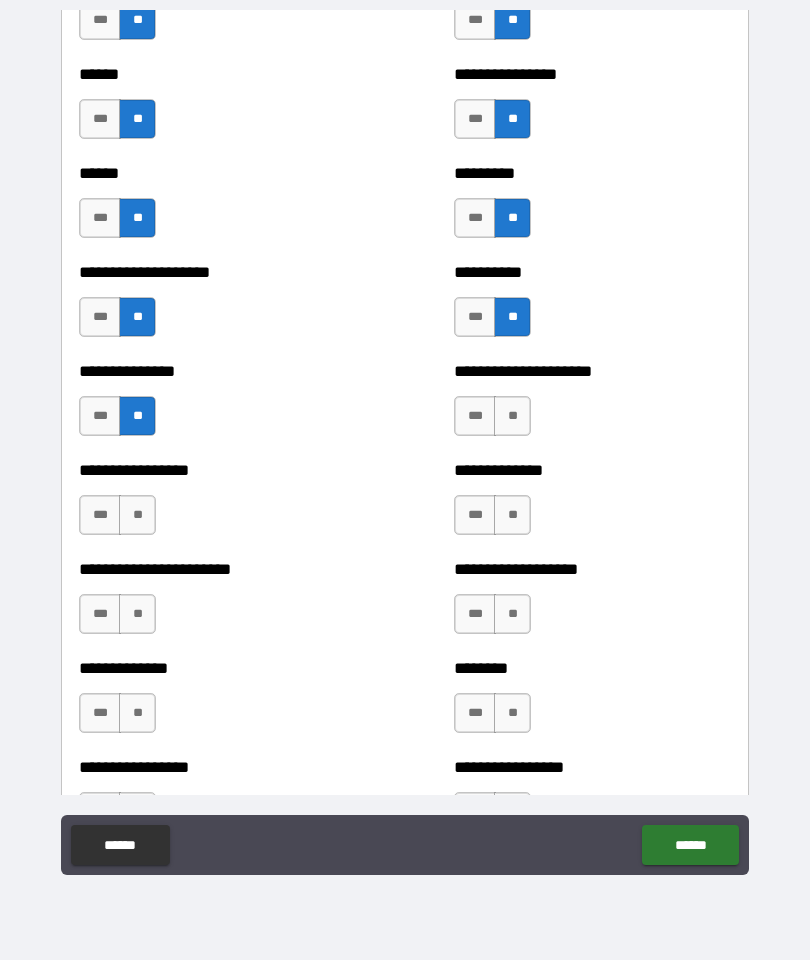 click on "**" at bounding box center [137, 515] 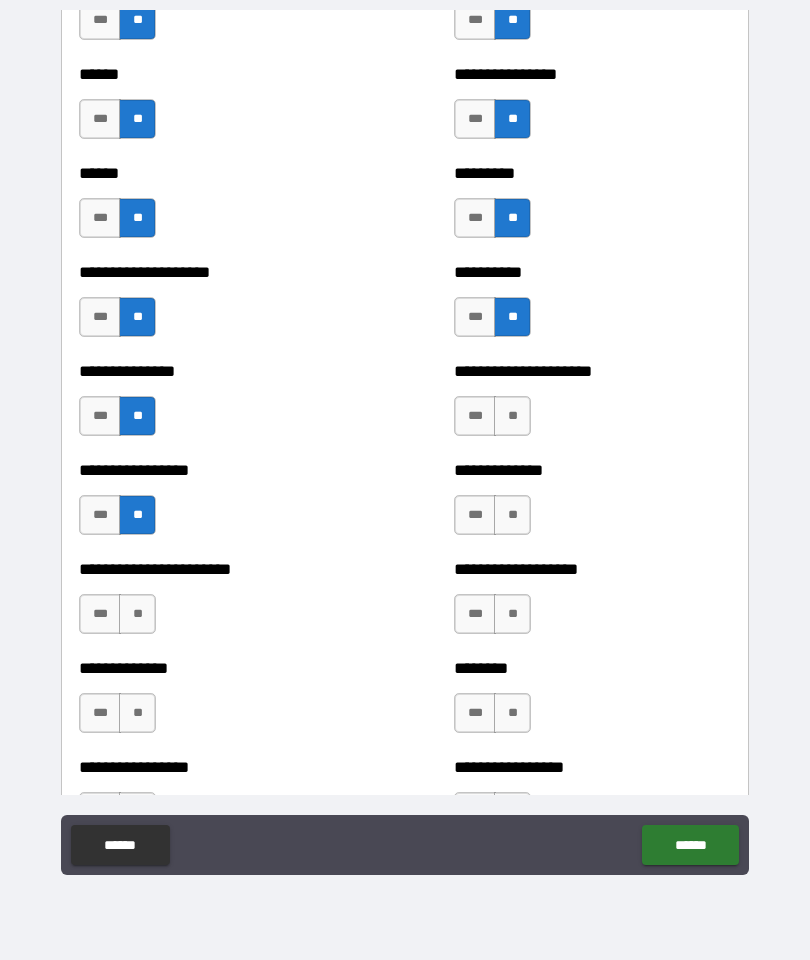 click on "**" at bounding box center [512, 515] 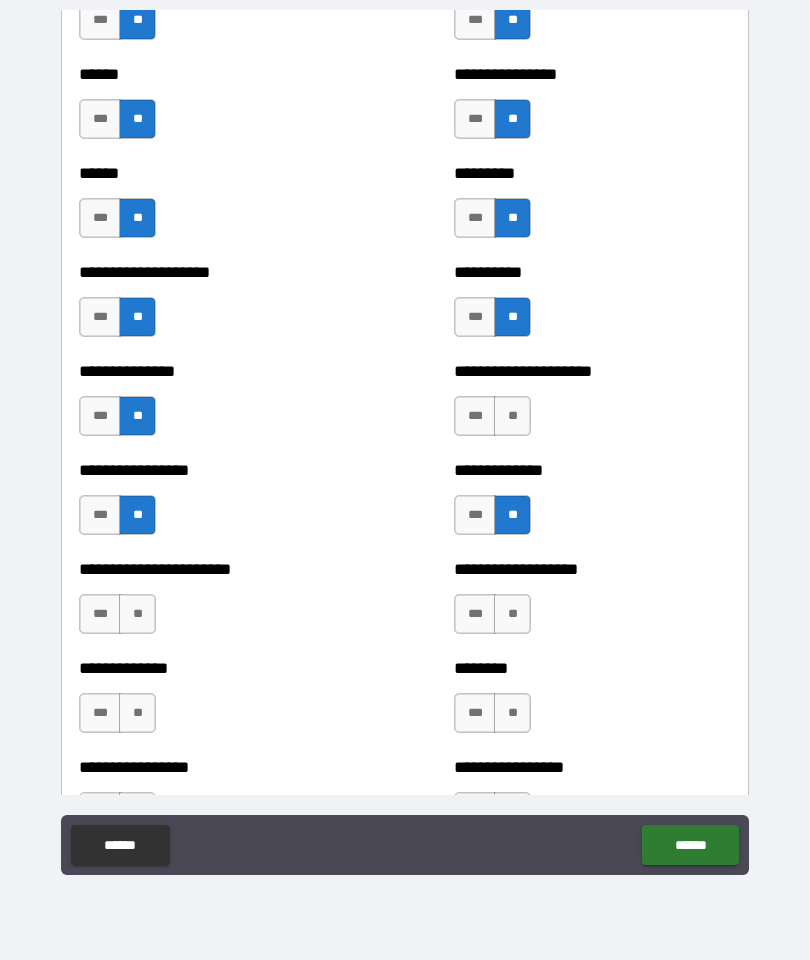 click on "**" at bounding box center [512, 416] 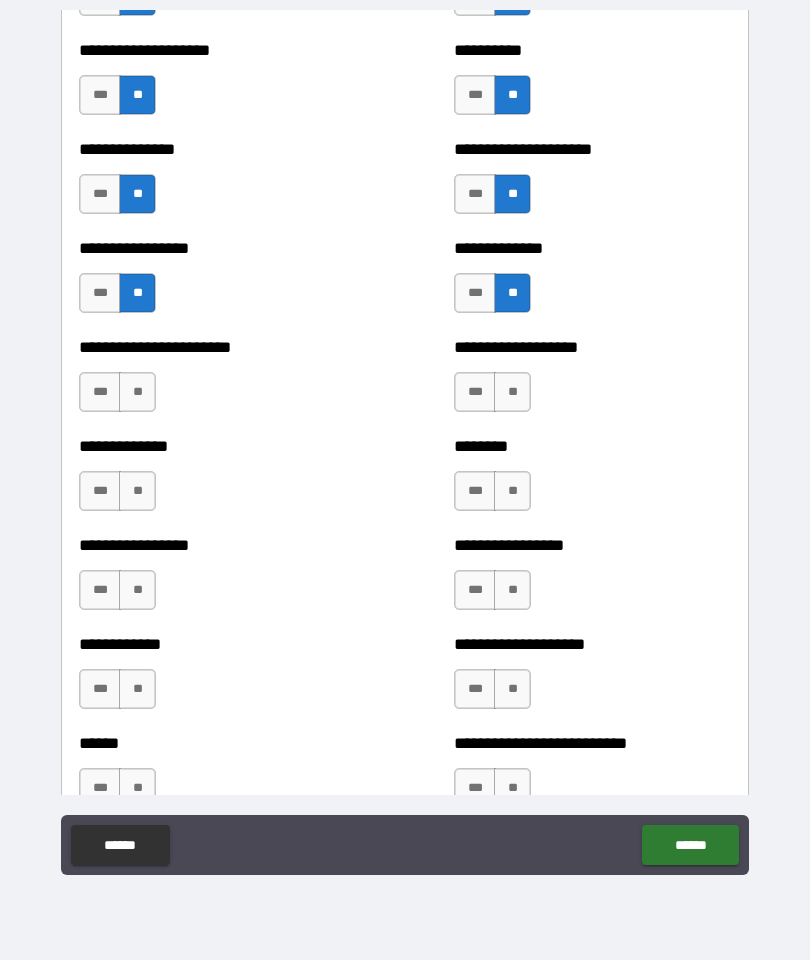 scroll, scrollTop: 3346, scrollLeft: 0, axis: vertical 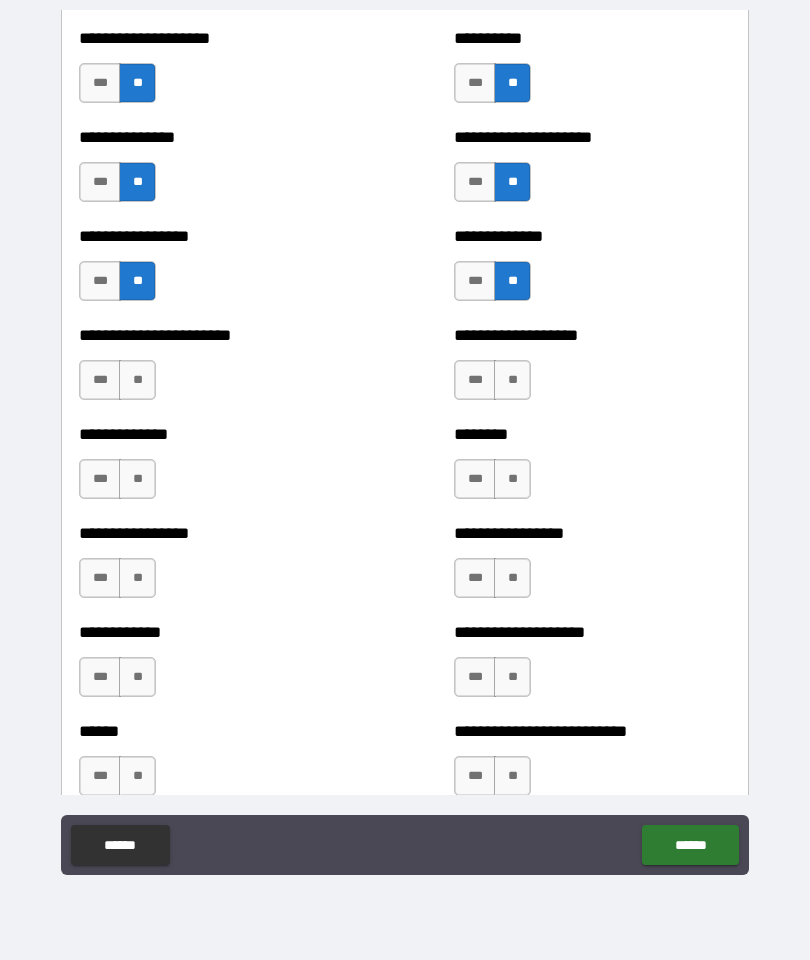 click on "**" at bounding box center (137, 380) 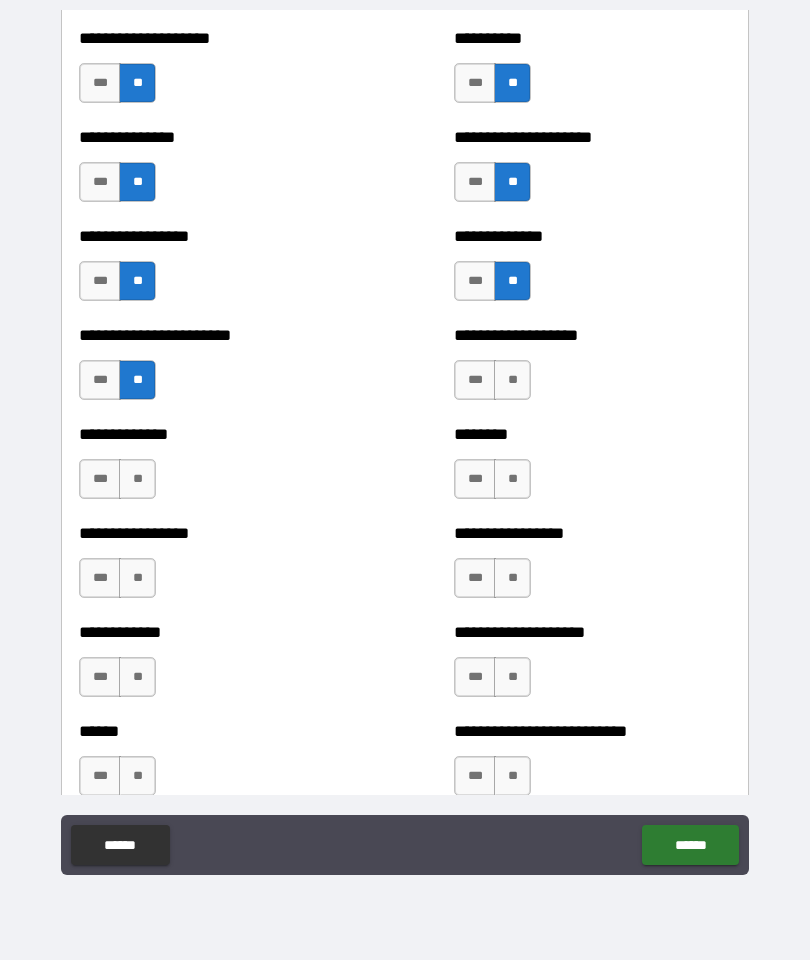 click on "**" at bounding box center [137, 479] 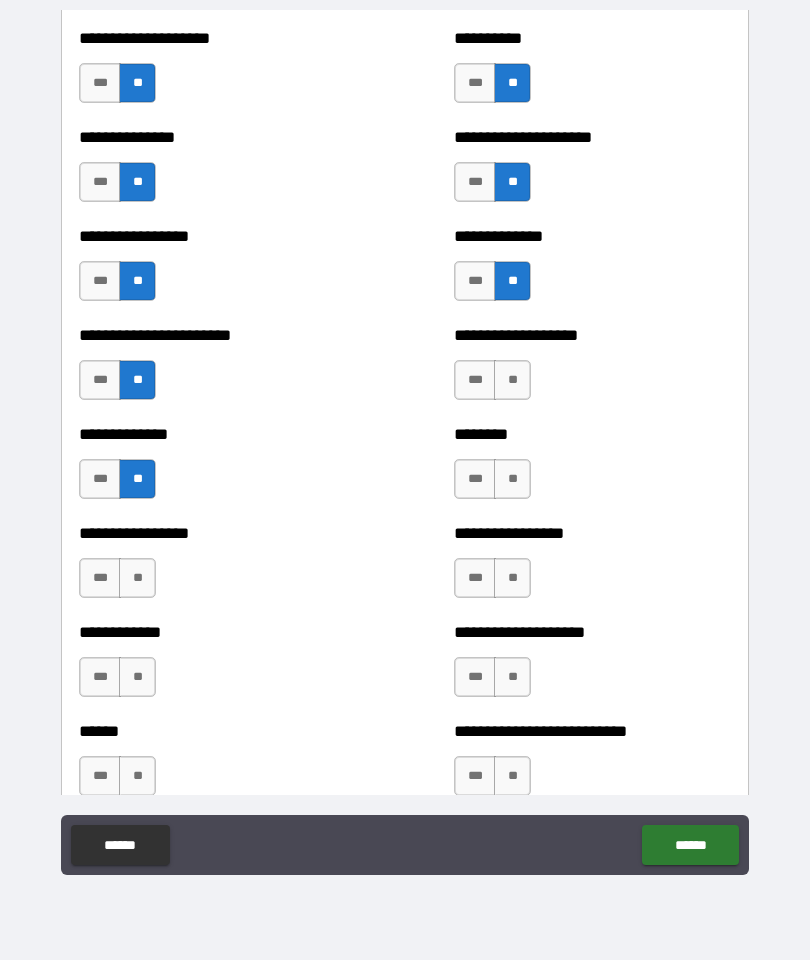 click on "**" at bounding box center (137, 578) 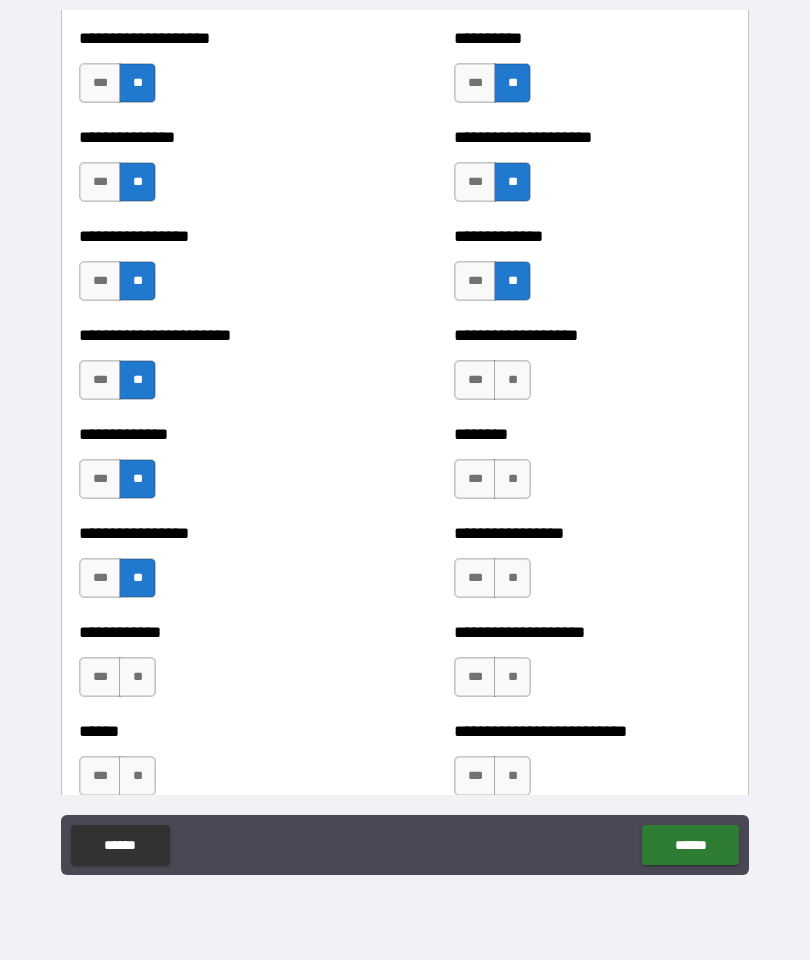 click on "**" at bounding box center [137, 677] 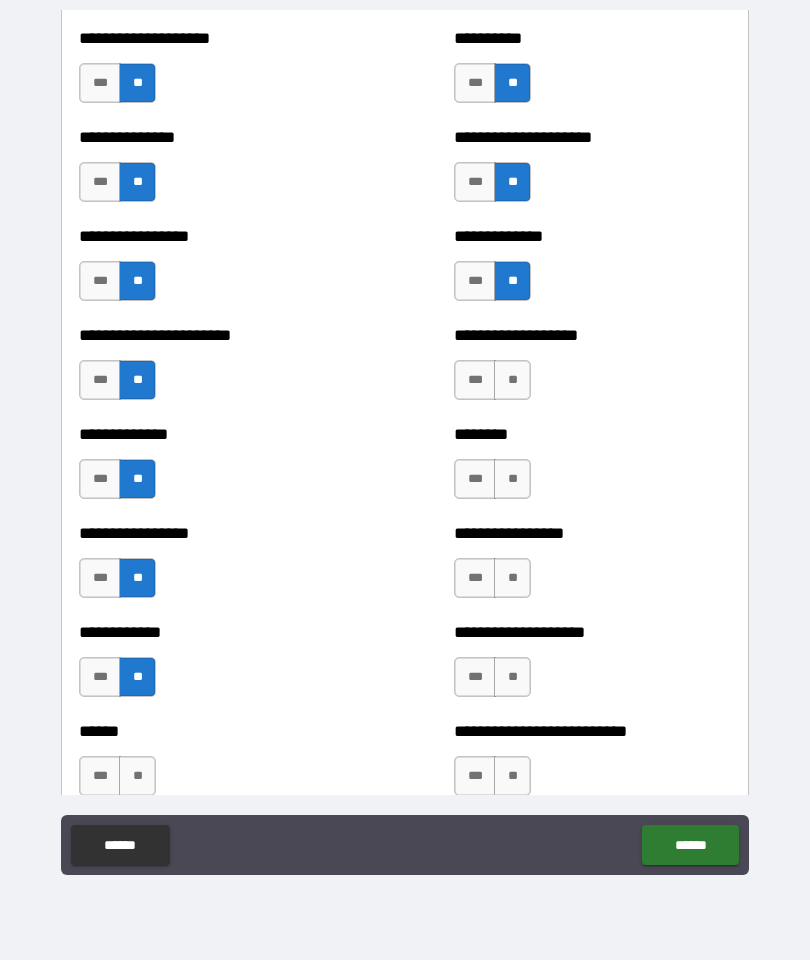 click on "**" at bounding box center (512, 677) 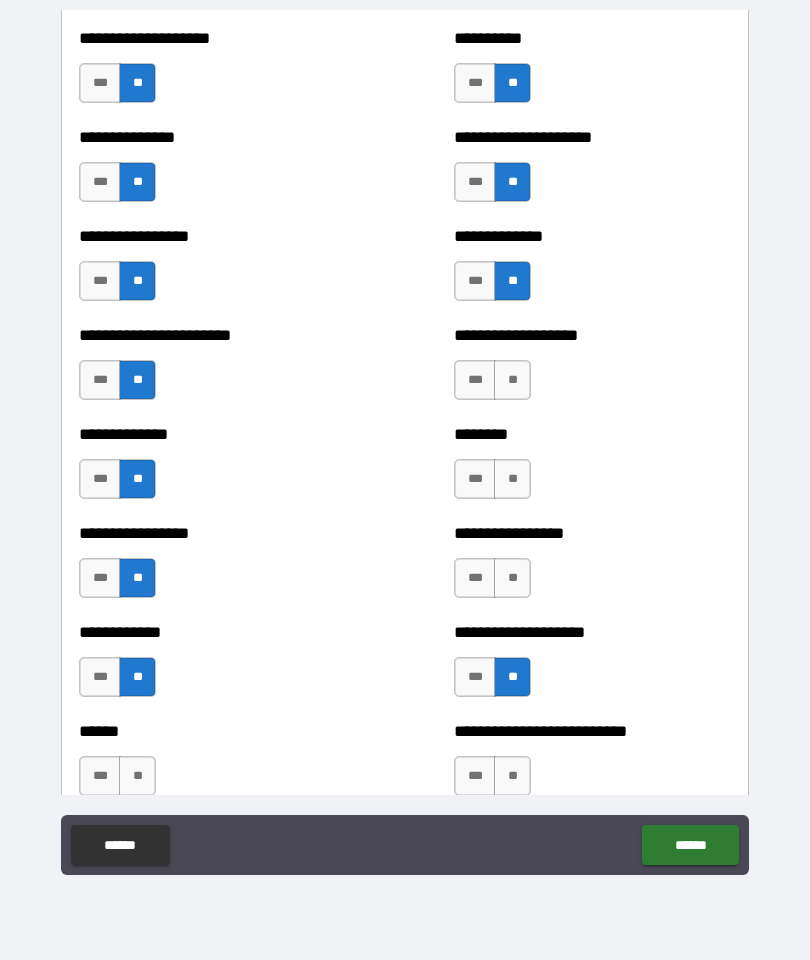click on "**" at bounding box center (512, 578) 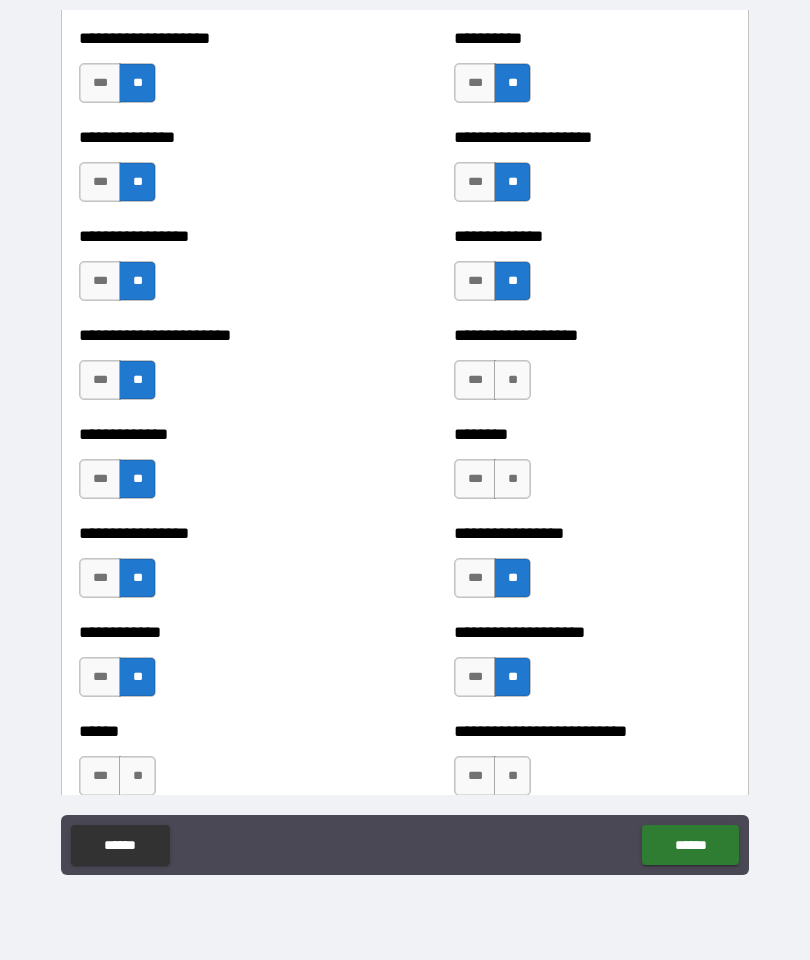 click on "**" at bounding box center [512, 479] 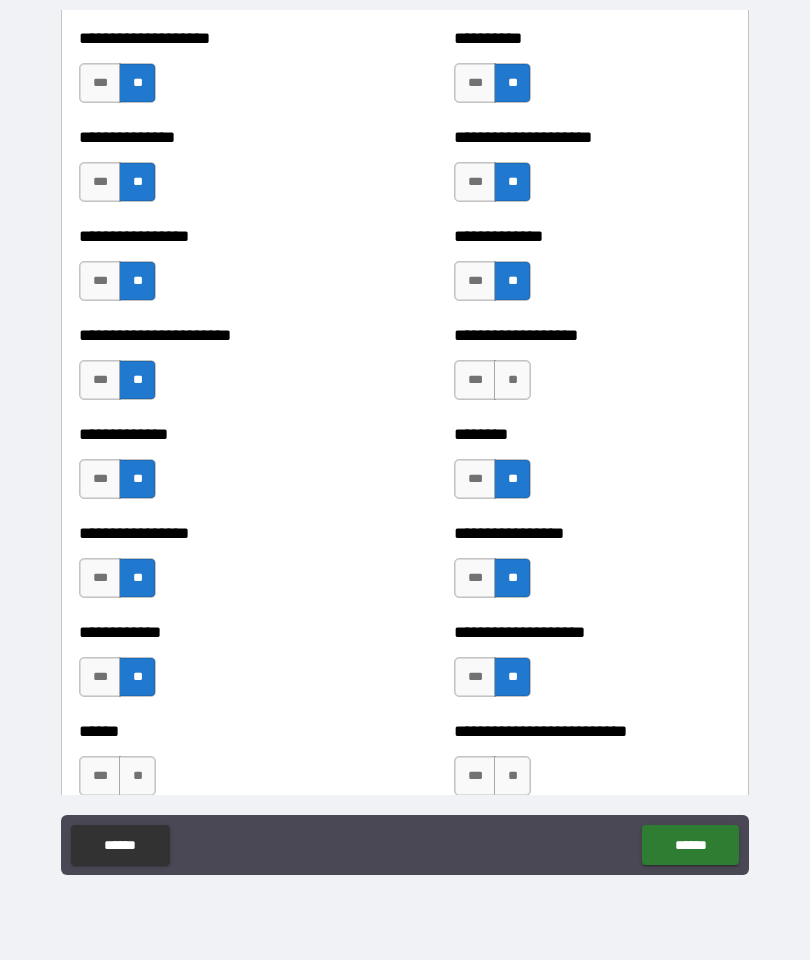 click on "**" at bounding box center (512, 380) 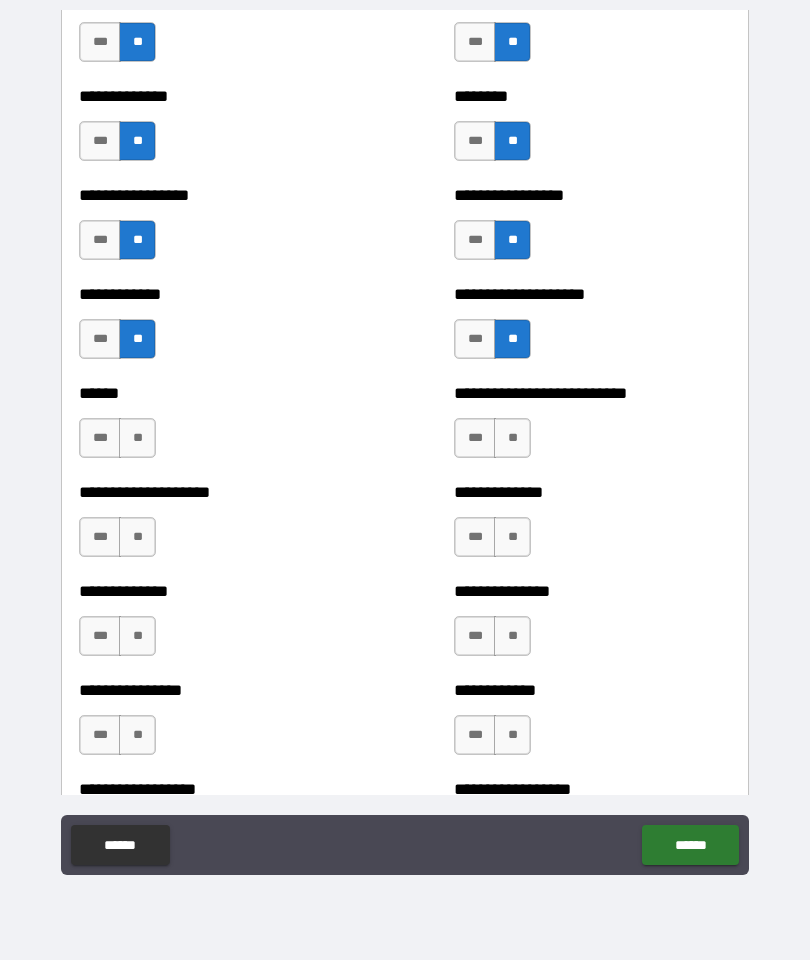 scroll, scrollTop: 3685, scrollLeft: 0, axis: vertical 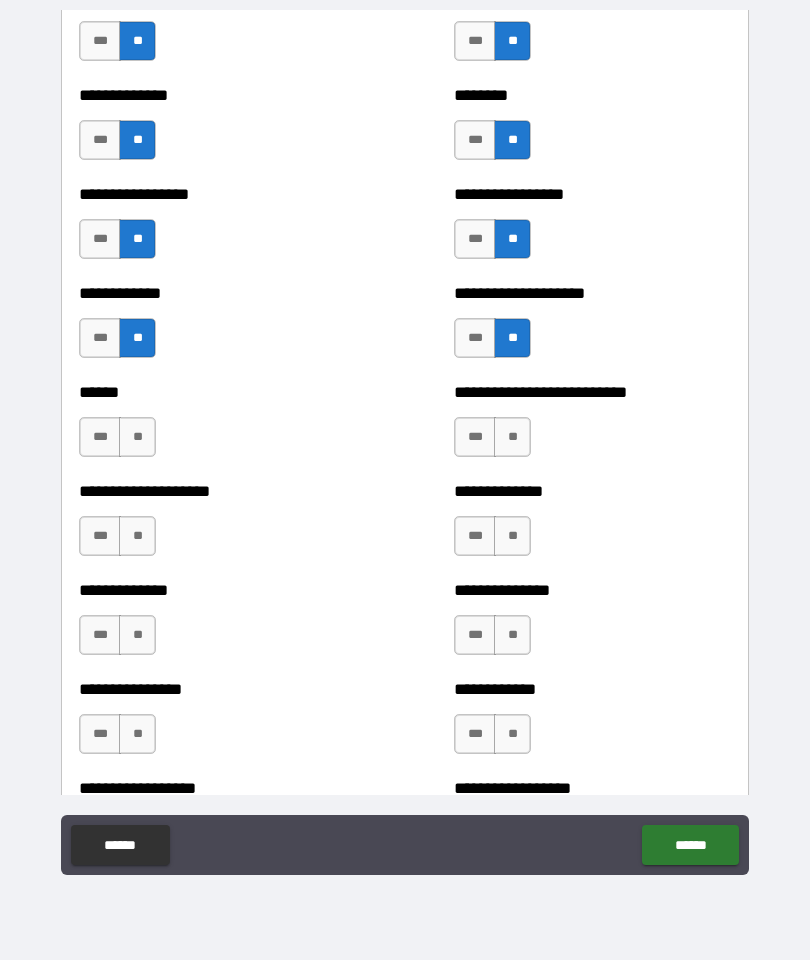 click on "**" at bounding box center [137, 437] 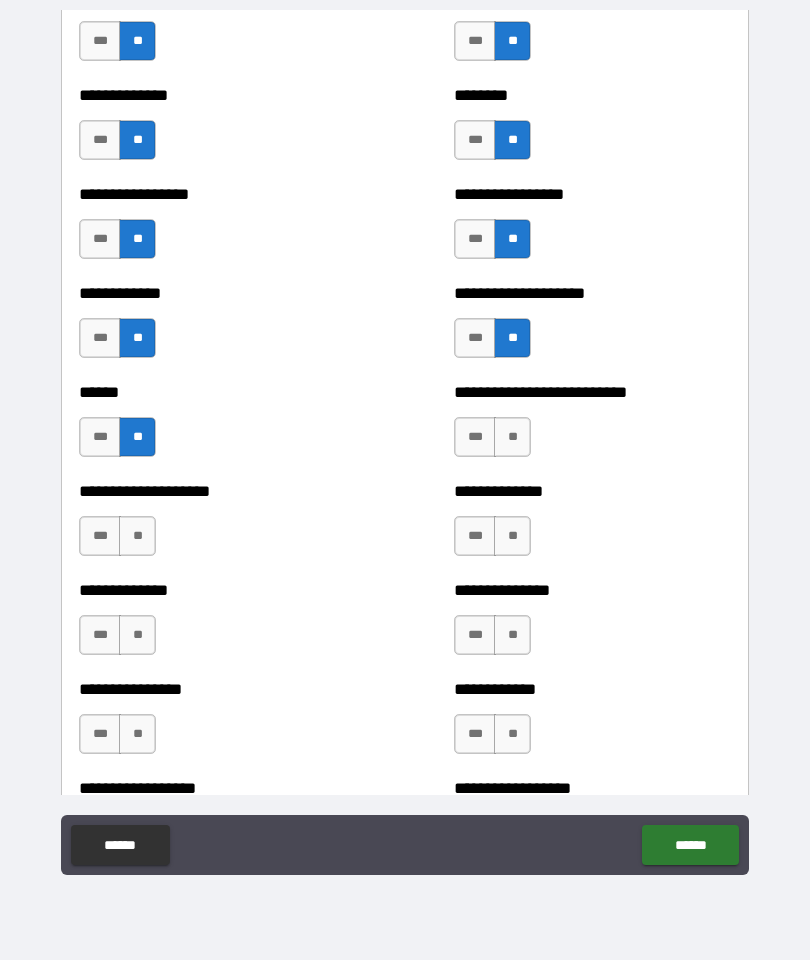 click on "**" at bounding box center [137, 536] 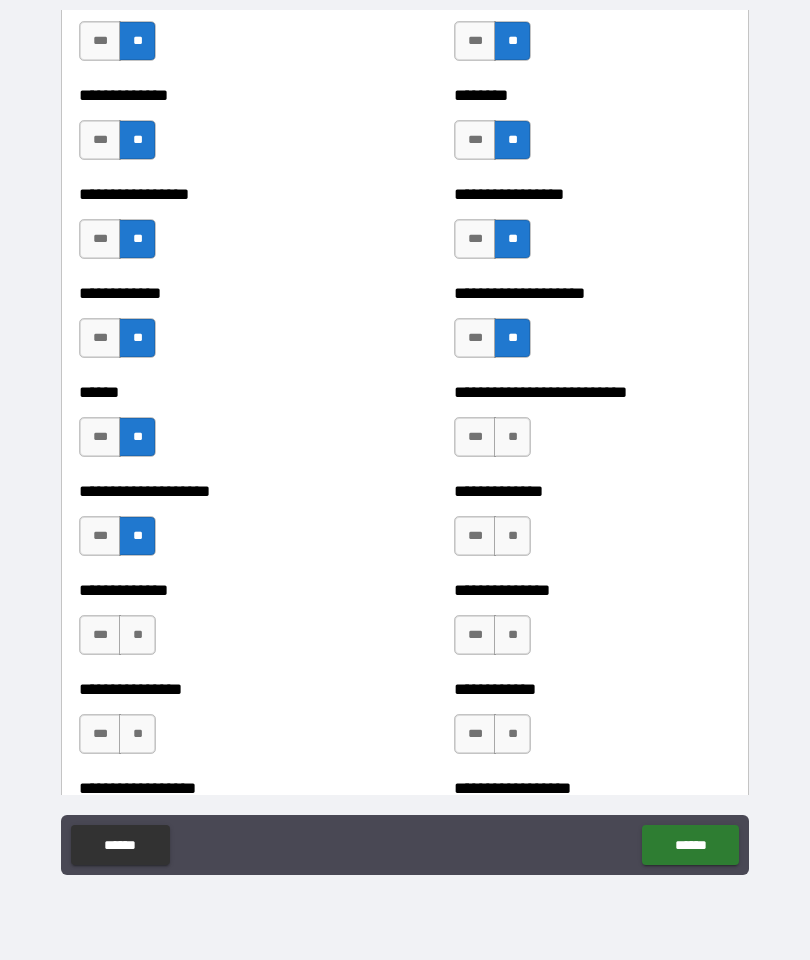 click on "**" at bounding box center (512, 437) 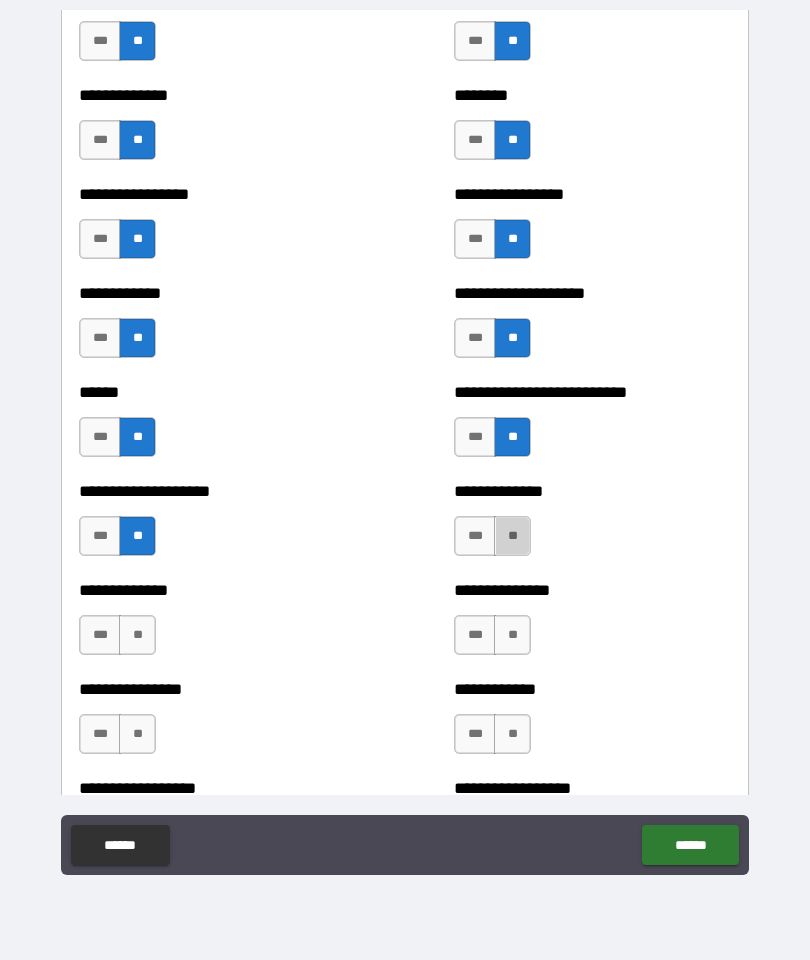 click on "**" at bounding box center [512, 536] 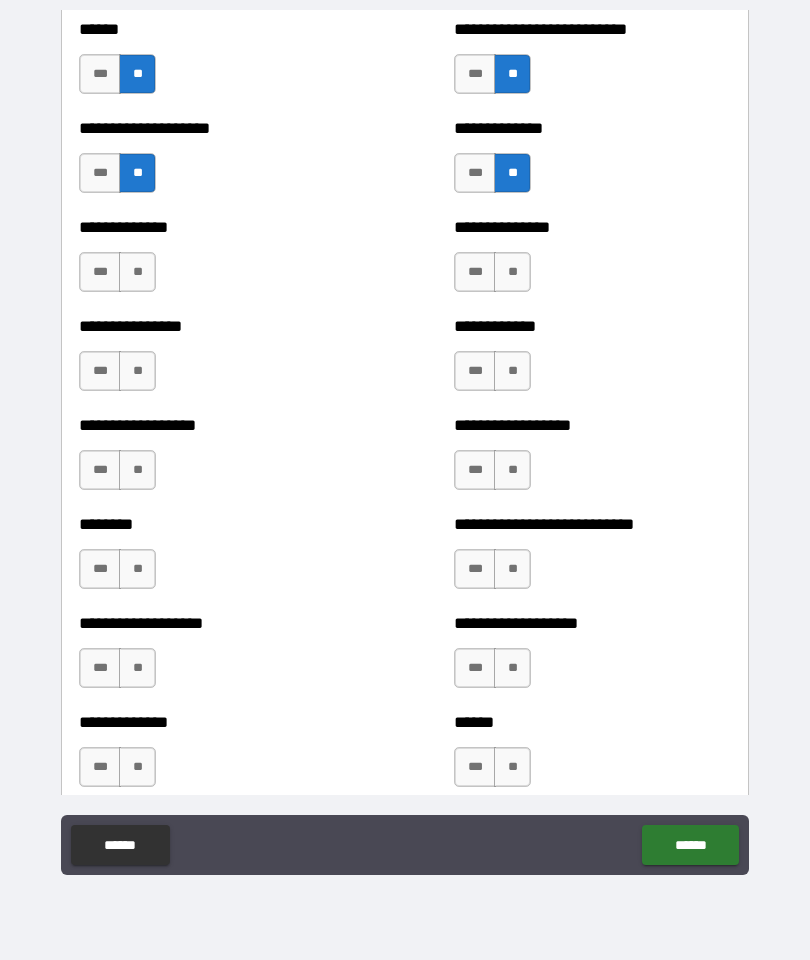 scroll, scrollTop: 4050, scrollLeft: 0, axis: vertical 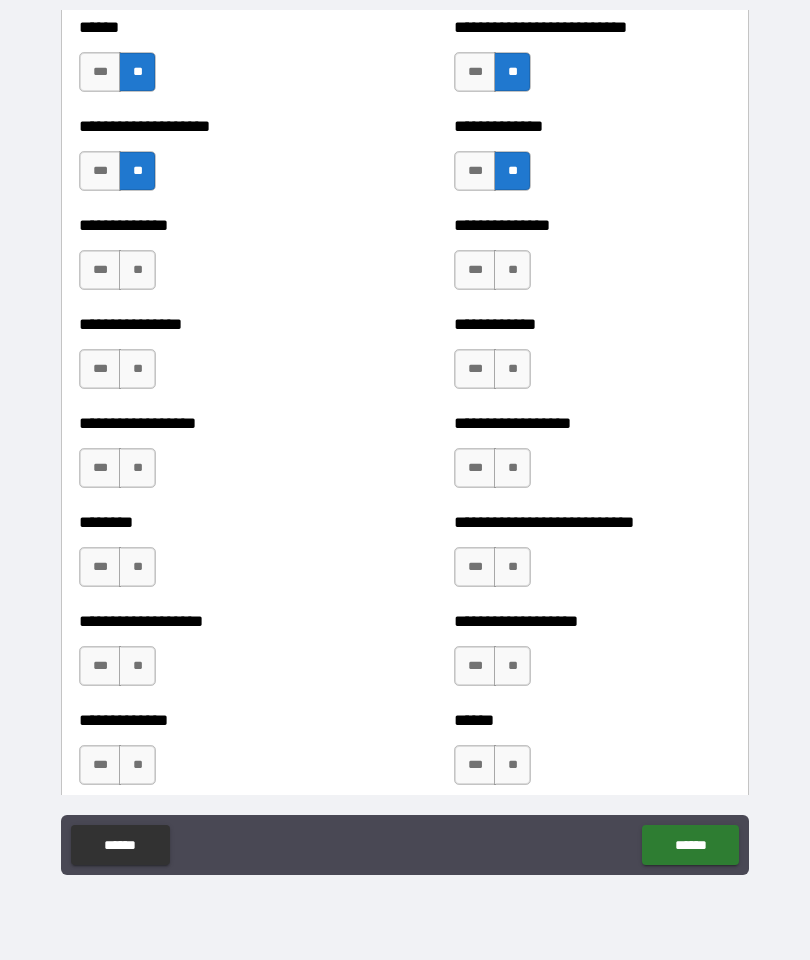 click on "**" at bounding box center (512, 270) 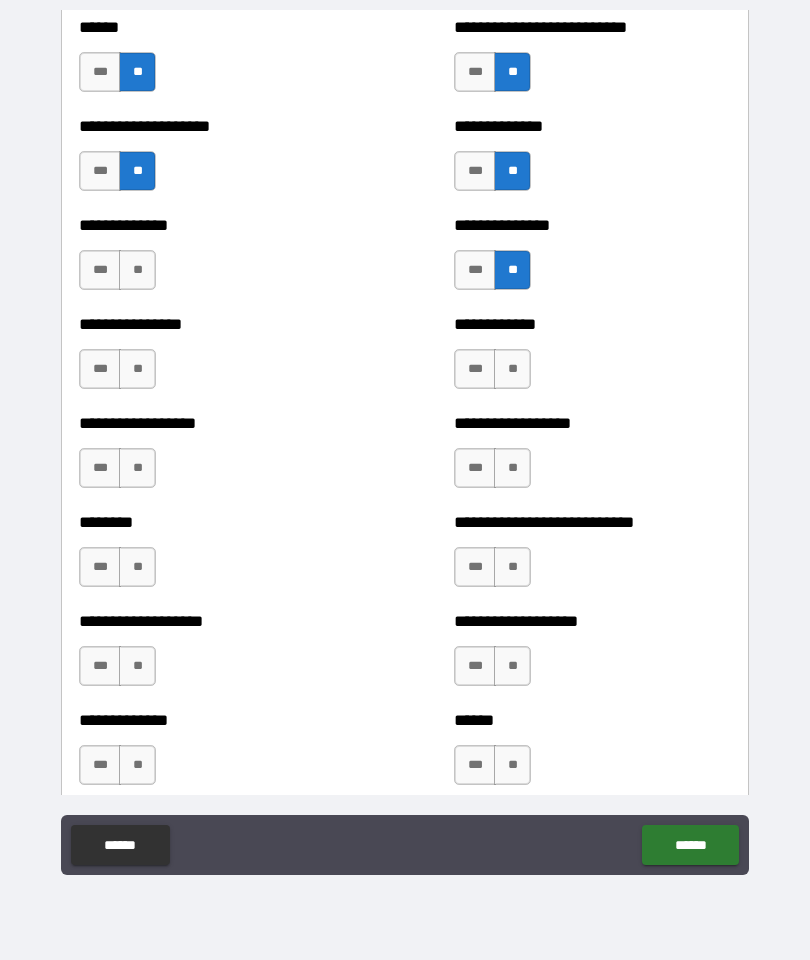 click on "**" at bounding box center [512, 369] 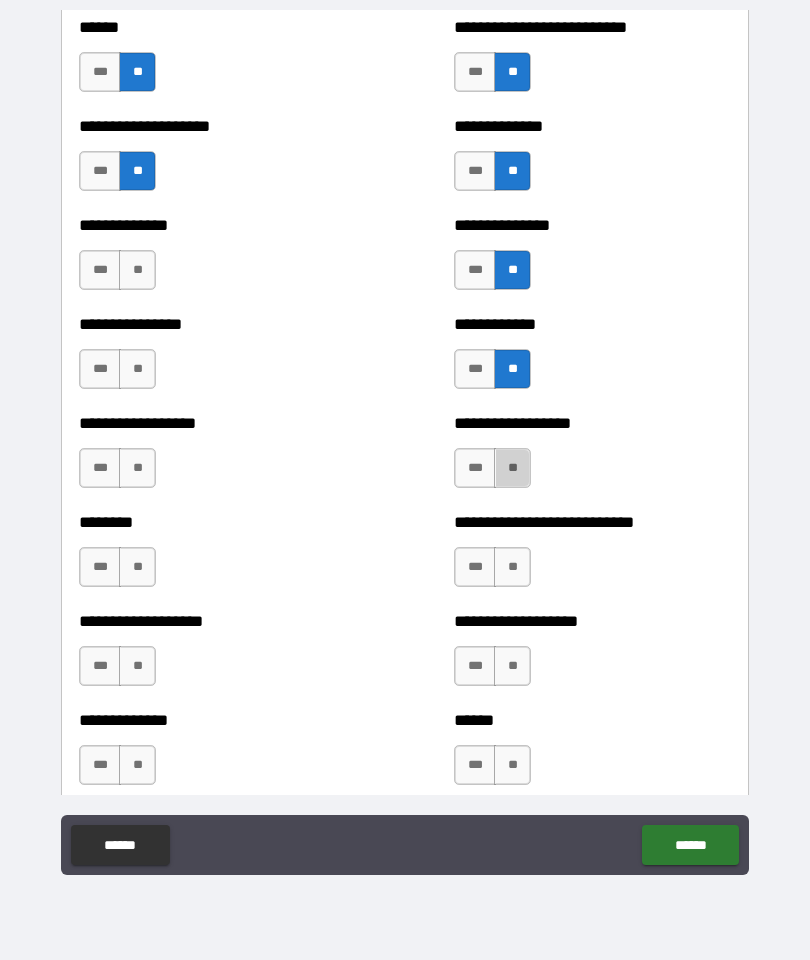 click on "**" at bounding box center (512, 468) 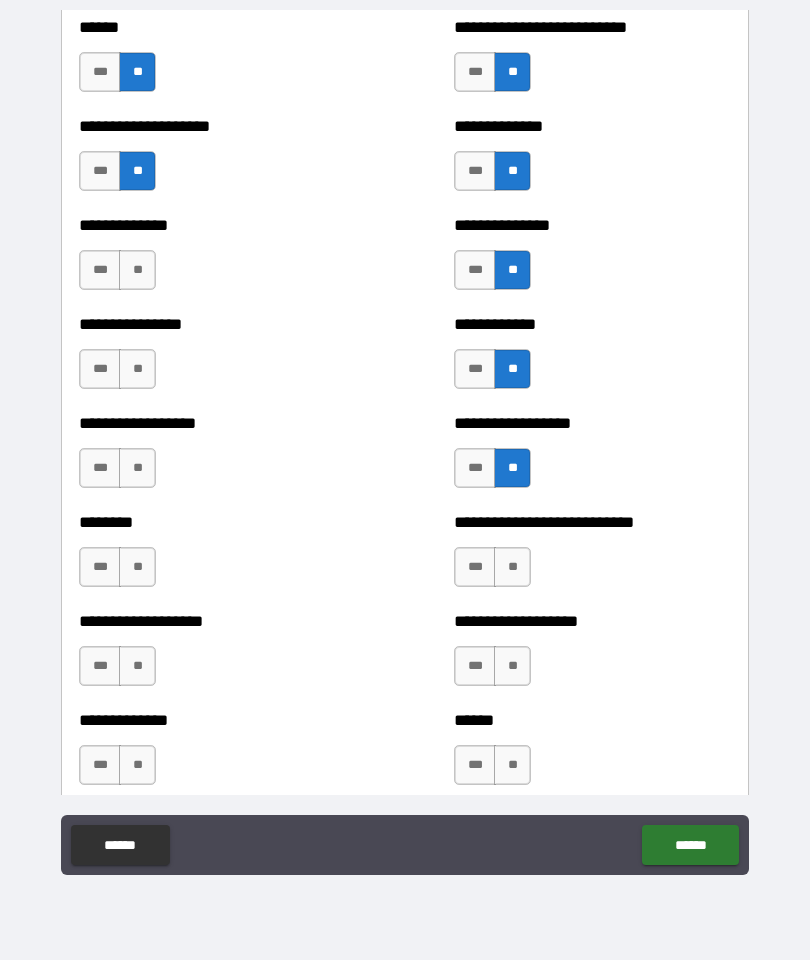 click on "**" at bounding box center (512, 567) 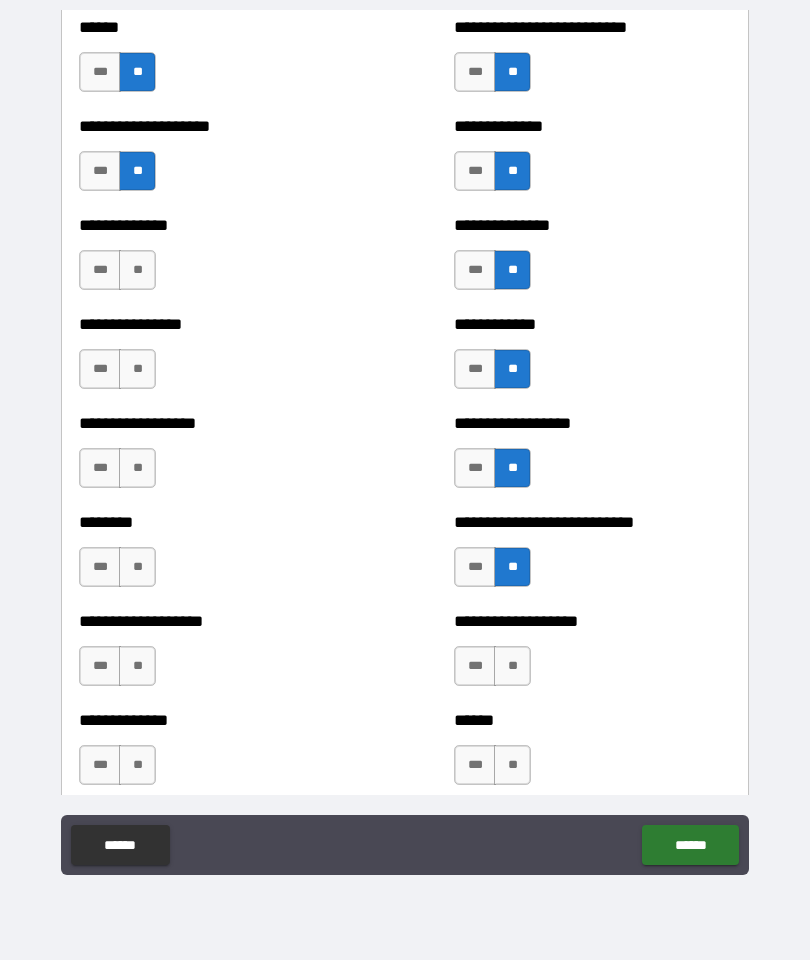 click on "**" at bounding box center (137, 270) 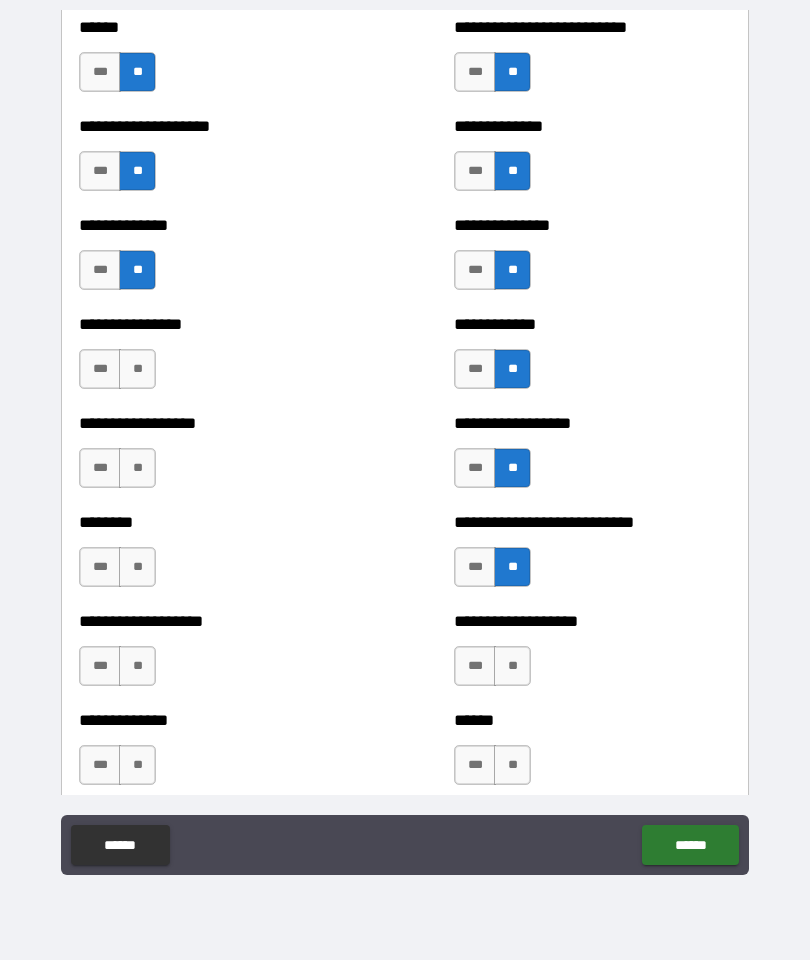 click on "**" at bounding box center (137, 369) 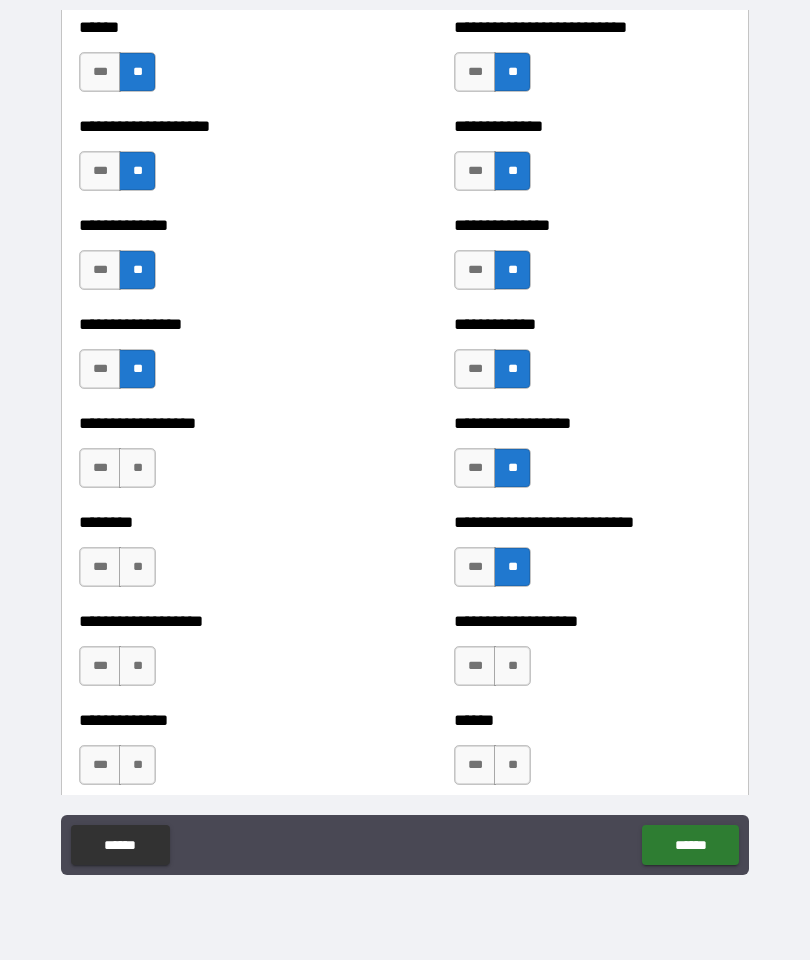 click on "**" at bounding box center (137, 468) 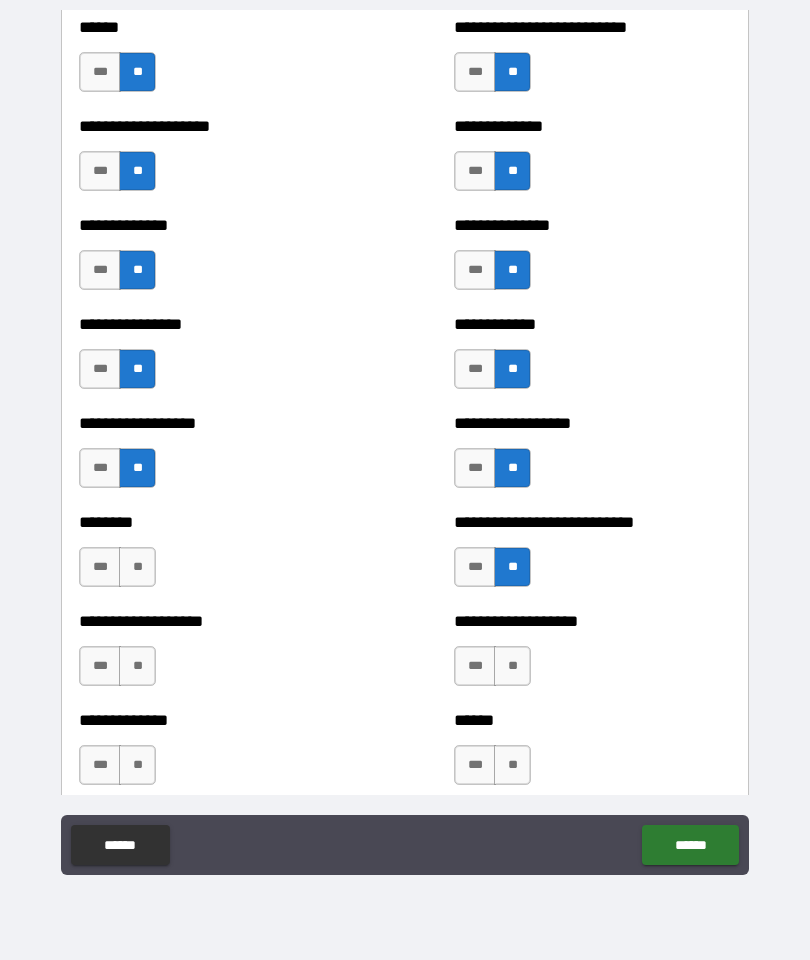 click on "**" at bounding box center (137, 567) 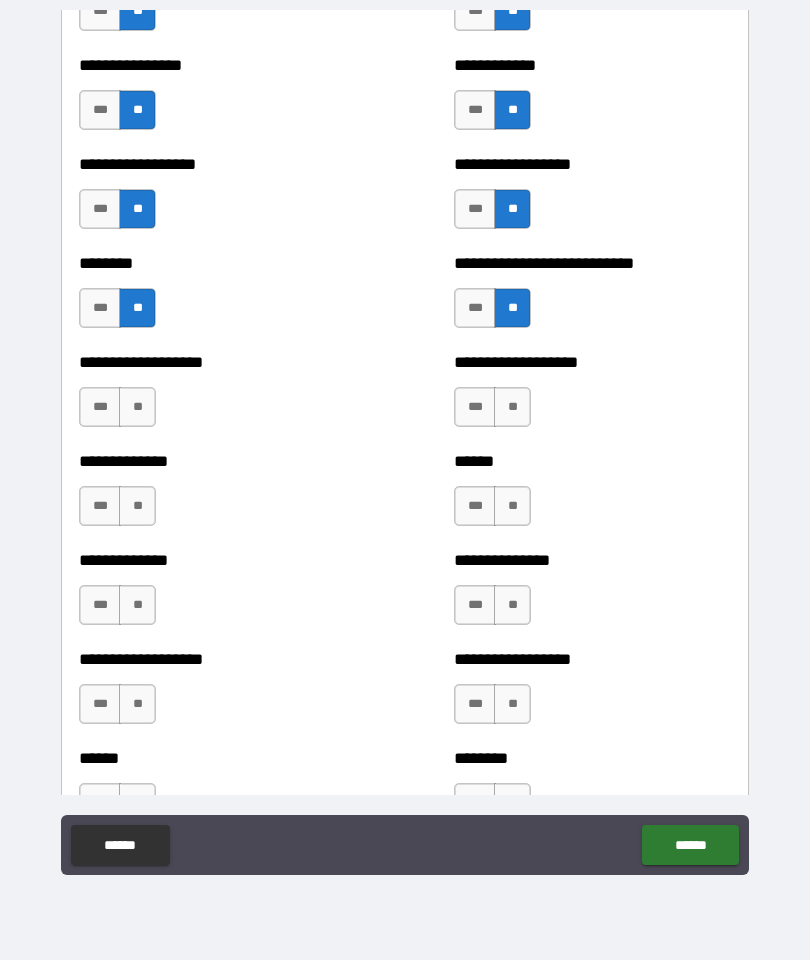 scroll, scrollTop: 4331, scrollLeft: 0, axis: vertical 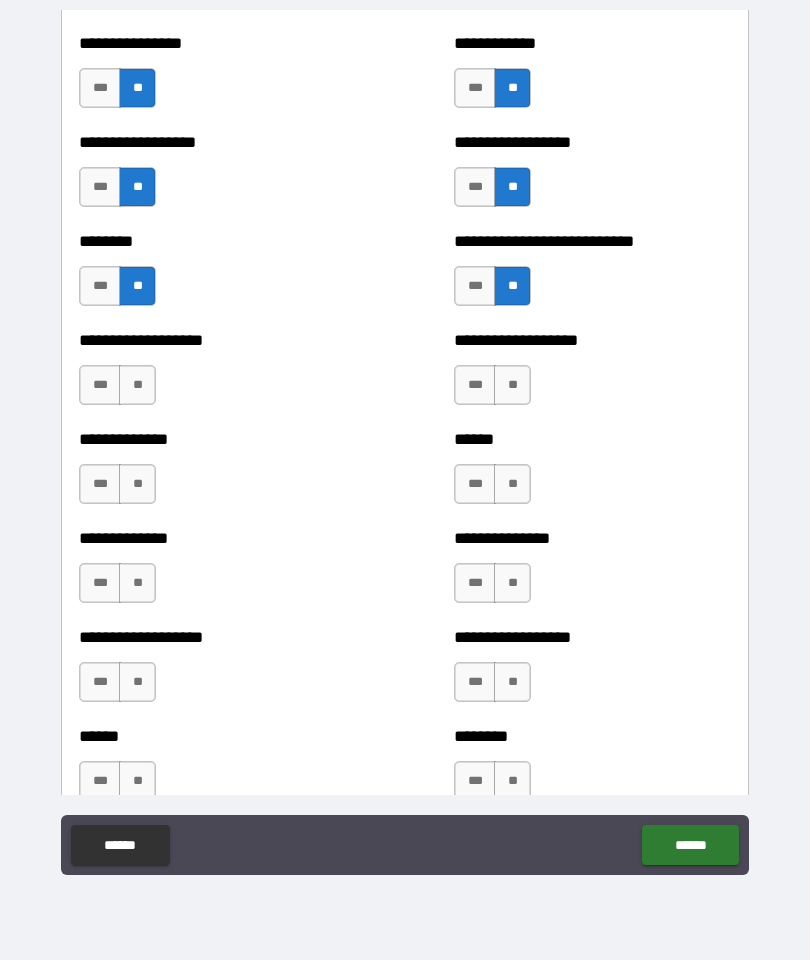click on "**" at bounding box center [137, 385] 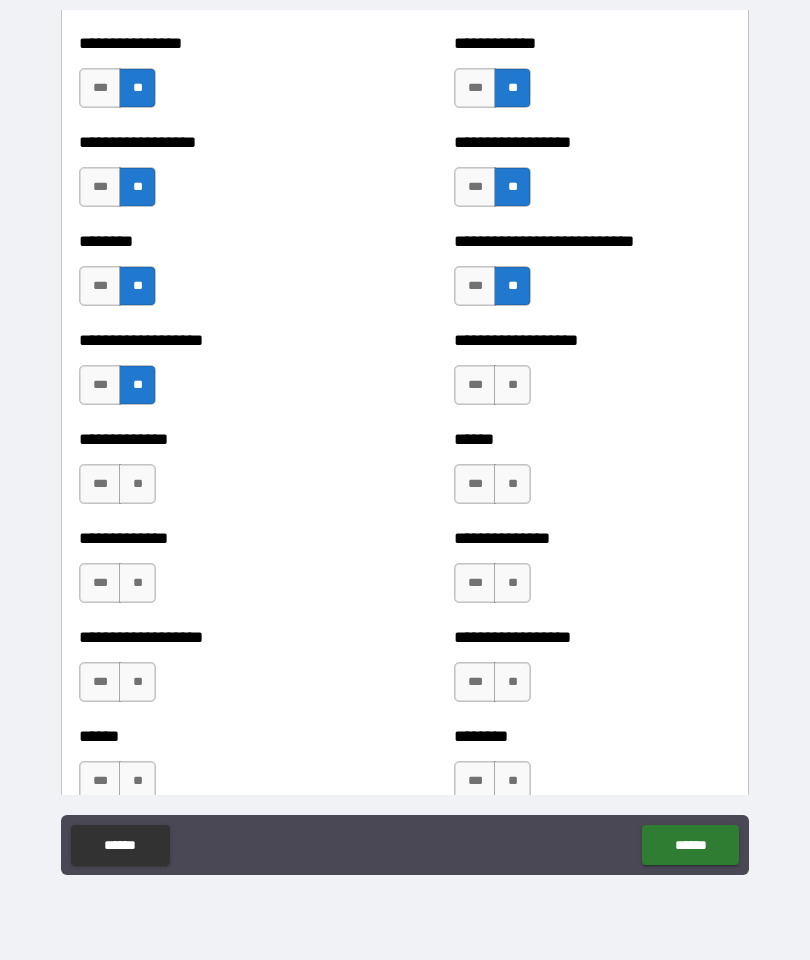 click on "**" at bounding box center [137, 484] 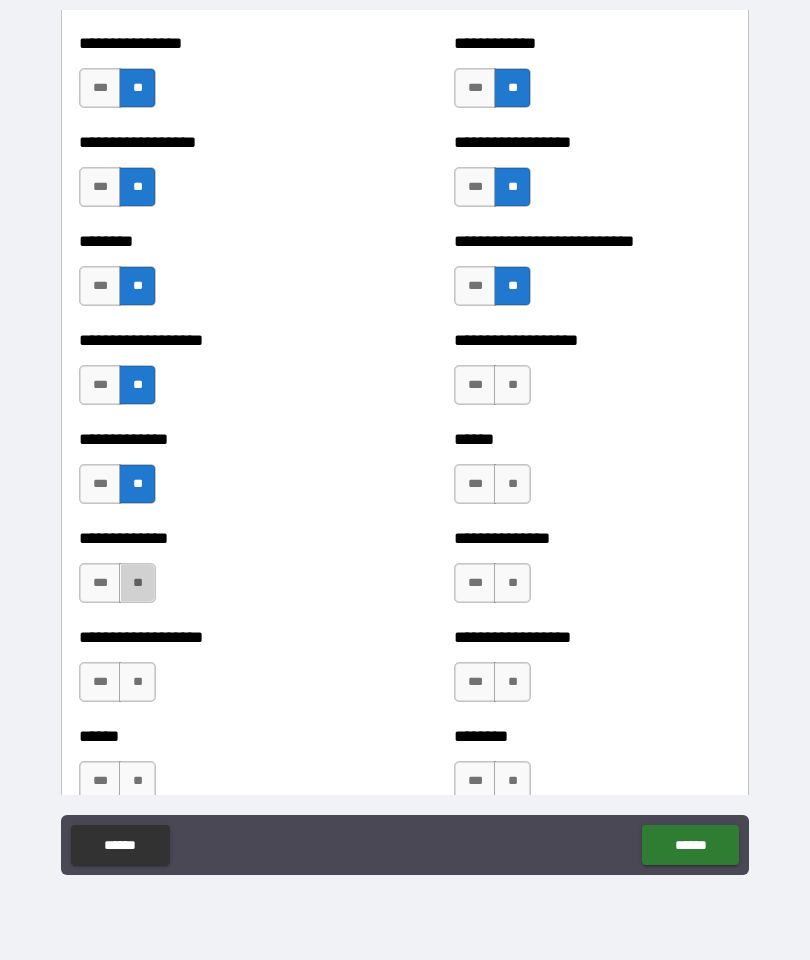 click on "**" at bounding box center (137, 583) 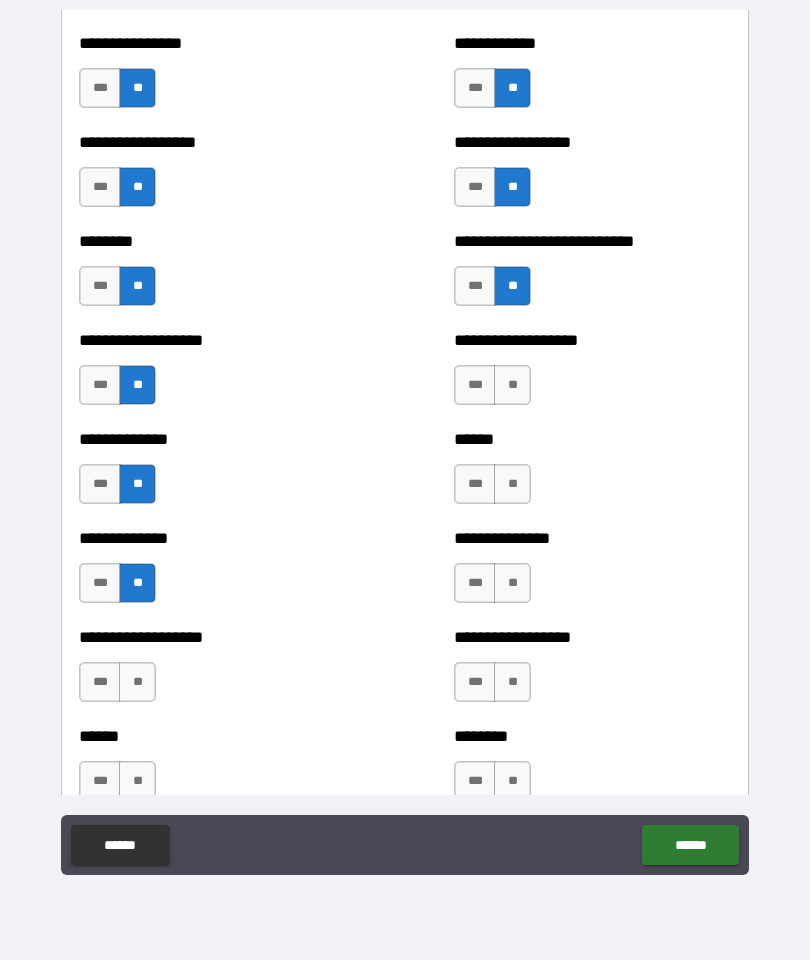click on "**" at bounding box center (512, 385) 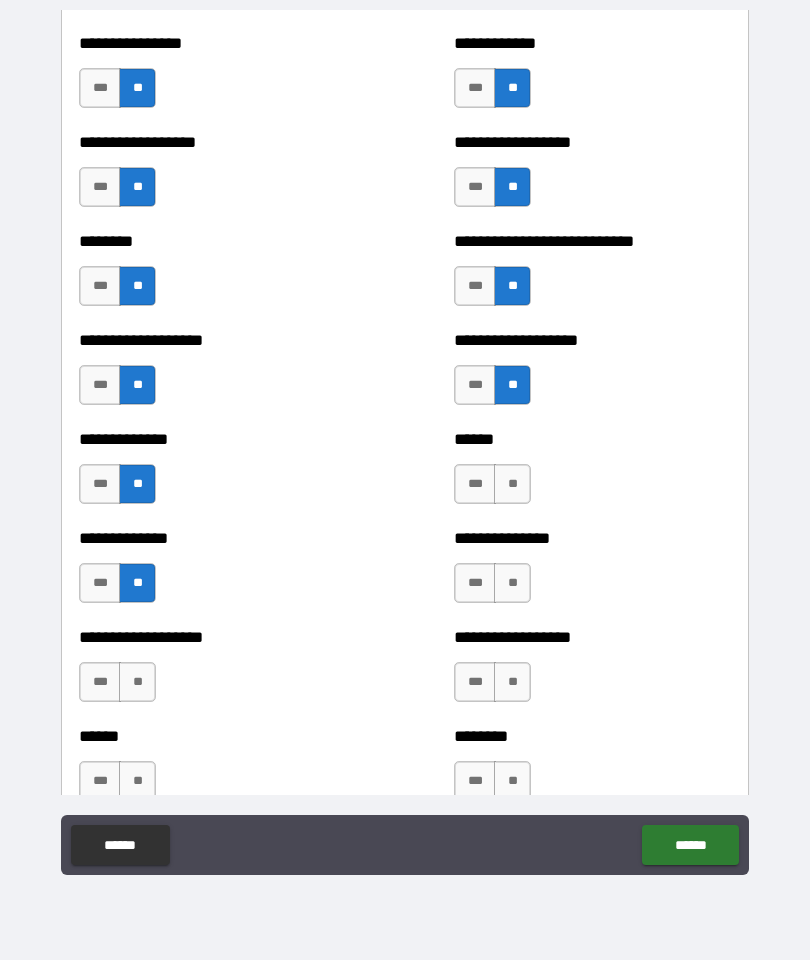 click on "**" at bounding box center [512, 484] 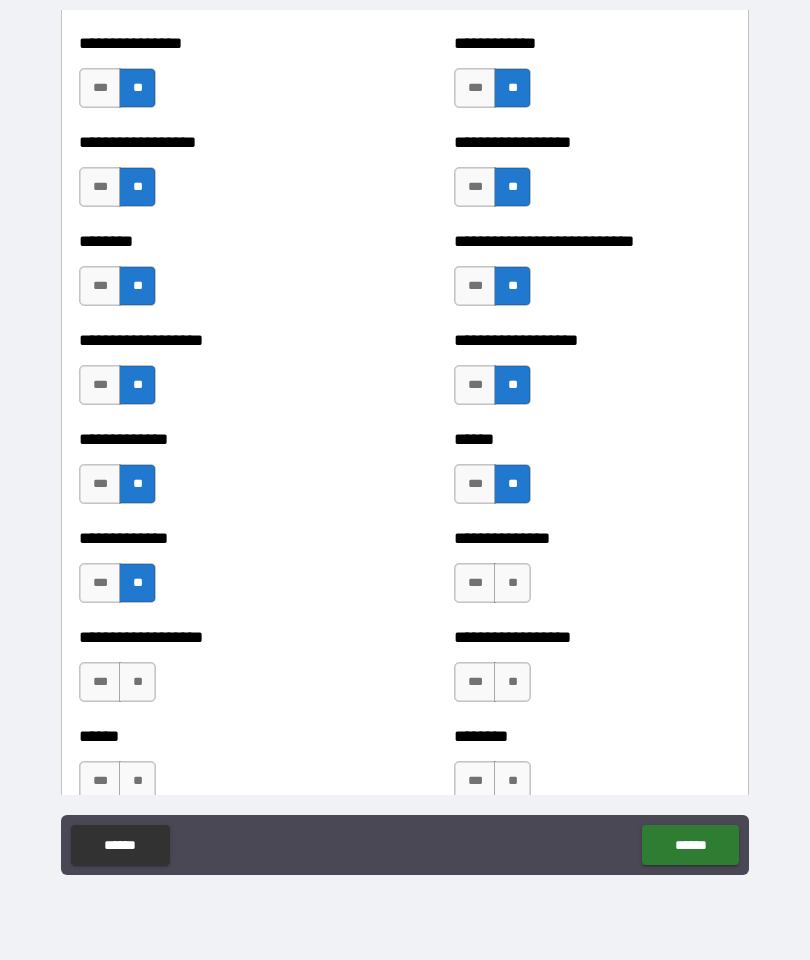 click on "**" at bounding box center [512, 583] 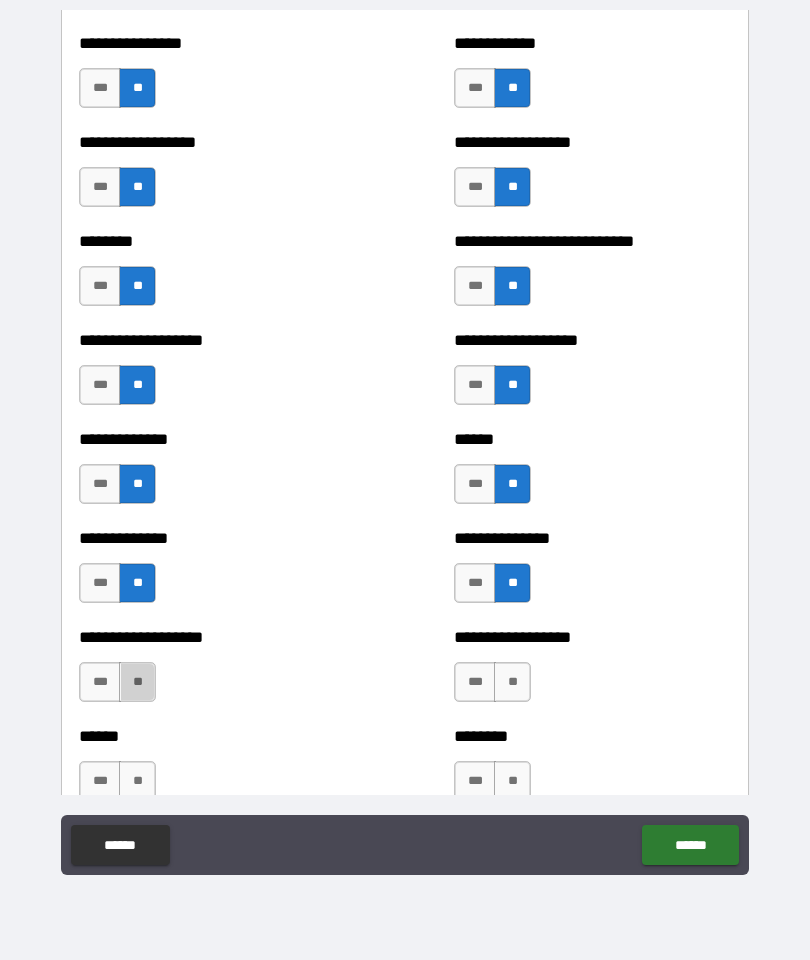 click on "**" at bounding box center (137, 682) 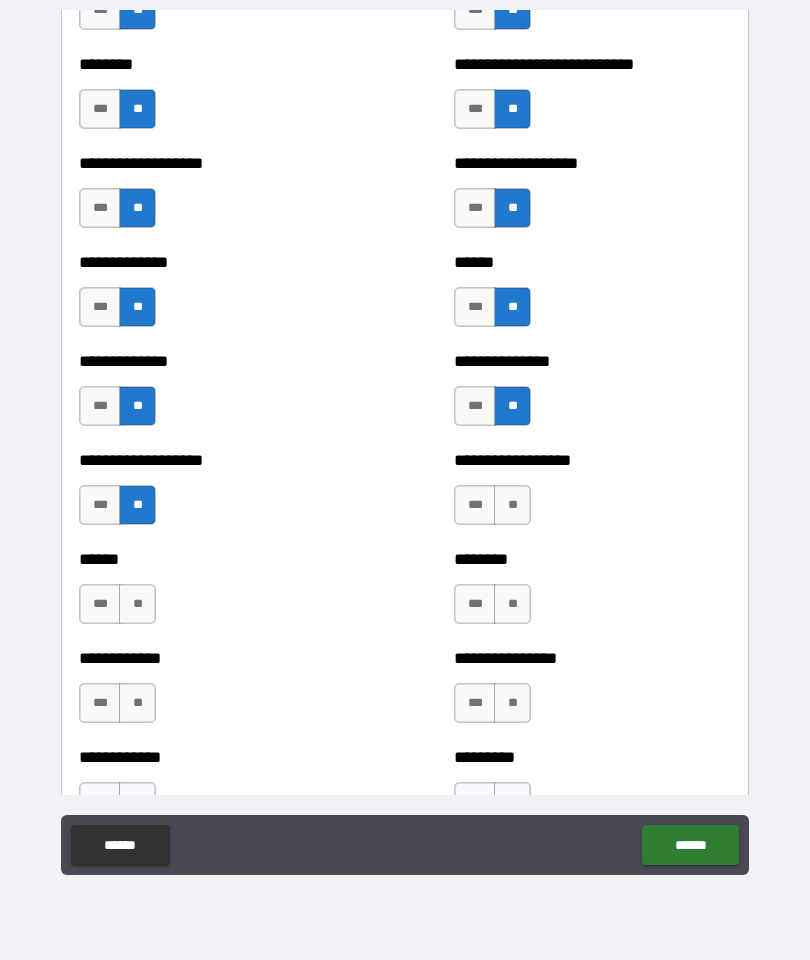 scroll, scrollTop: 4510, scrollLeft: 0, axis: vertical 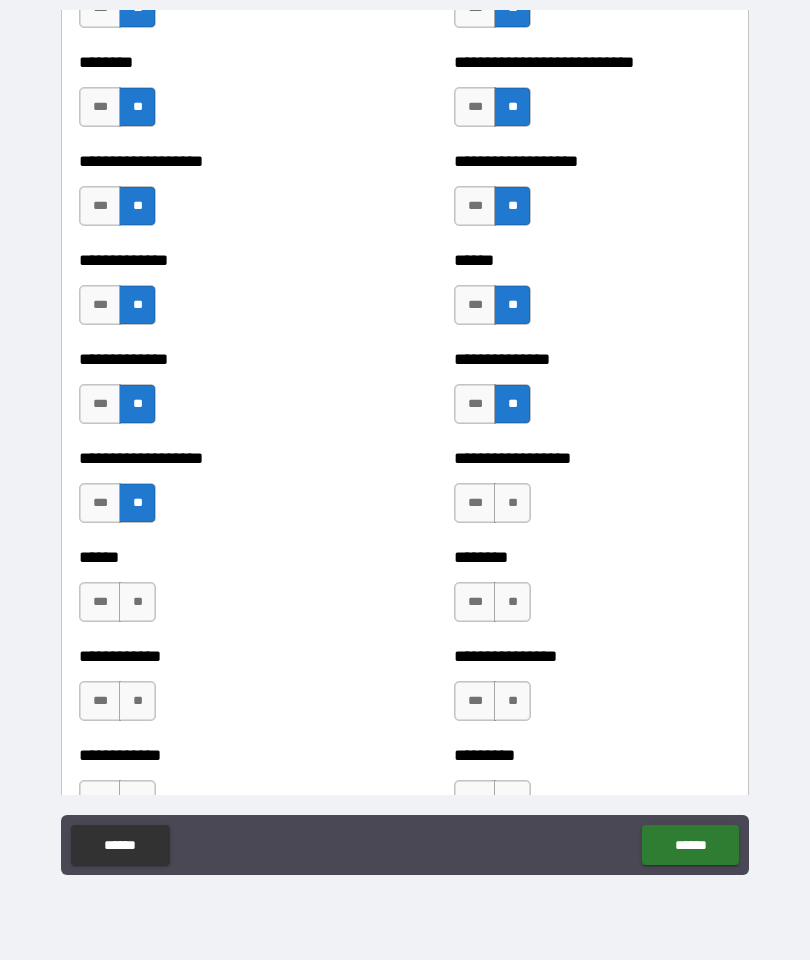 click on "**" at bounding box center (512, 503) 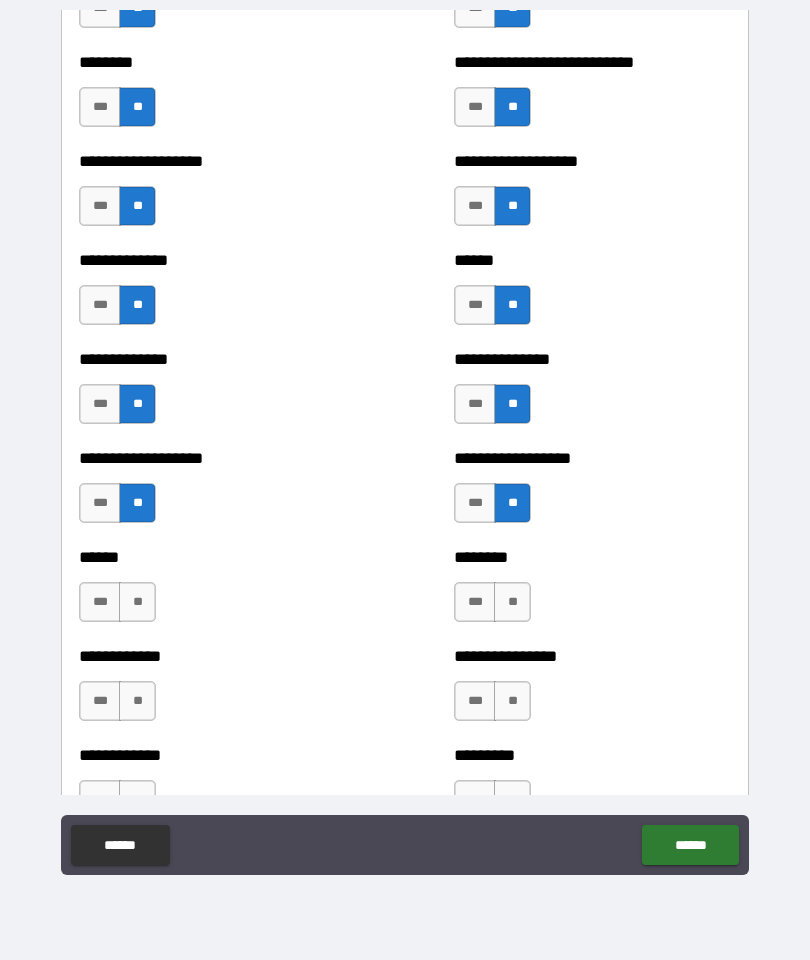 click on "**" at bounding box center (512, 602) 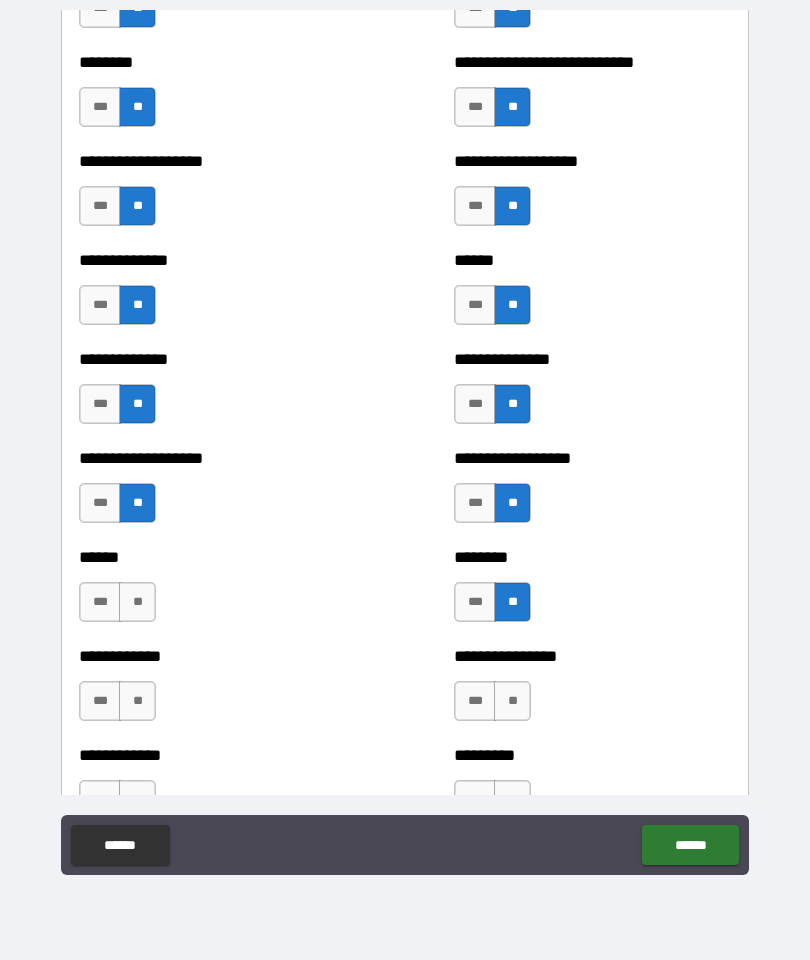 click on "**" at bounding box center [137, 602] 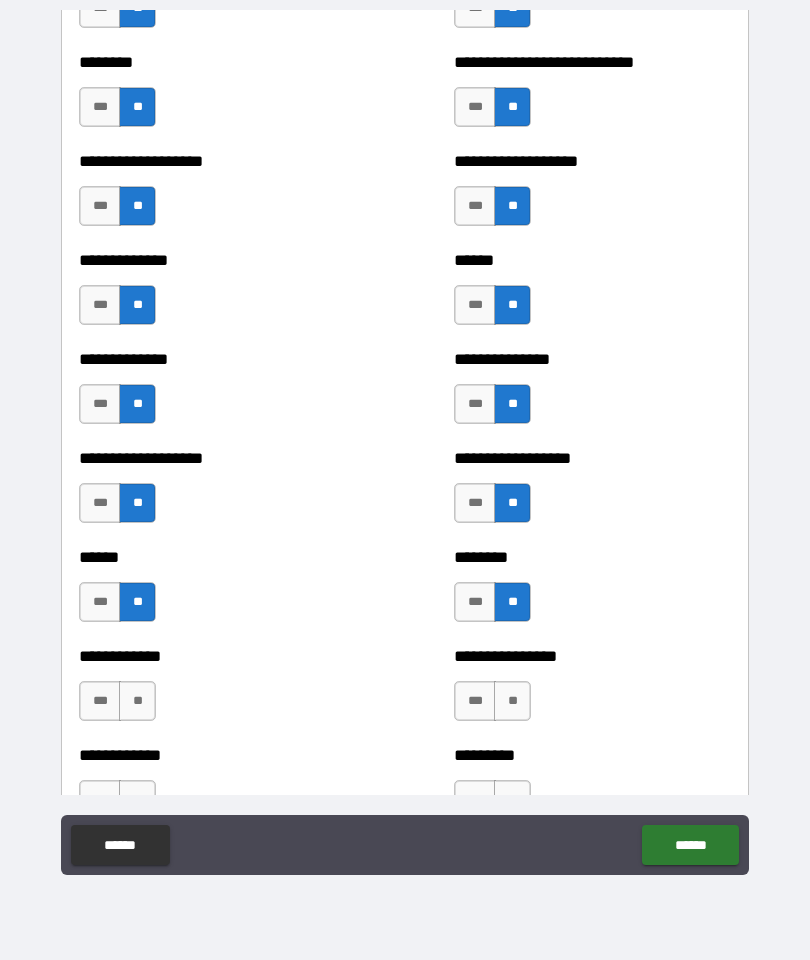 click on "**" at bounding box center [137, 701] 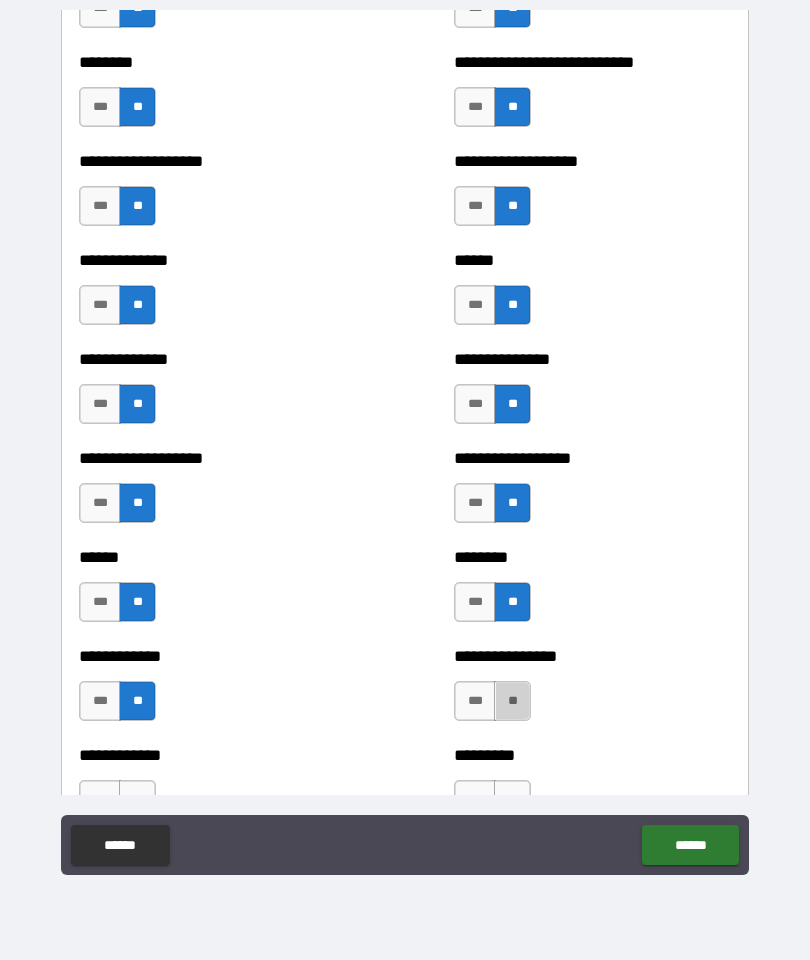 click on "**" at bounding box center (512, 701) 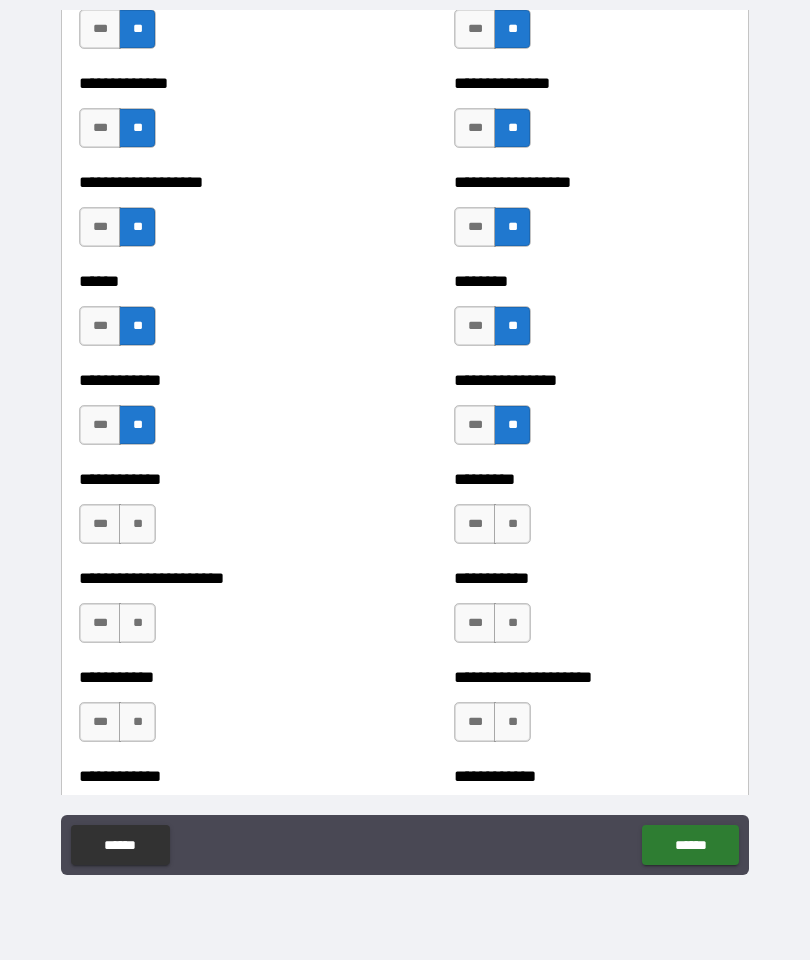 scroll, scrollTop: 4811, scrollLeft: 0, axis: vertical 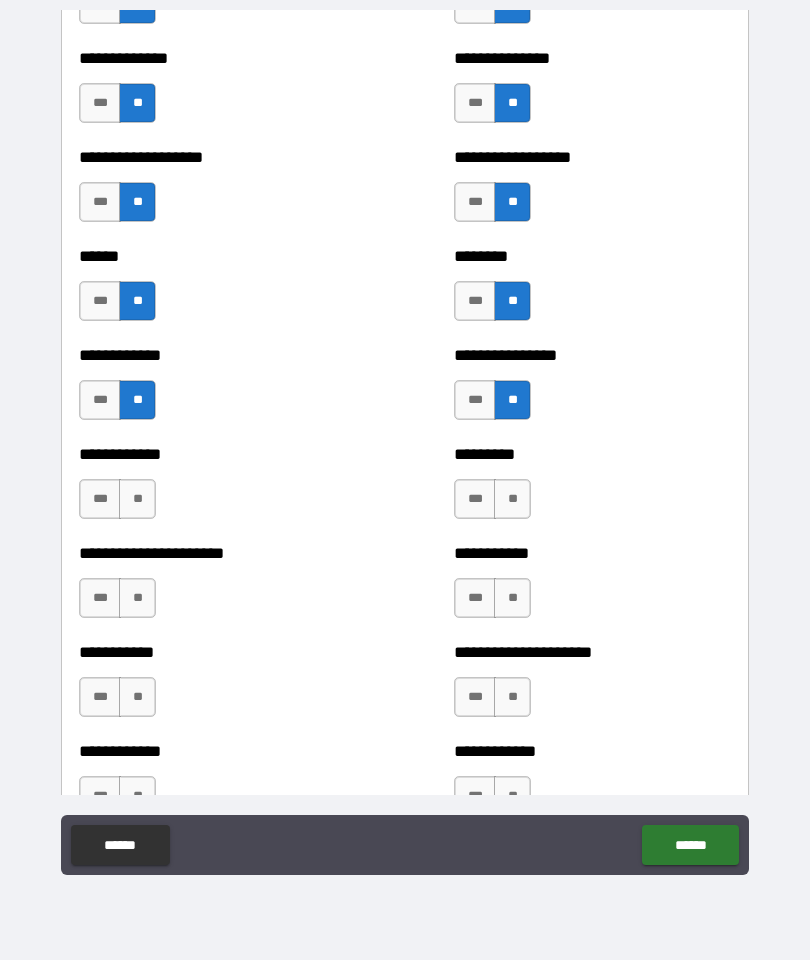 click on "**" at bounding box center [137, 499] 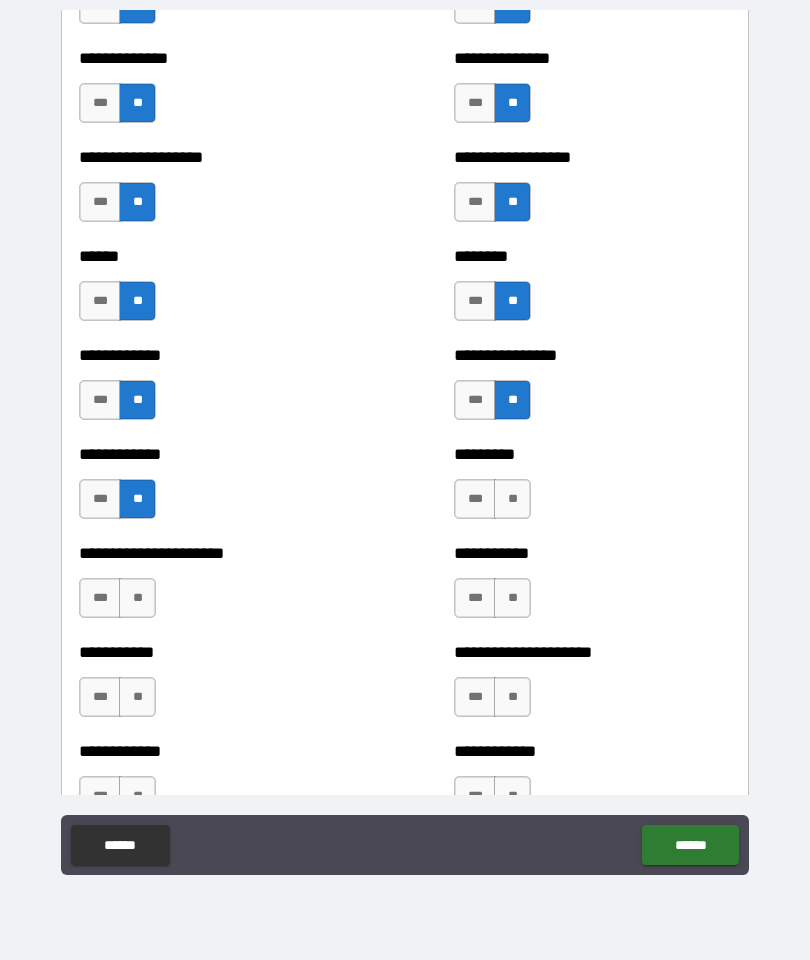 click on "**" at bounding box center [137, 598] 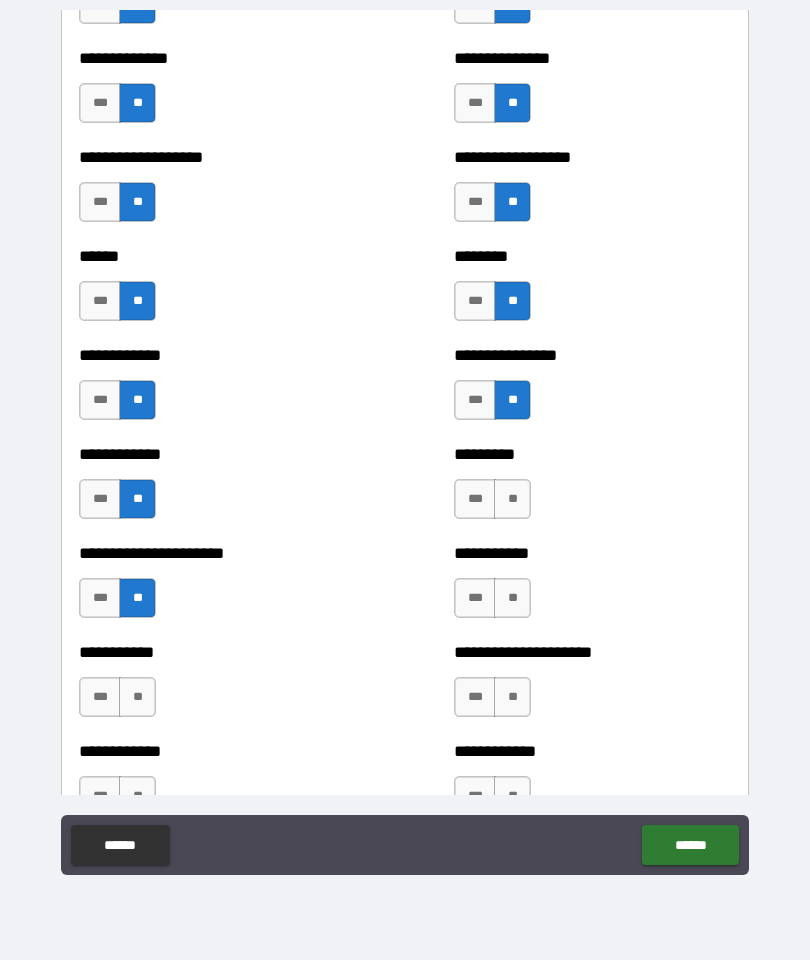 click on "**" at bounding box center (512, 598) 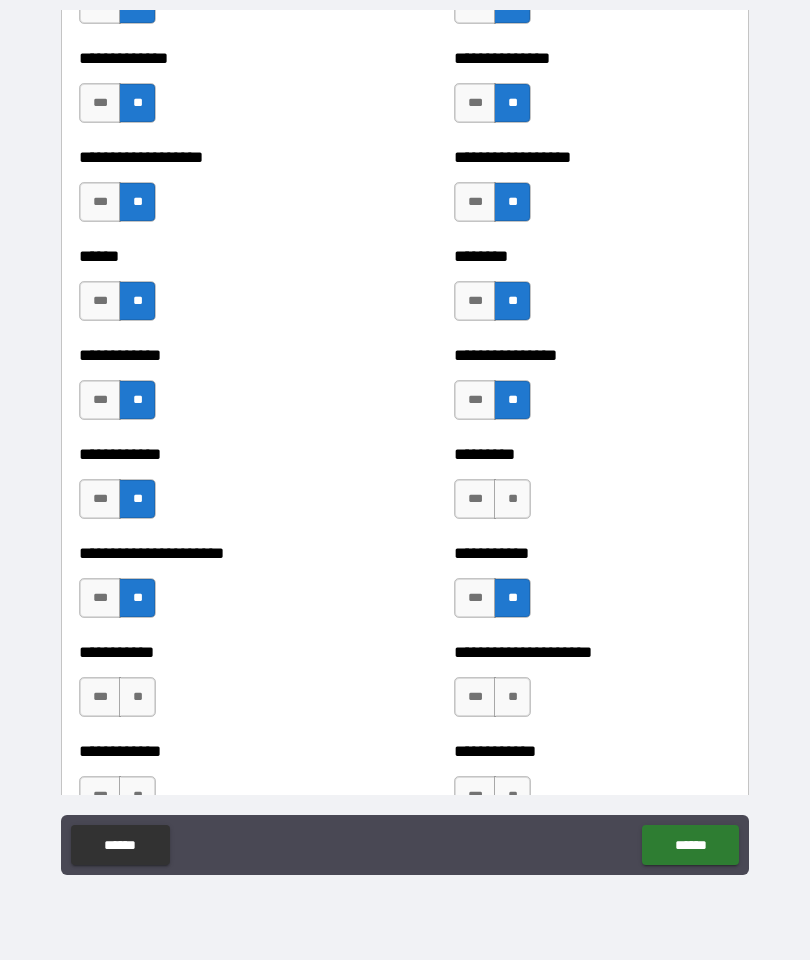 click on "********* *** **" at bounding box center [592, 489] 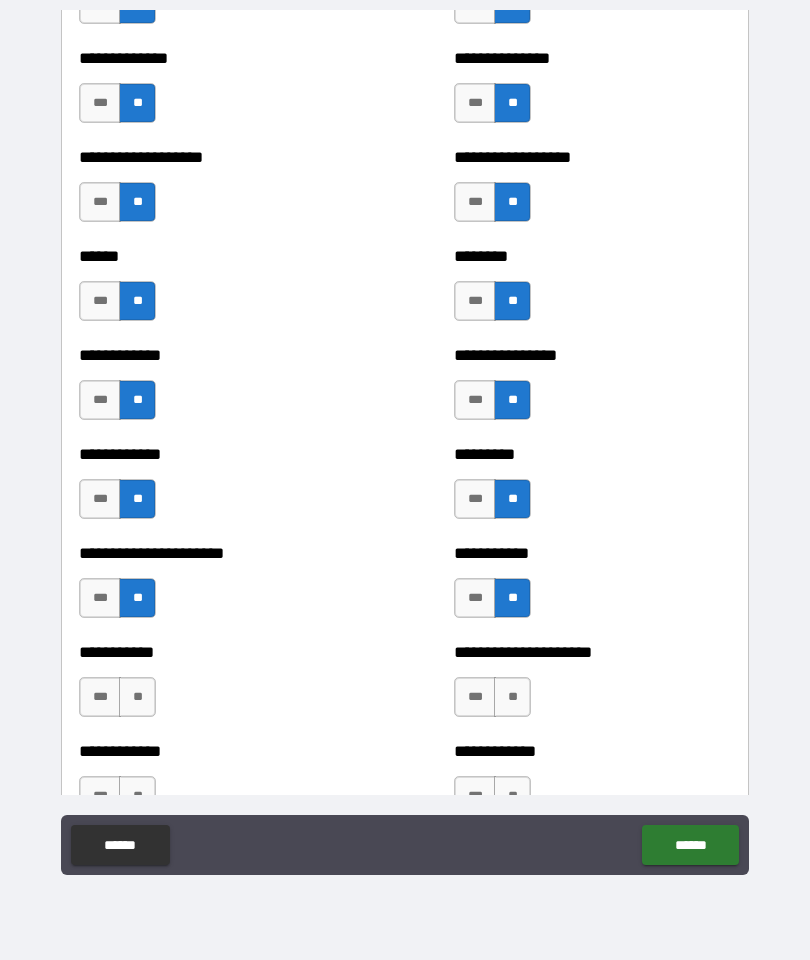 click on "**" at bounding box center (137, 697) 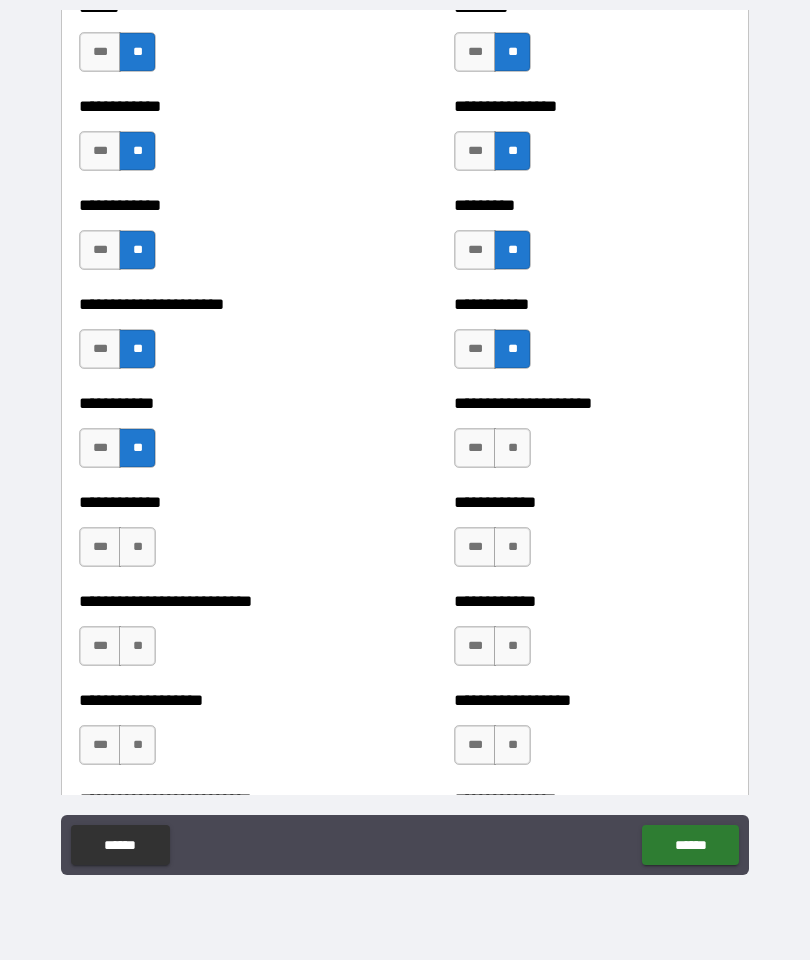 scroll, scrollTop: 5073, scrollLeft: 0, axis: vertical 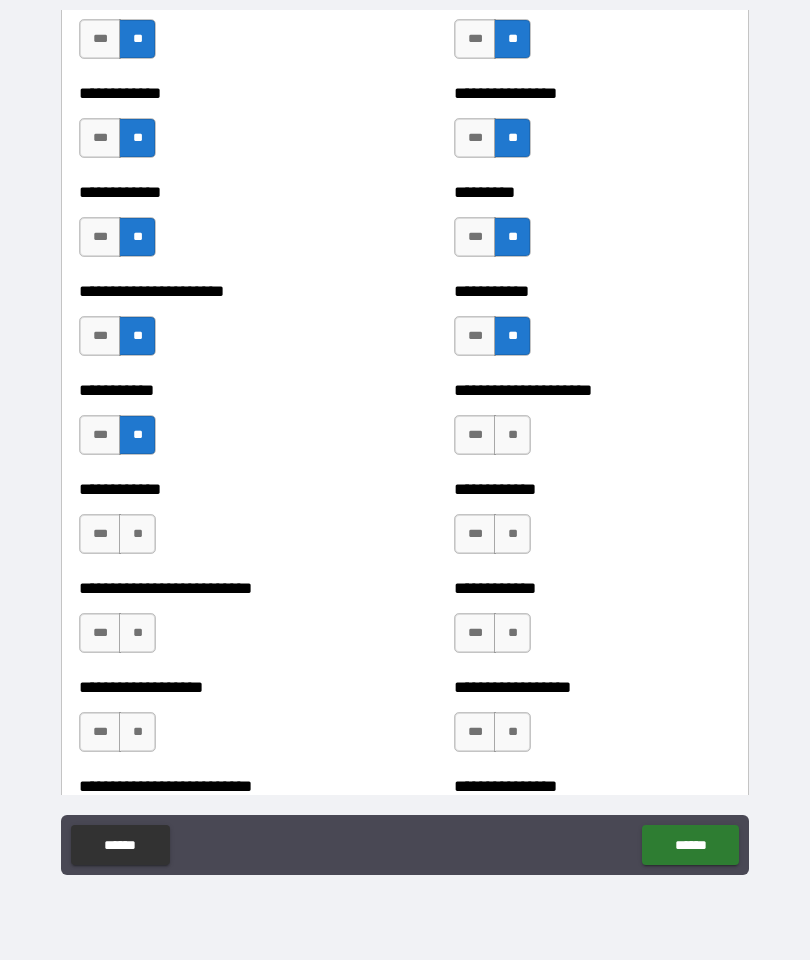 click on "**" at bounding box center (512, 435) 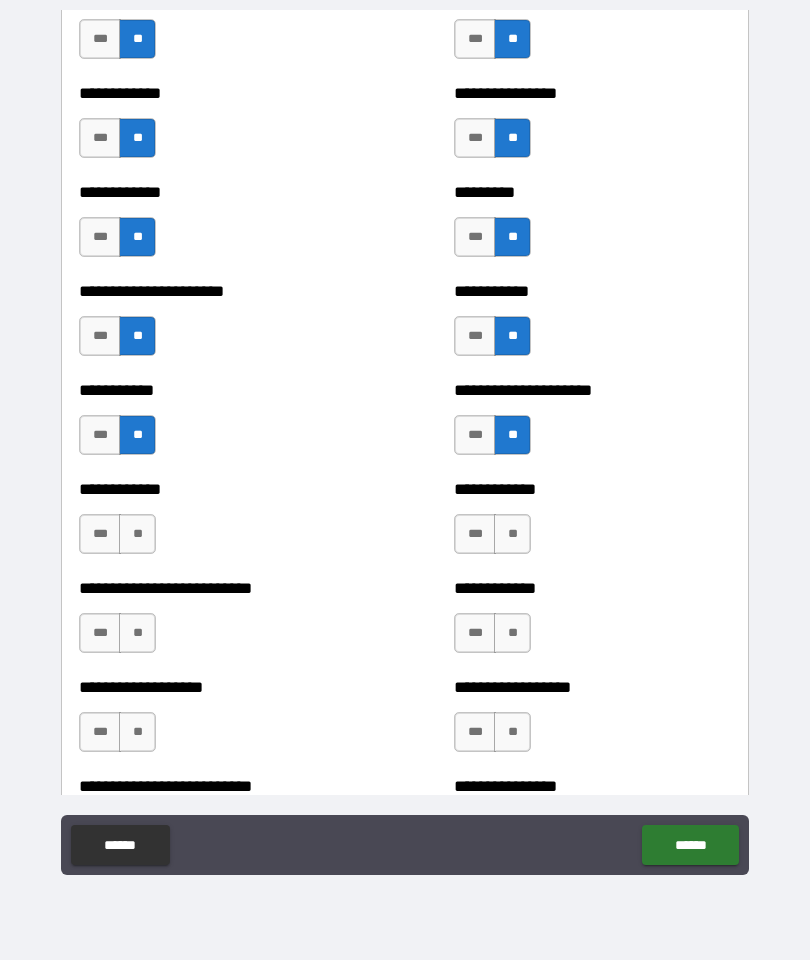 click on "**" at bounding box center [512, 534] 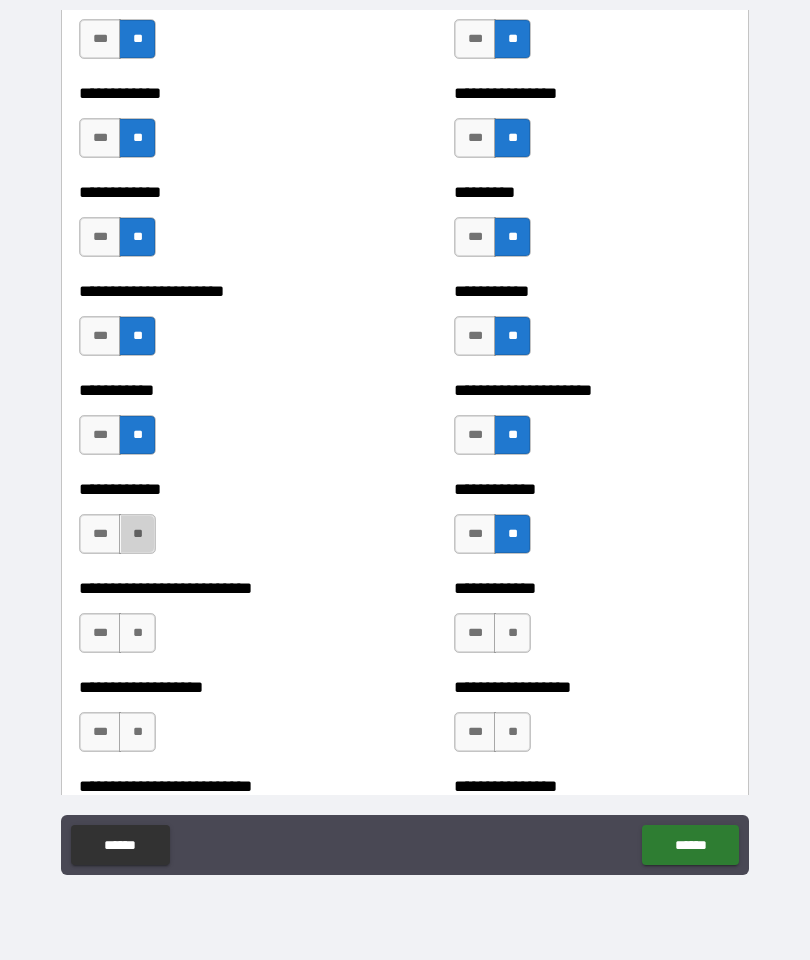 click on "**" at bounding box center (137, 534) 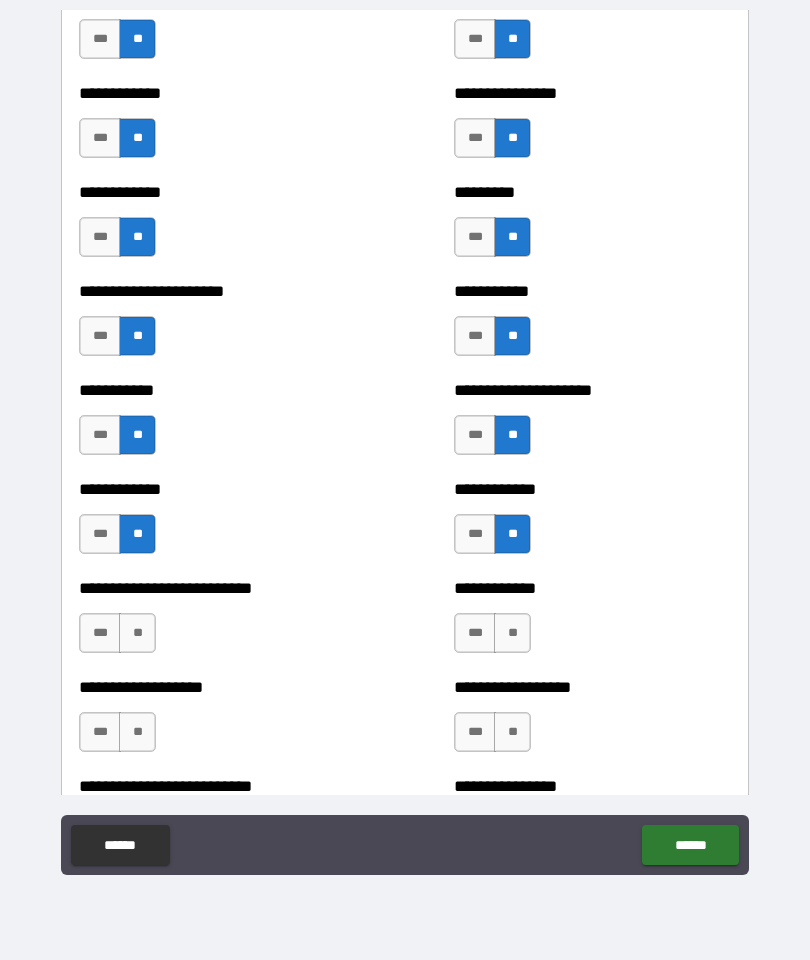 click on "**" at bounding box center [137, 633] 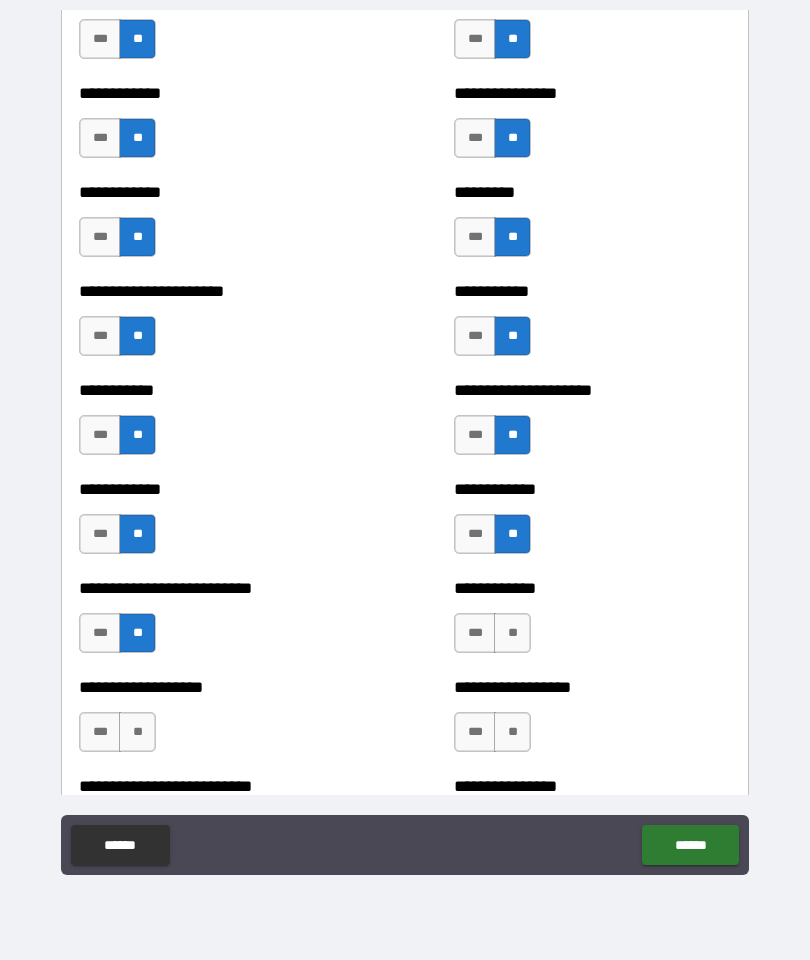 click on "**" at bounding box center [512, 633] 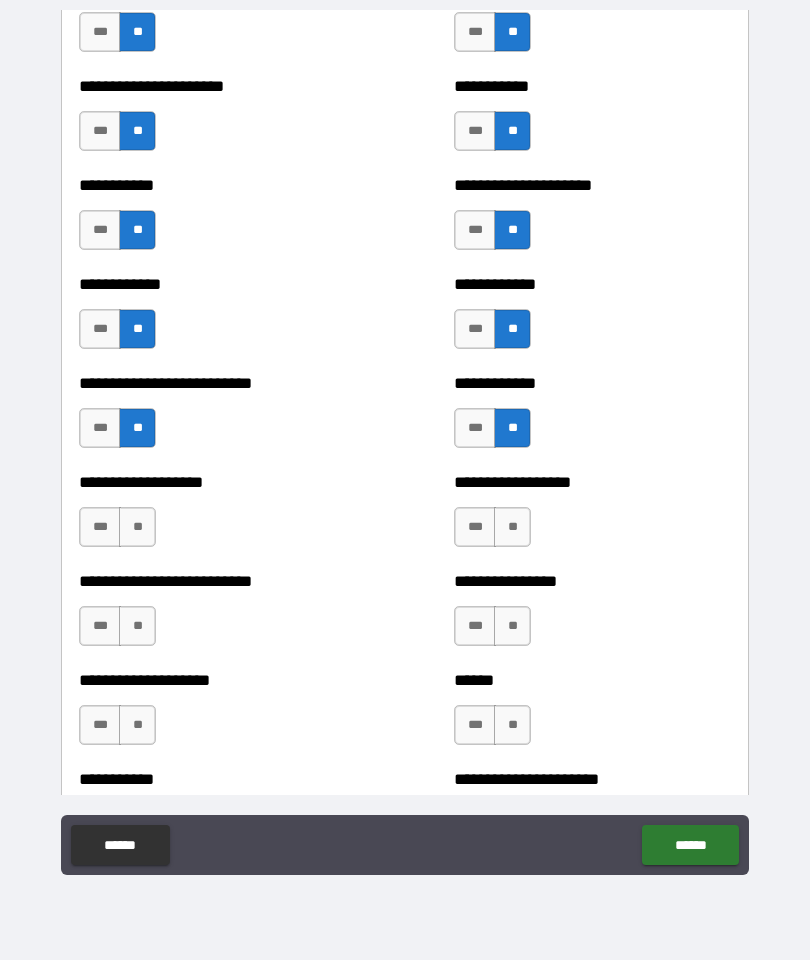 scroll, scrollTop: 5288, scrollLeft: 0, axis: vertical 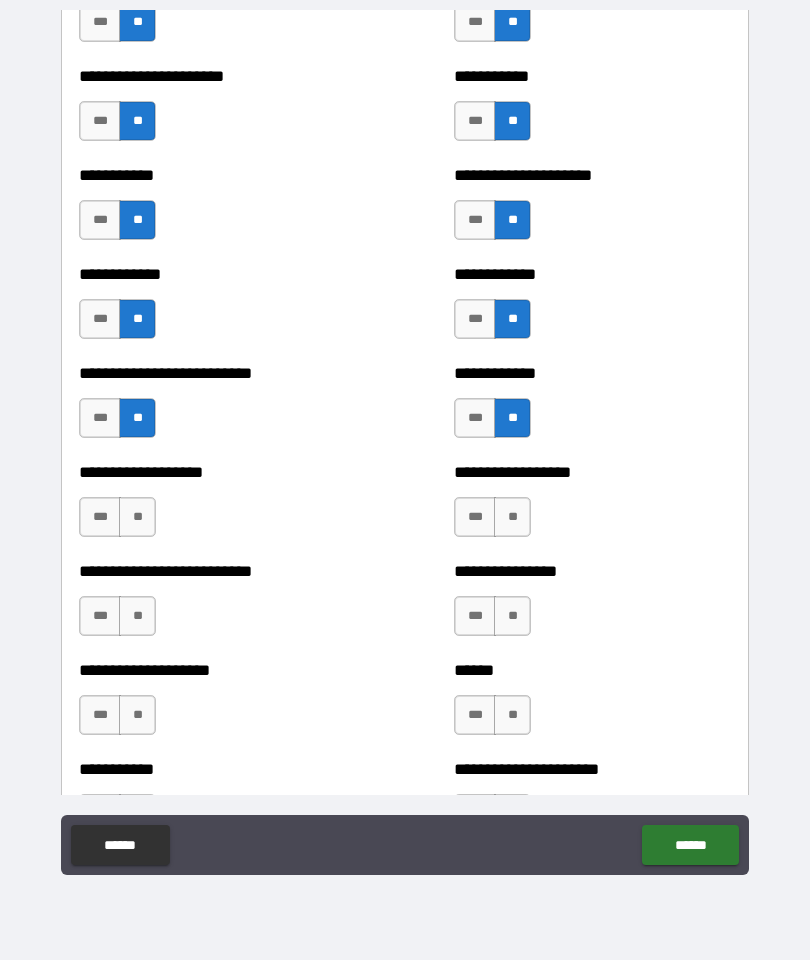click on "**" at bounding box center [512, 517] 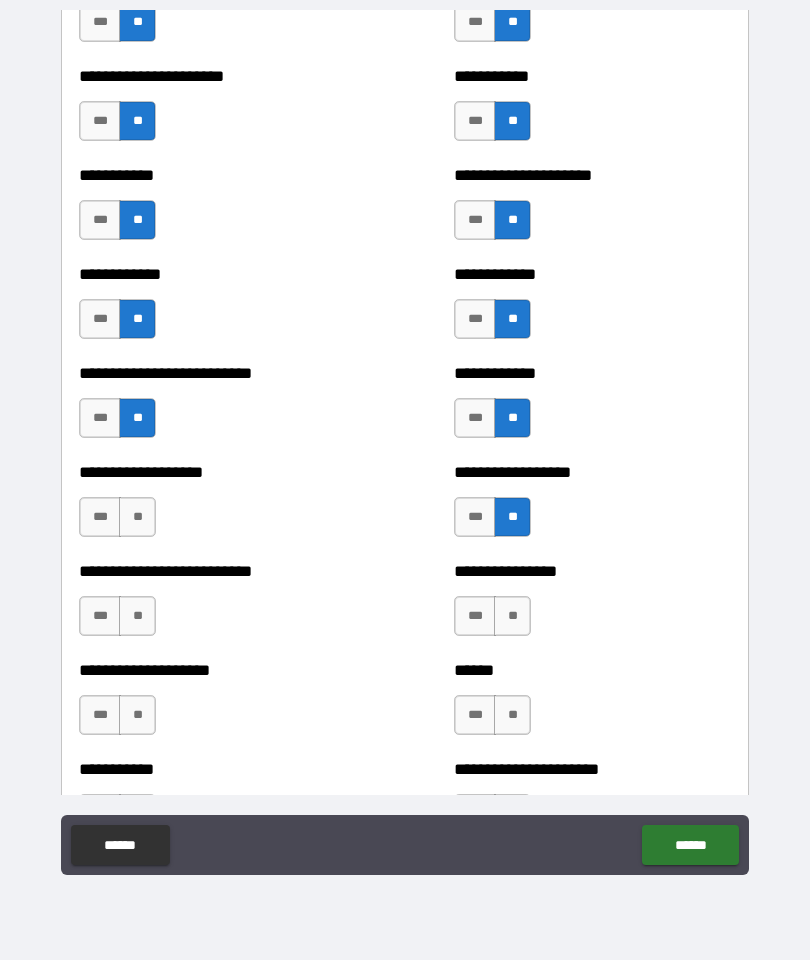 click on "**" at bounding box center [137, 517] 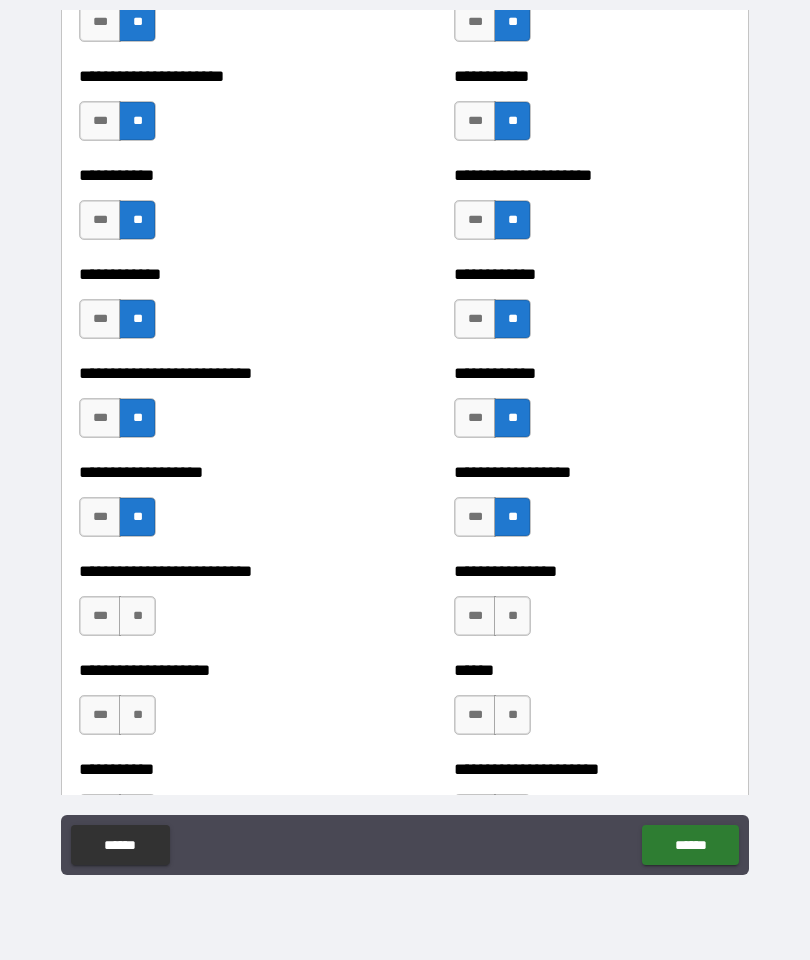 click on "**" at bounding box center (137, 616) 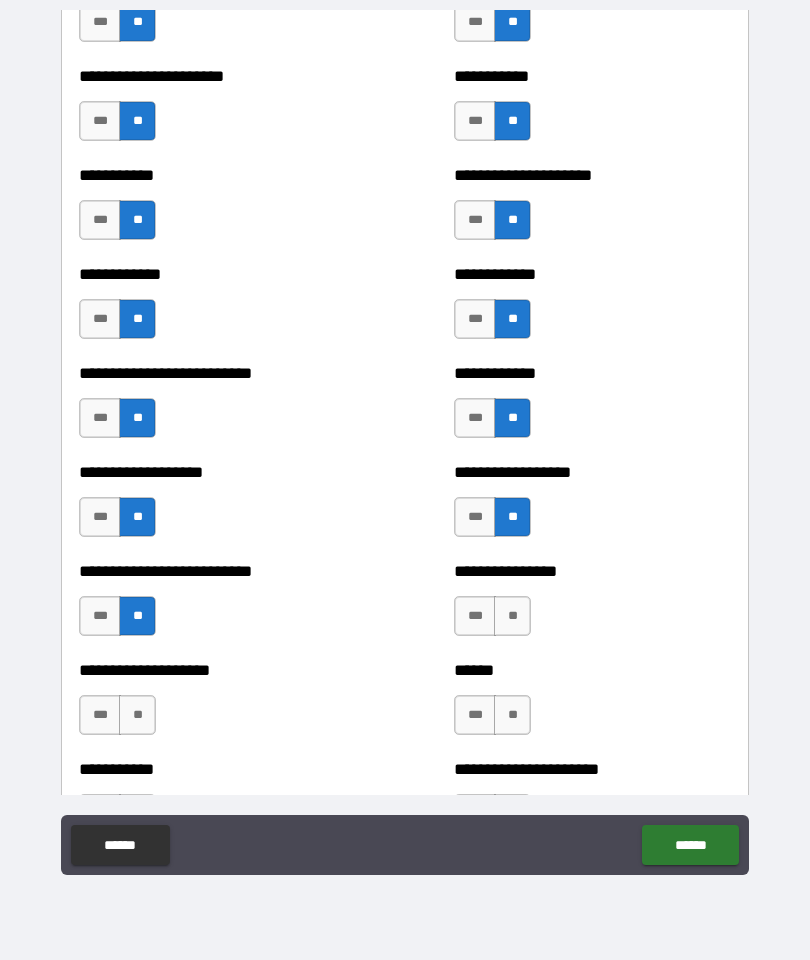 click on "**" at bounding box center [137, 715] 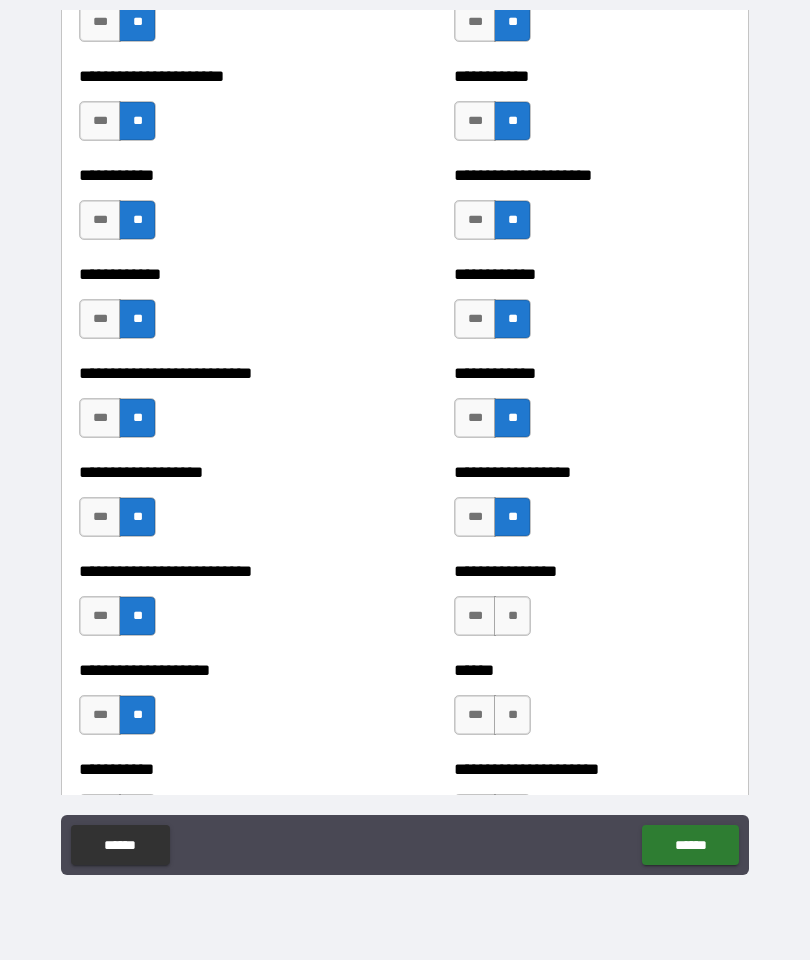 click on "**" at bounding box center [512, 715] 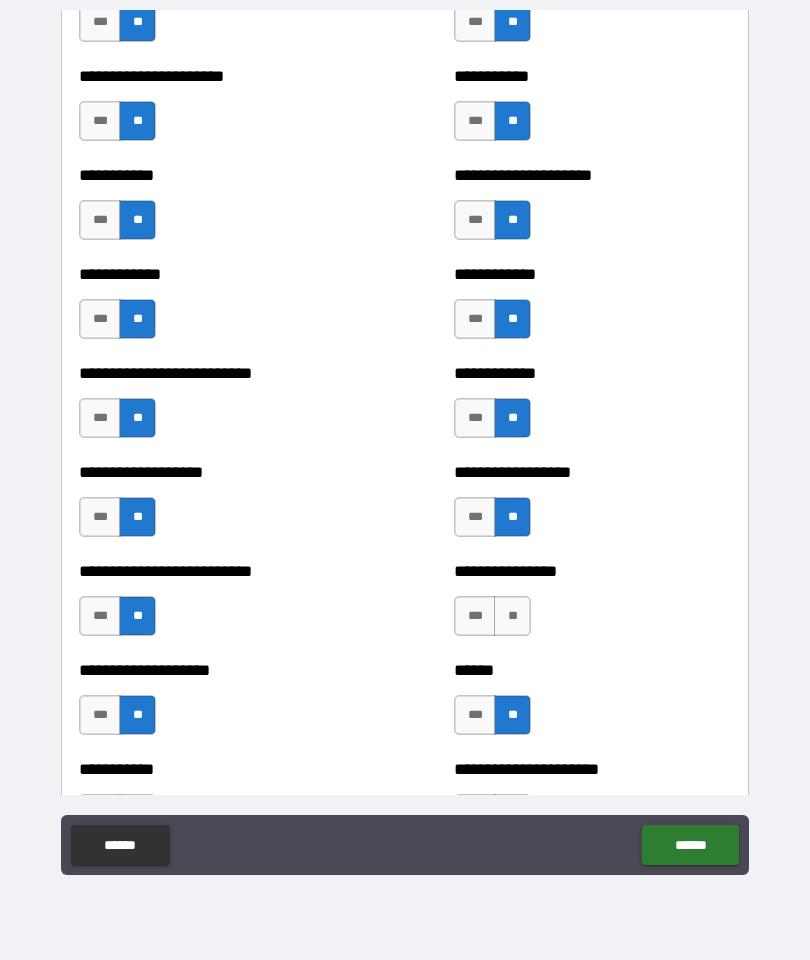 click on "**" at bounding box center (512, 616) 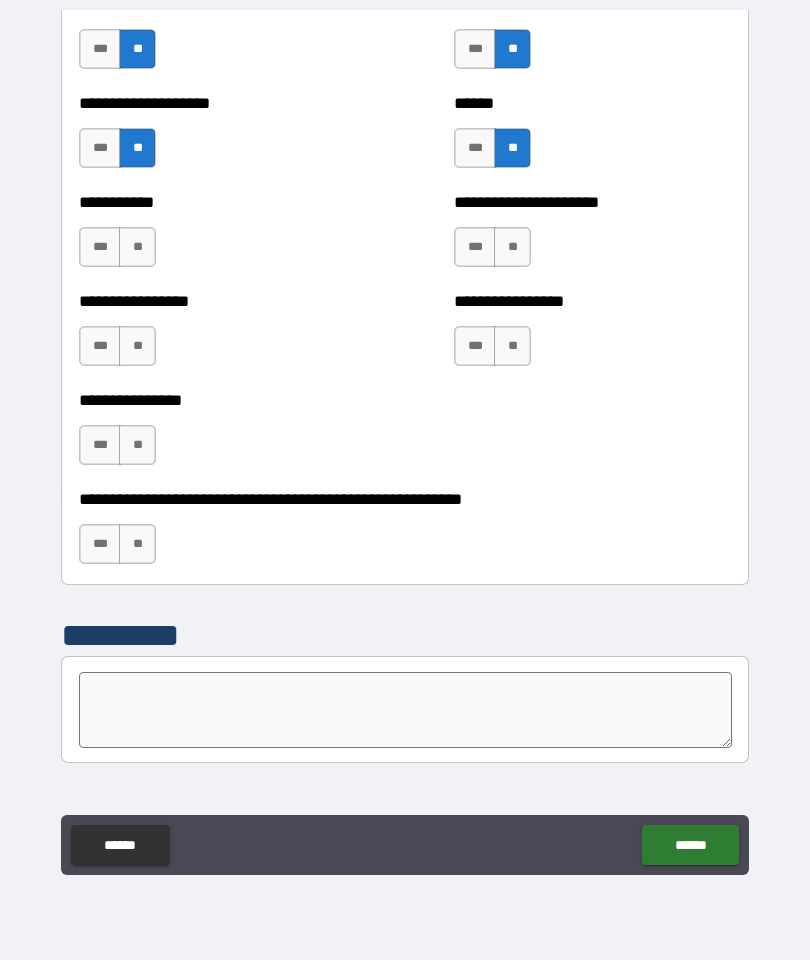 scroll, scrollTop: 5854, scrollLeft: 0, axis: vertical 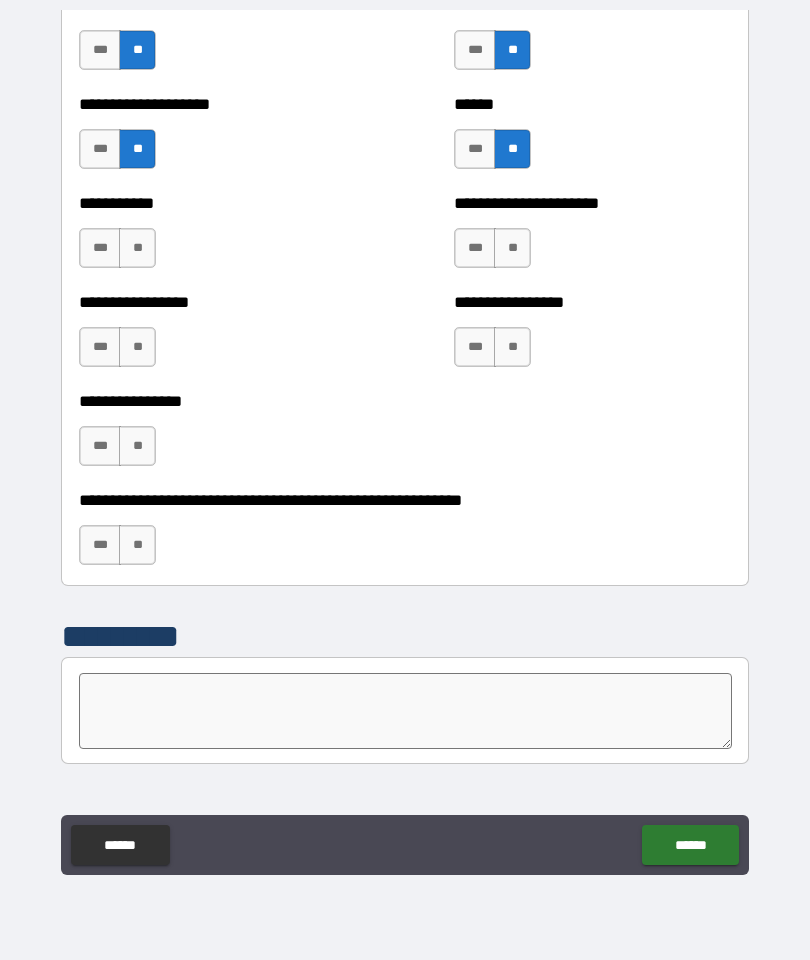 click on "**" at bounding box center (512, 248) 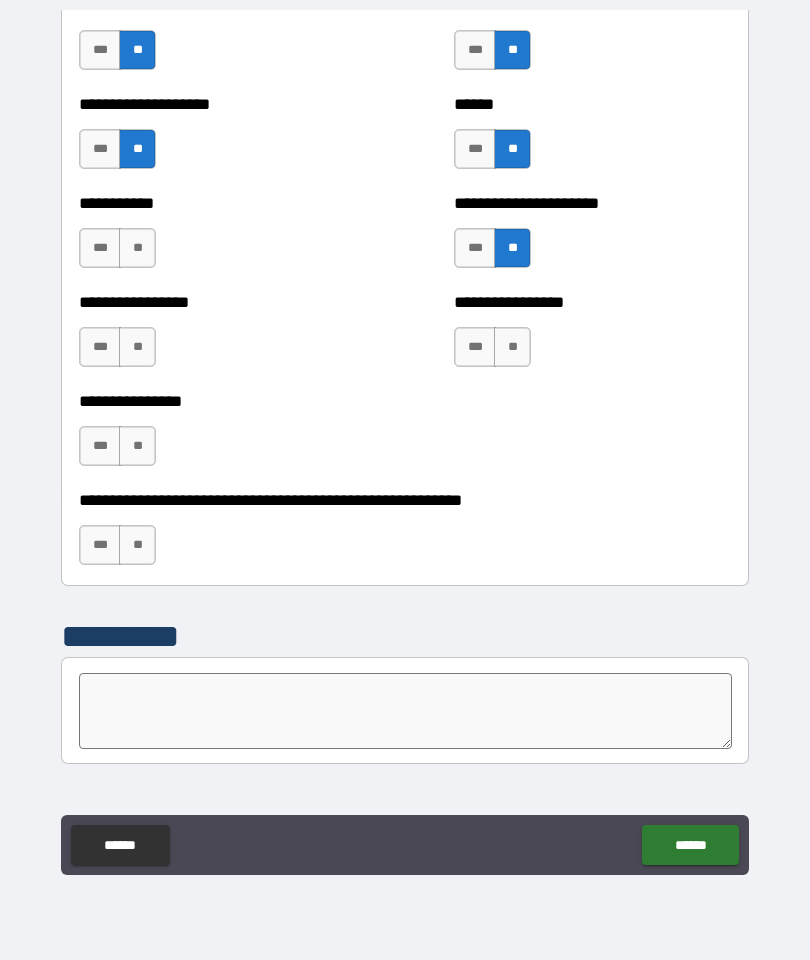 click on "**" at bounding box center [512, 347] 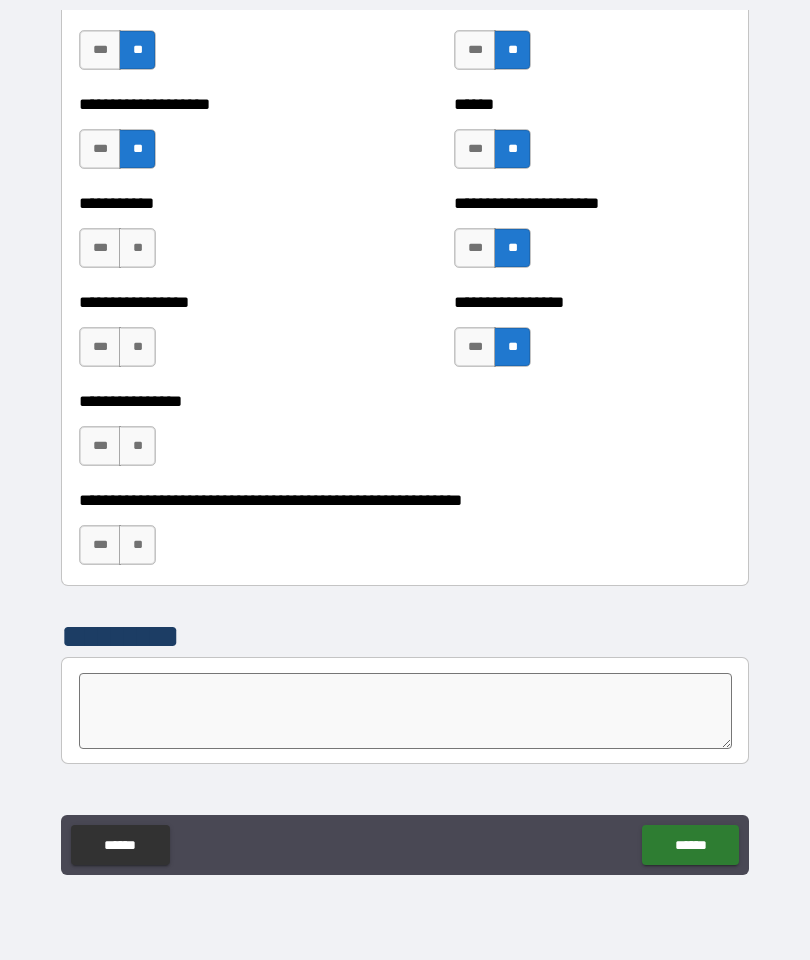 click on "**********" at bounding box center [217, 238] 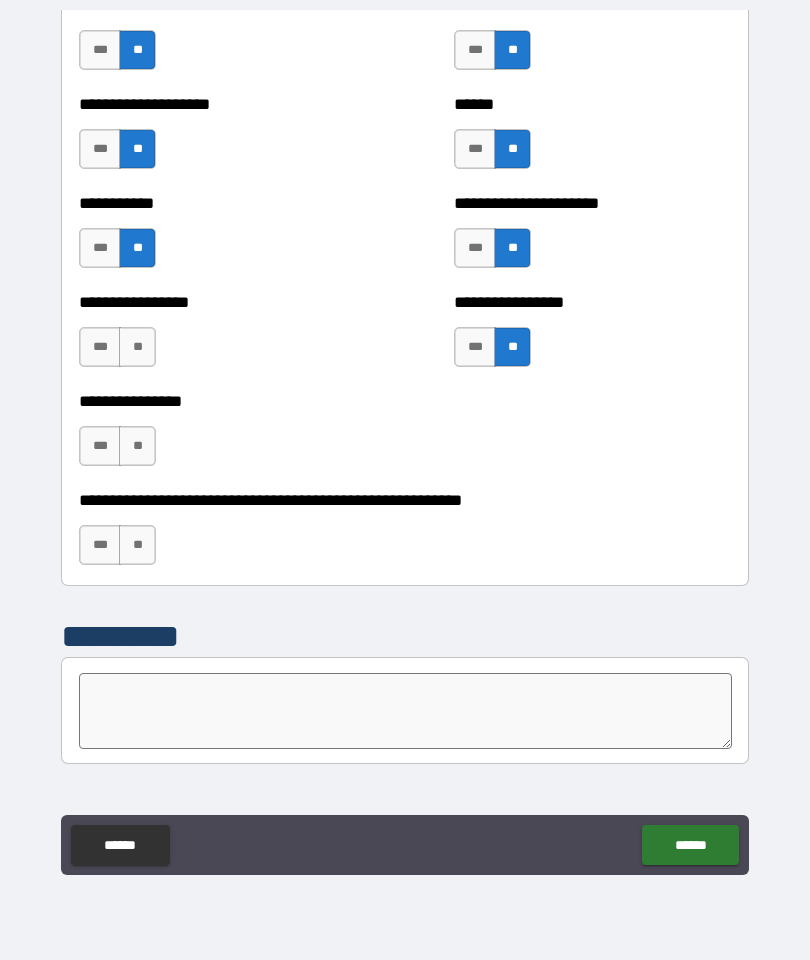 click on "**" at bounding box center (137, 347) 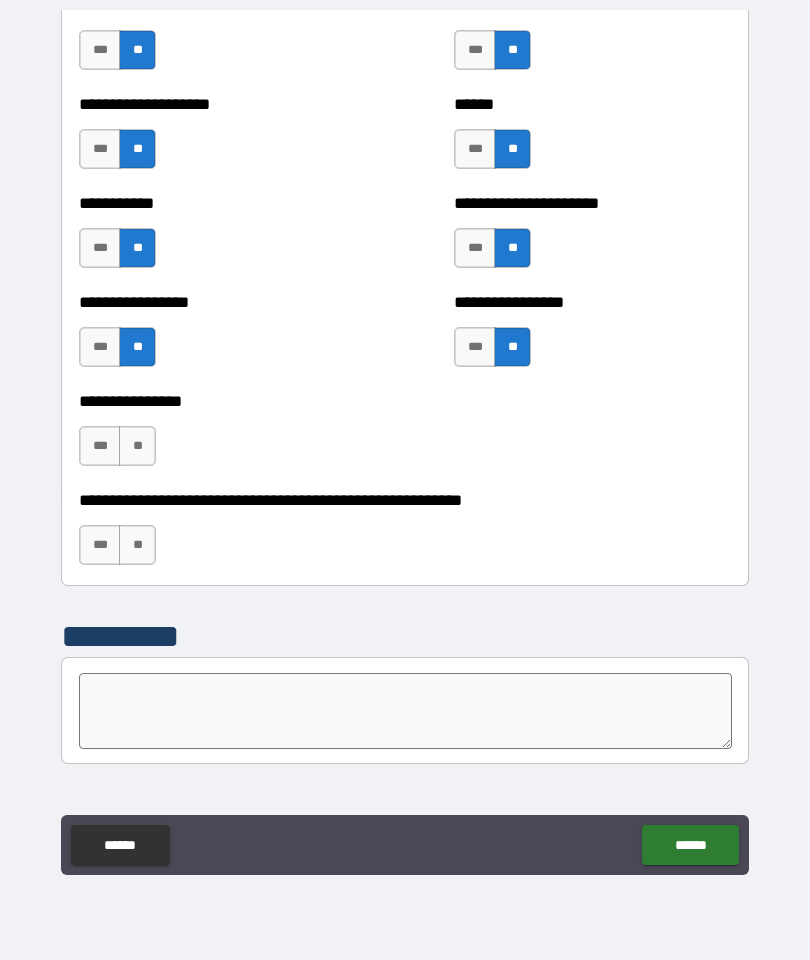 click on "**" at bounding box center [137, 446] 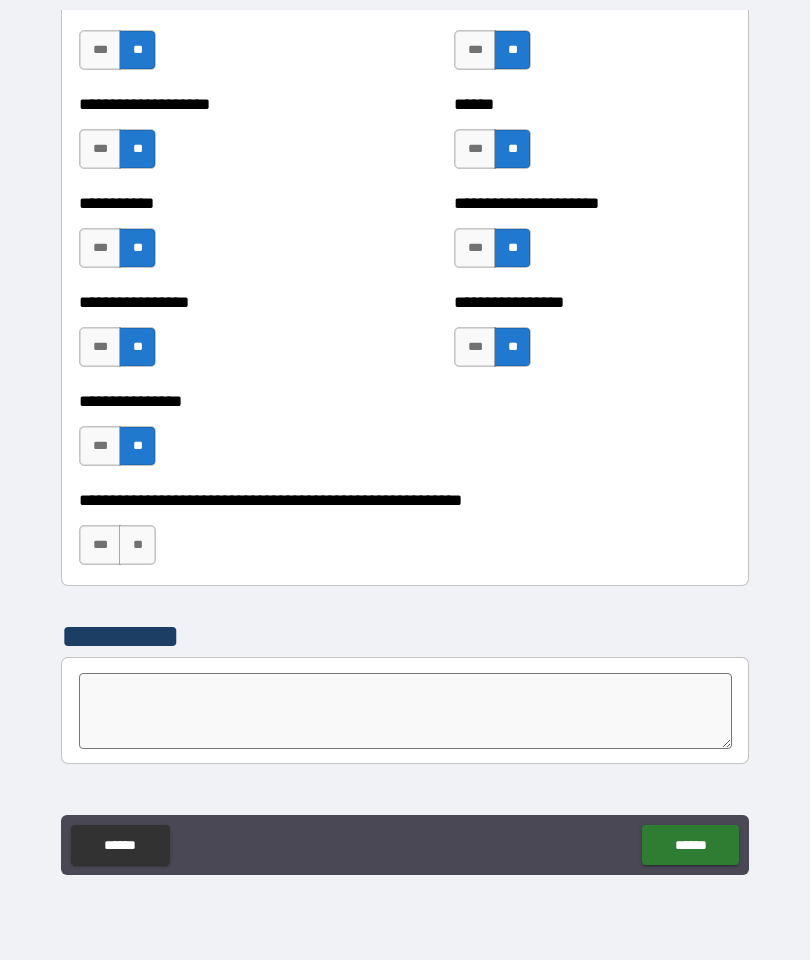 click on "***" at bounding box center (100, 545) 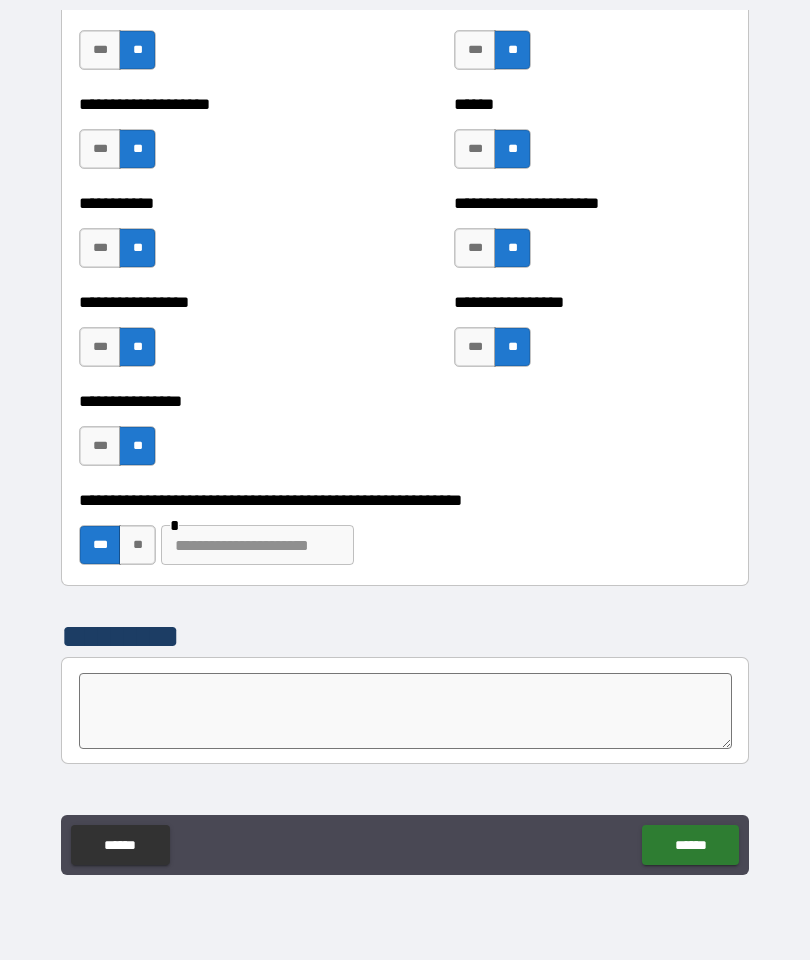 click on "**" at bounding box center (137, 545) 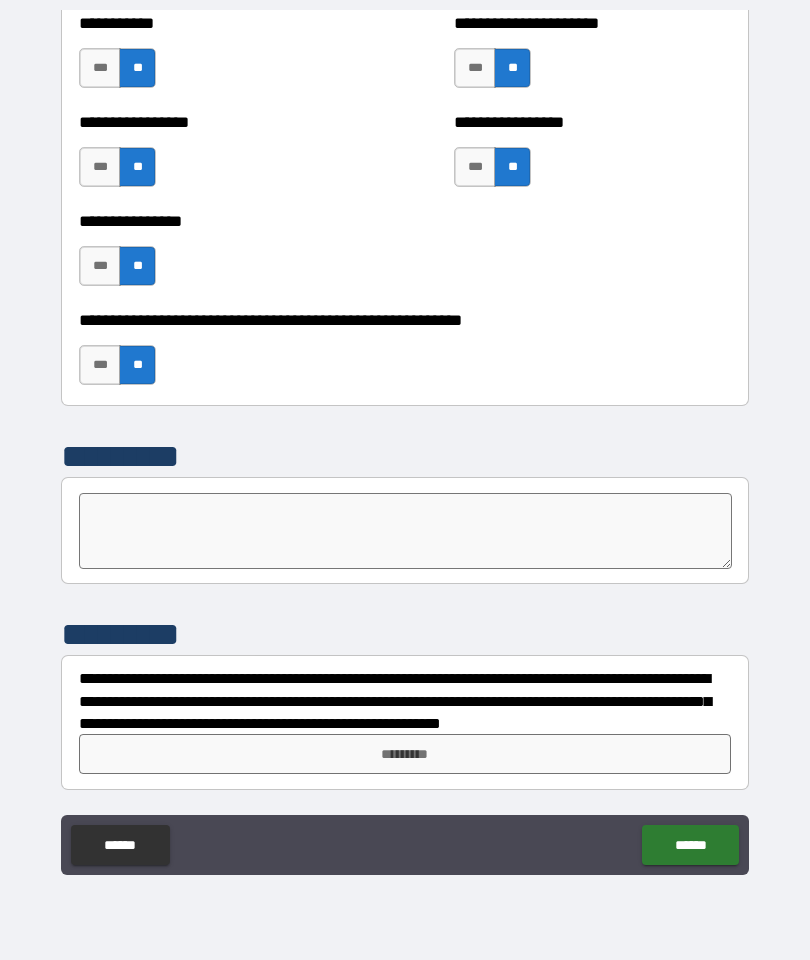 scroll, scrollTop: 6034, scrollLeft: 0, axis: vertical 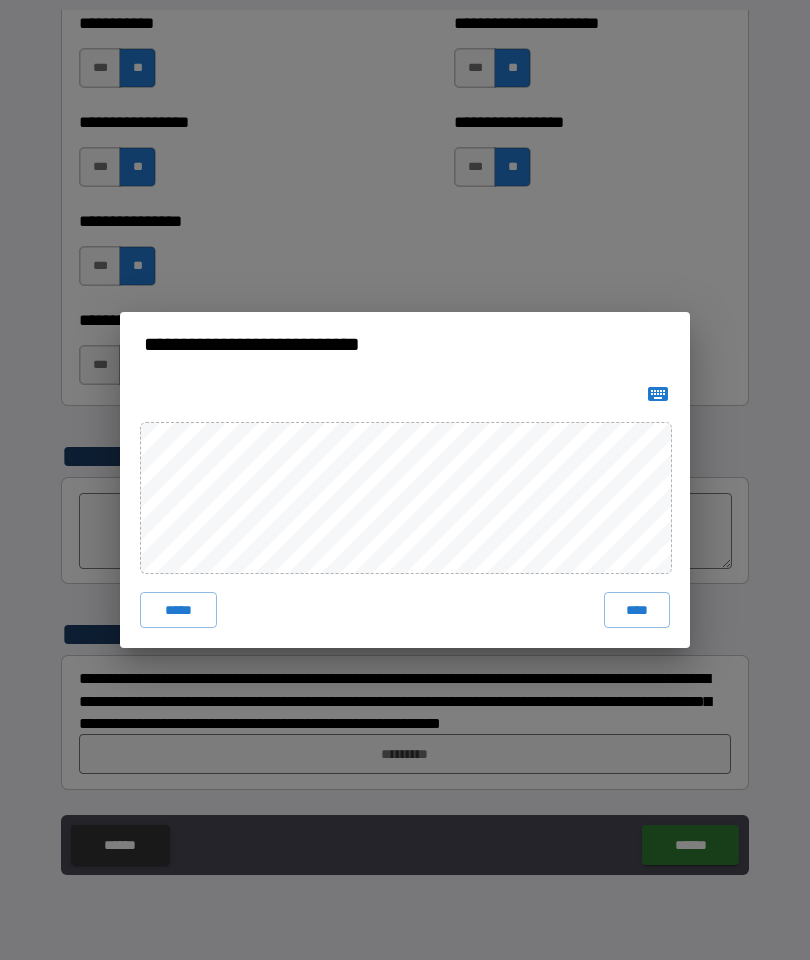 click on "****" at bounding box center [637, 610] 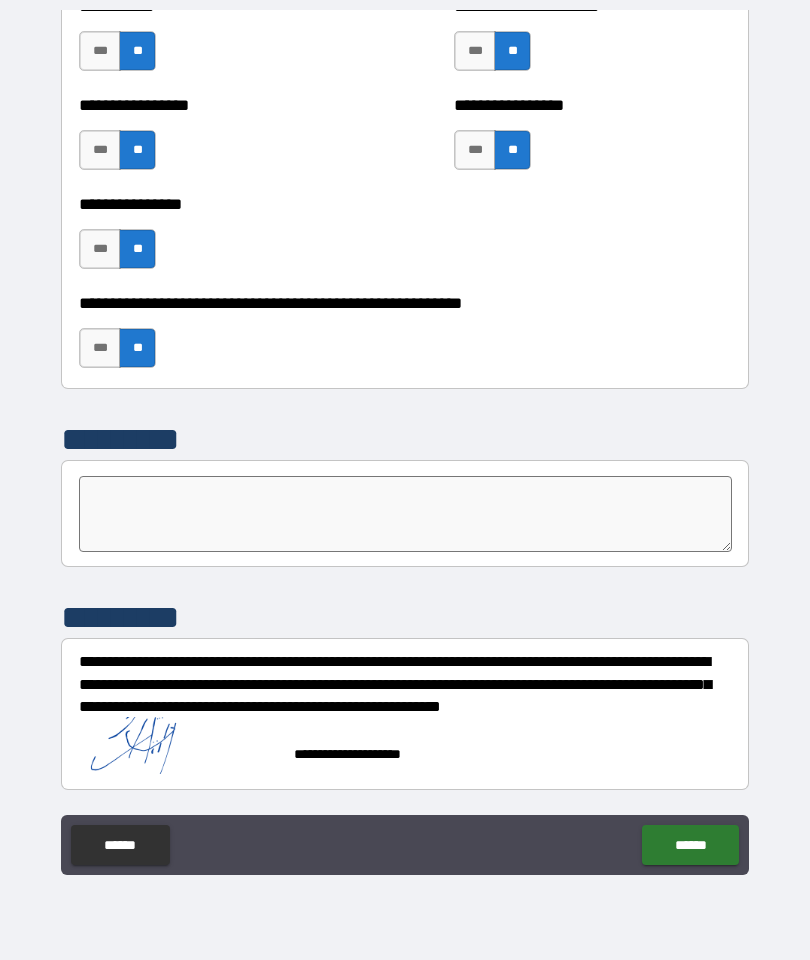 scroll, scrollTop: 6051, scrollLeft: 0, axis: vertical 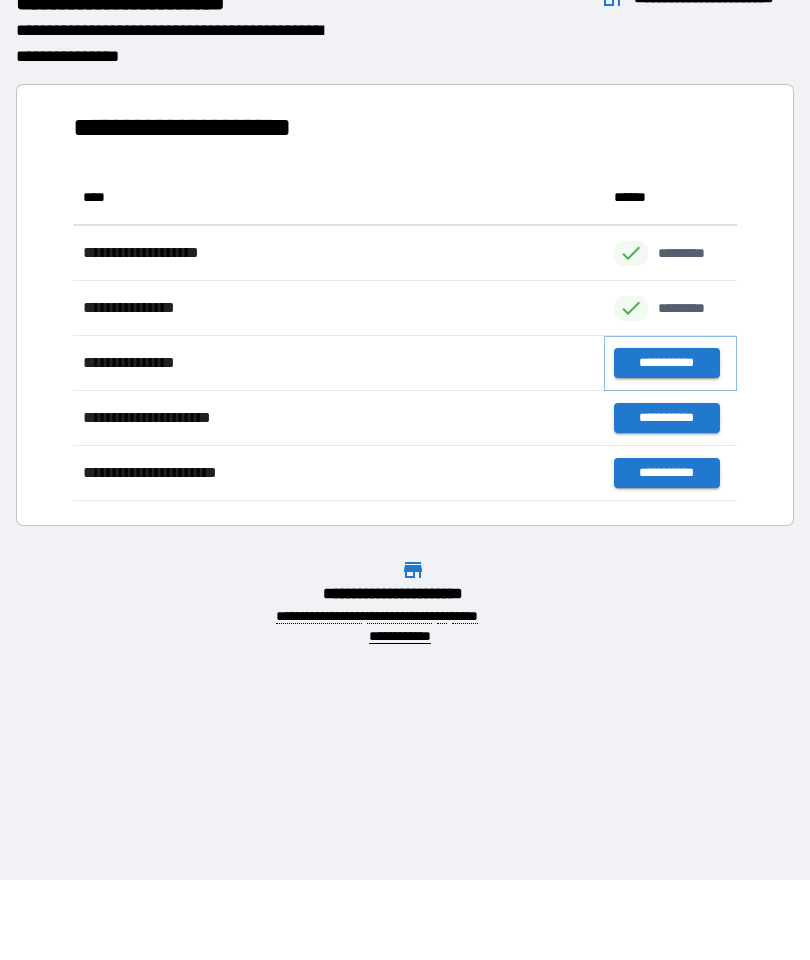 click on "**********" at bounding box center [666, 363] 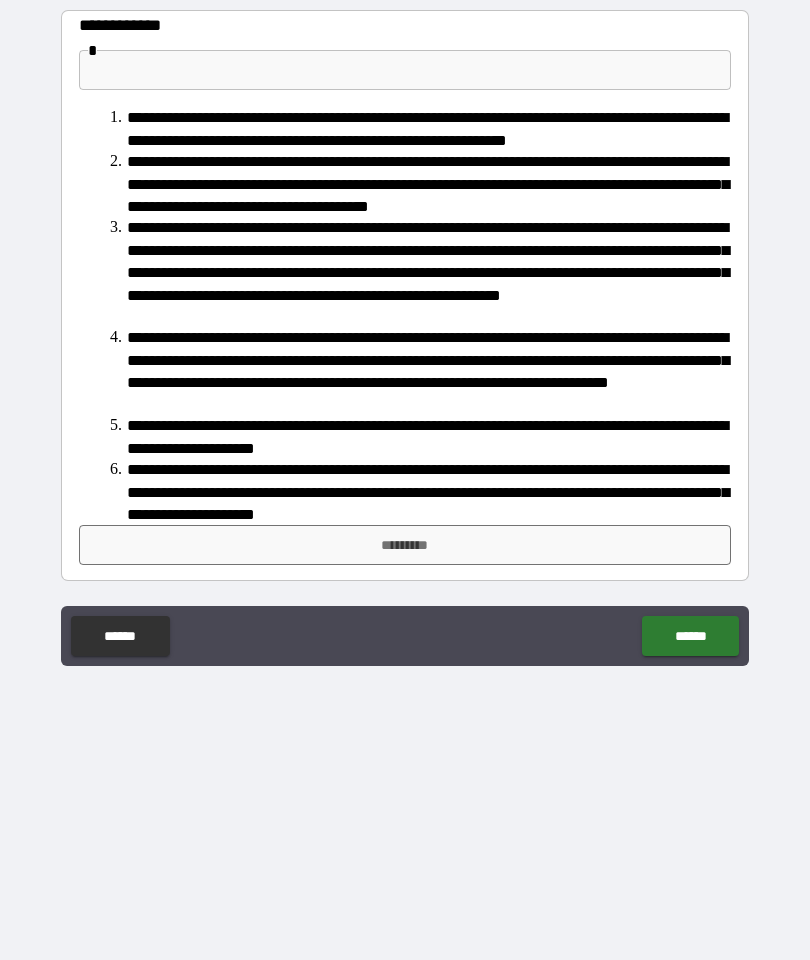 click on "*********" at bounding box center [405, 545] 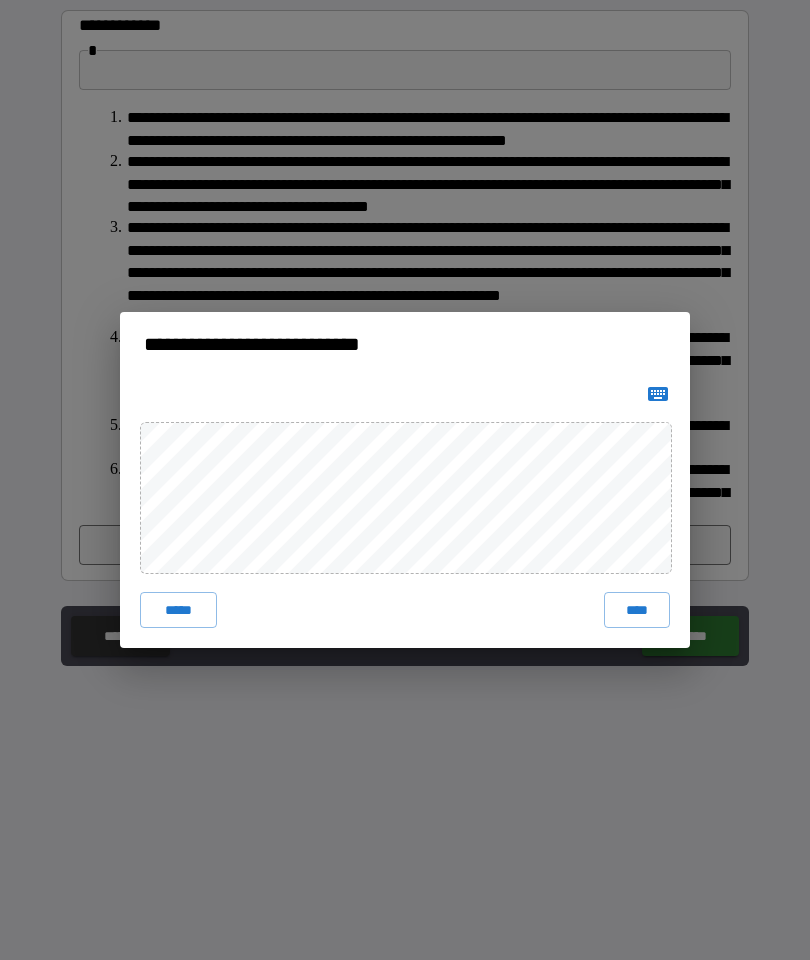 click on "****" at bounding box center (637, 610) 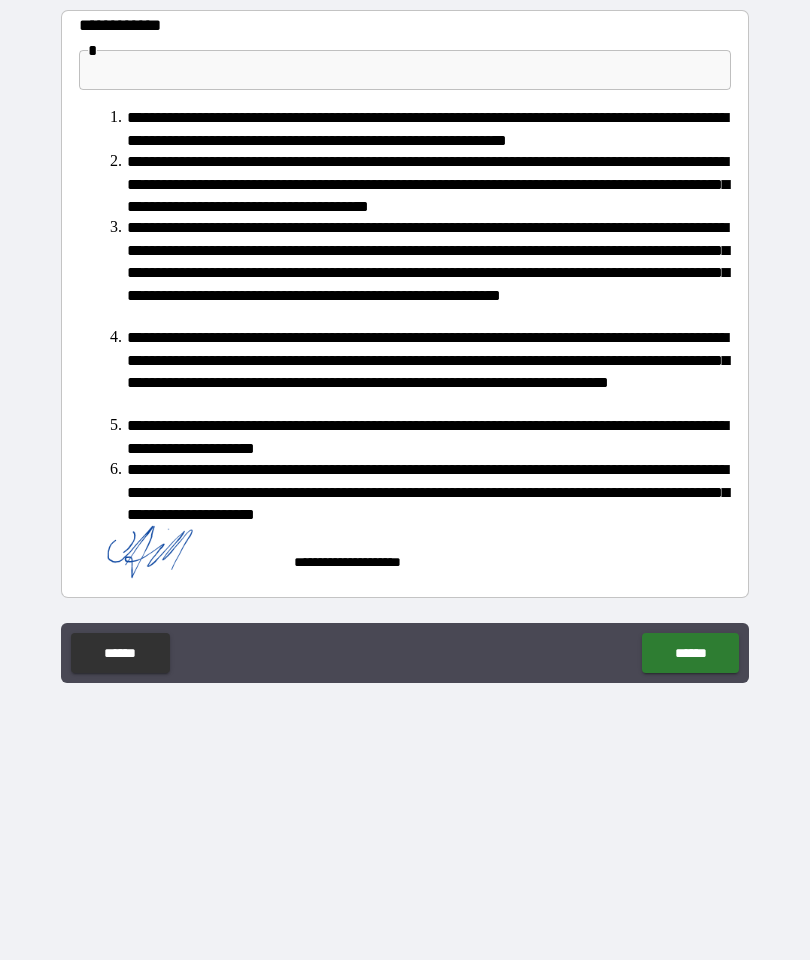 click on "******" at bounding box center [690, 653] 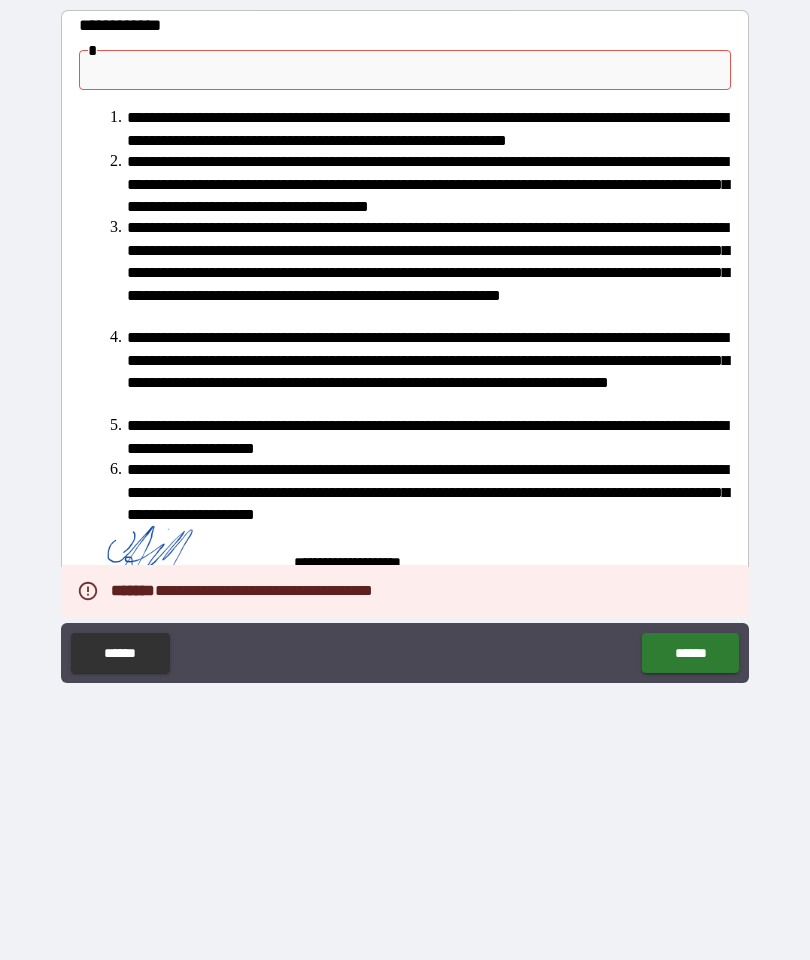 click at bounding box center (405, 70) 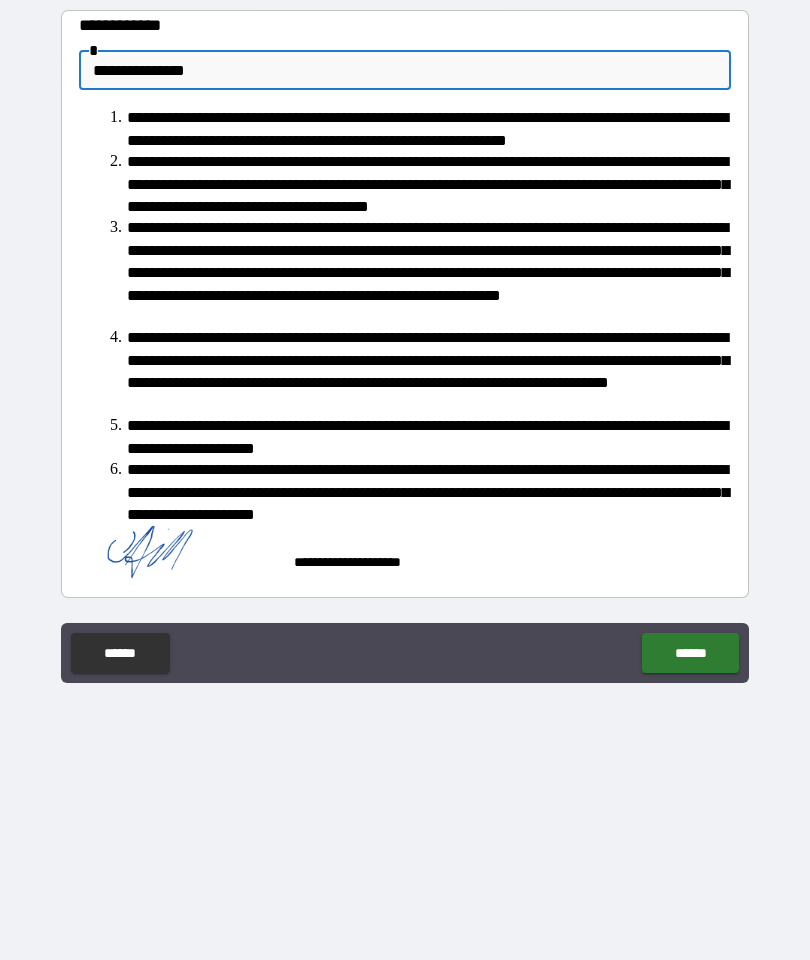 type on "**********" 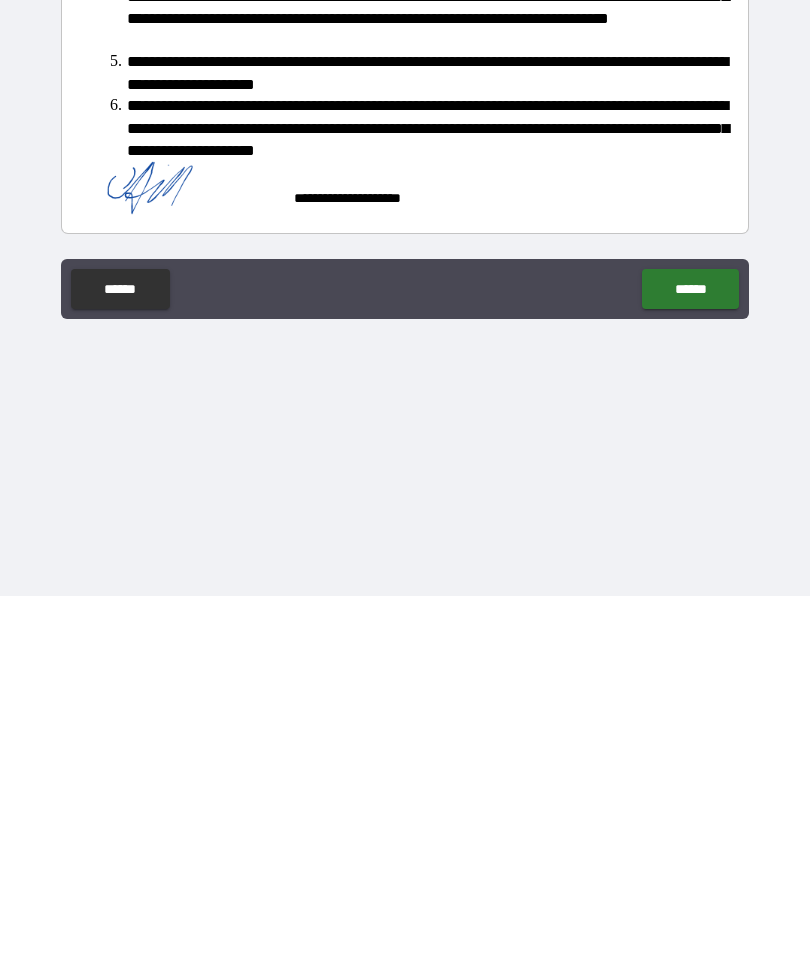 click on "******" at bounding box center [690, 653] 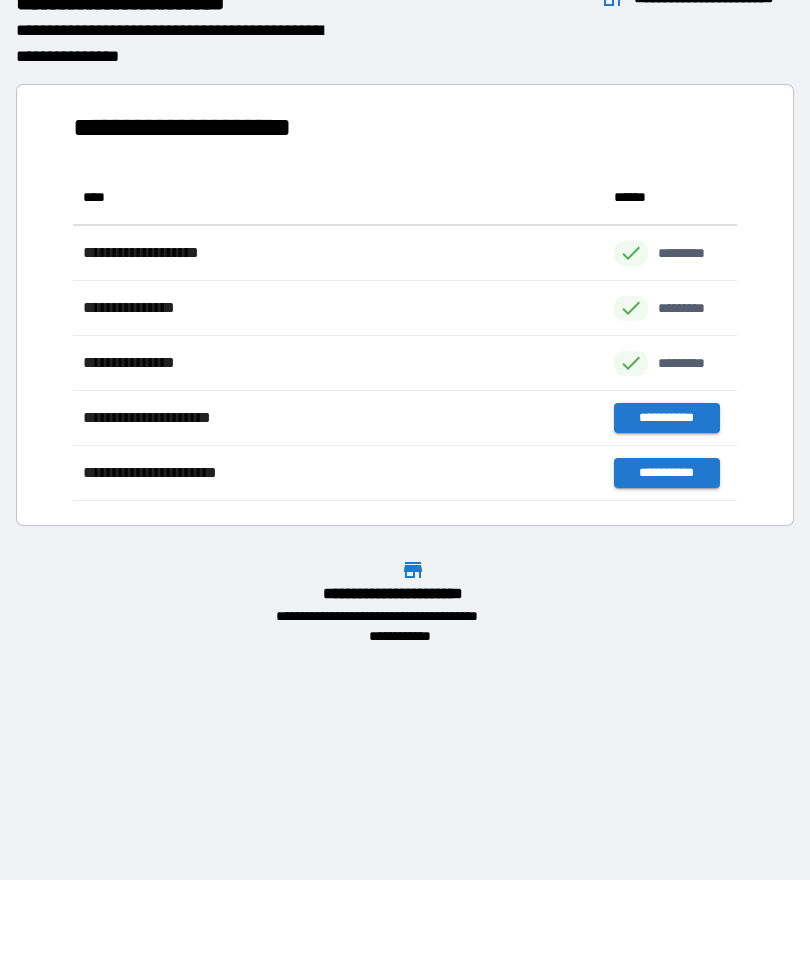 scroll, scrollTop: 1, scrollLeft: 1, axis: both 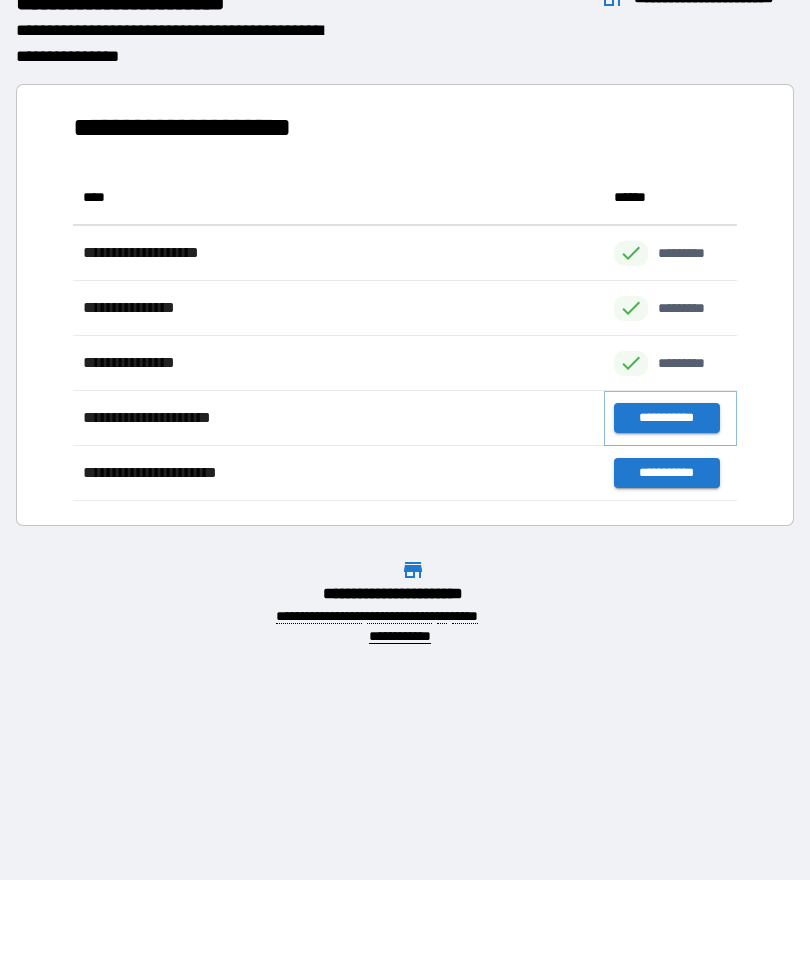 click on "**********" at bounding box center (666, 418) 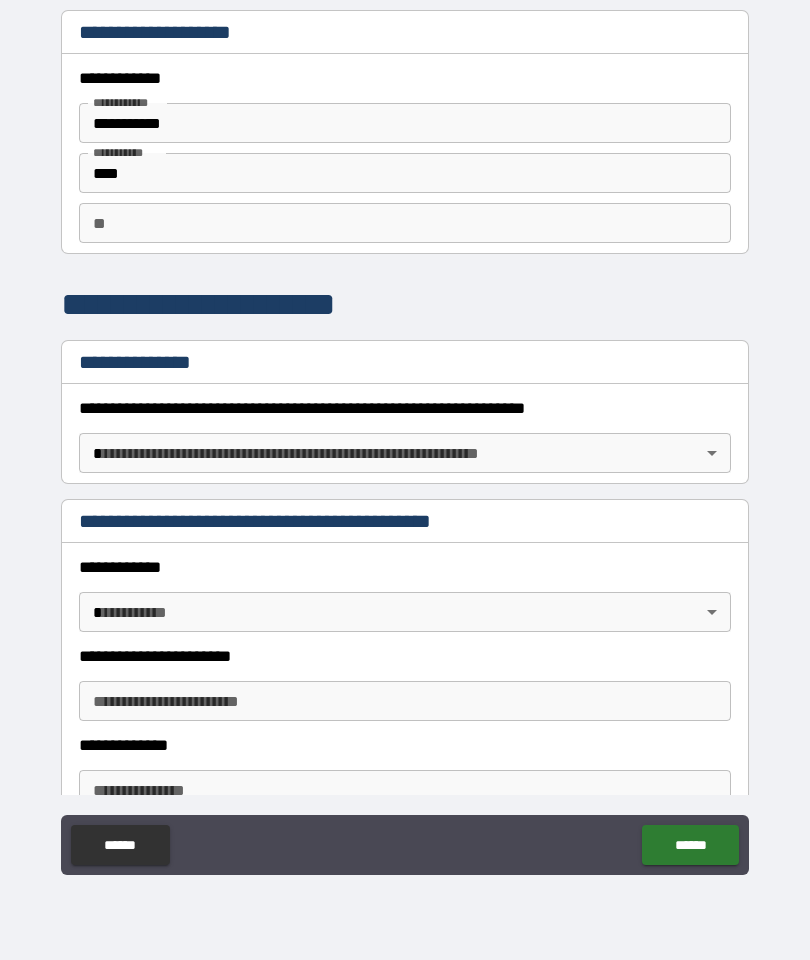 click on "**********" at bounding box center (405, 440) 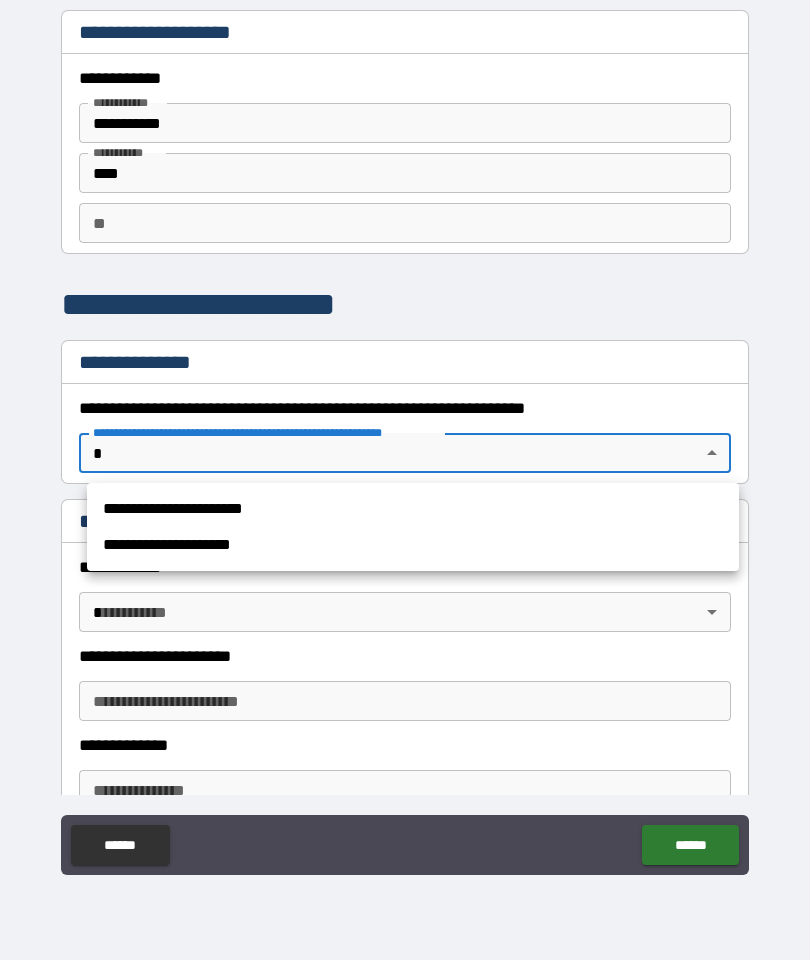 click on "**********" at bounding box center [413, 509] 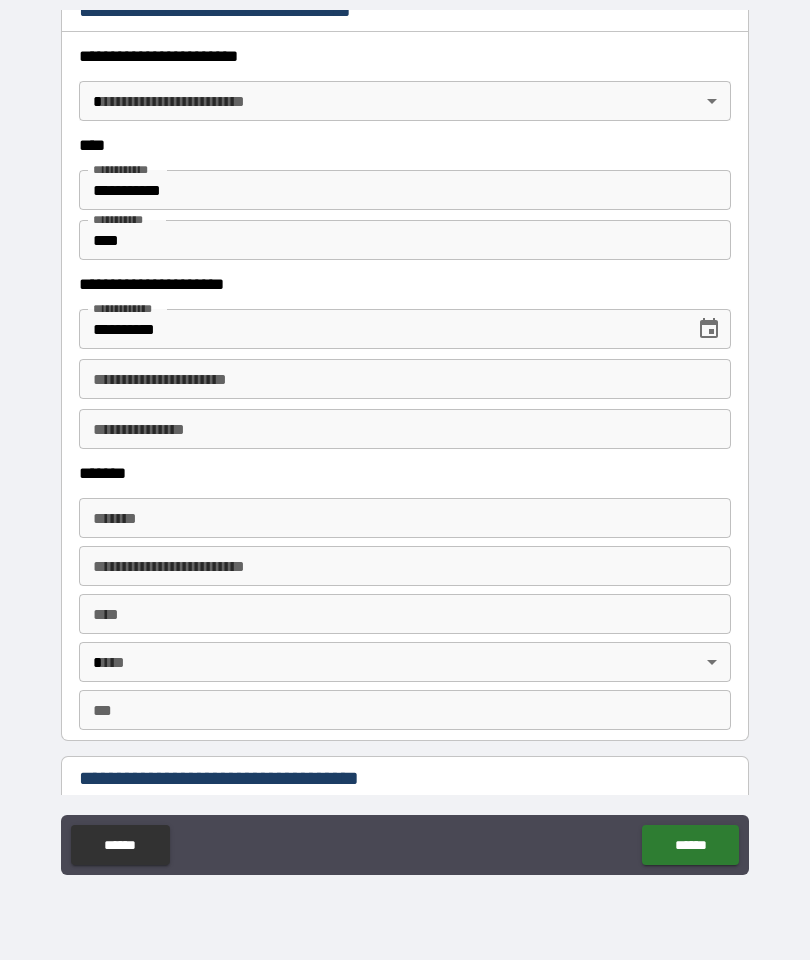 scroll, scrollTop: 926, scrollLeft: 0, axis: vertical 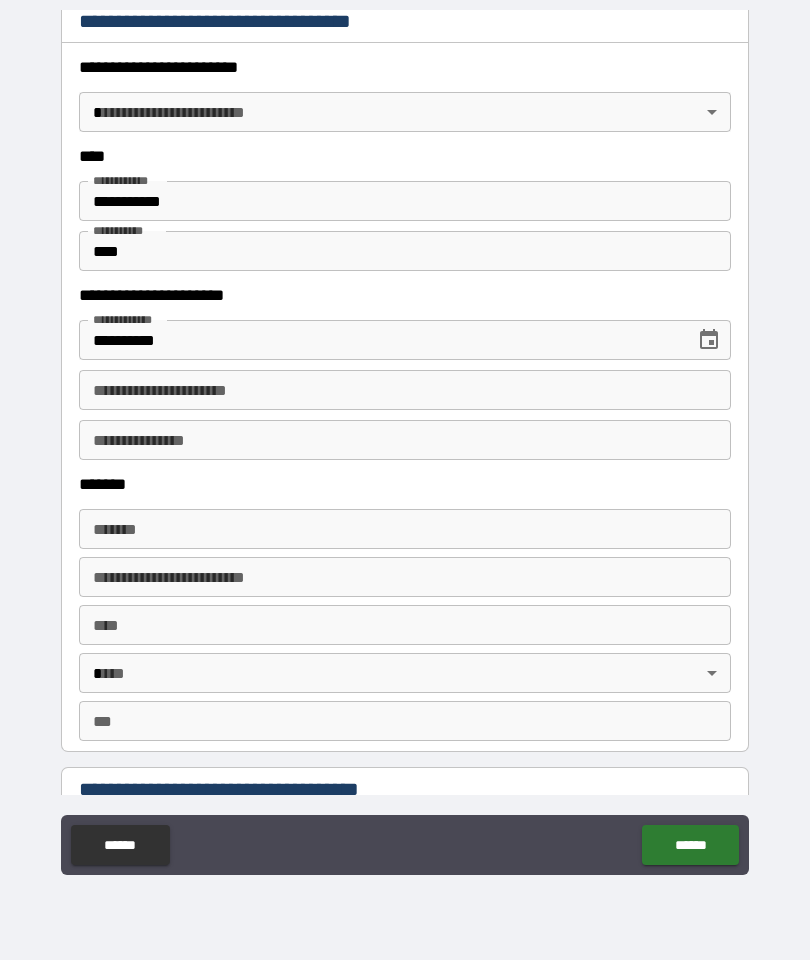click on "**********" at bounding box center (405, 390) 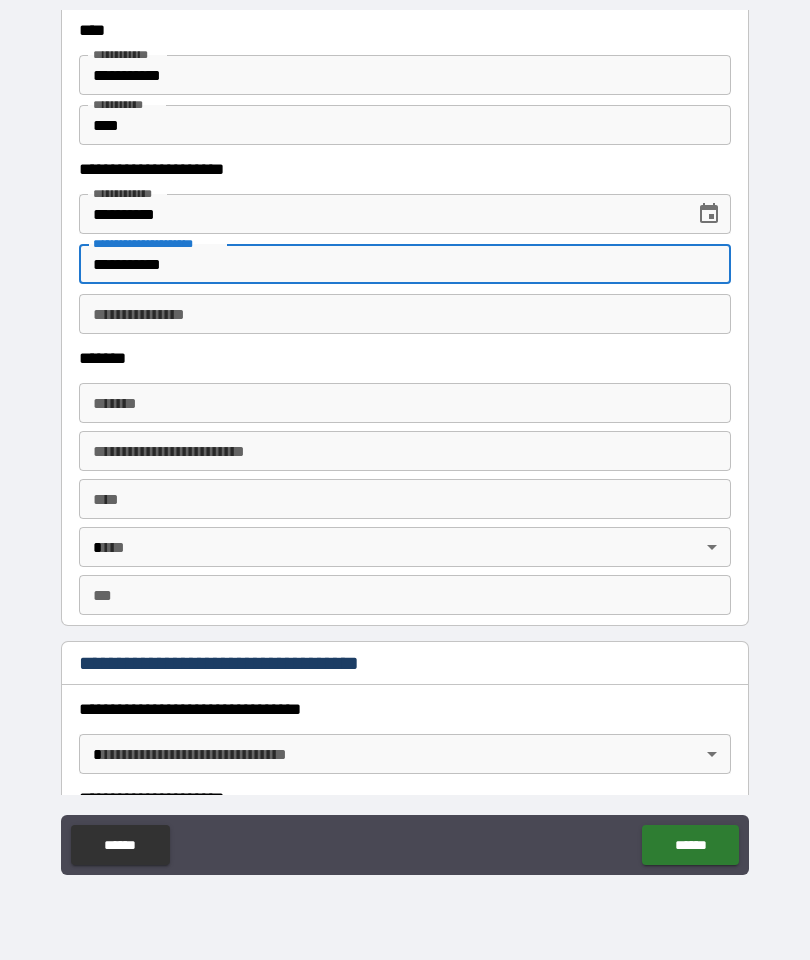 scroll, scrollTop: 1056, scrollLeft: 0, axis: vertical 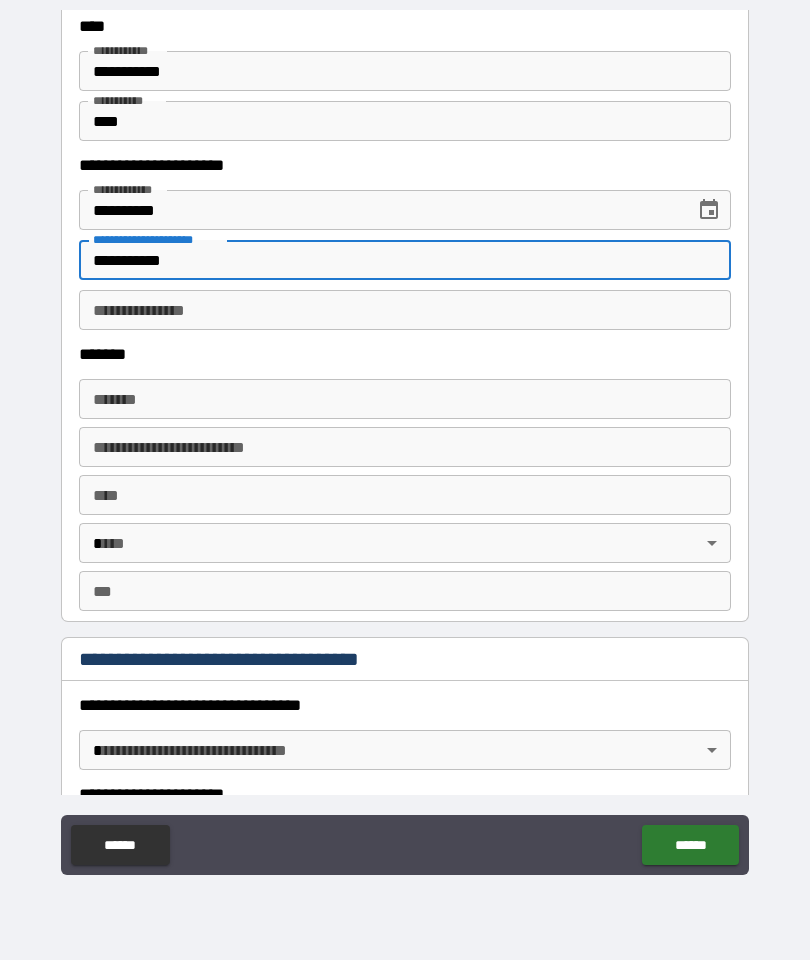 type on "**********" 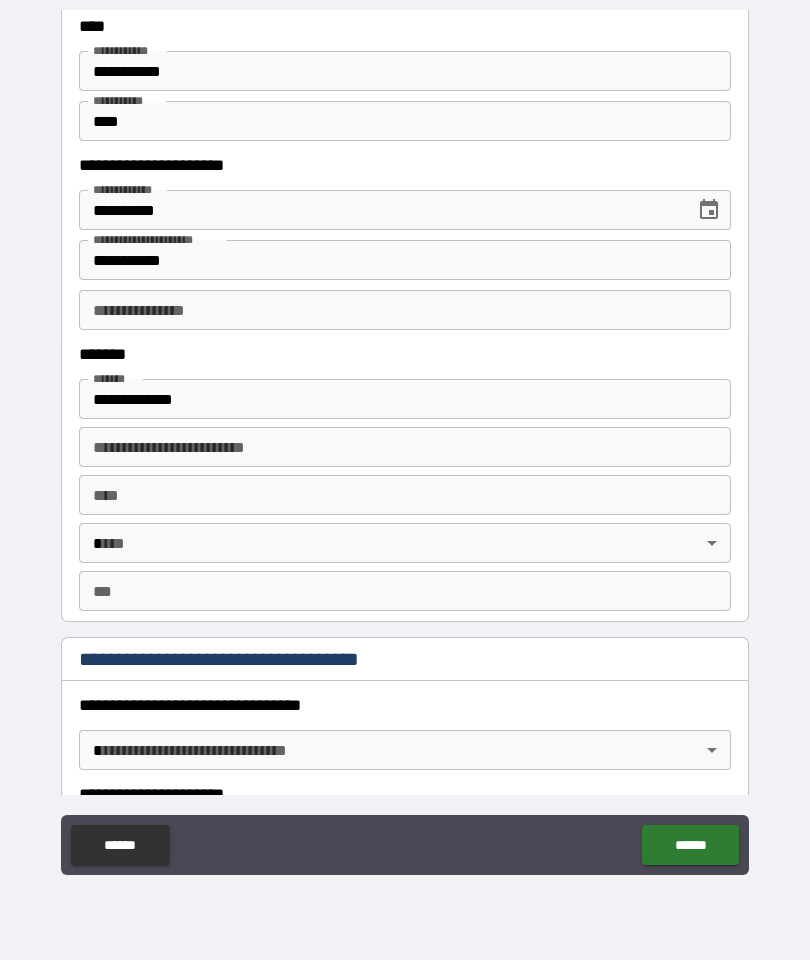 type on "**********" 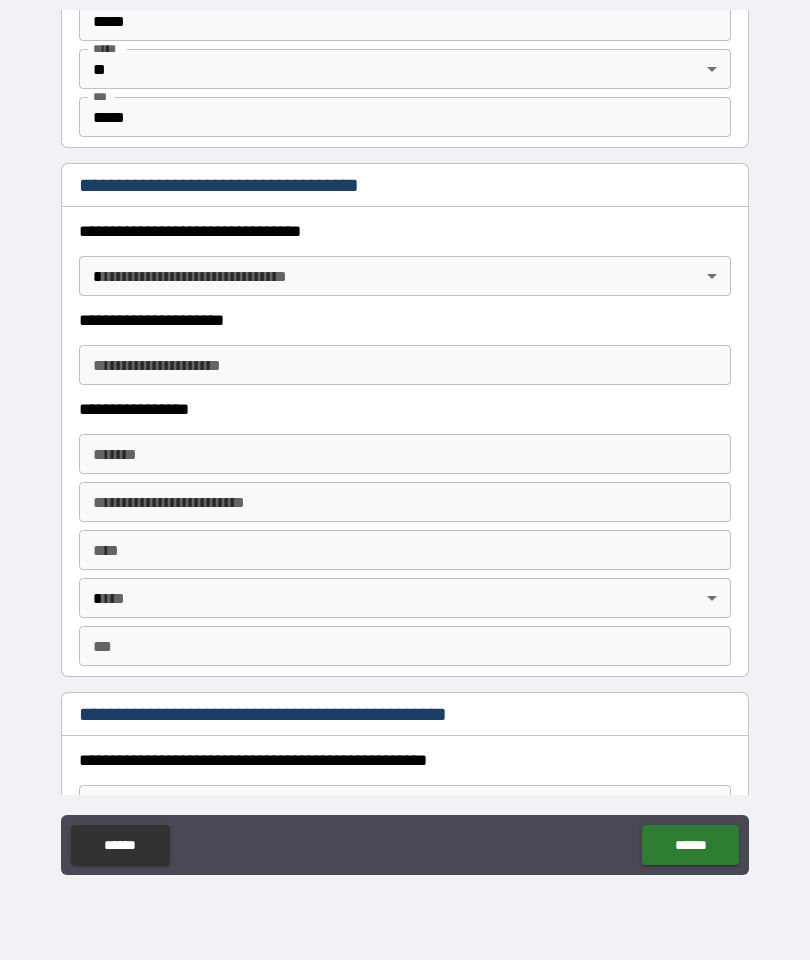 scroll, scrollTop: 1529, scrollLeft: 0, axis: vertical 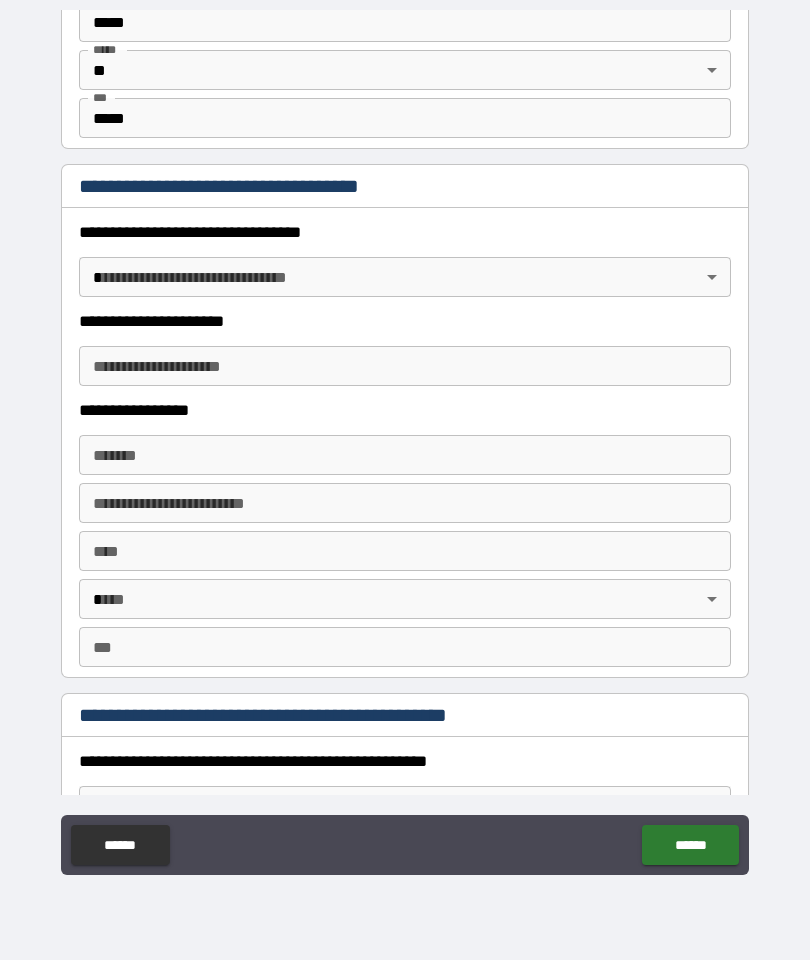 click on "**********" at bounding box center [405, 440] 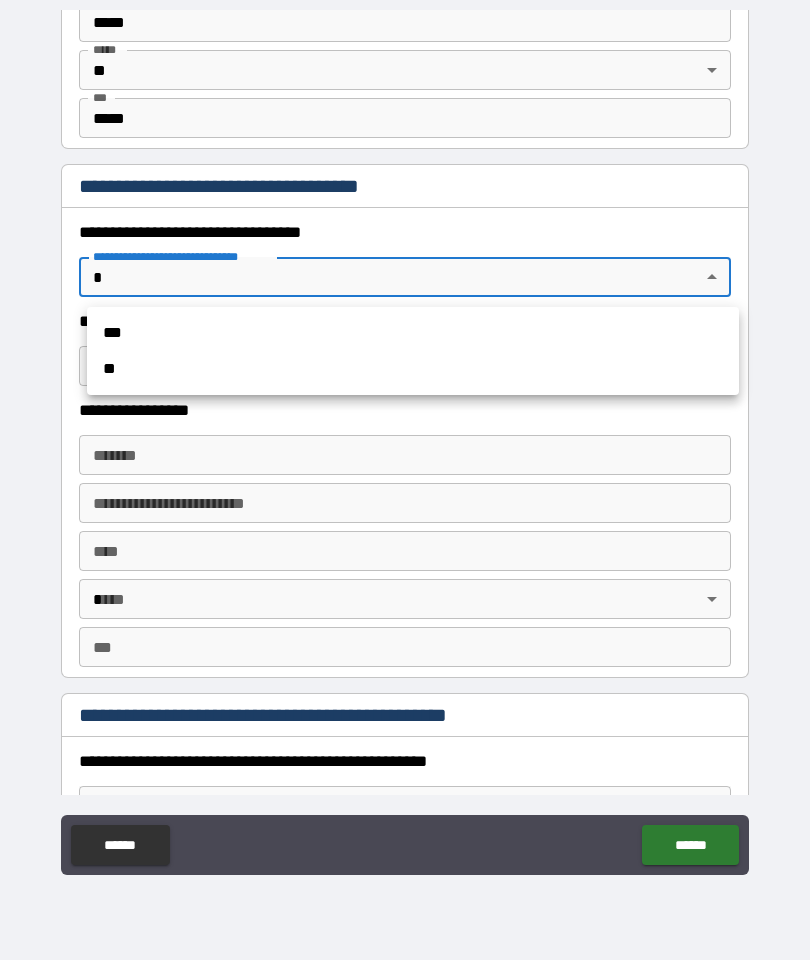 click on "***" at bounding box center (413, 333) 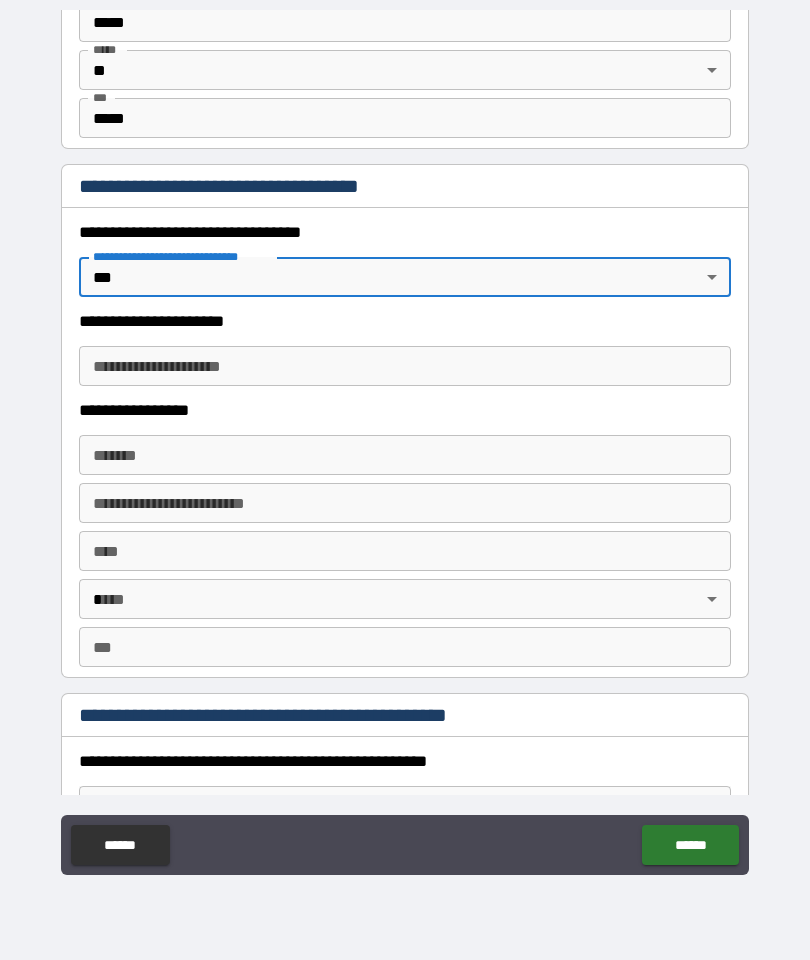 click on "**********" at bounding box center [405, 366] 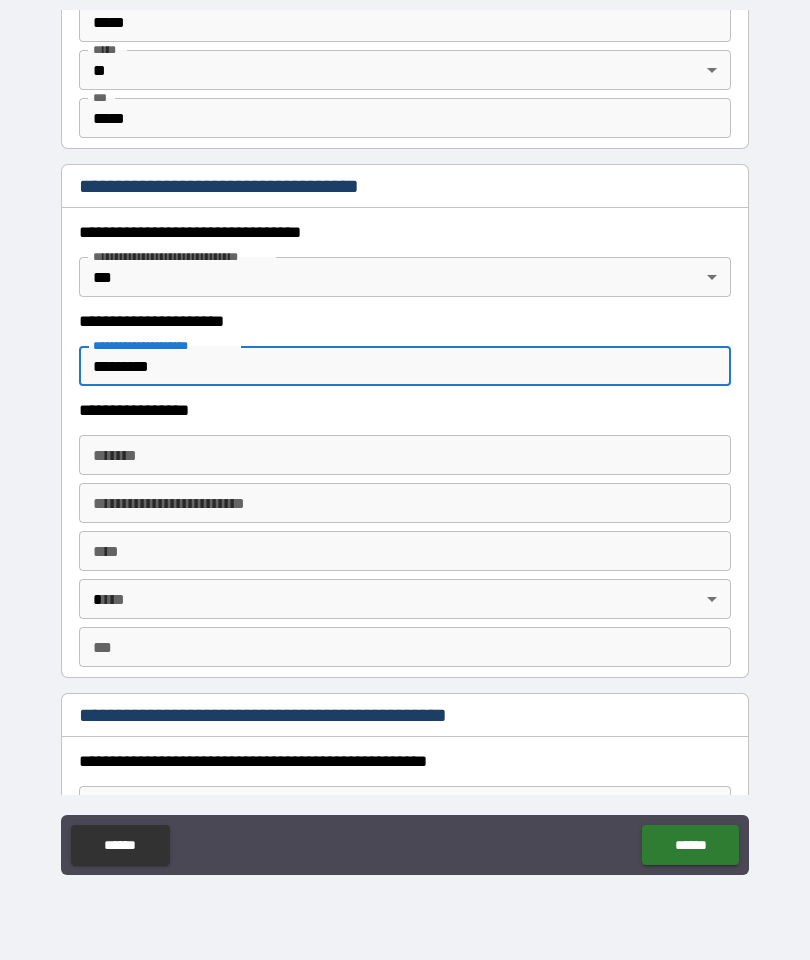 type on "*********" 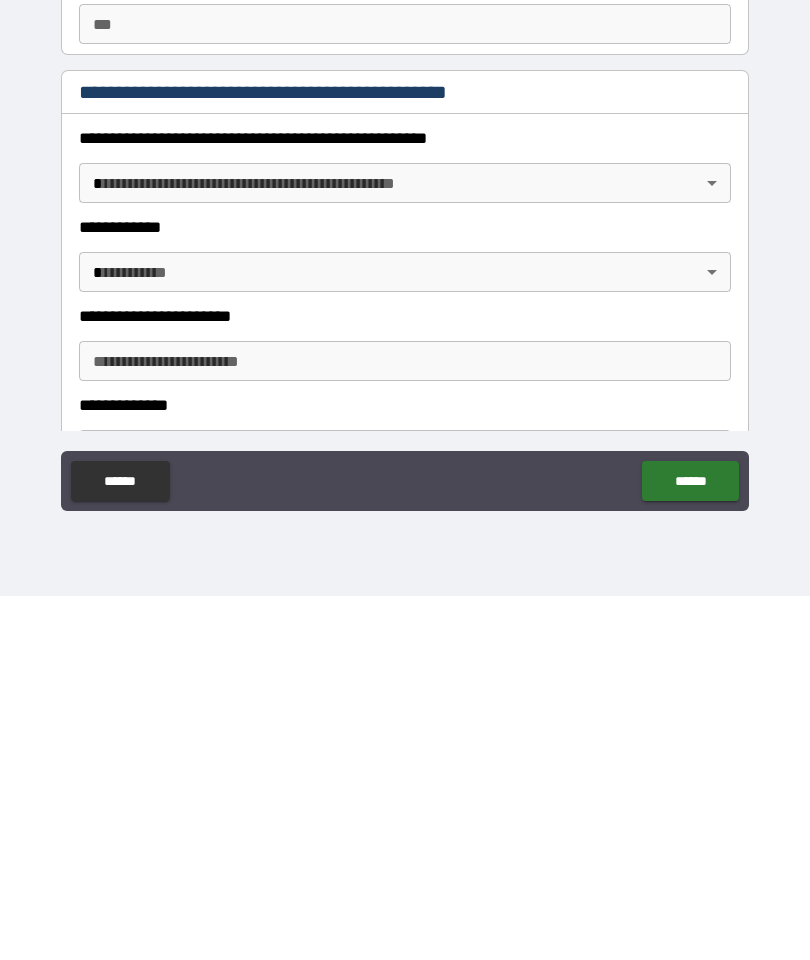 scroll, scrollTop: 1808, scrollLeft: 0, axis: vertical 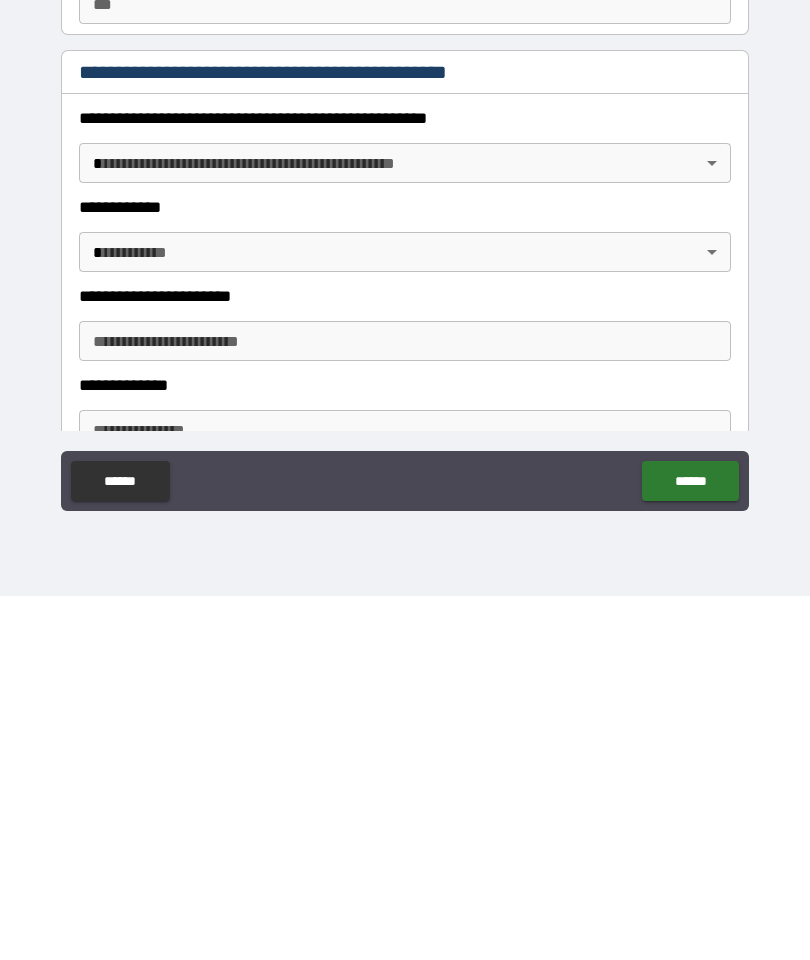 click on "**********" at bounding box center (405, 440) 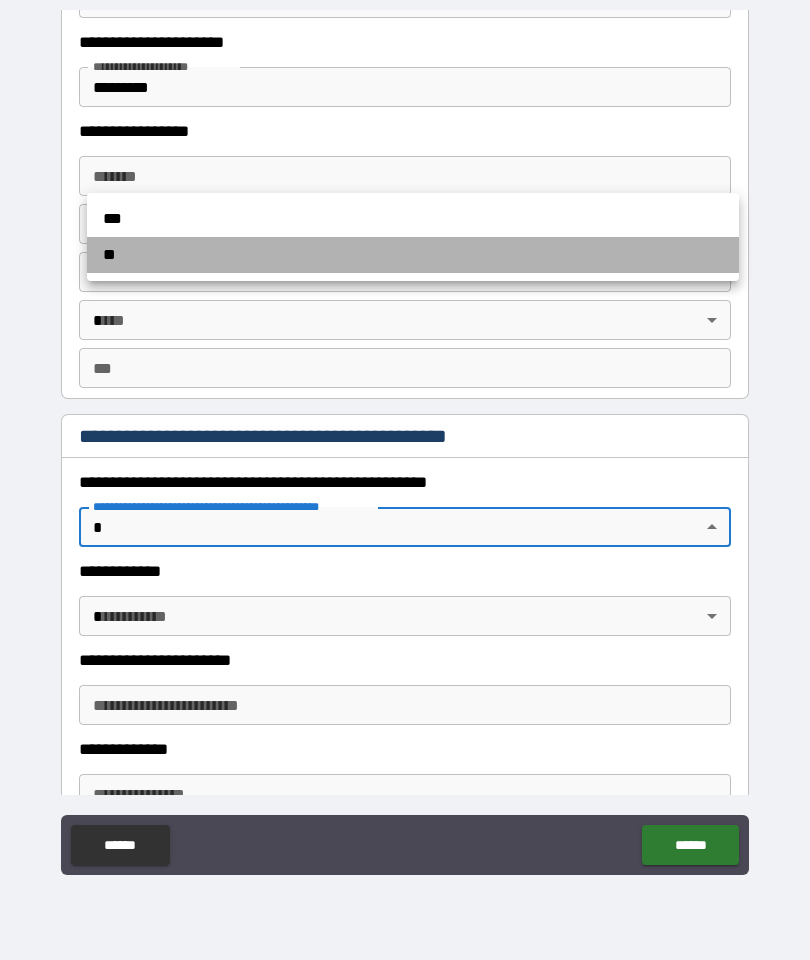 click on "**" at bounding box center (413, 255) 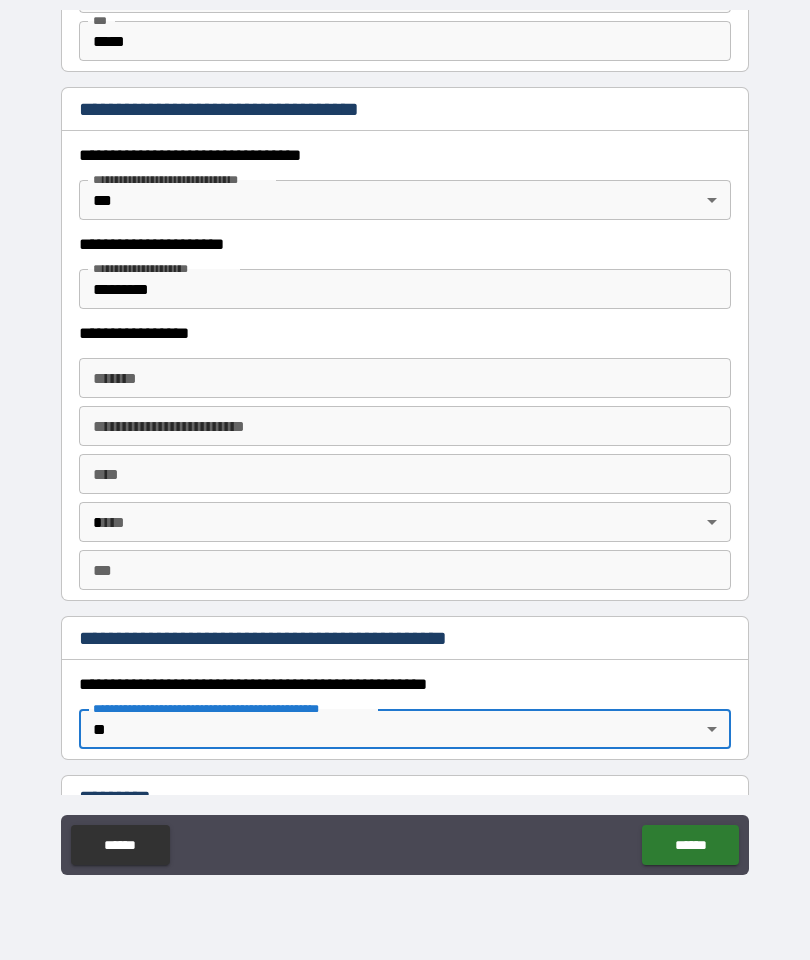 scroll, scrollTop: 1605, scrollLeft: 0, axis: vertical 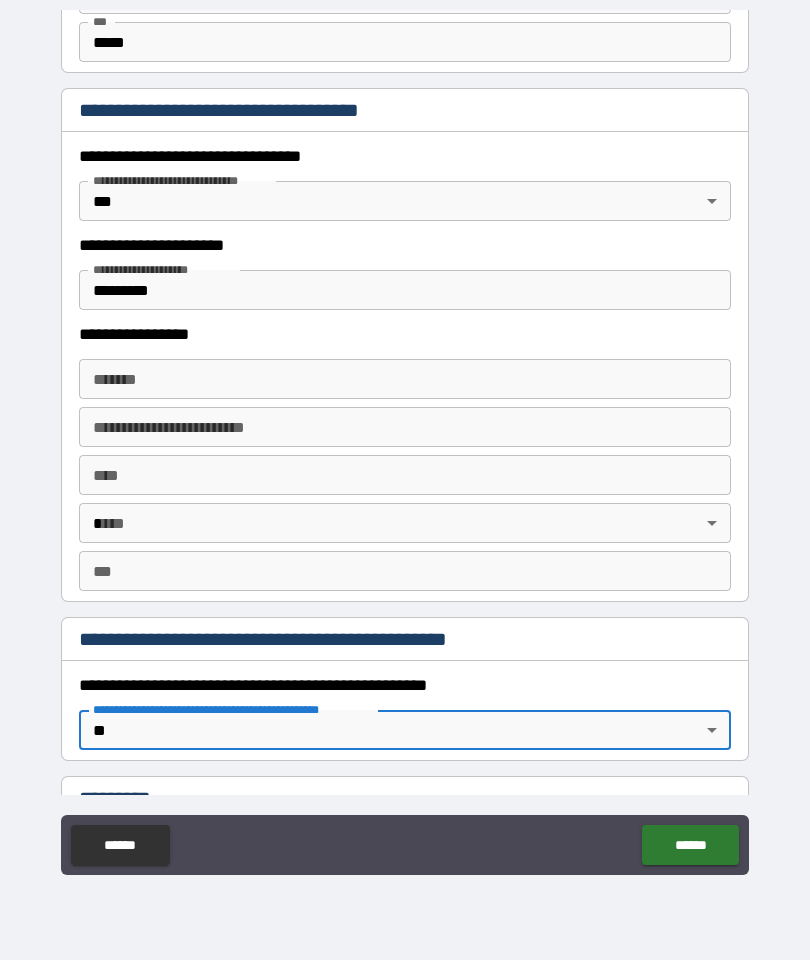 click on "*******" at bounding box center (405, 379) 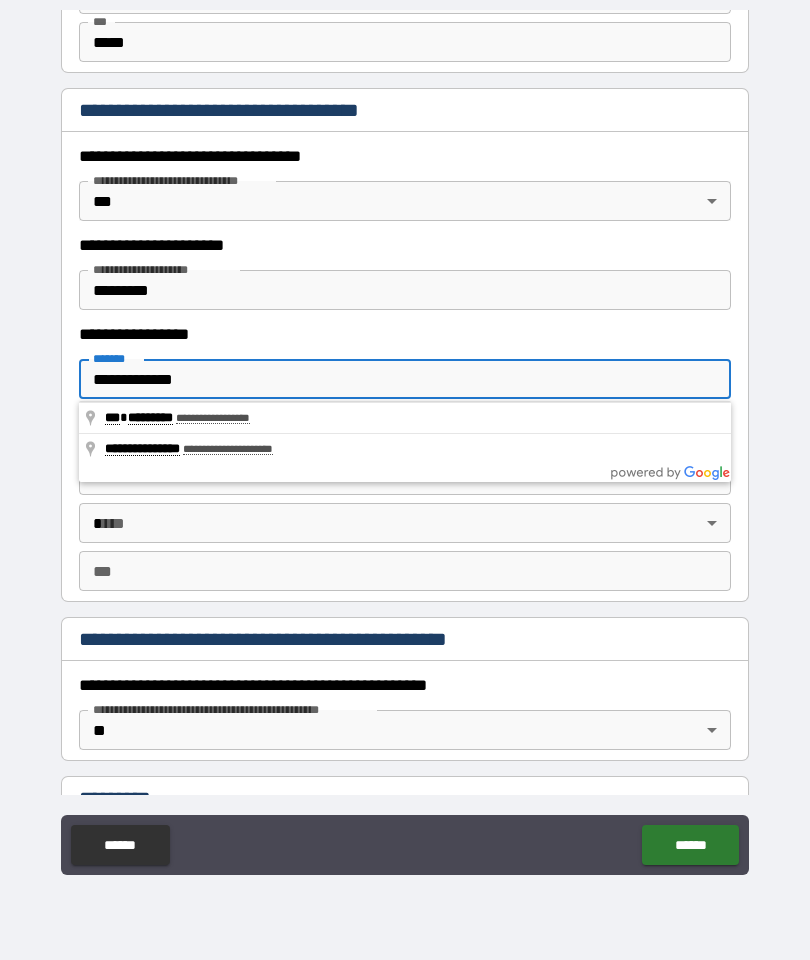 type on "**********" 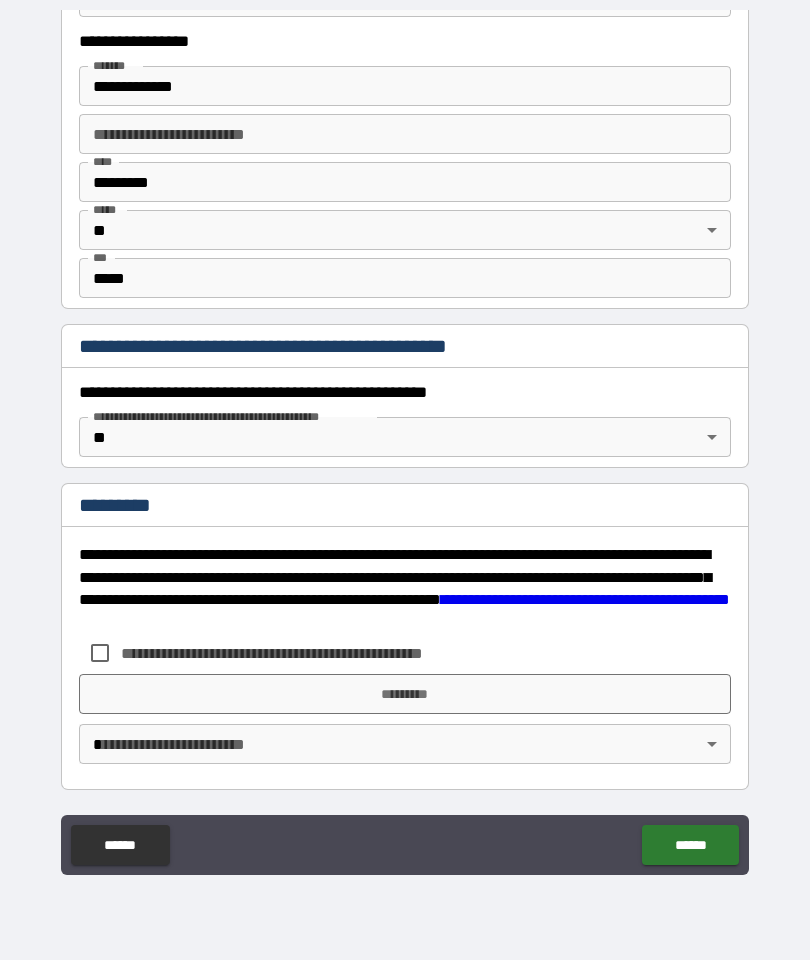 scroll, scrollTop: 1898, scrollLeft: 0, axis: vertical 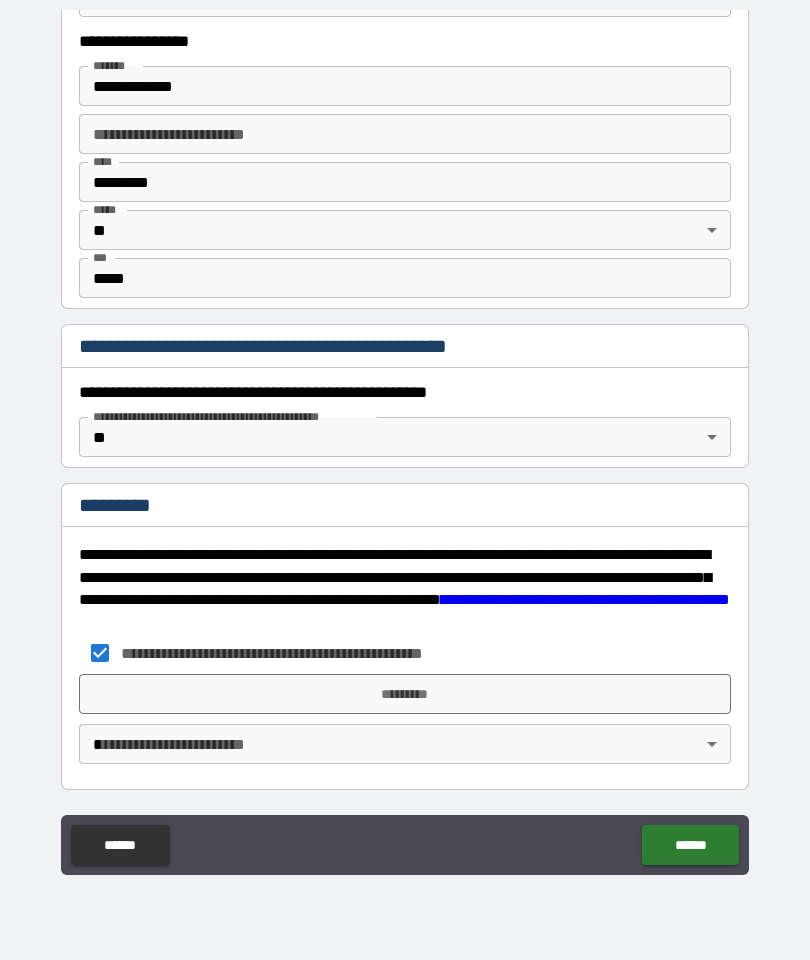 click on "*********" at bounding box center [405, 694] 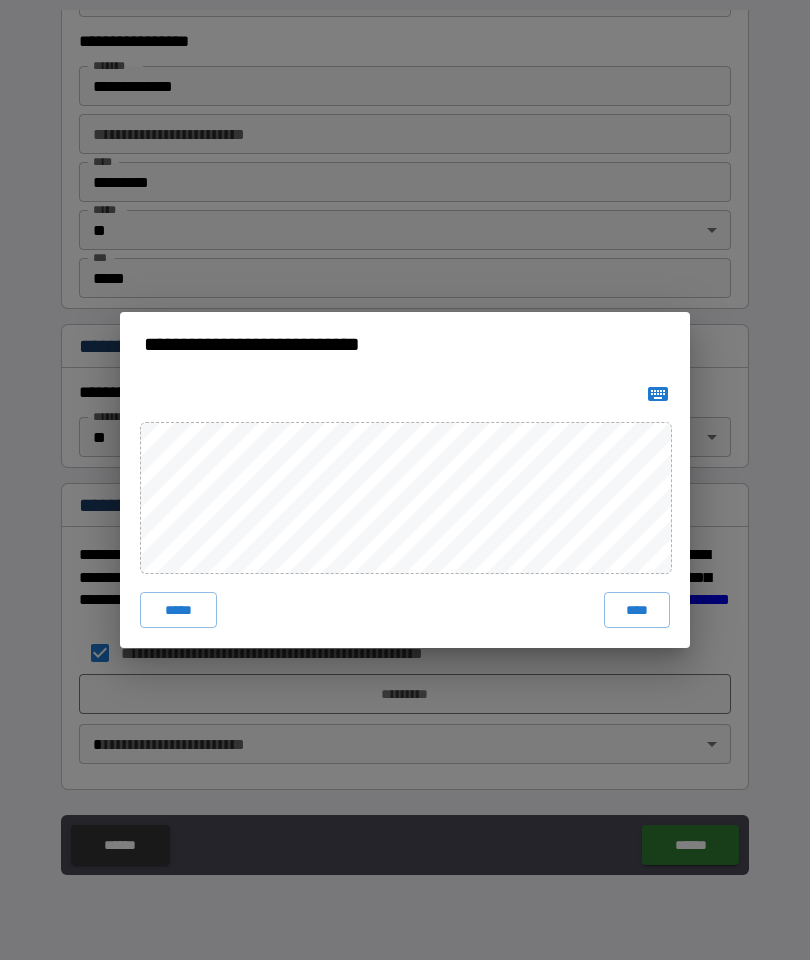 click on "****" at bounding box center [637, 610] 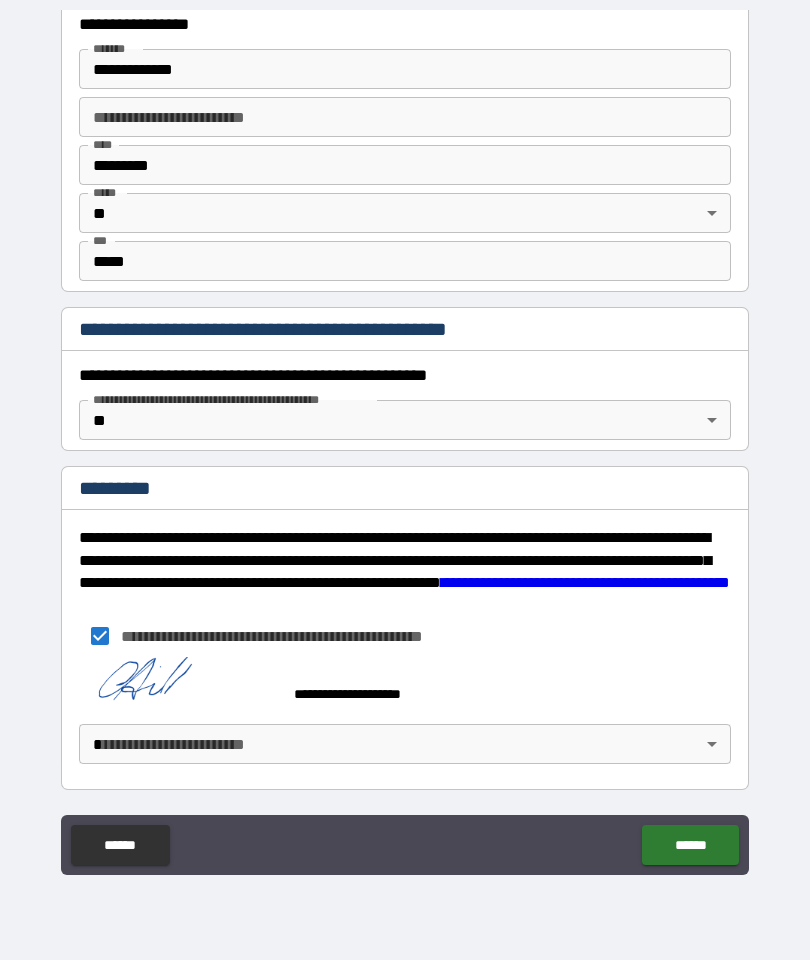 scroll, scrollTop: 1915, scrollLeft: 0, axis: vertical 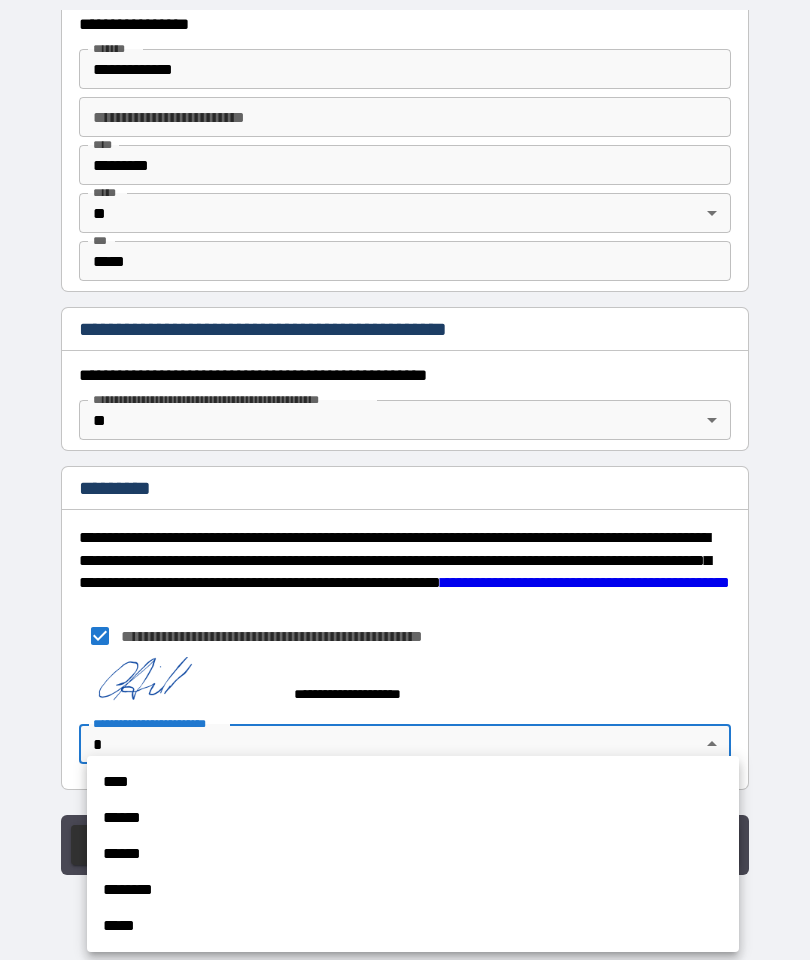 click on "****" at bounding box center (413, 782) 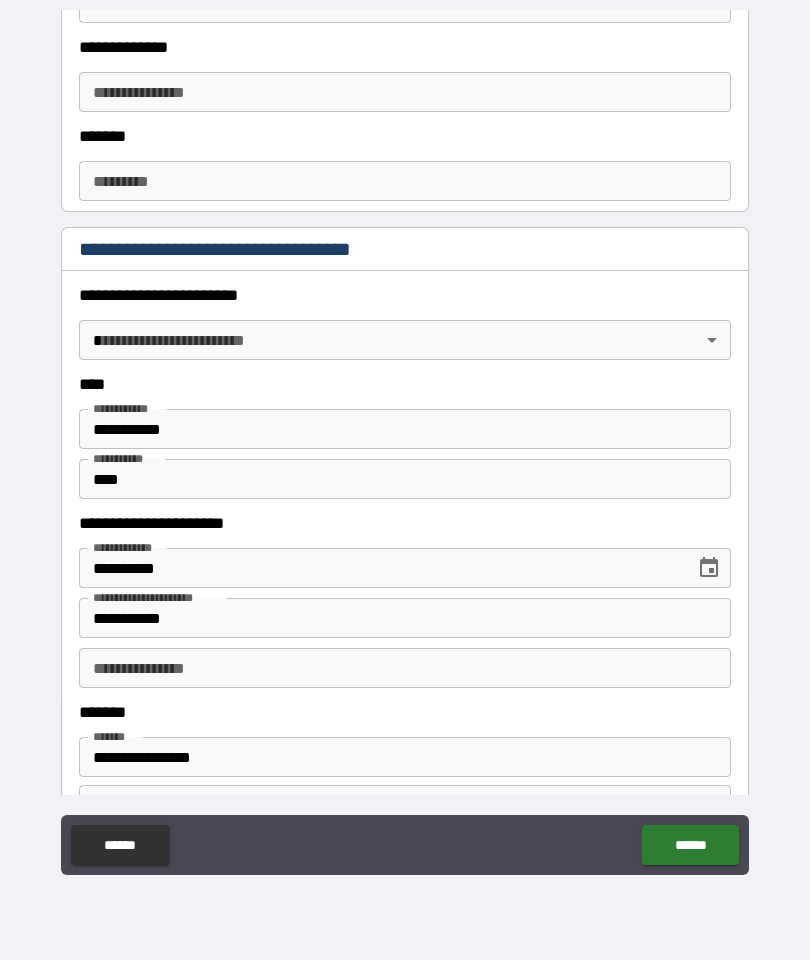 scroll, scrollTop: 696, scrollLeft: 0, axis: vertical 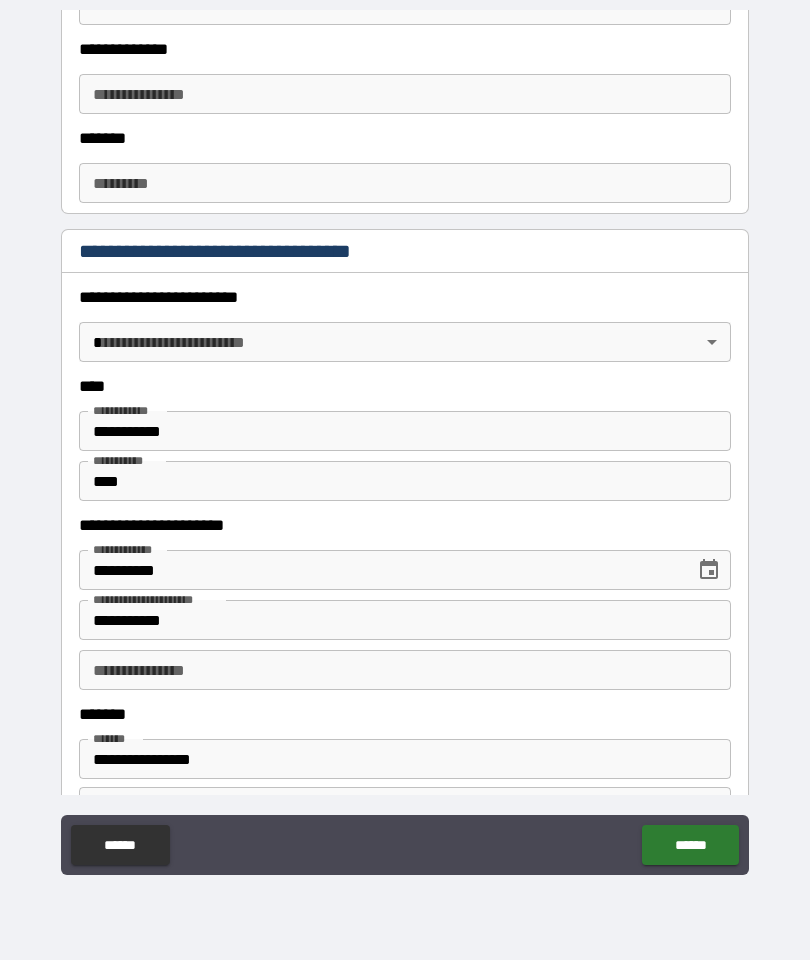 click on "**********" at bounding box center [405, 440] 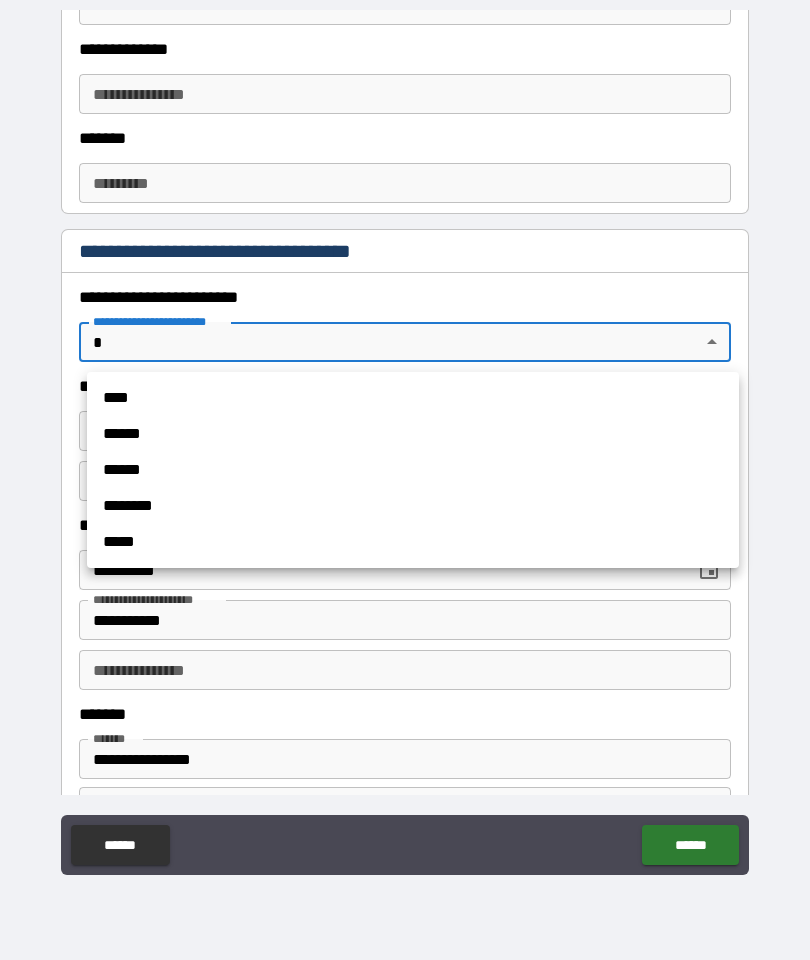 click on "****" at bounding box center (413, 398) 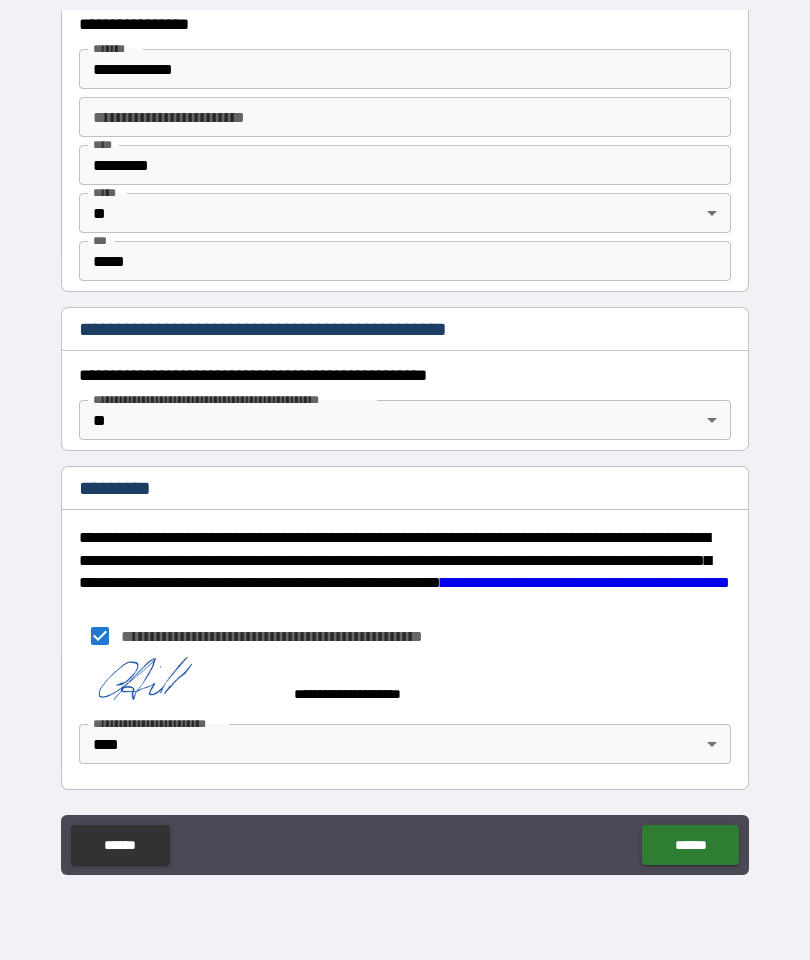 scroll, scrollTop: 1915, scrollLeft: 0, axis: vertical 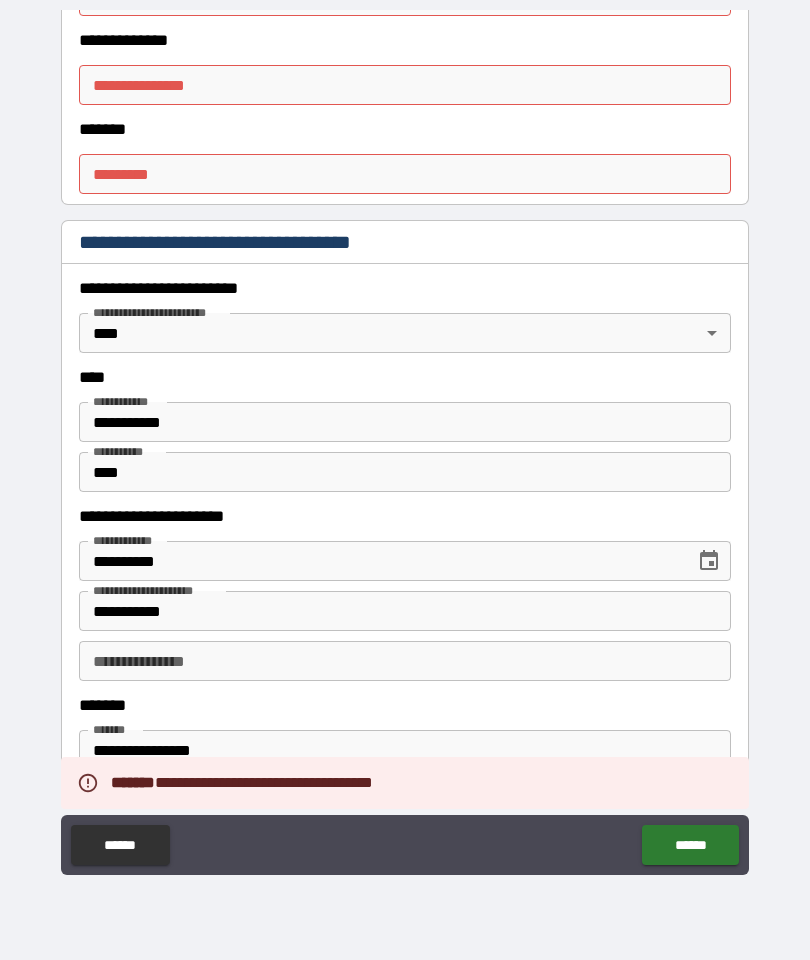 click on "**********" at bounding box center [405, 798] 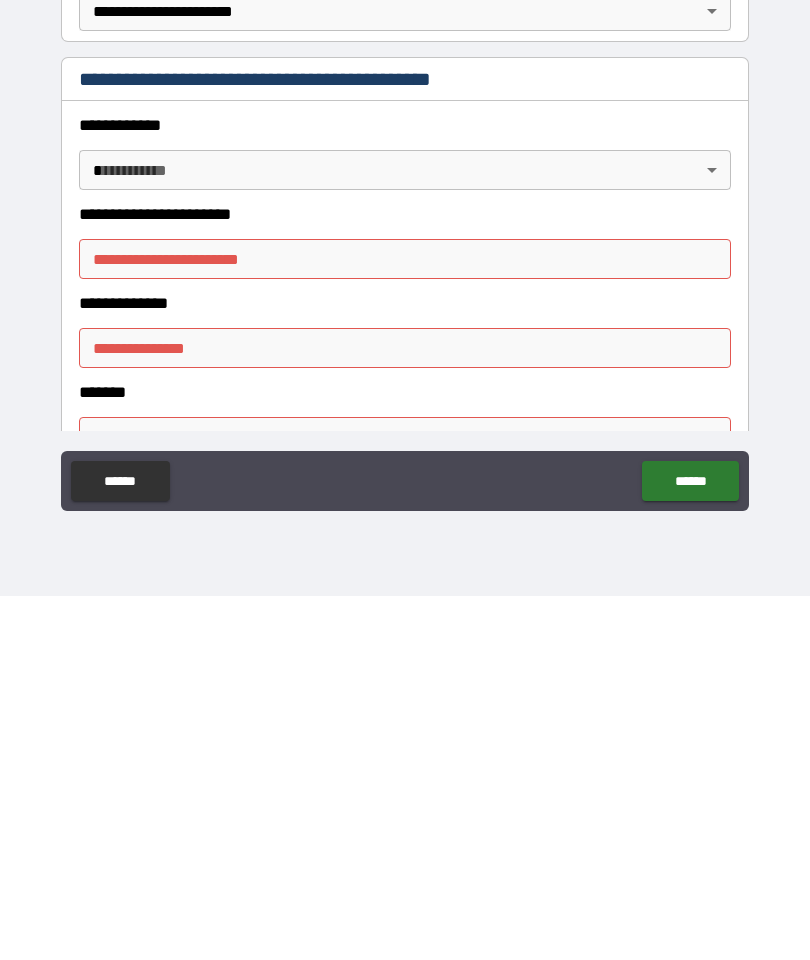 scroll, scrollTop: 104, scrollLeft: 0, axis: vertical 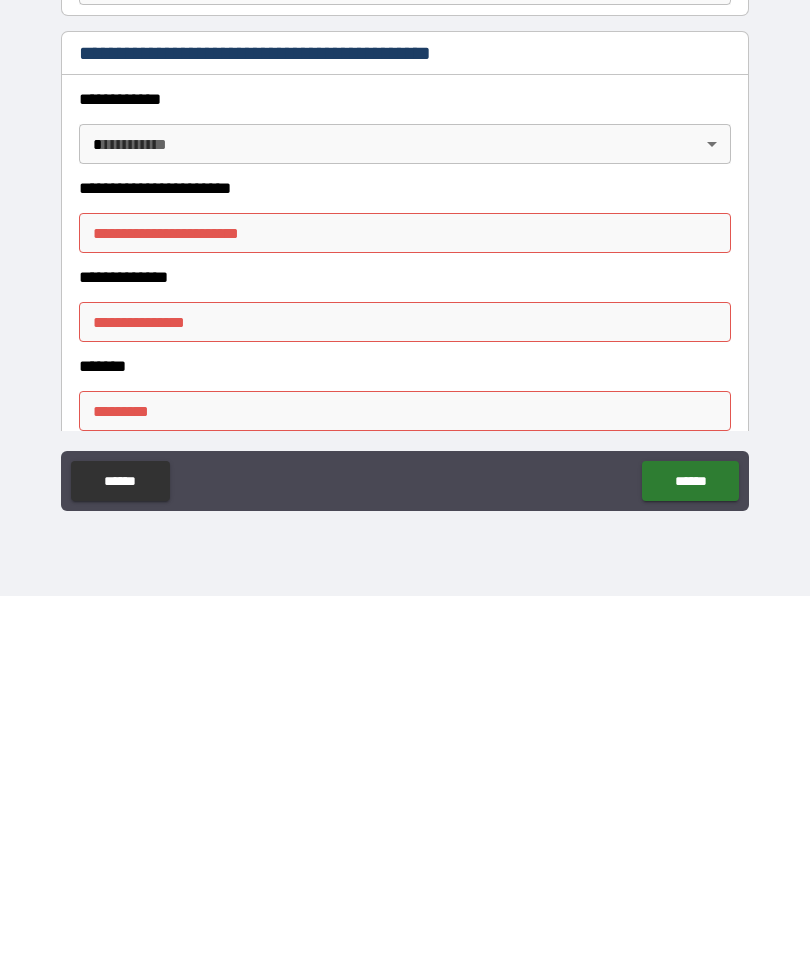 click on "**********" at bounding box center (405, 597) 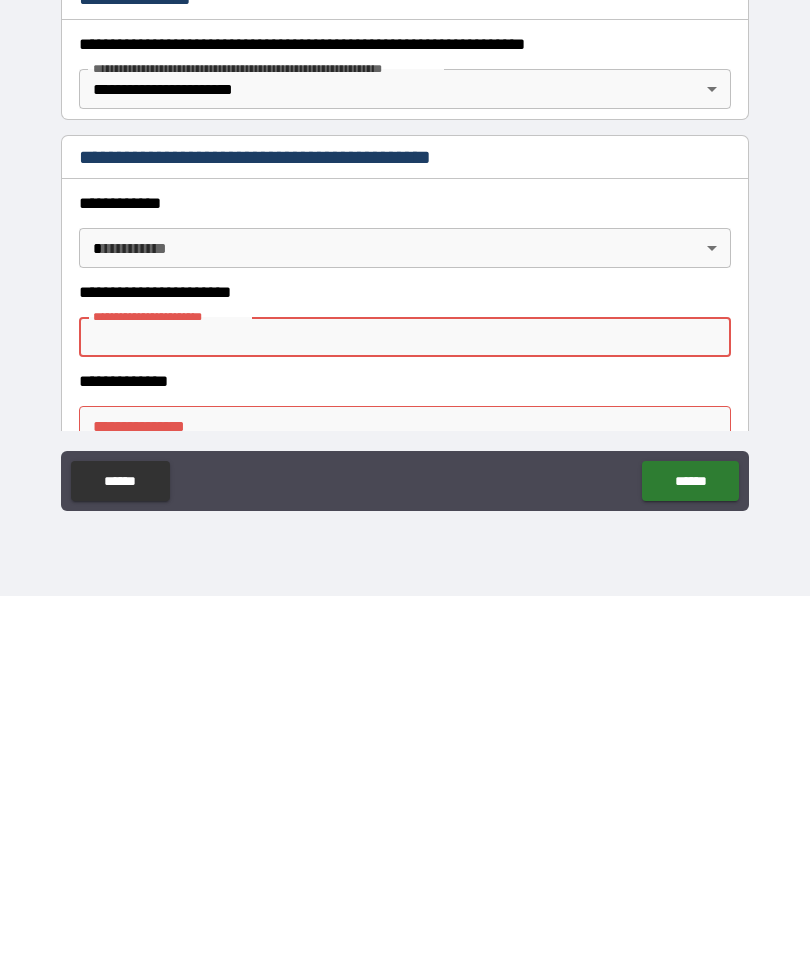 scroll, scrollTop: 0, scrollLeft: 0, axis: both 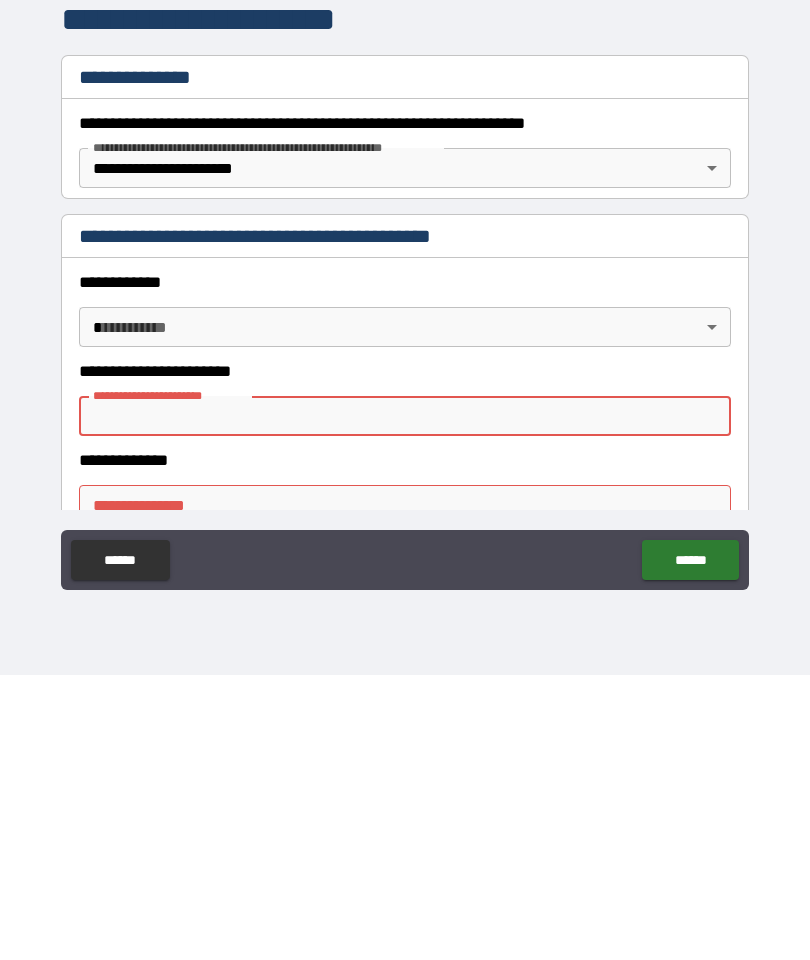 click on "**********" at bounding box center [405, 440] 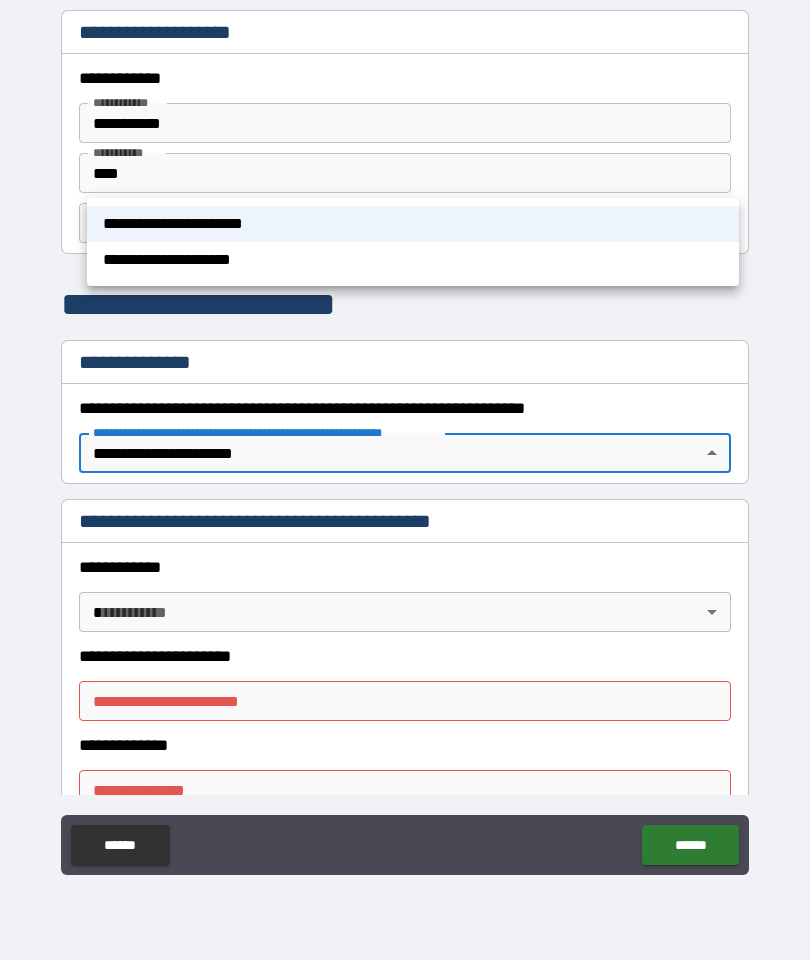 click on "**********" at bounding box center [413, 260] 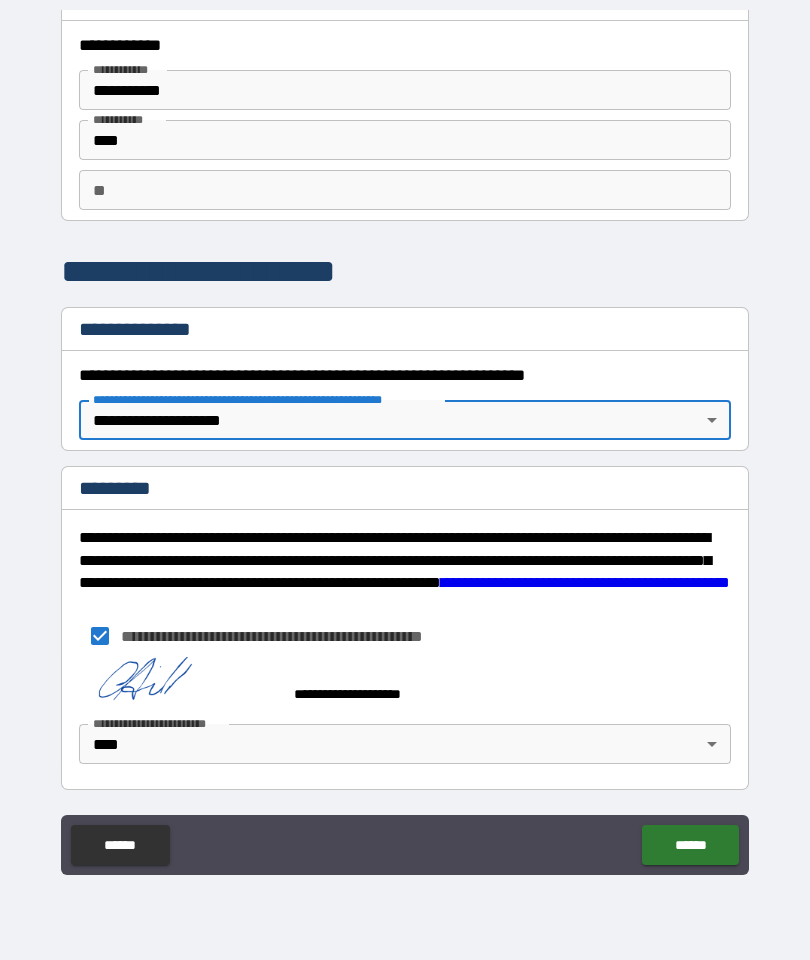 scroll, scrollTop: 33, scrollLeft: 0, axis: vertical 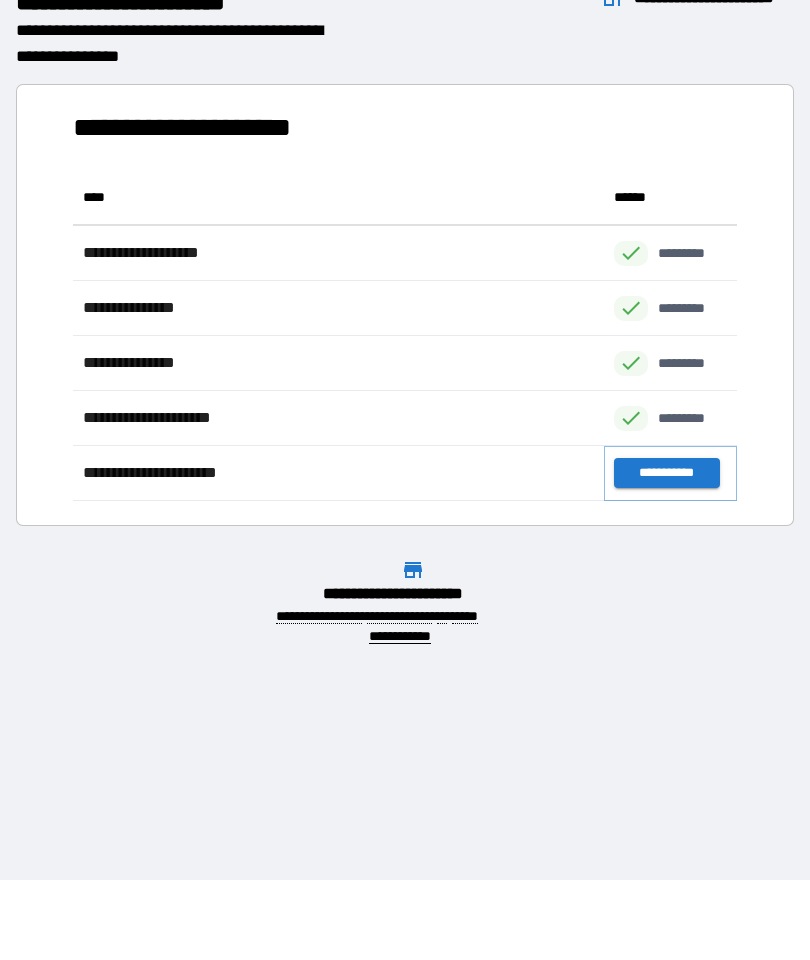 click on "**********" at bounding box center [666, 473] 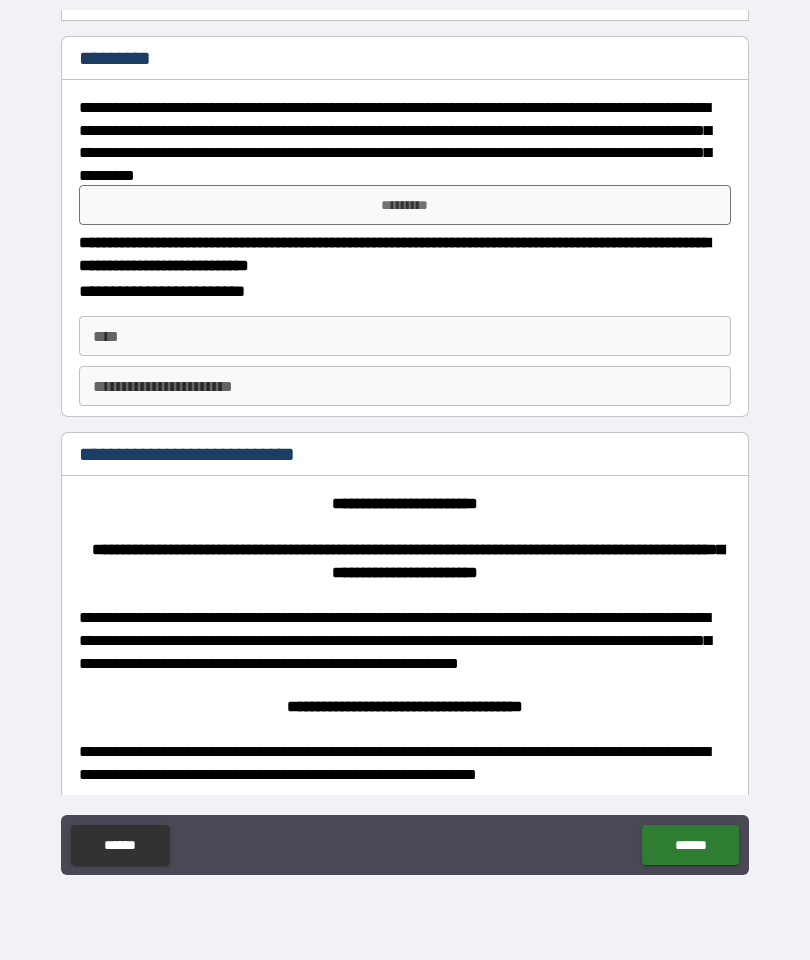 scroll, scrollTop: 508, scrollLeft: 0, axis: vertical 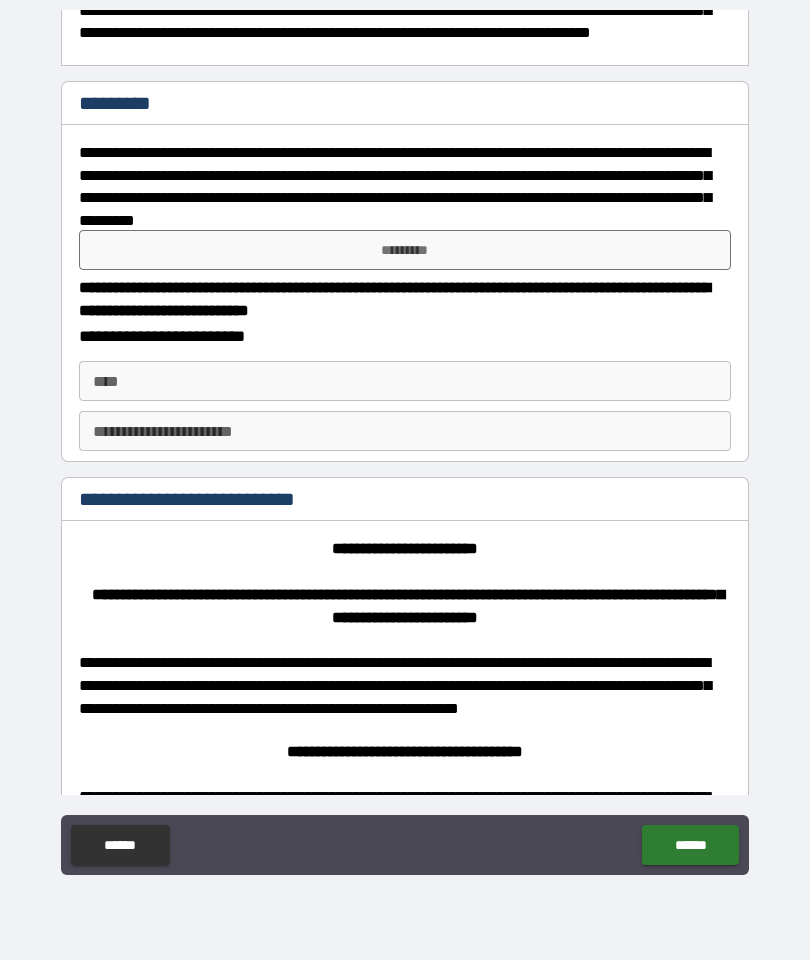 click on "**********" at bounding box center (405, 299) 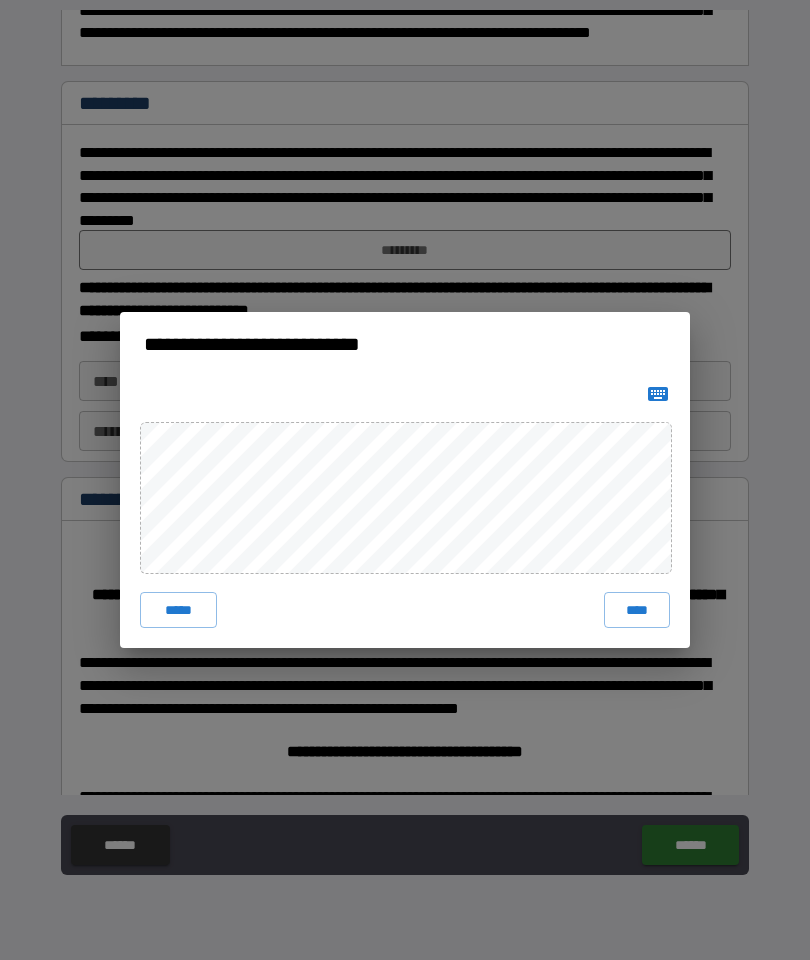 click on "****" at bounding box center [637, 610] 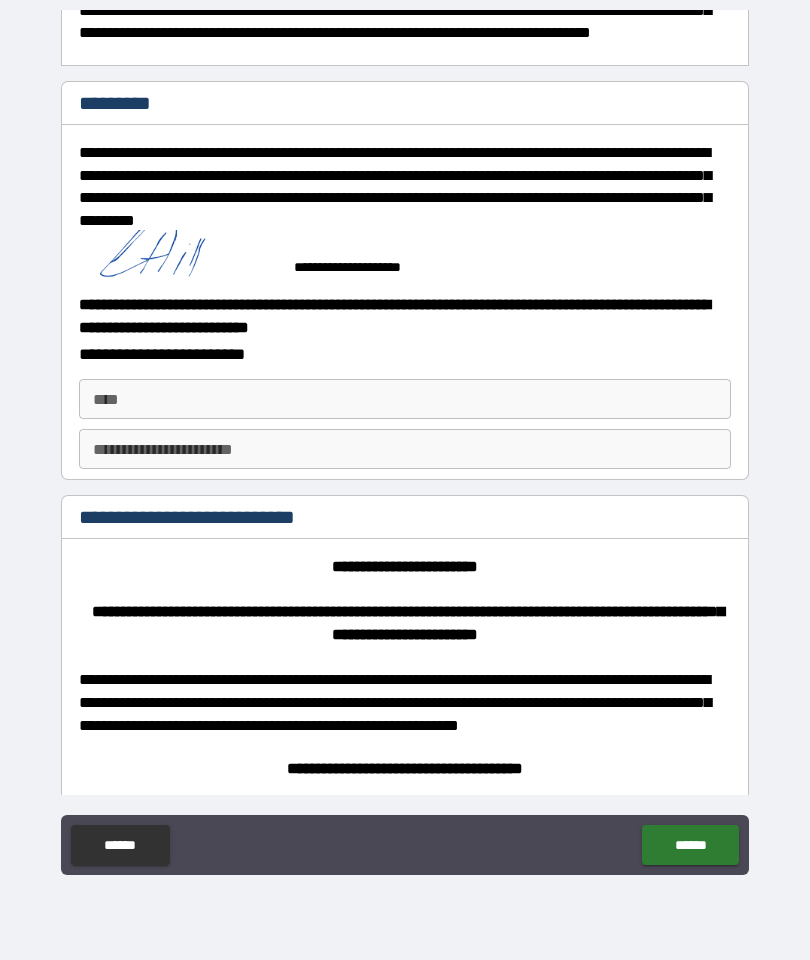 click on "****" at bounding box center [405, 399] 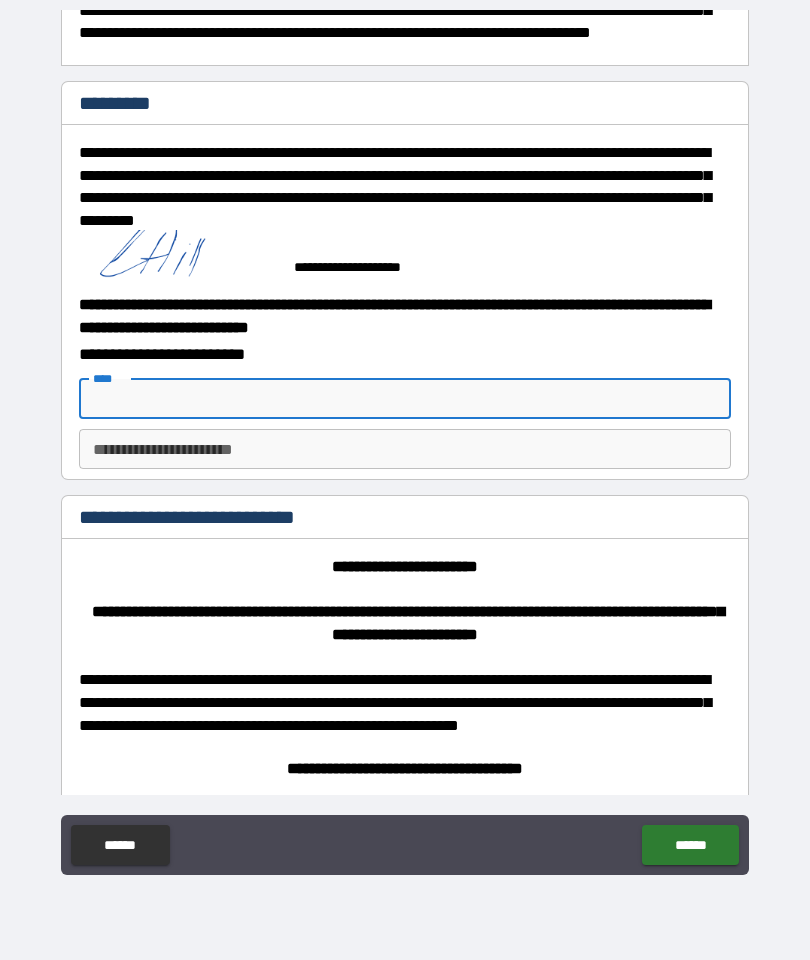 click on "**********" at bounding box center [405, 258] 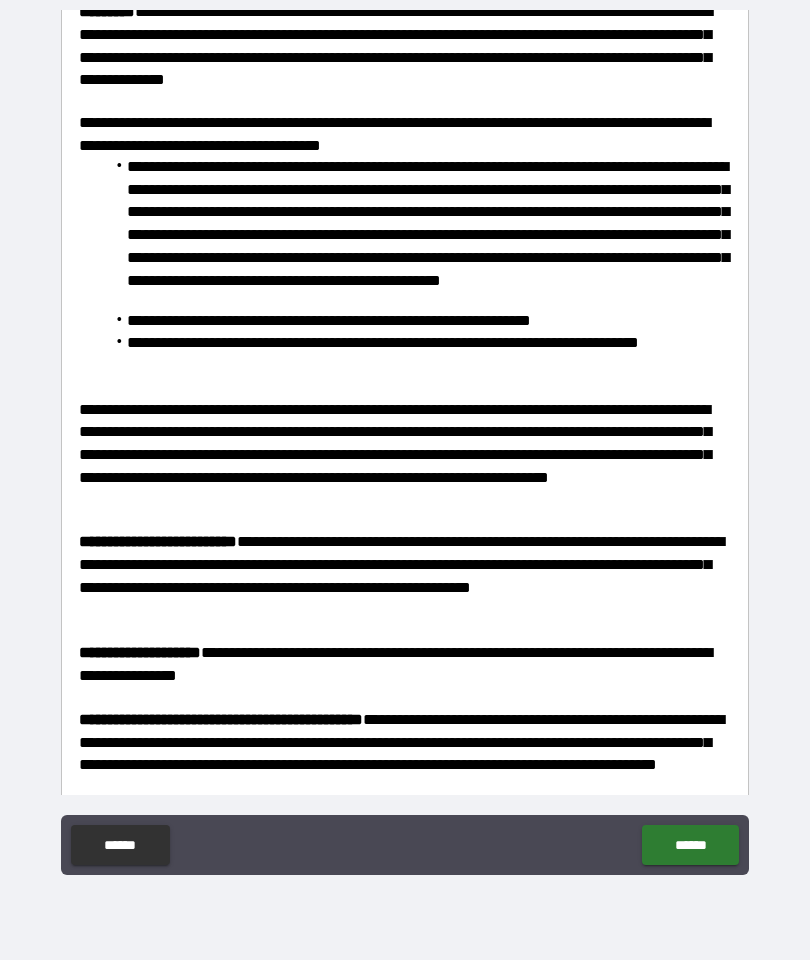 scroll, scrollTop: 2571, scrollLeft: 0, axis: vertical 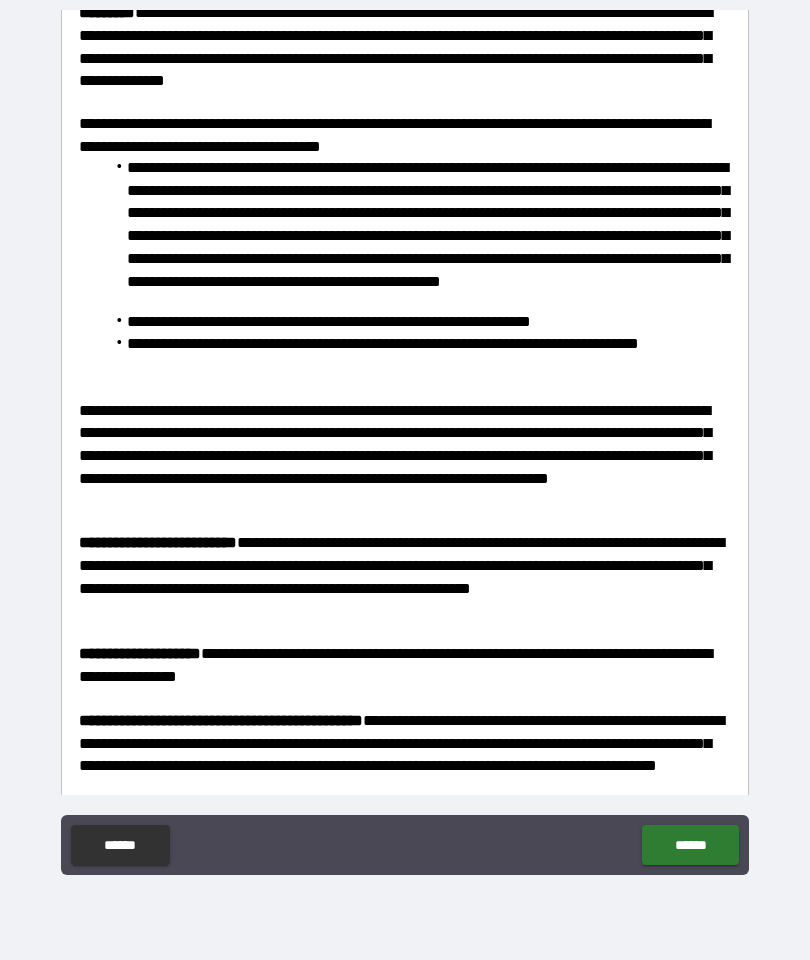 click on "******" at bounding box center [690, 845] 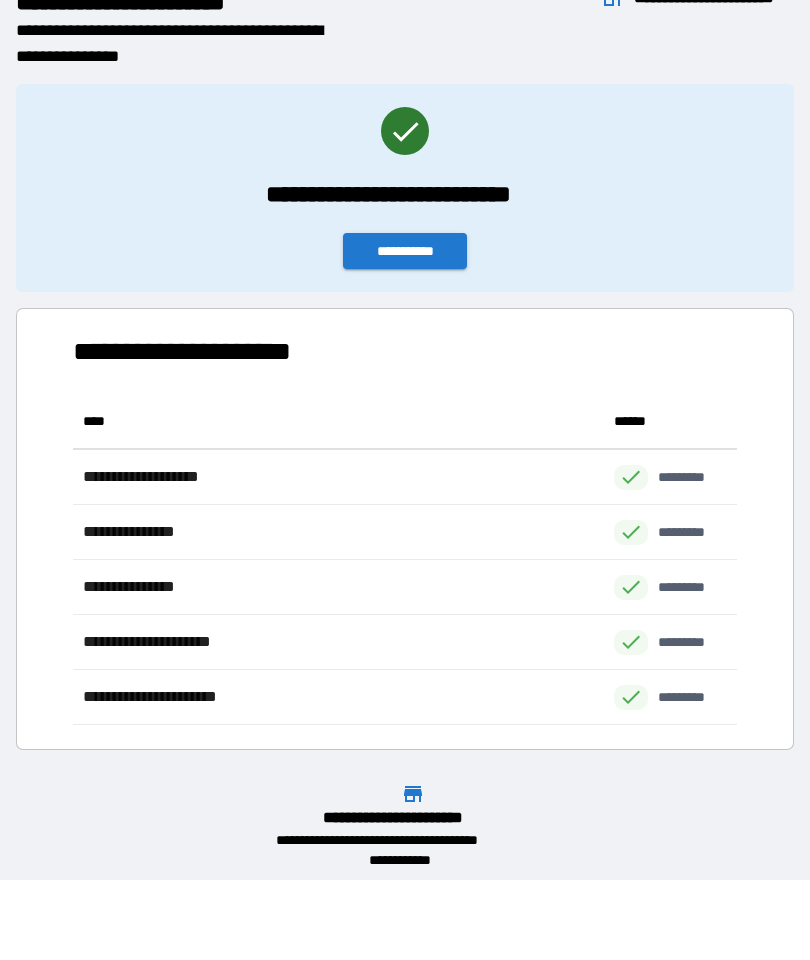 scroll, scrollTop: 1, scrollLeft: 1, axis: both 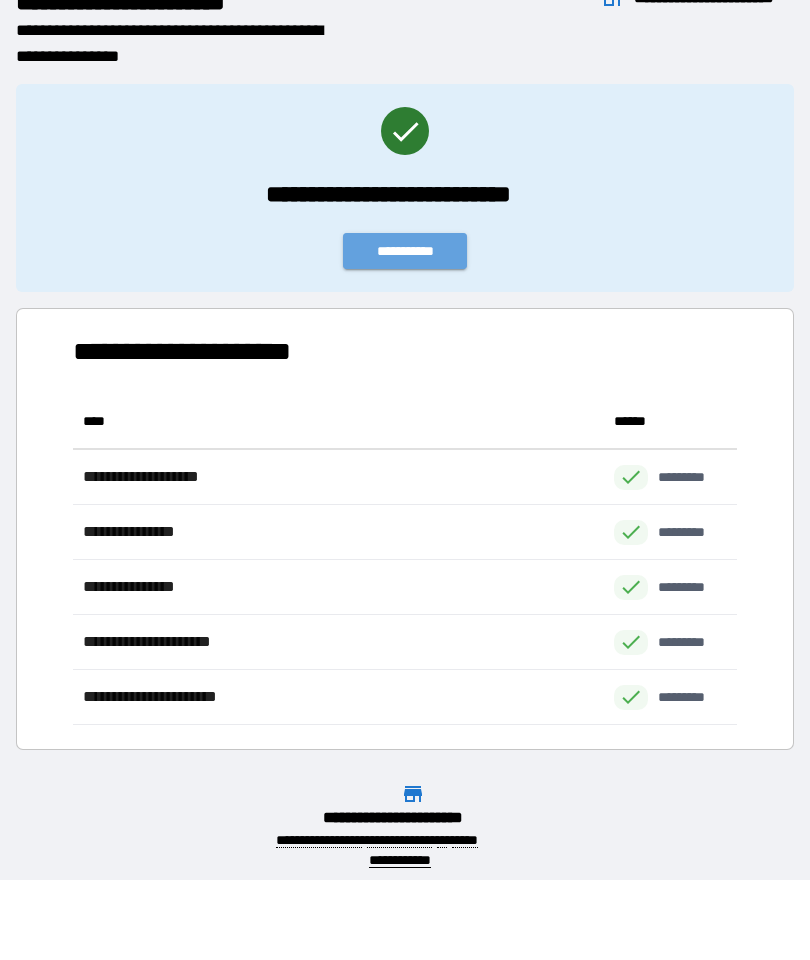 click on "**********" at bounding box center (405, 251) 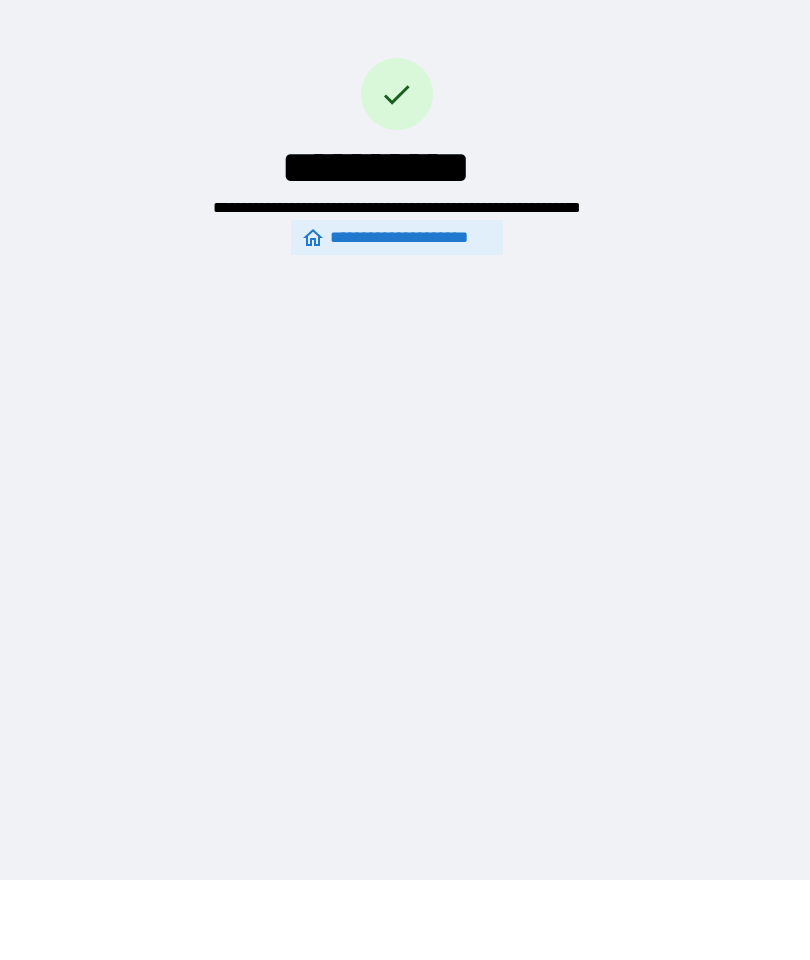 click on "**********" at bounding box center [405, 400] 